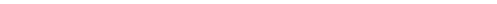 scroll, scrollTop: 0, scrollLeft: 0, axis: both 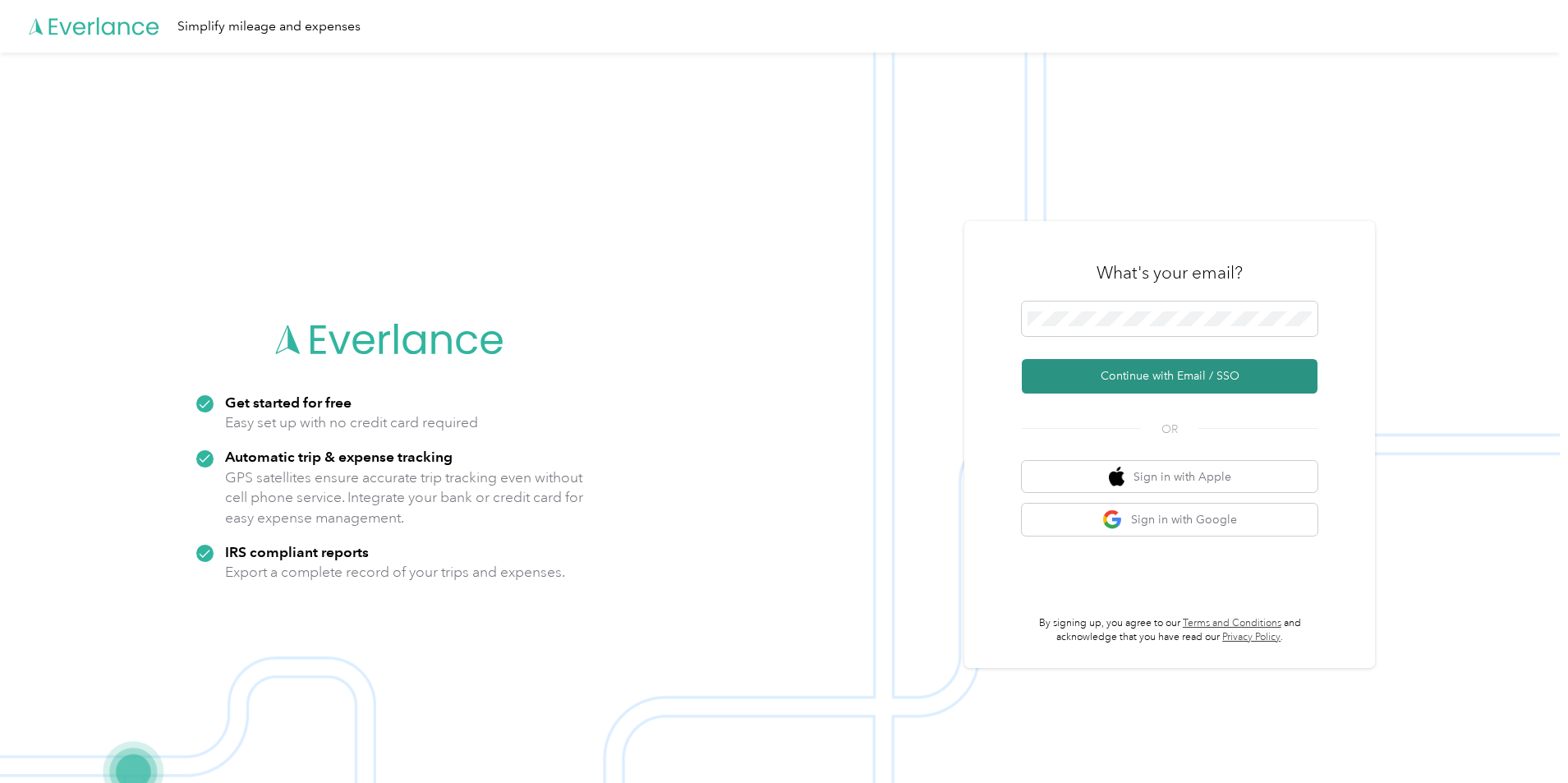 click on "Continue with Email / SSO" at bounding box center [1170, 376] 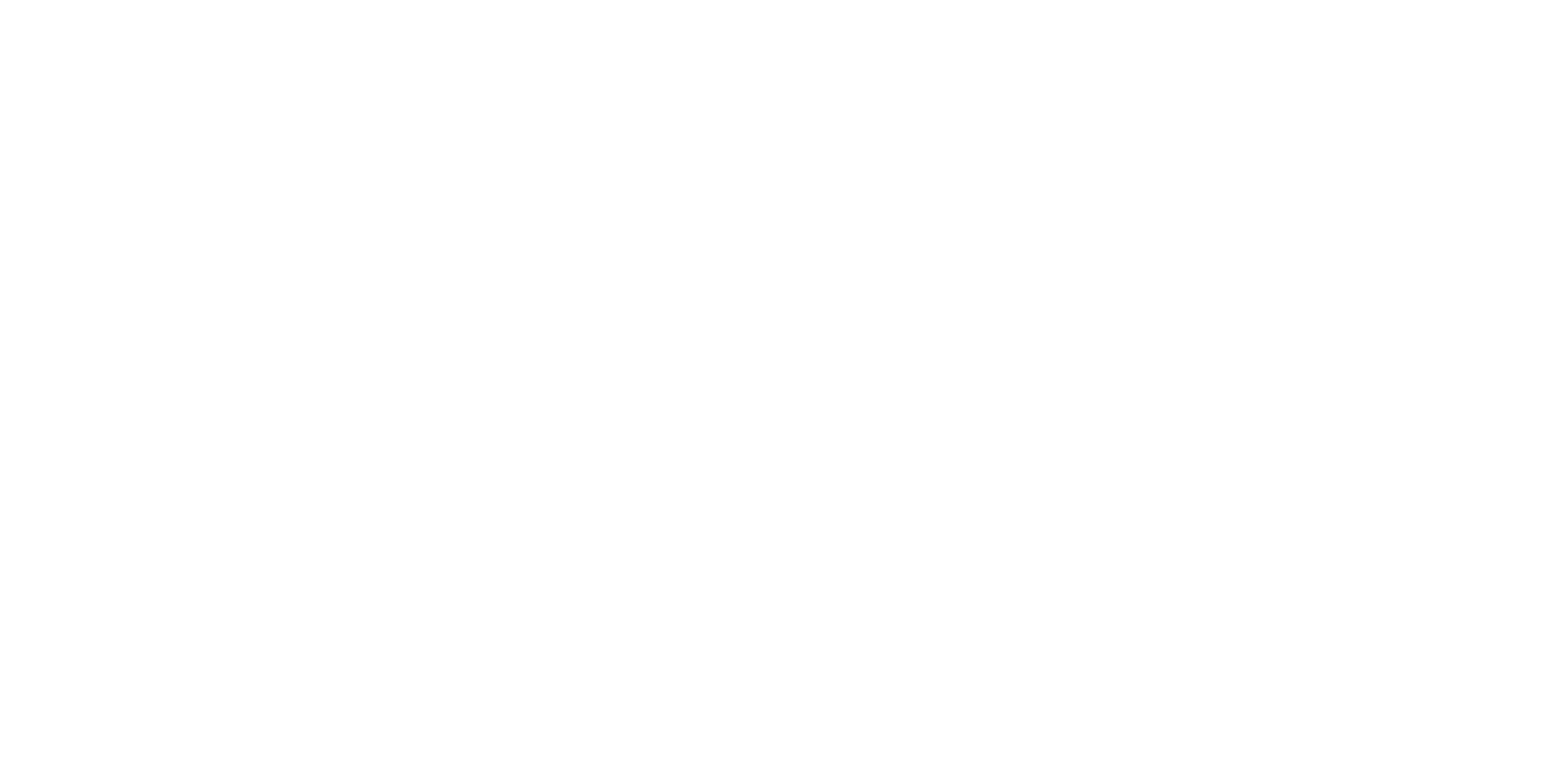 scroll, scrollTop: 0, scrollLeft: 0, axis: both 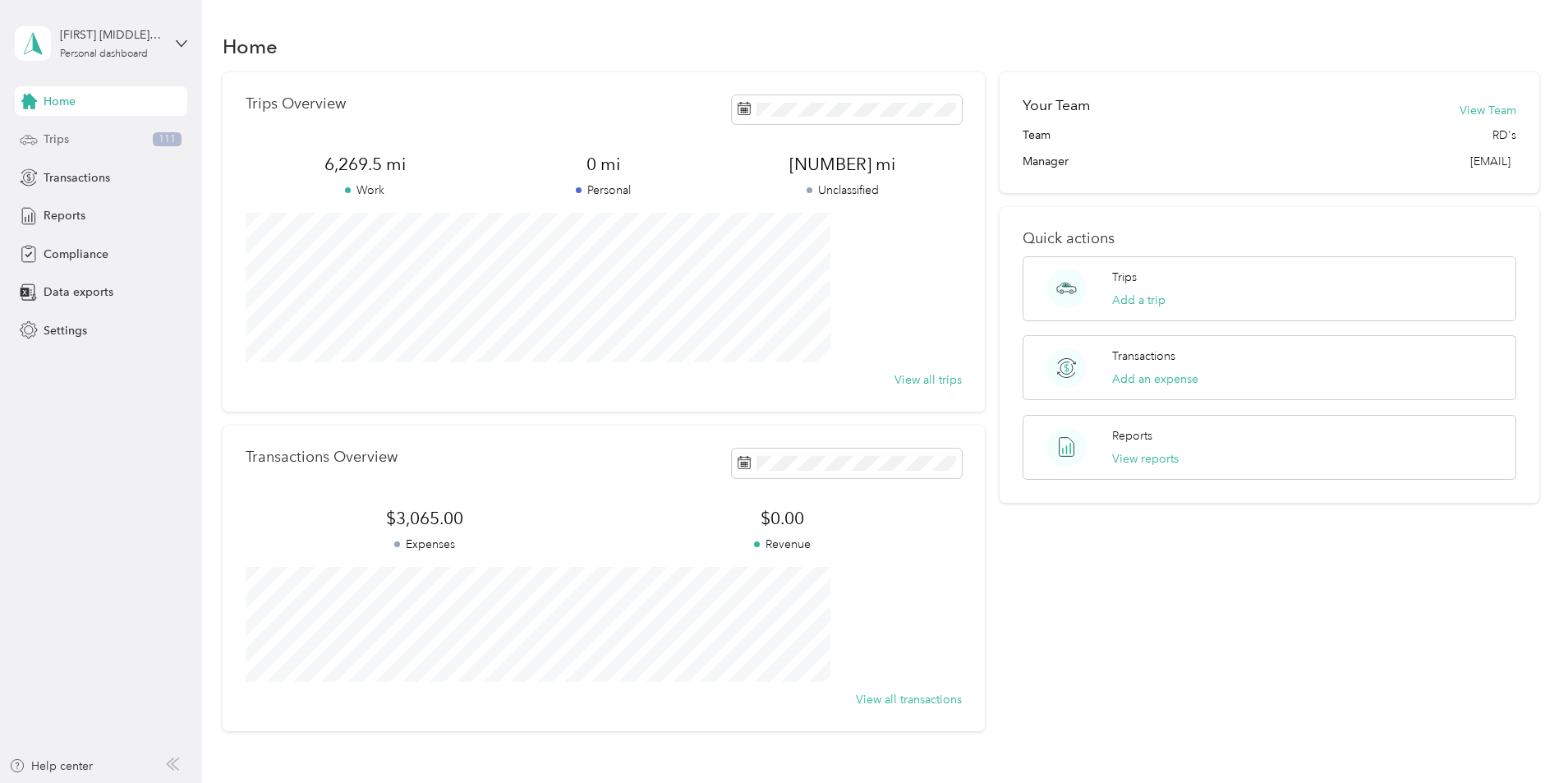 click on "Trips" at bounding box center [56, 139] 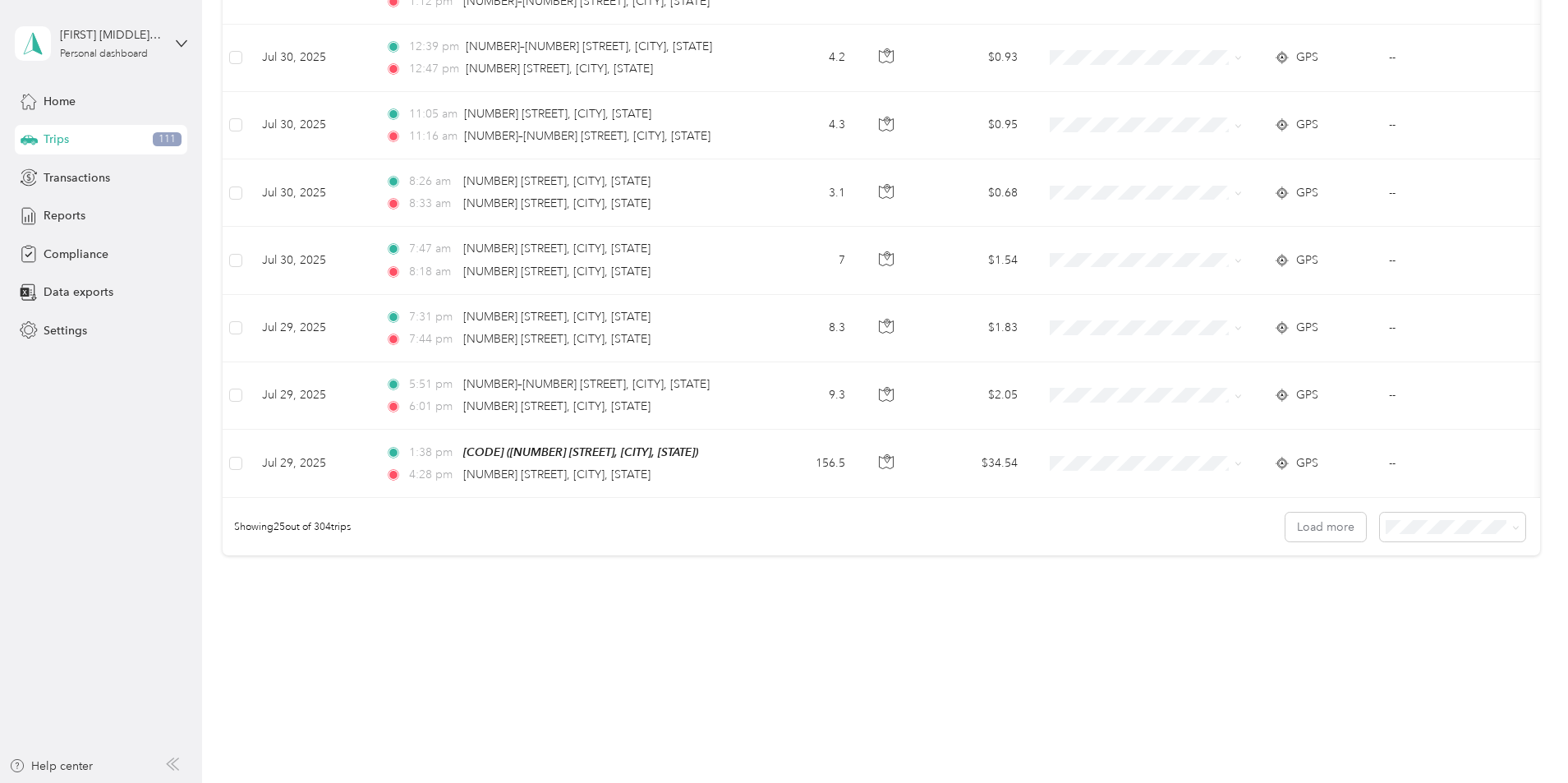 scroll, scrollTop: 1482, scrollLeft: 0, axis: vertical 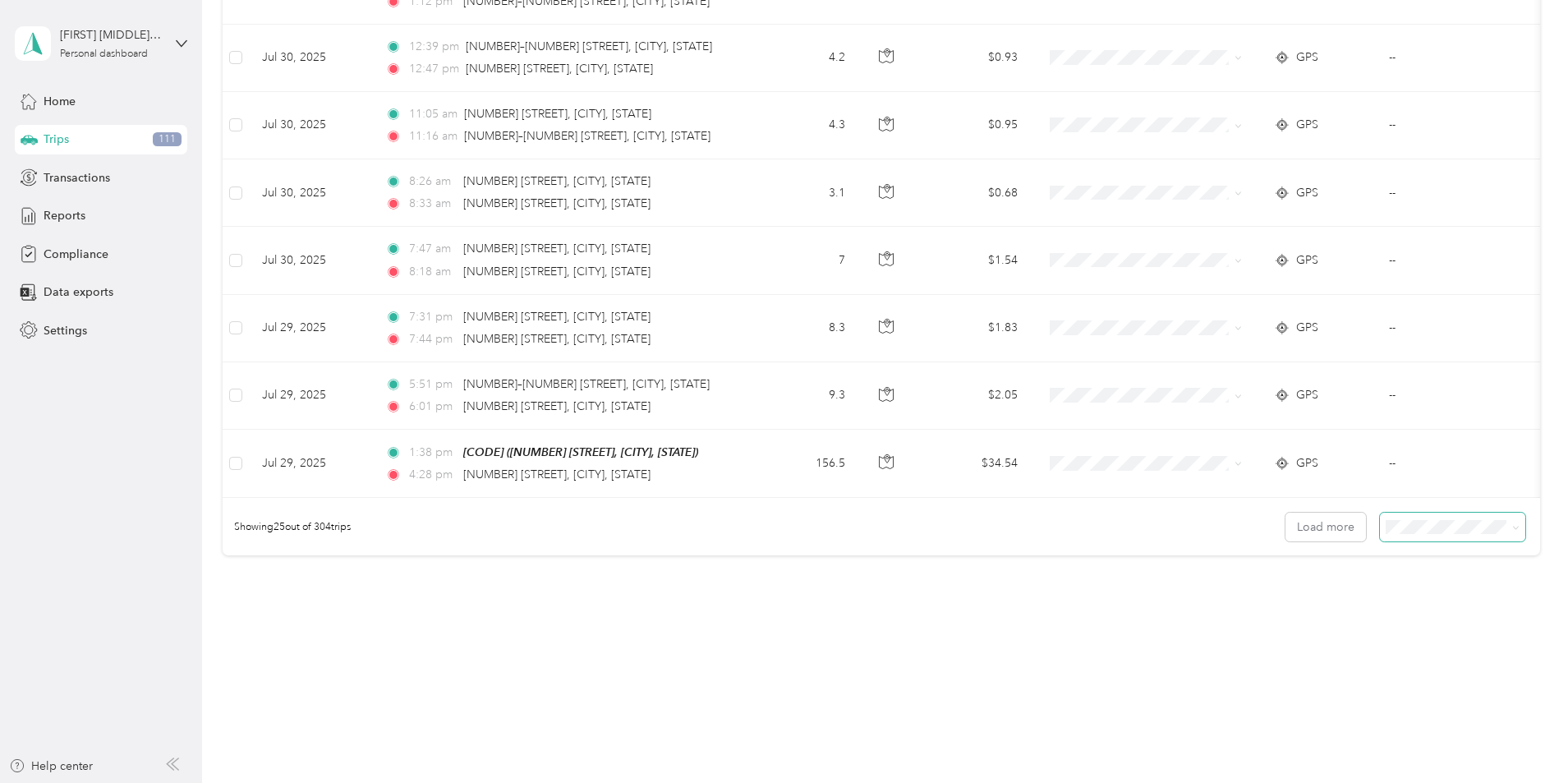 click at bounding box center (1513, 527) 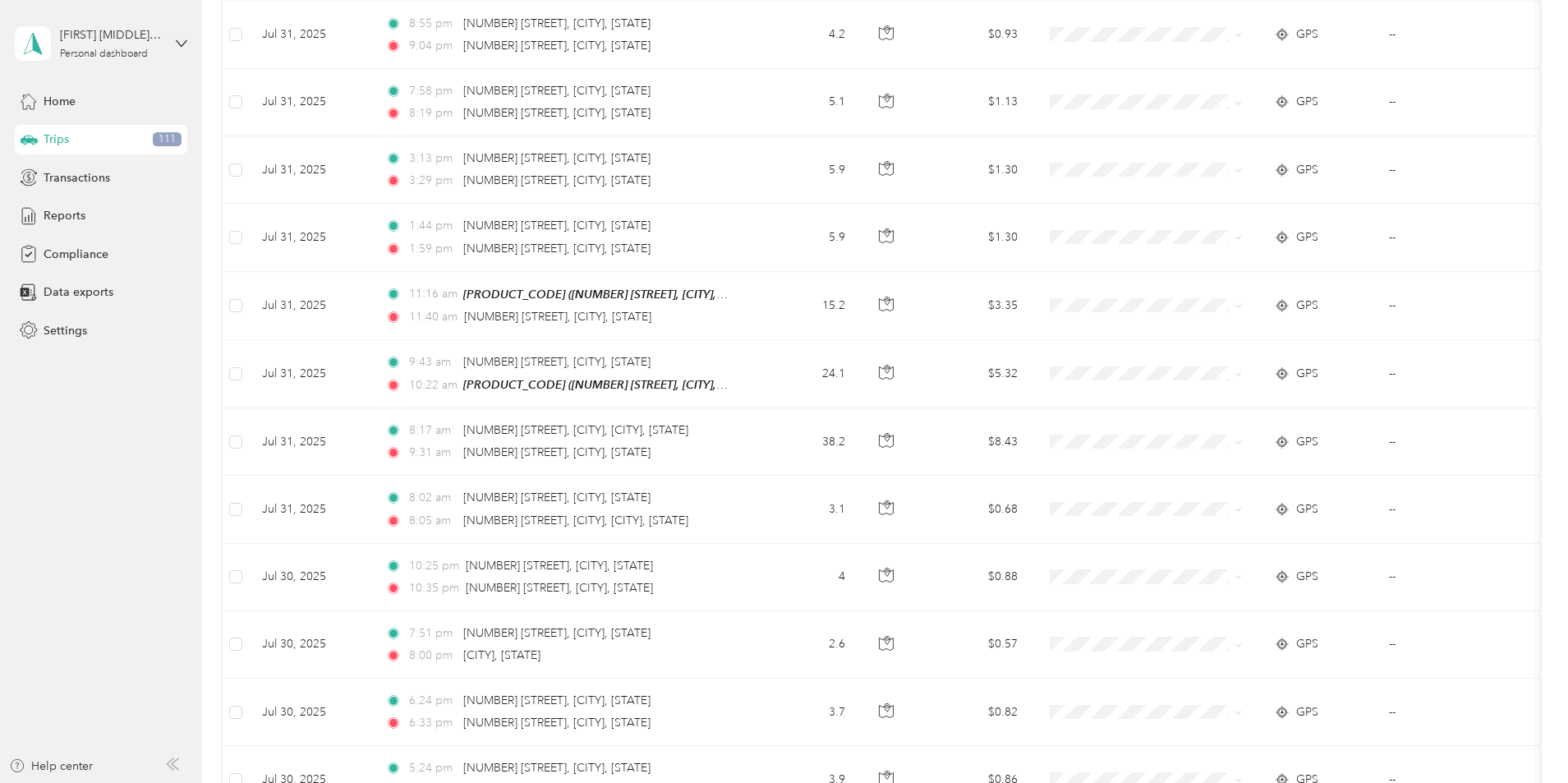 scroll, scrollTop: 0, scrollLeft: 0, axis: both 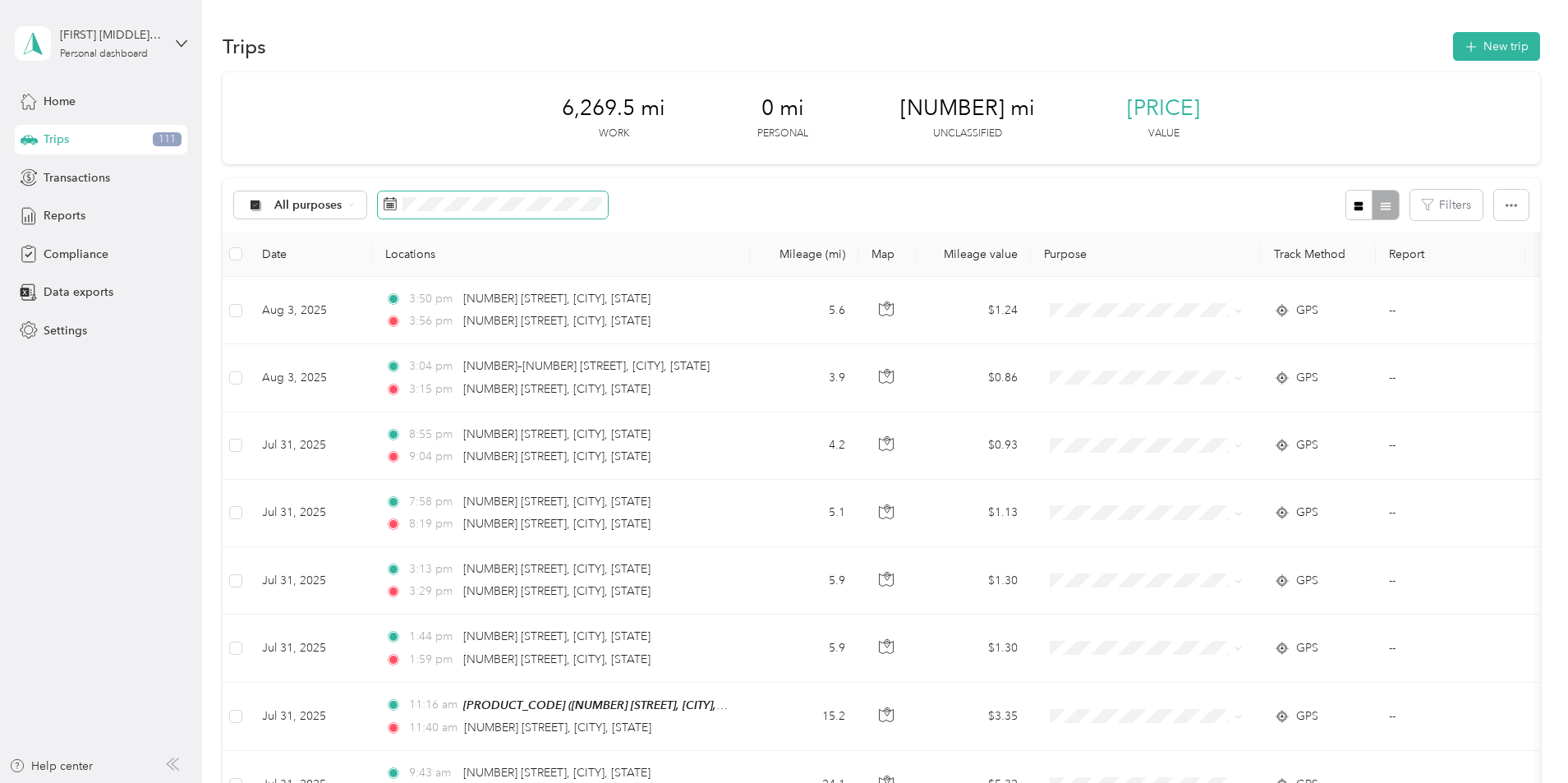 click 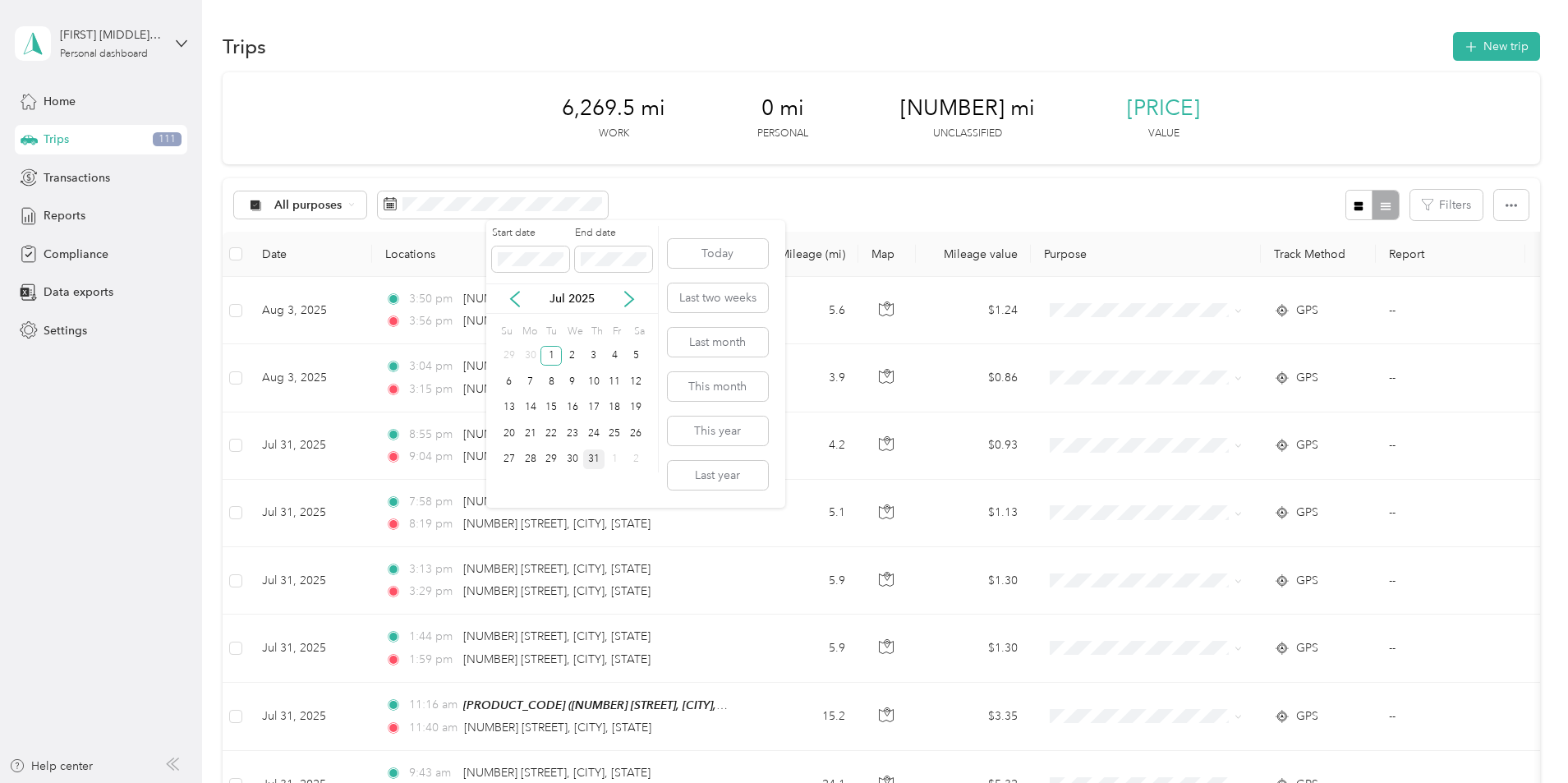 click on "31" at bounding box center (594, 459) 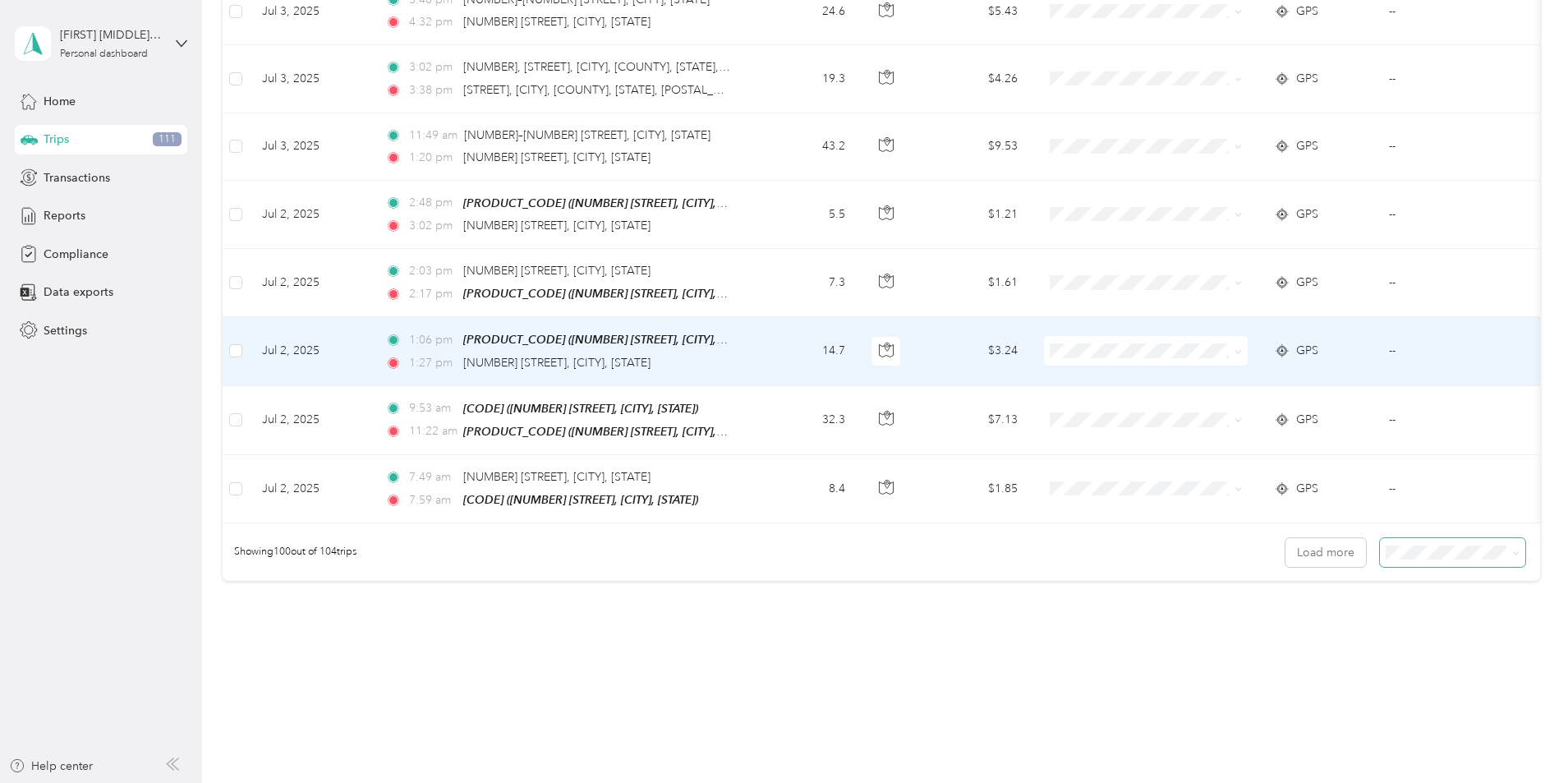 scroll, scrollTop: 6469, scrollLeft: 0, axis: vertical 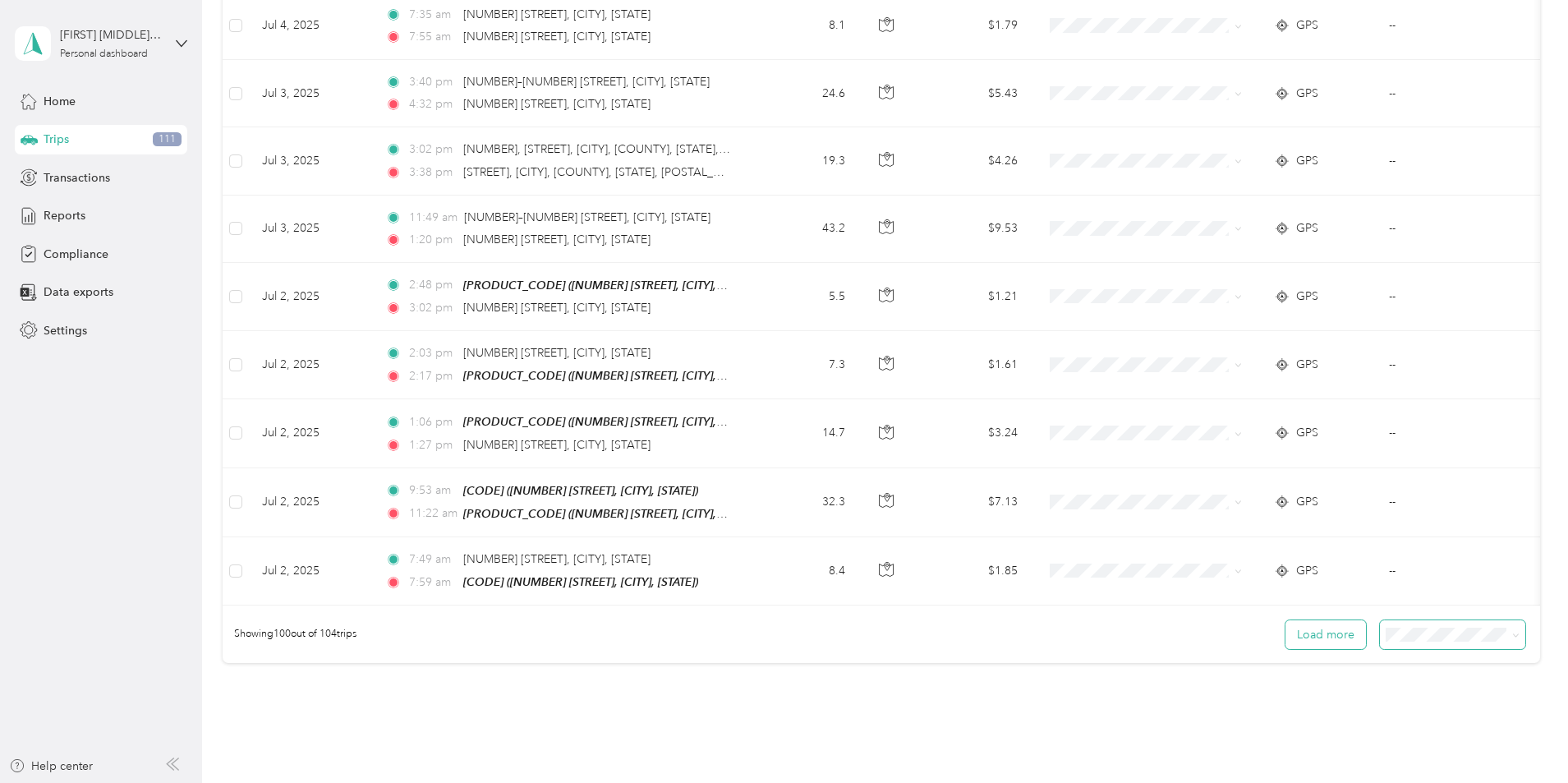 drag, startPoint x: 1208, startPoint y: 610, endPoint x: 897, endPoint y: 604, distance: 311.0579 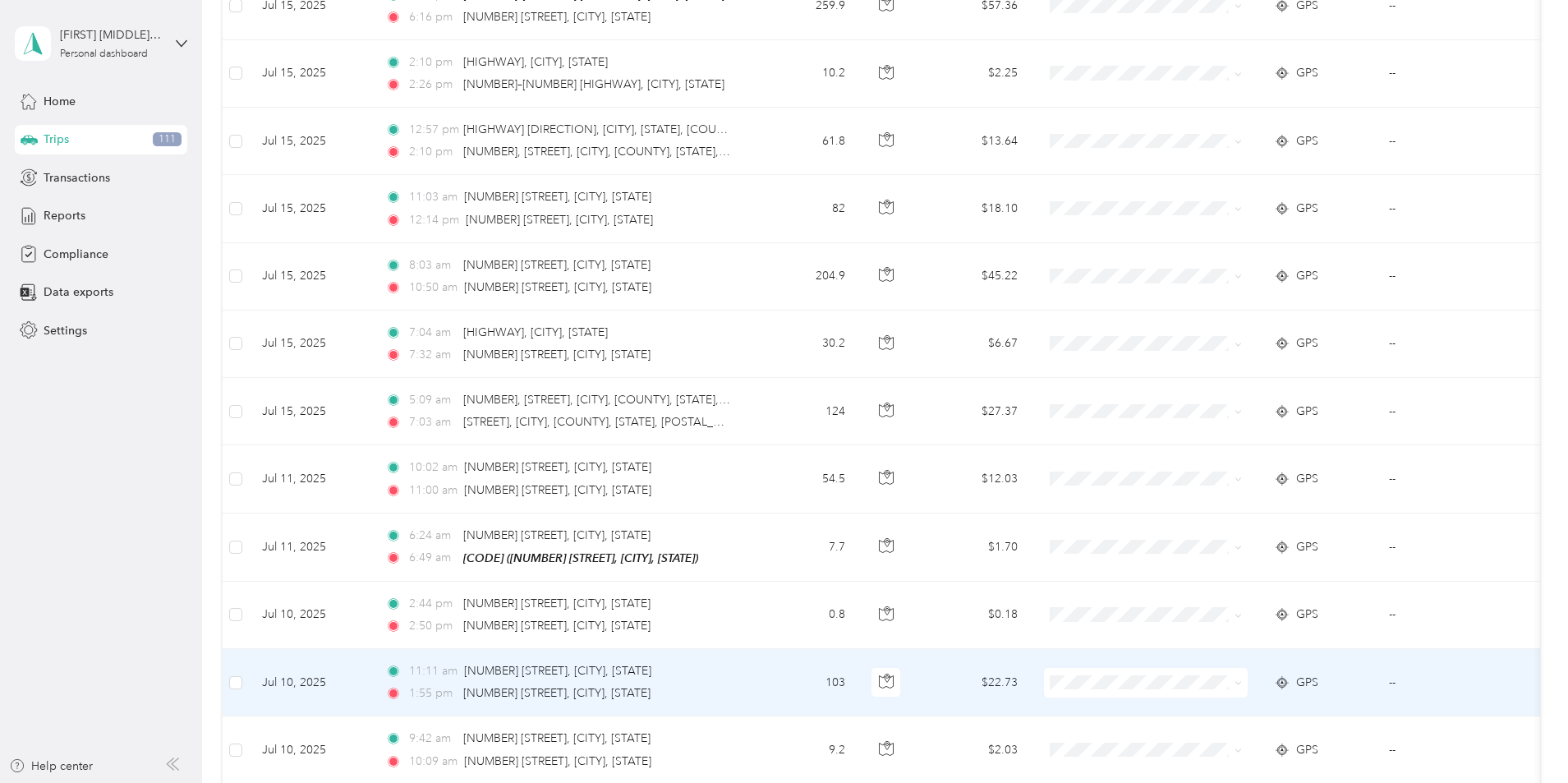 scroll, scrollTop: 4497, scrollLeft: 0, axis: vertical 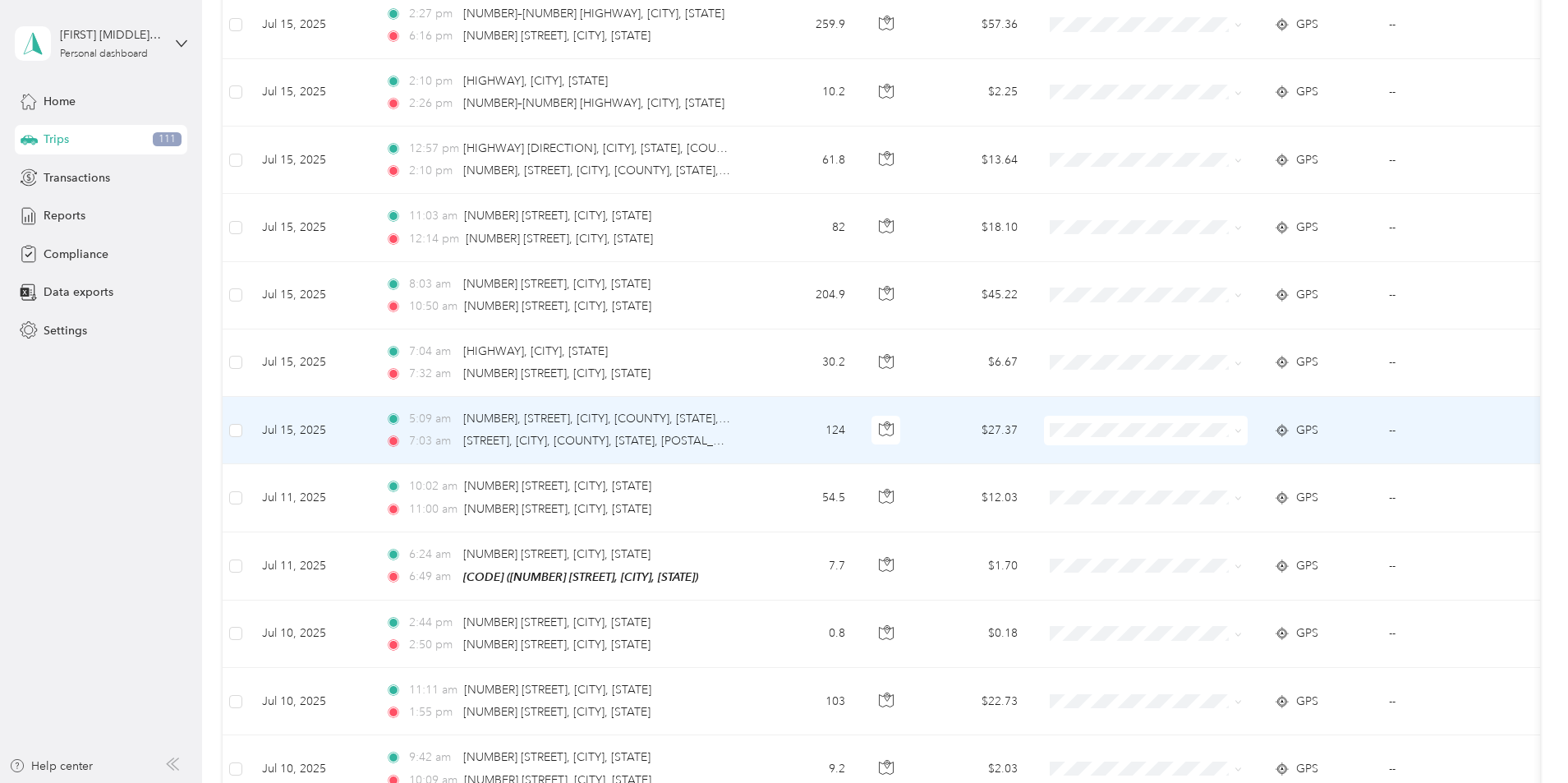 click on "Jul 15, 2025" at bounding box center (310, 431) 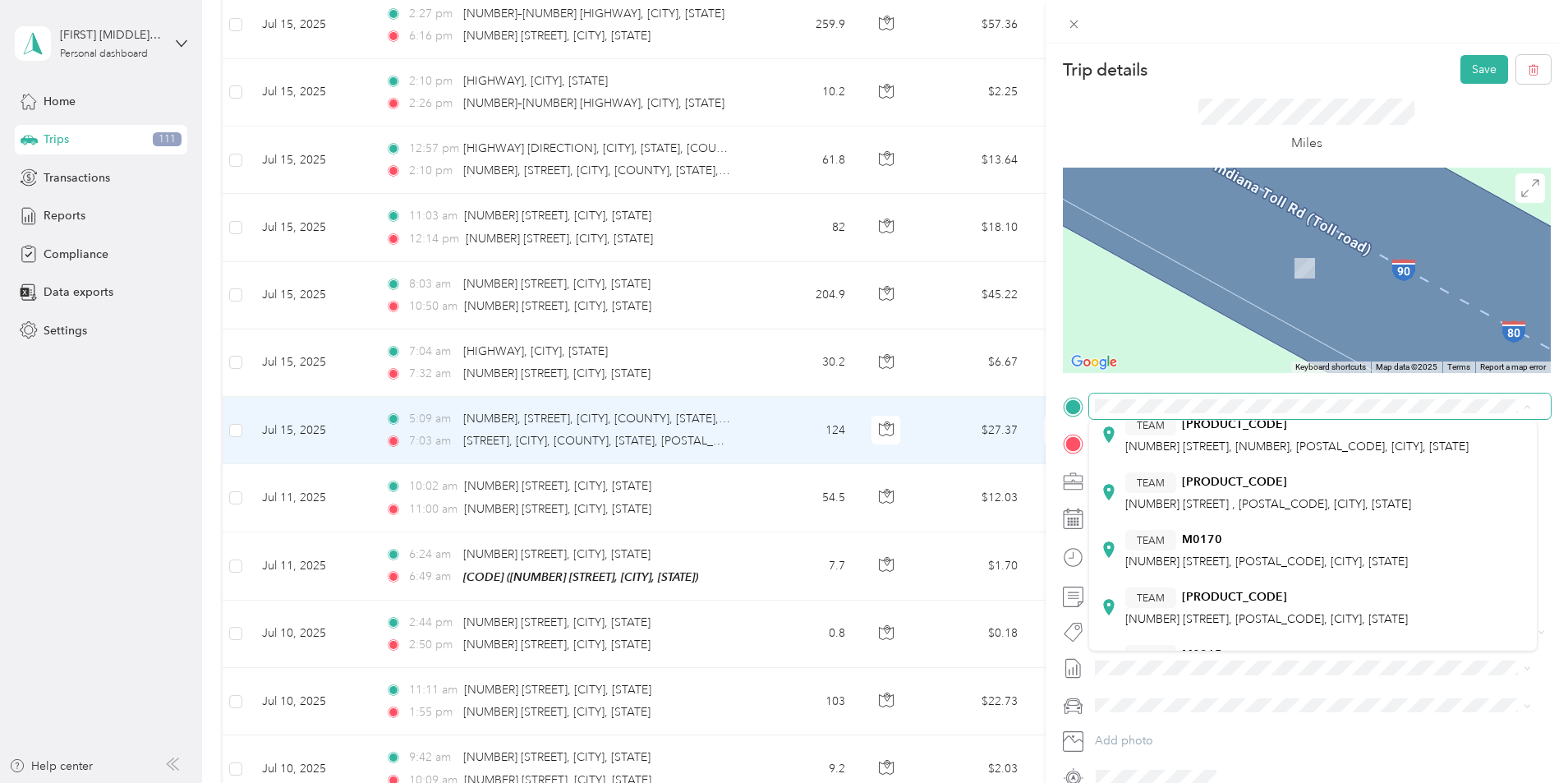 scroll, scrollTop: 0, scrollLeft: 0, axis: both 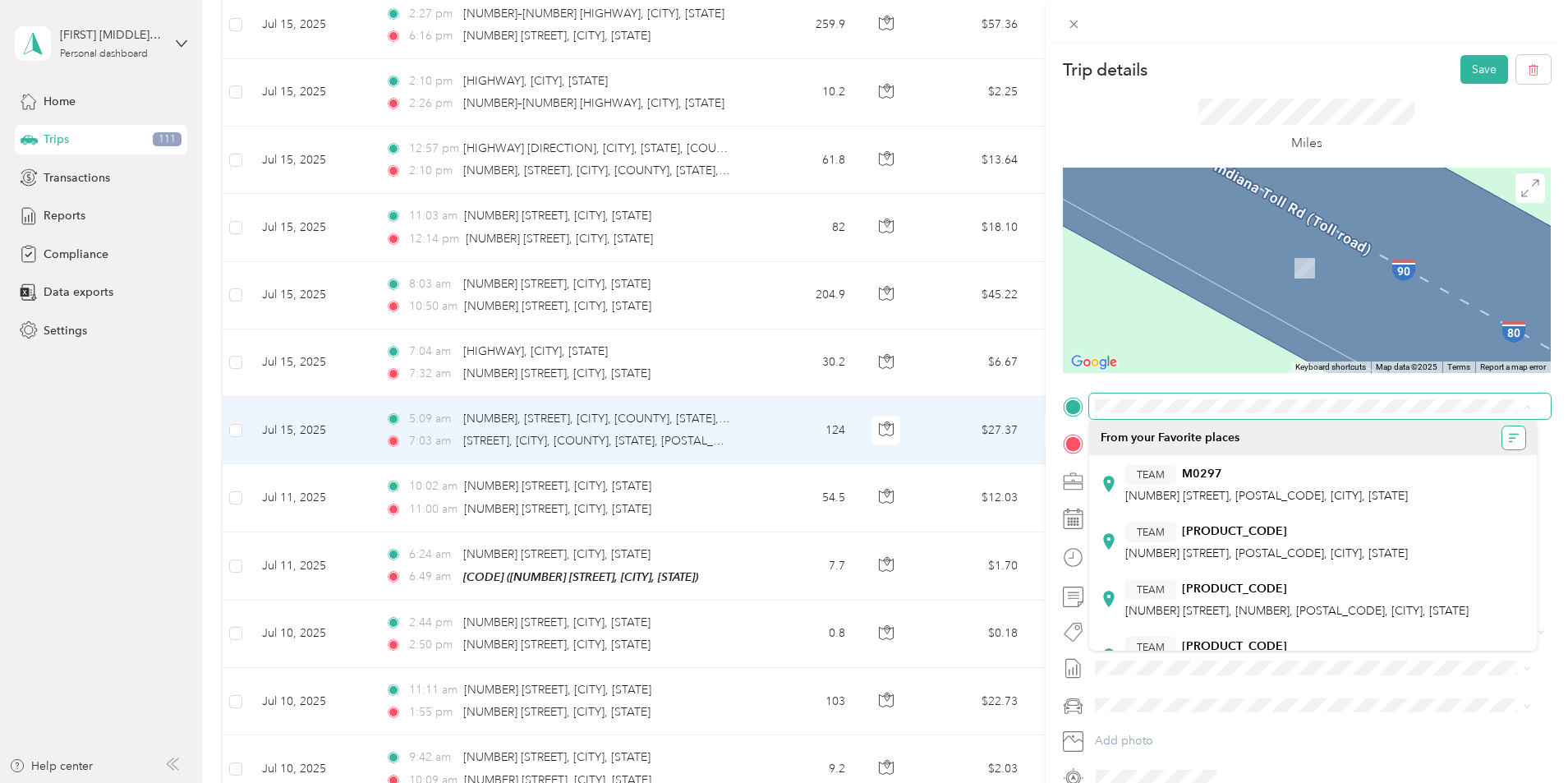 click 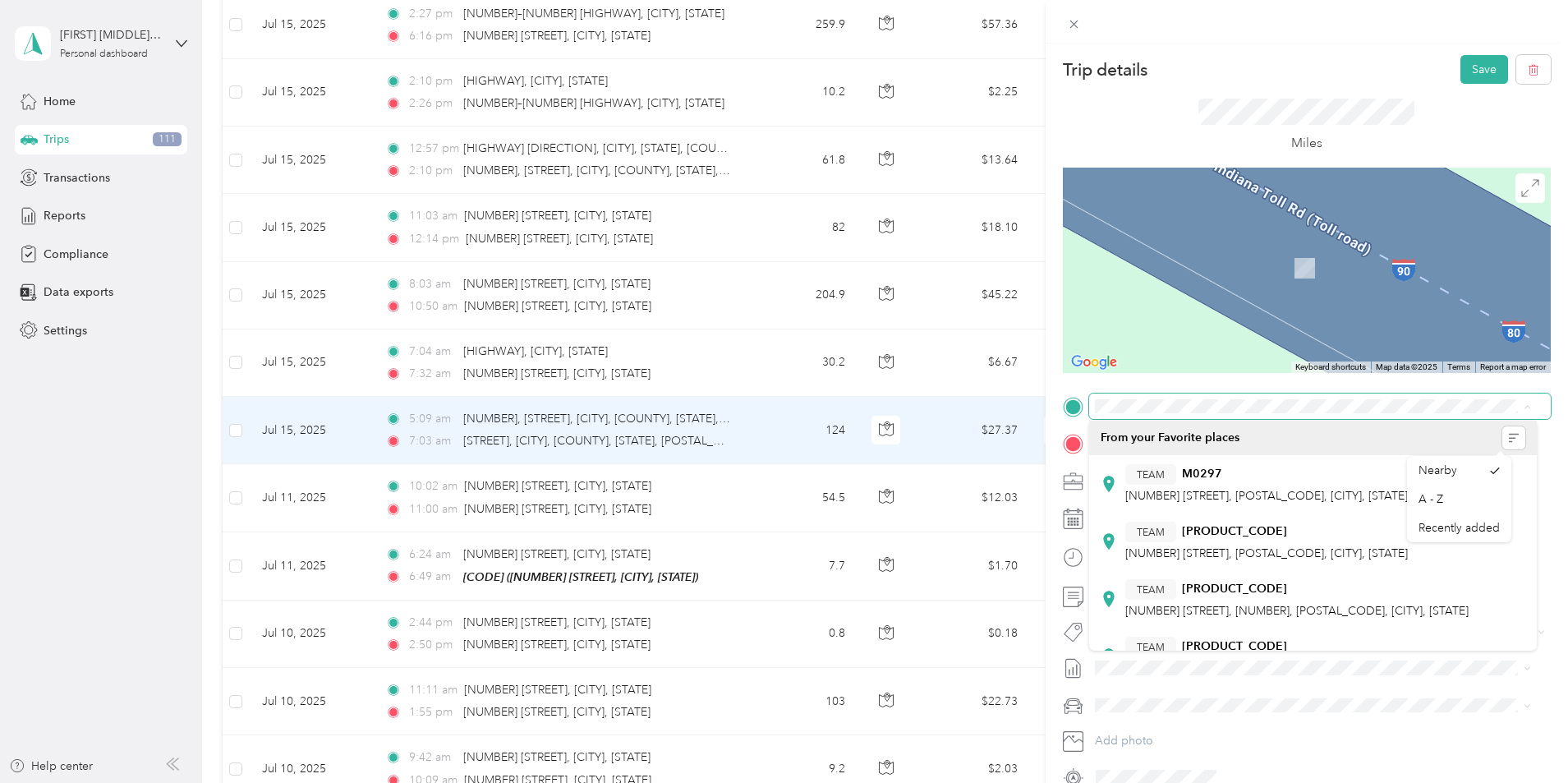 click on "From your Favorite places" at bounding box center [1313, 438] 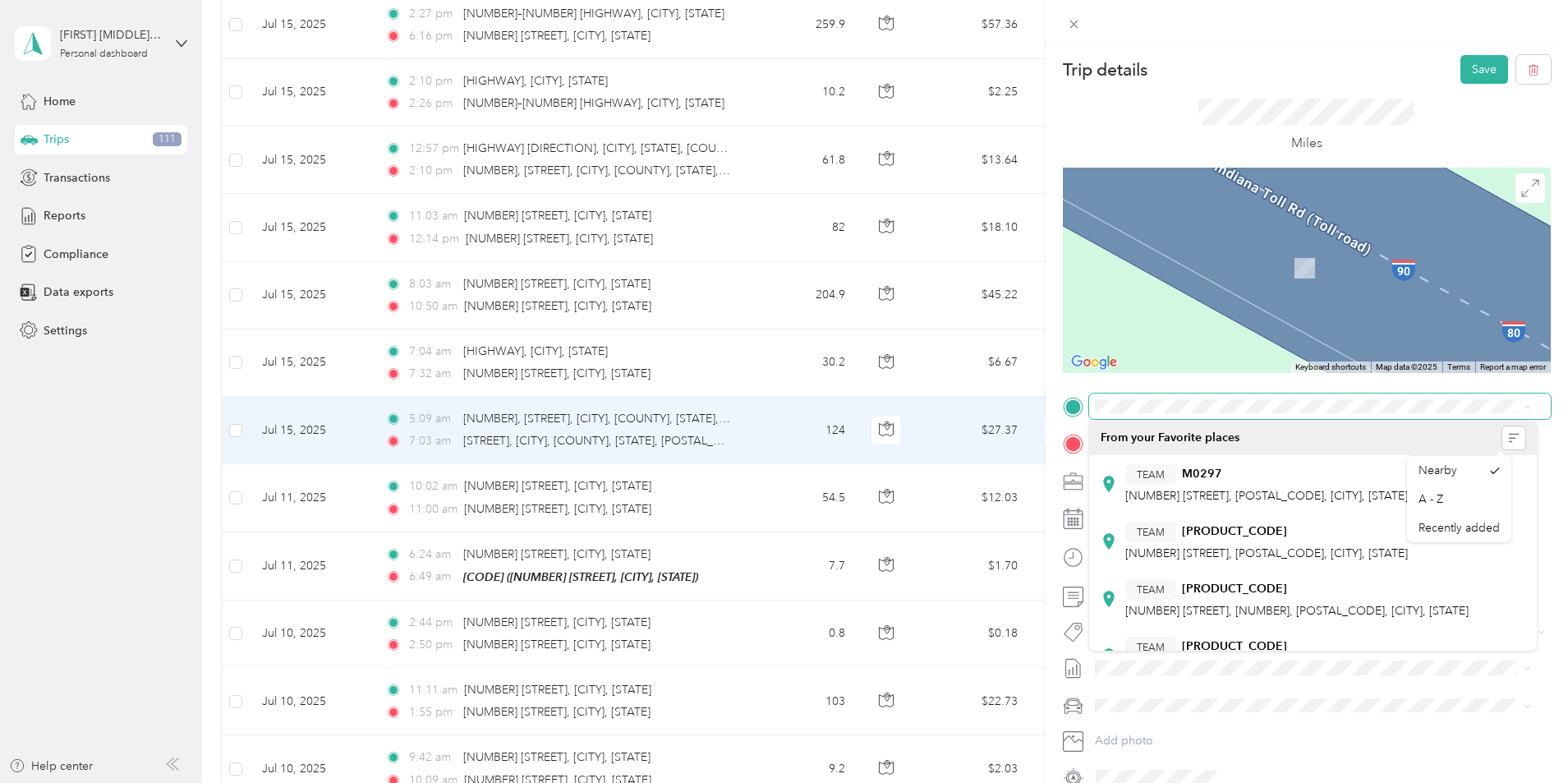click at bounding box center (1524, 407) 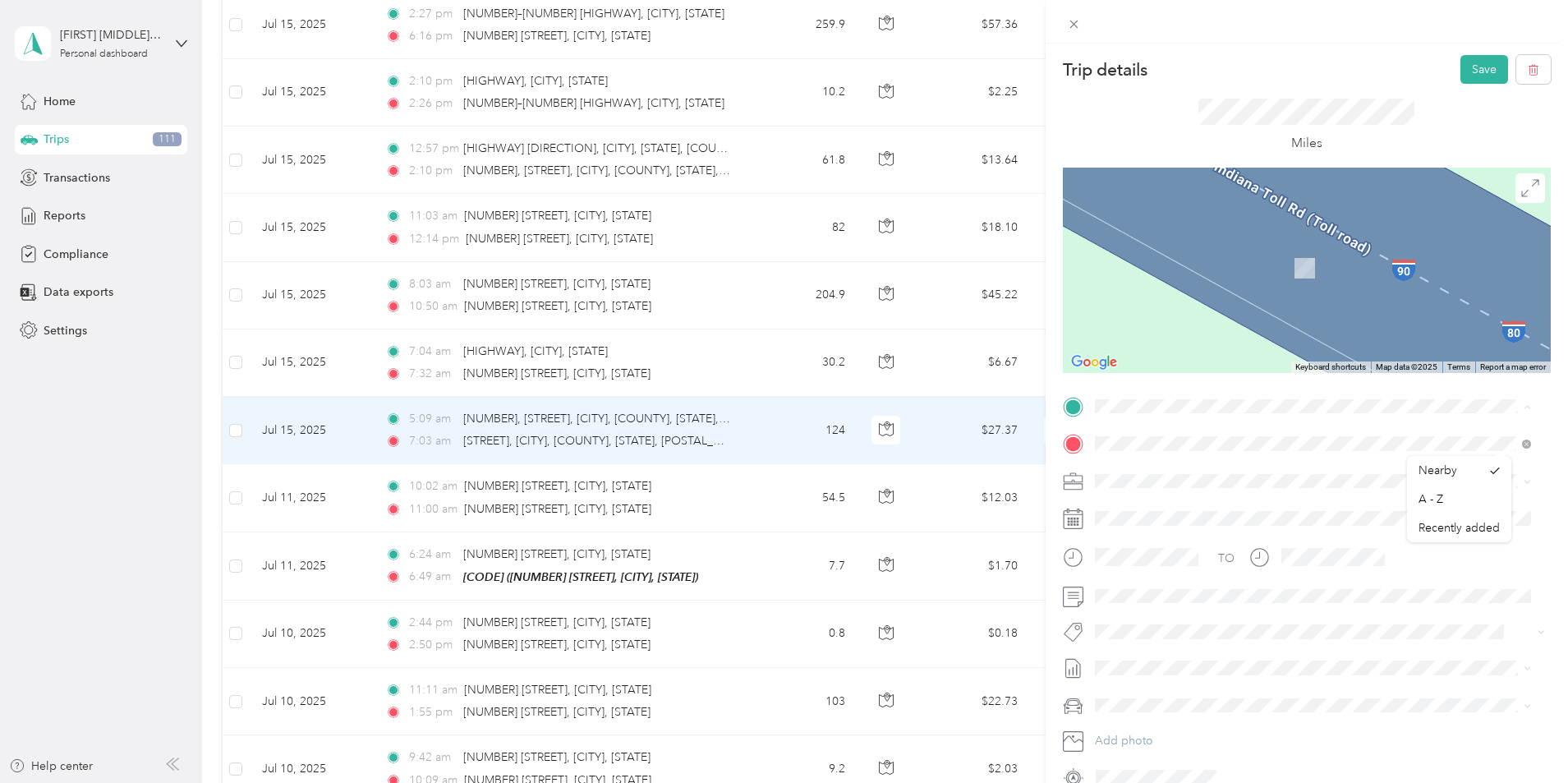 click 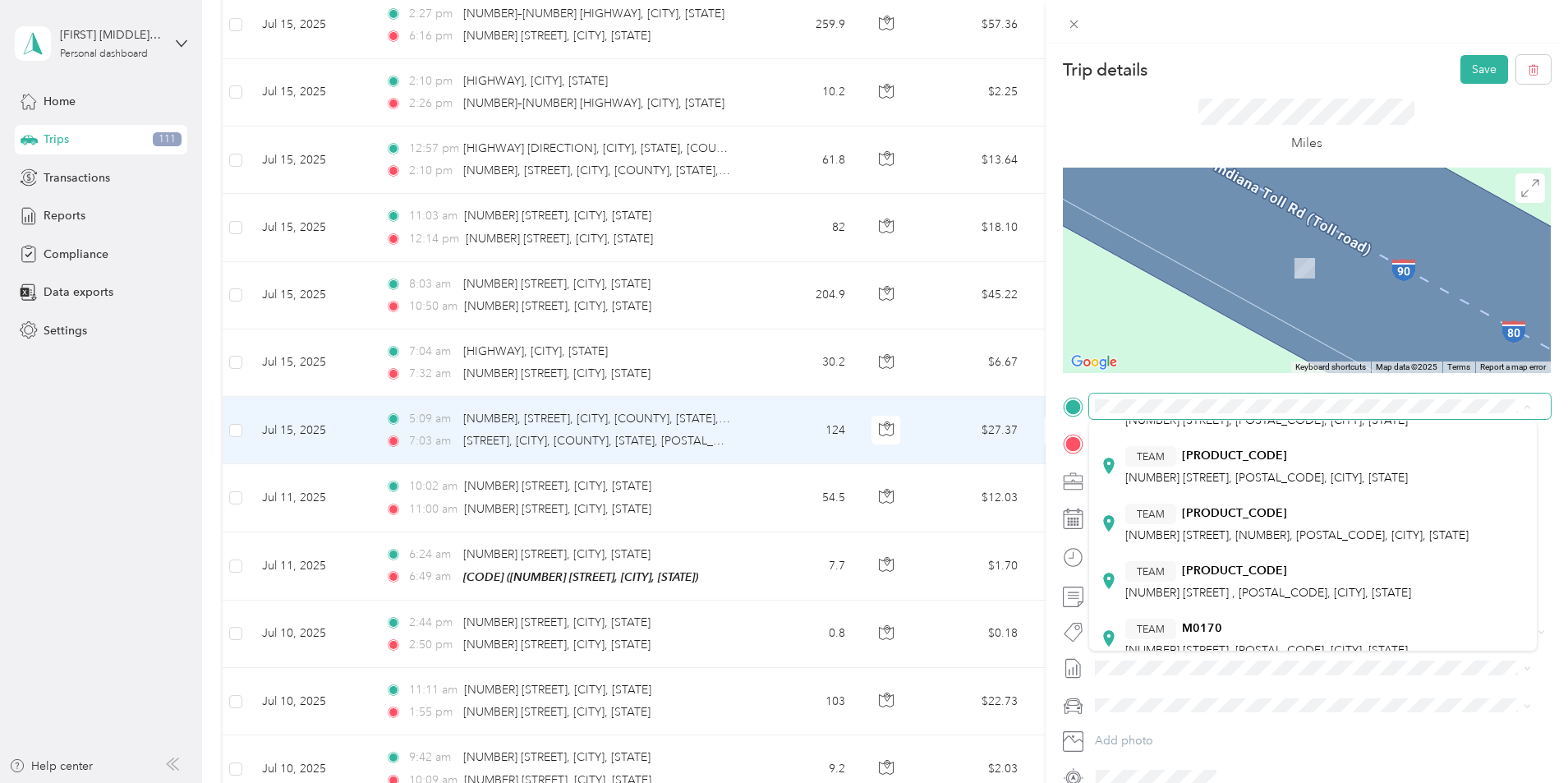 scroll, scrollTop: 0, scrollLeft: 0, axis: both 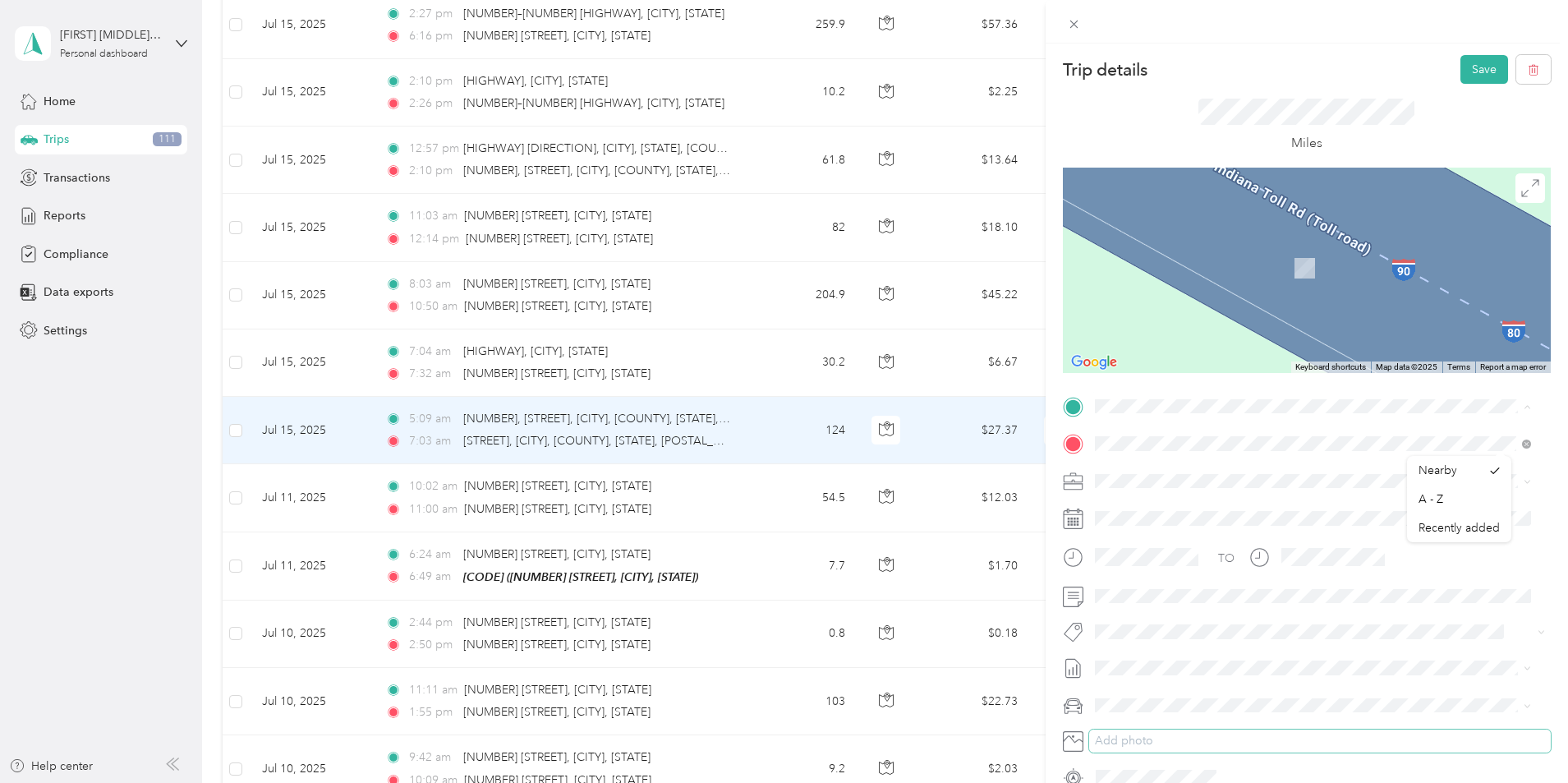 click on "Add photo" at bounding box center [1320, 741] 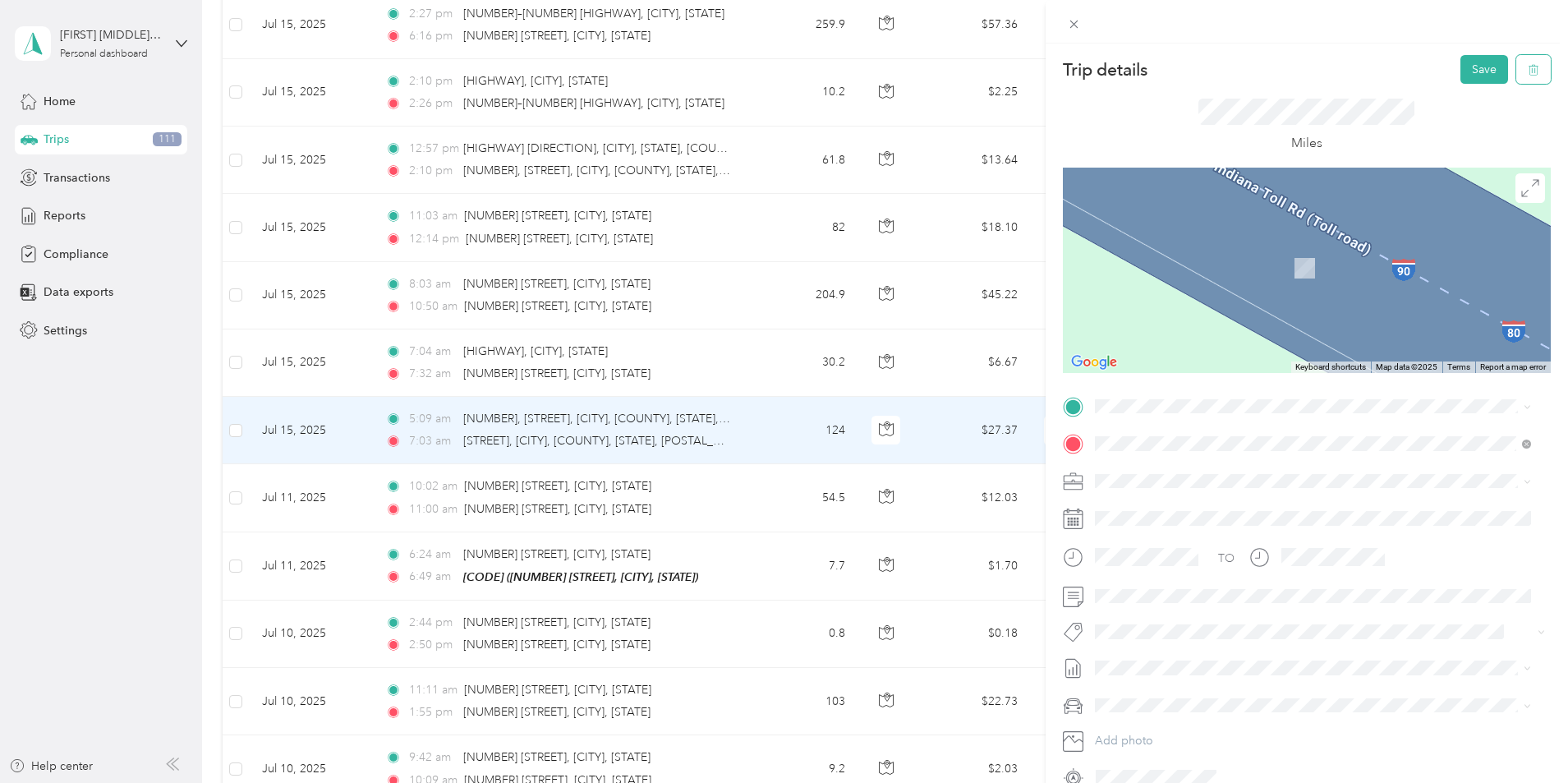 click 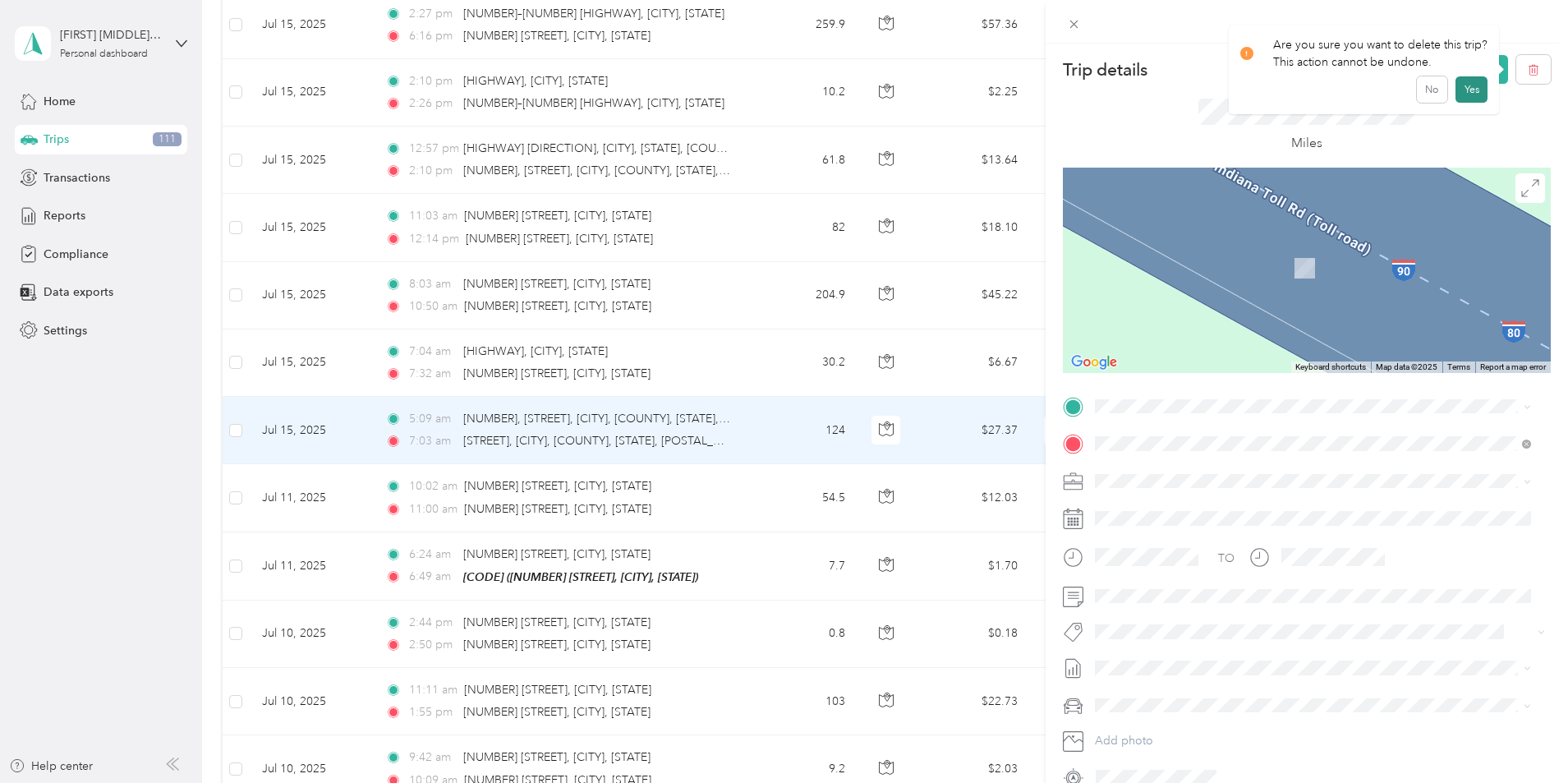click on "Yes" at bounding box center [1471, 90] 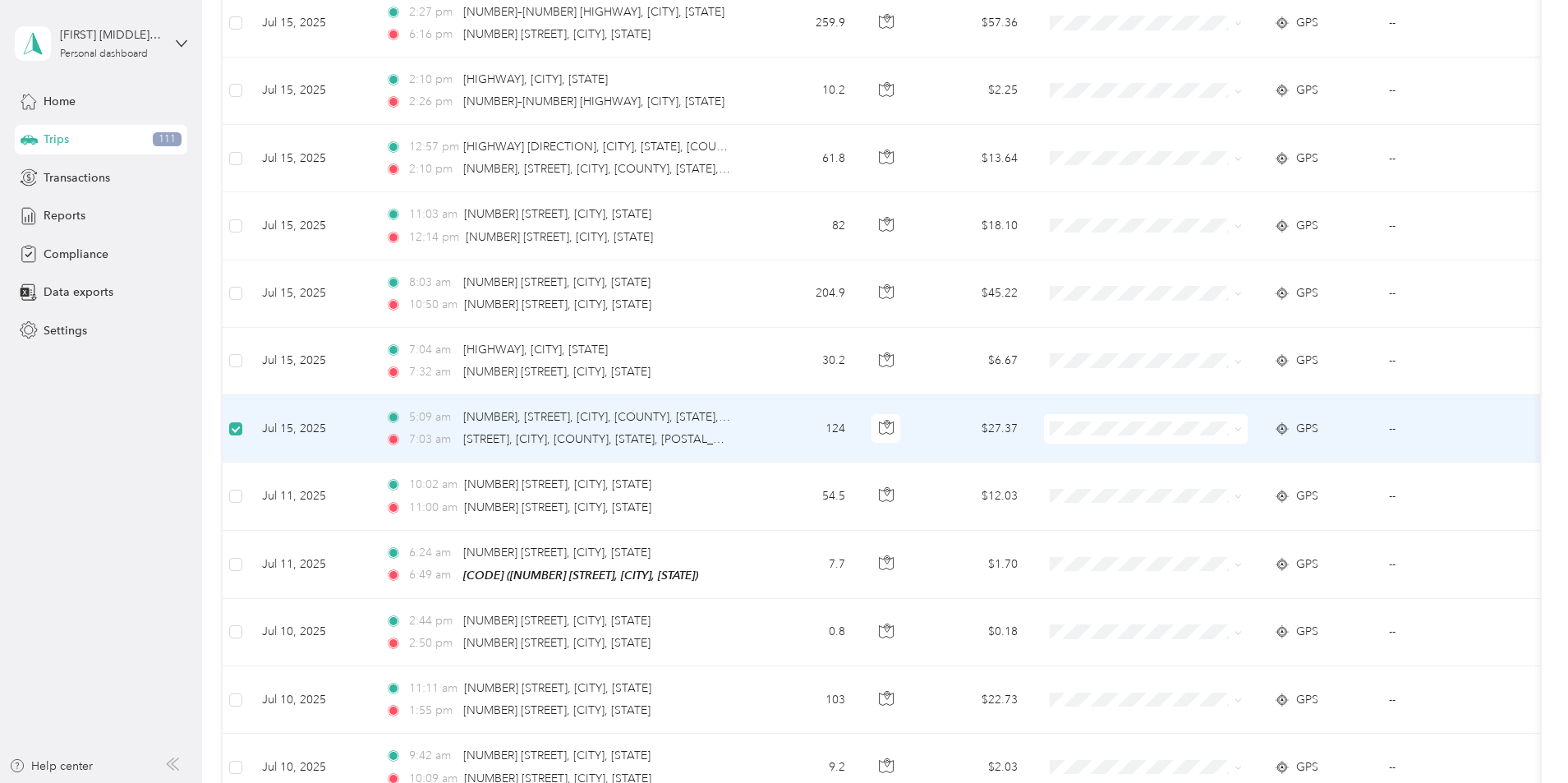 scroll, scrollTop: 4495, scrollLeft: 0, axis: vertical 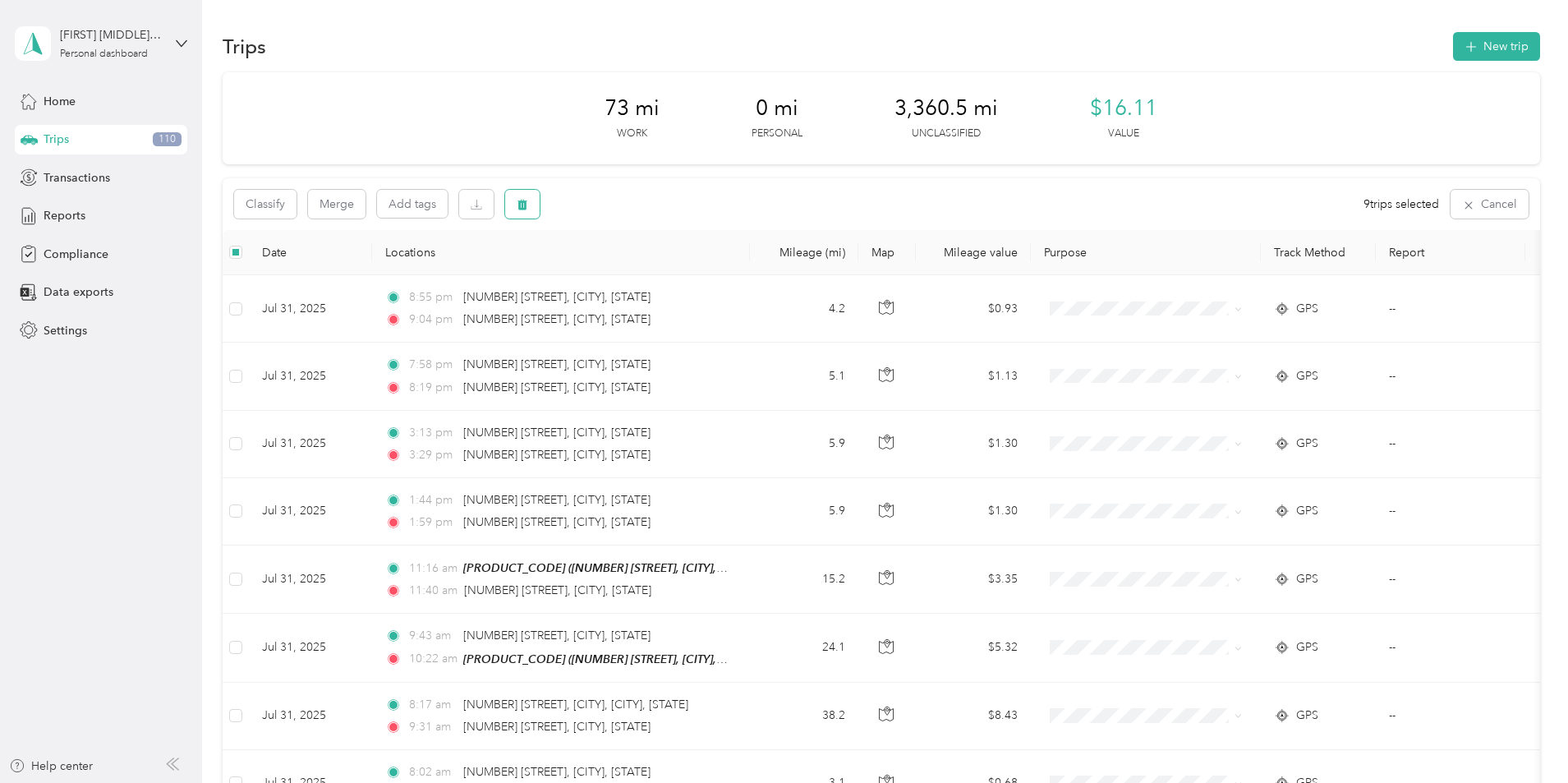 click 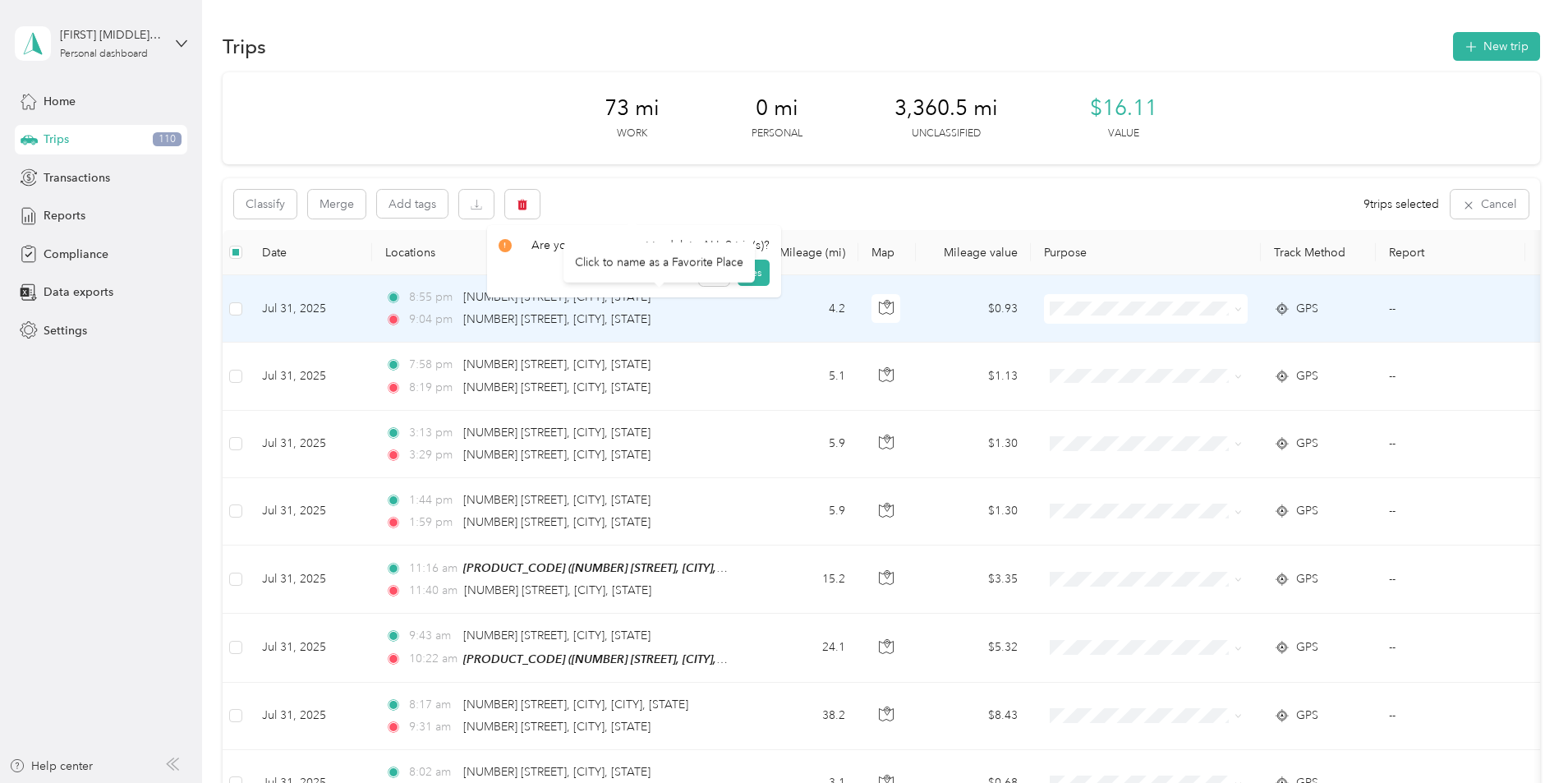 click on "Click to name as a Favorite Place" at bounding box center [659, 262] 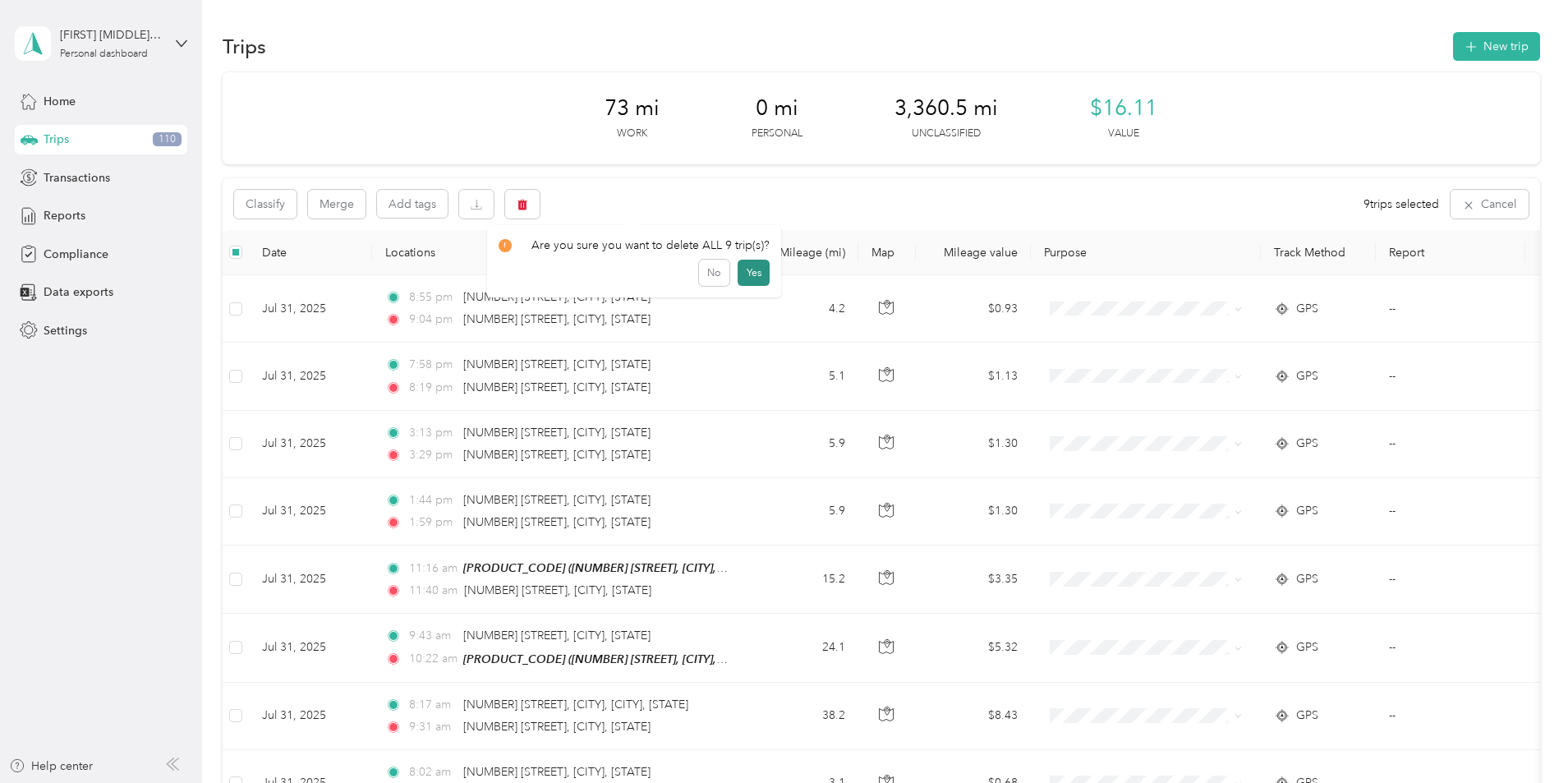 click on "Yes" at bounding box center [753, 273] 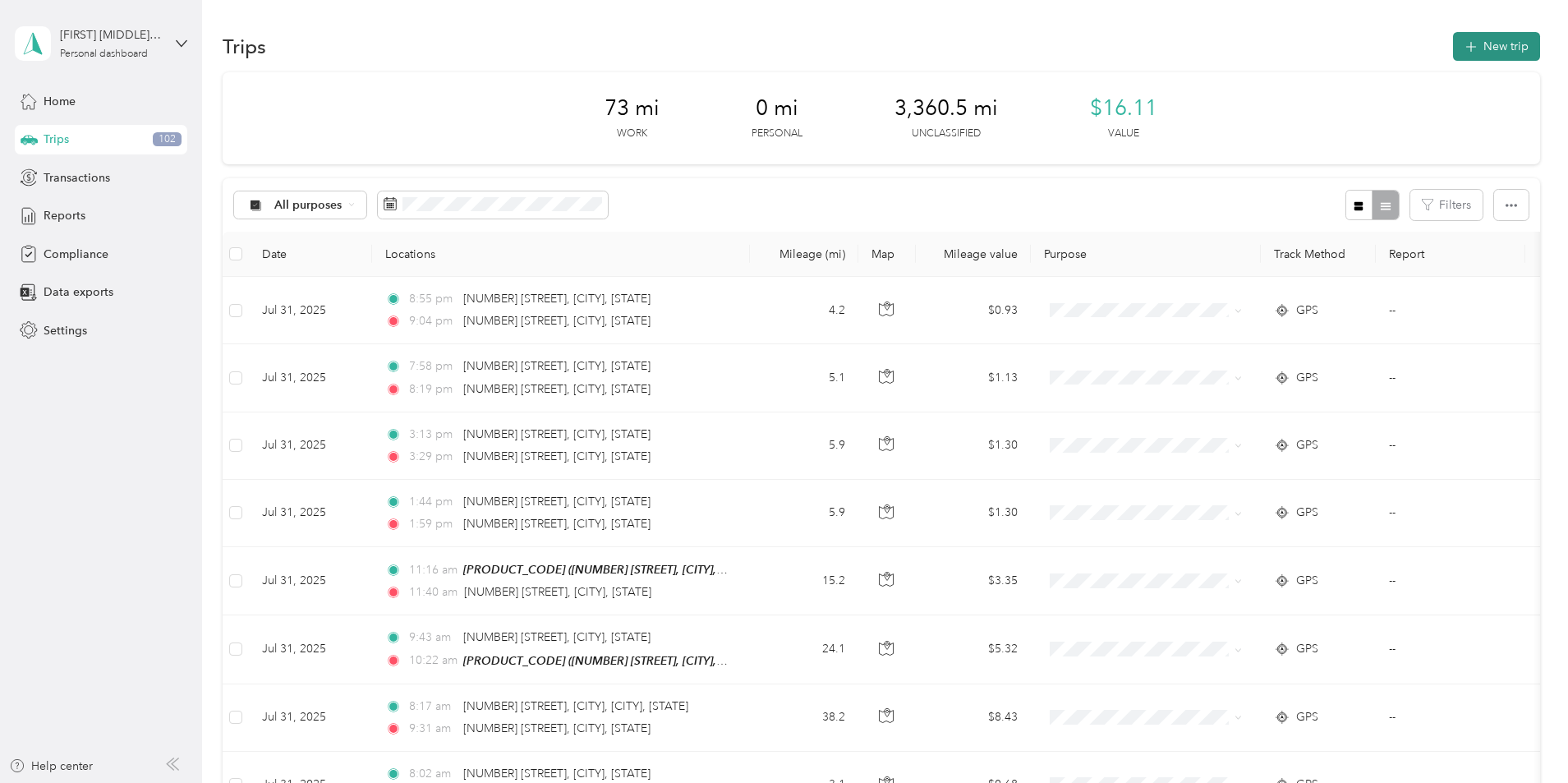 click on "New trip" at bounding box center (1497, 46) 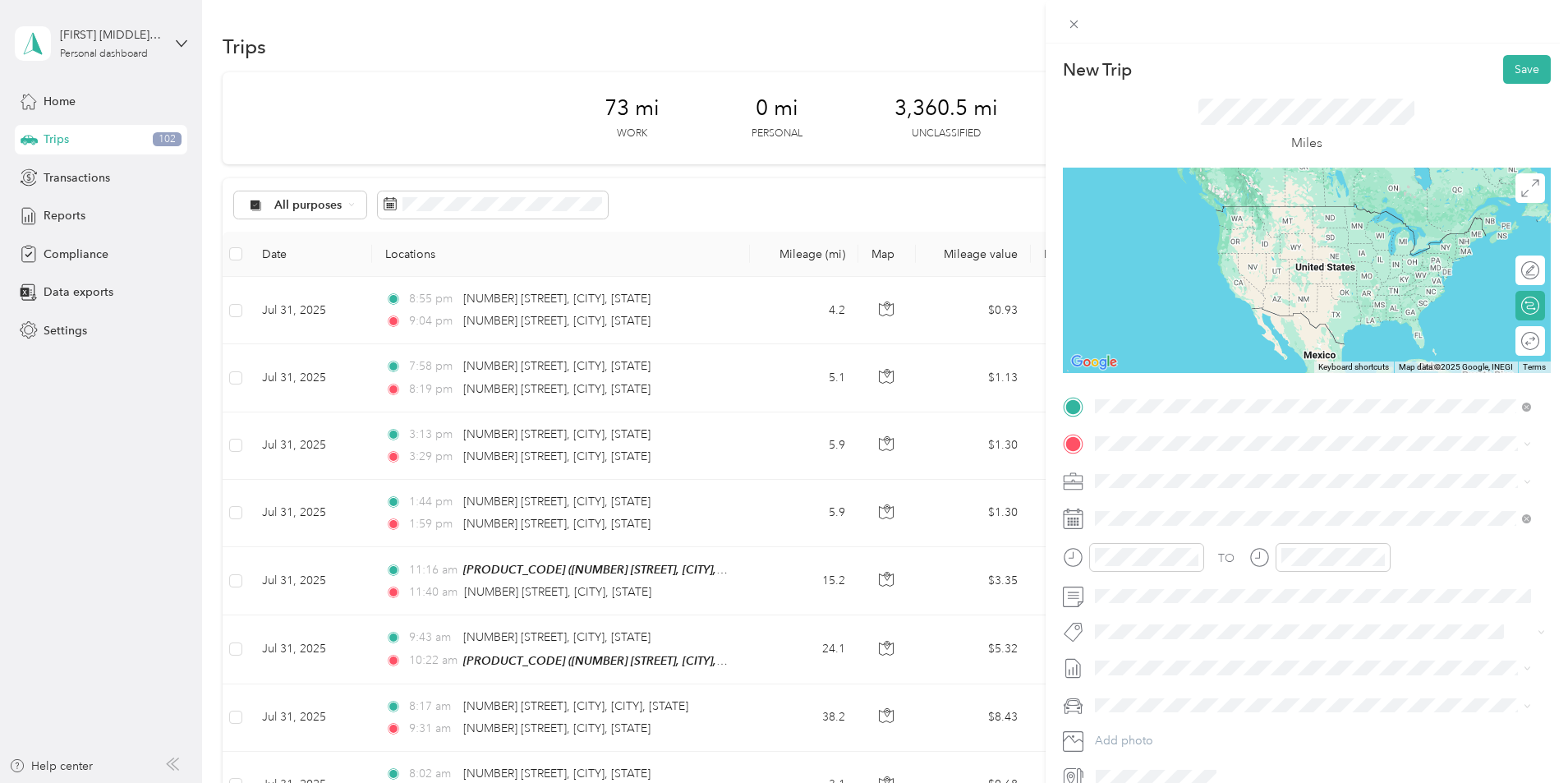 click on "[NUMBER] [STREET]
[CITY], [STATE] [POSTAL_CODE], [COUNTRY]" at bounding box center (1244, 472) 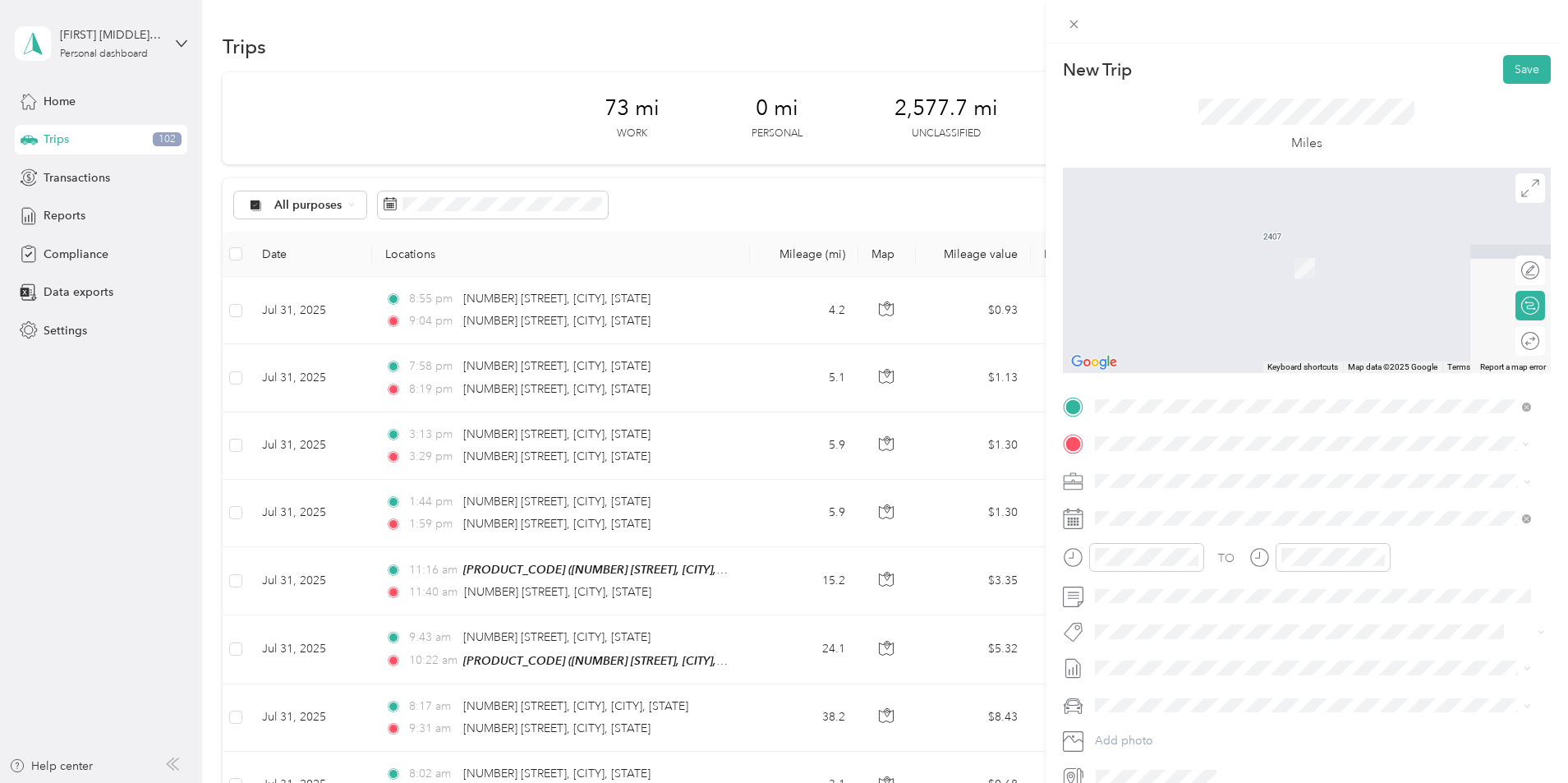 click on "TEAM [CODE] [NUMBER] [STREET], [POSTAL_CODE], [CITY], [STATE]" at bounding box center (1267, 521) 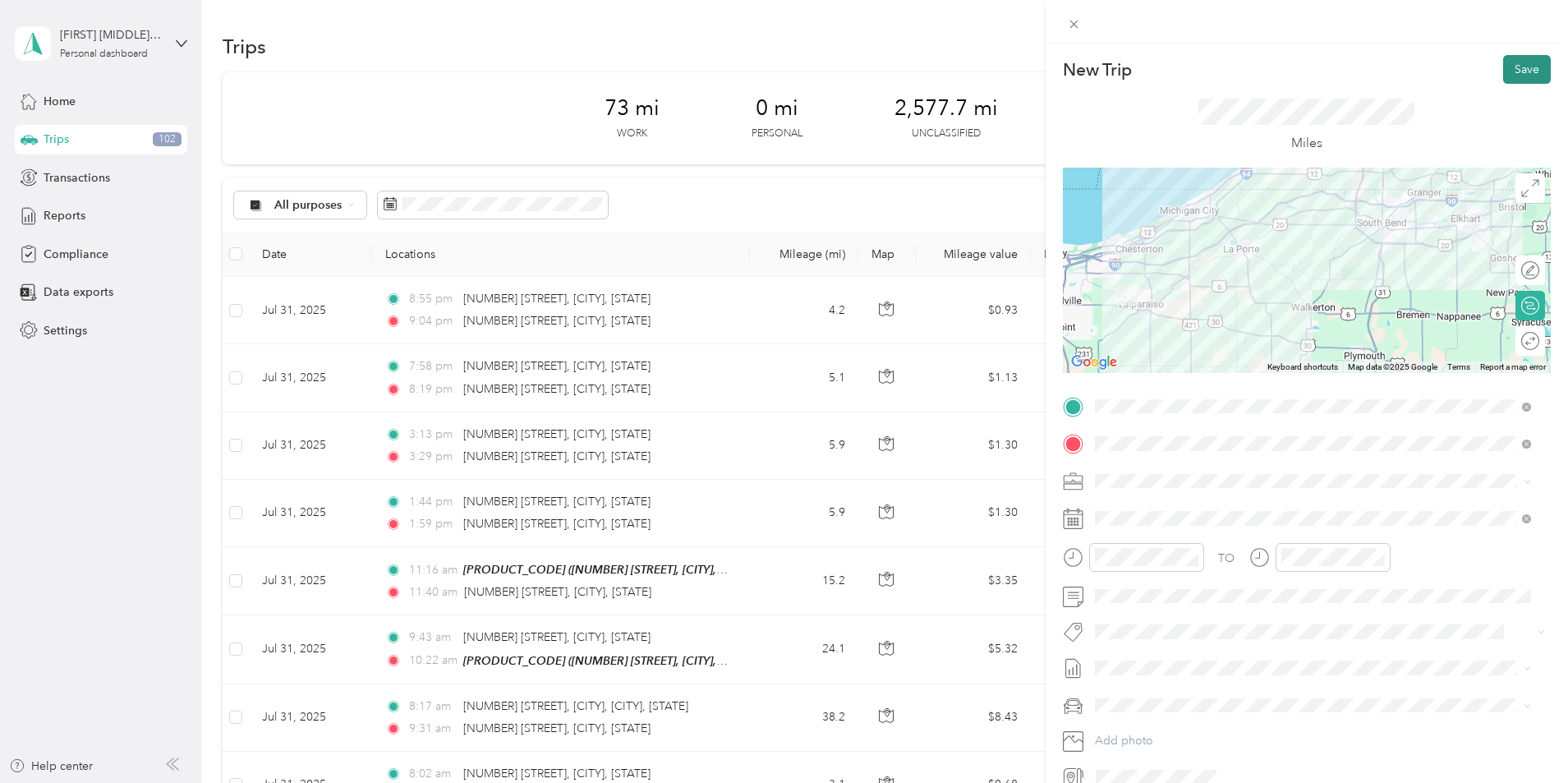 click on "Save" at bounding box center [1527, 69] 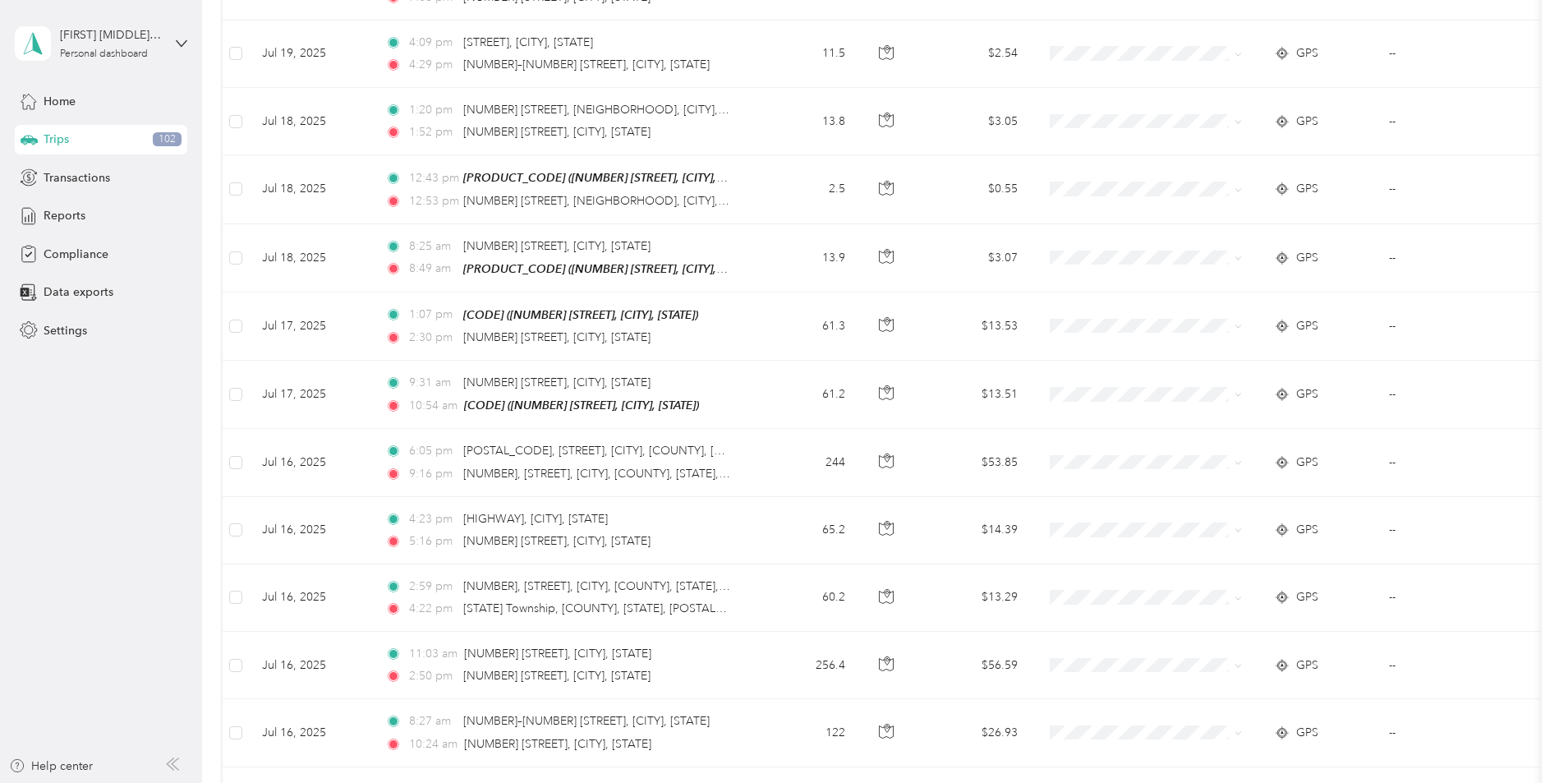 scroll, scrollTop: 3533, scrollLeft: 0, axis: vertical 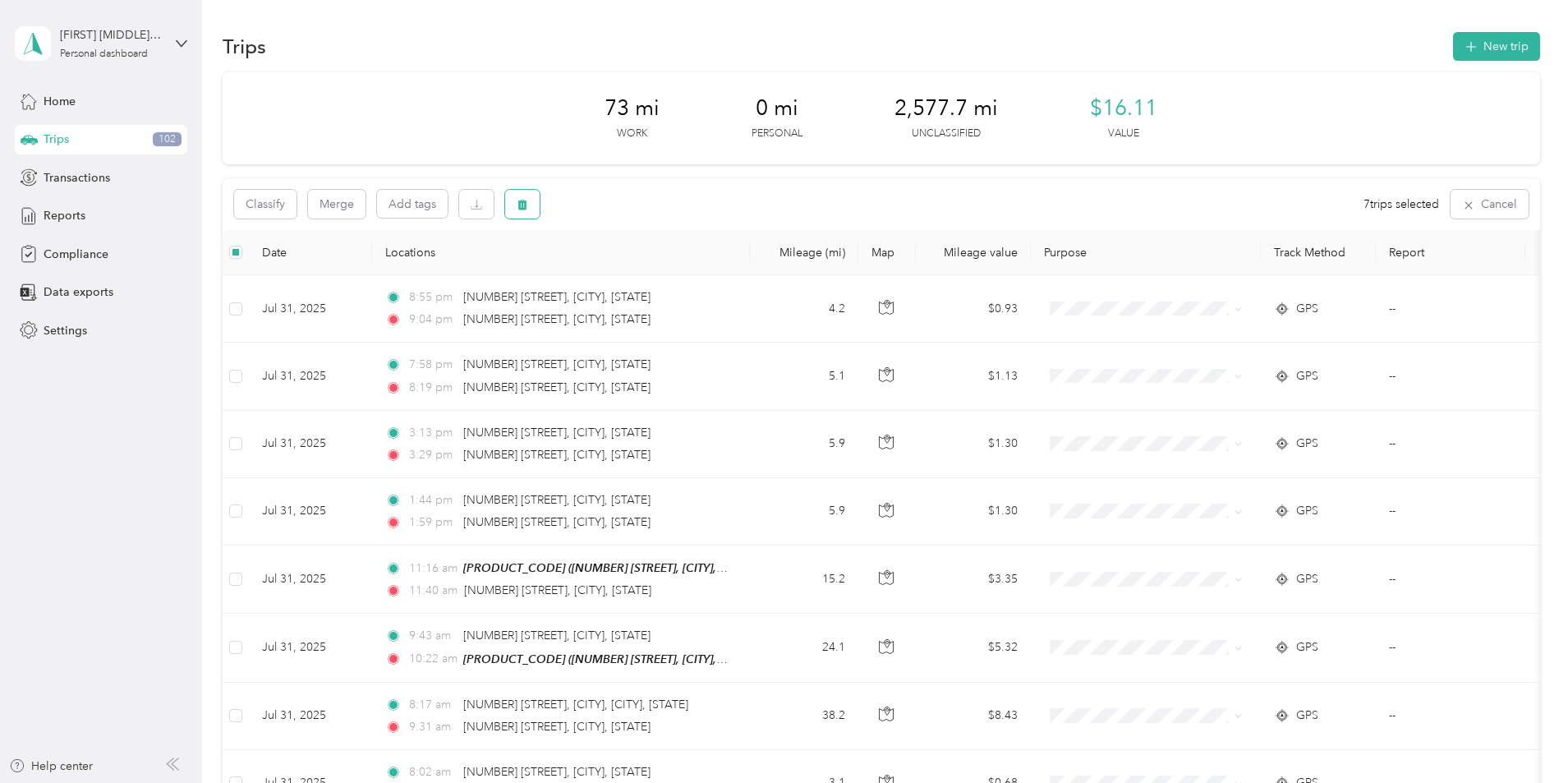 click 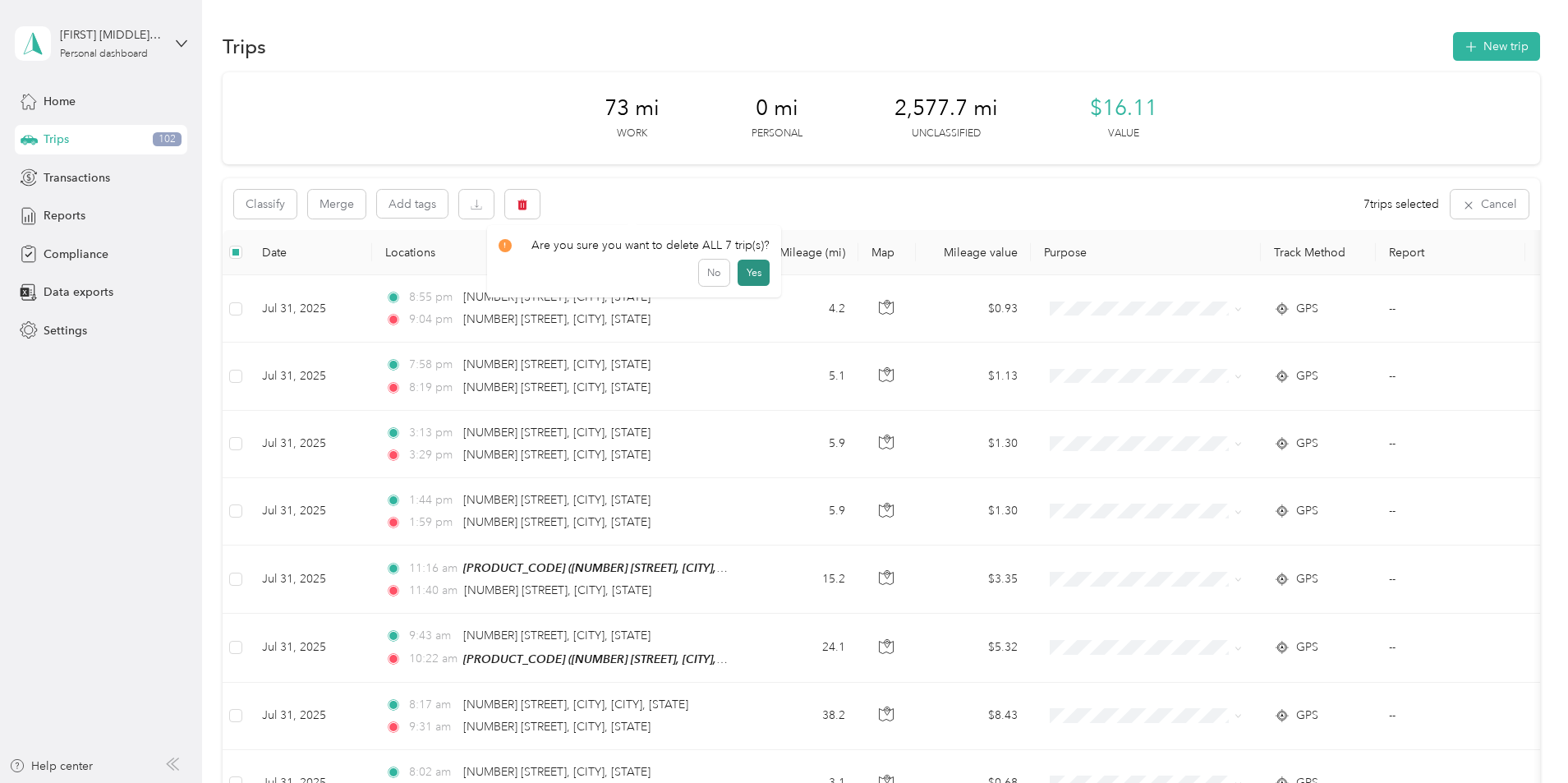 click on "Yes" at bounding box center (753, 273) 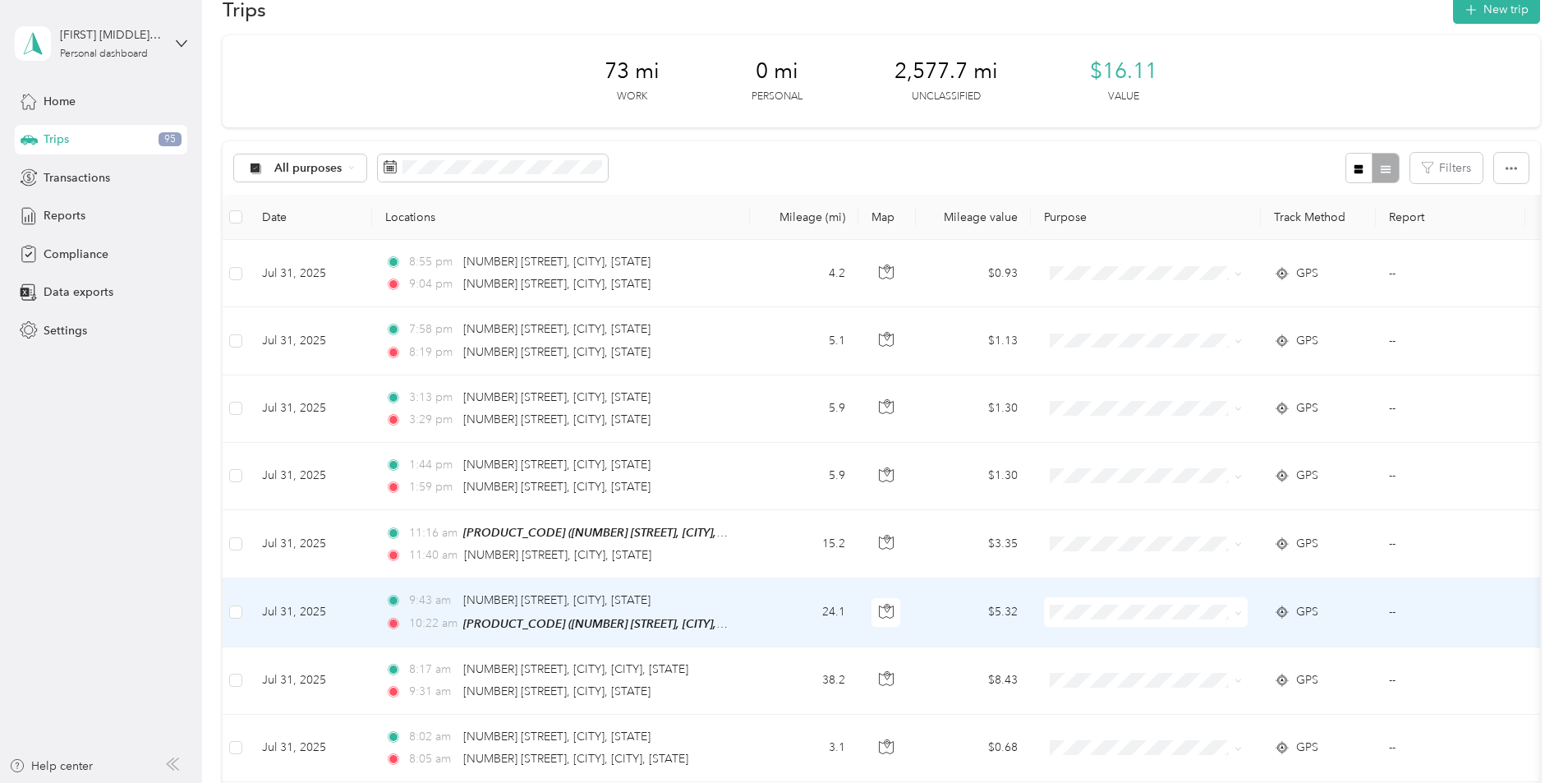 scroll, scrollTop: 0, scrollLeft: 0, axis: both 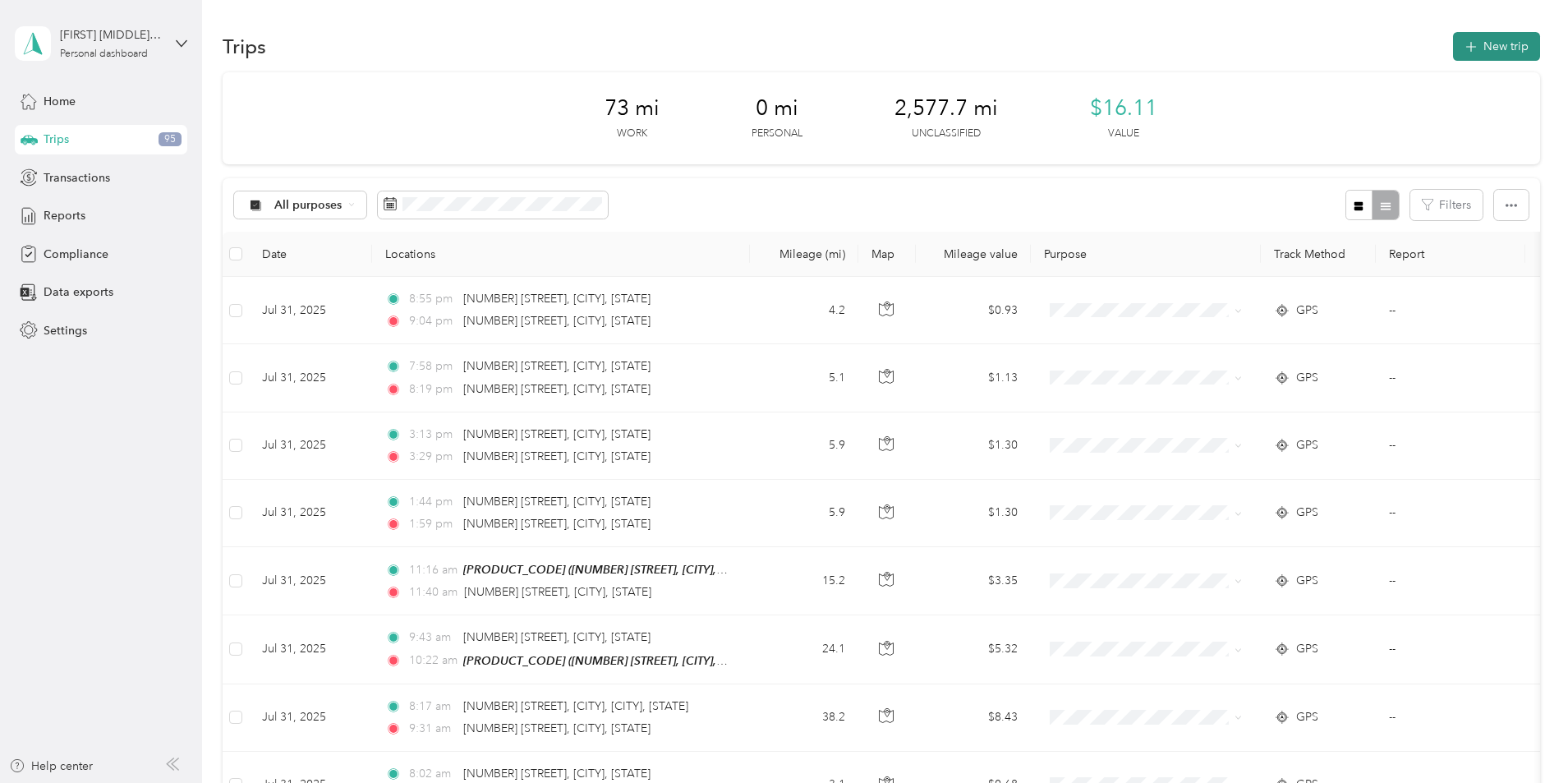 click on "New trip" at bounding box center (1497, 46) 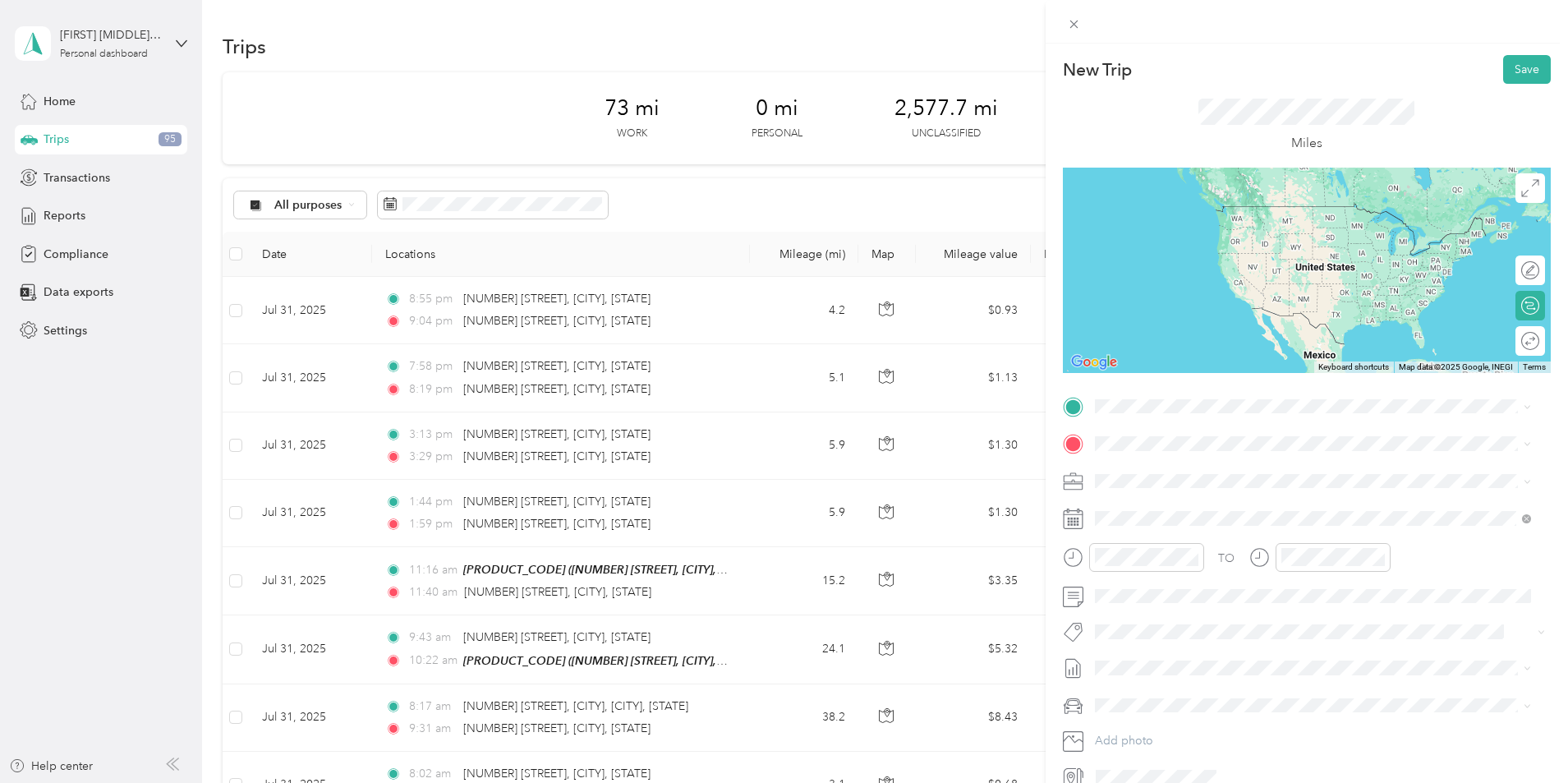 click on "[NUMBER] [STREET]
[CITY], [STATE] [POSTAL_CODE], [COUNTRY]" at bounding box center [1244, 472] 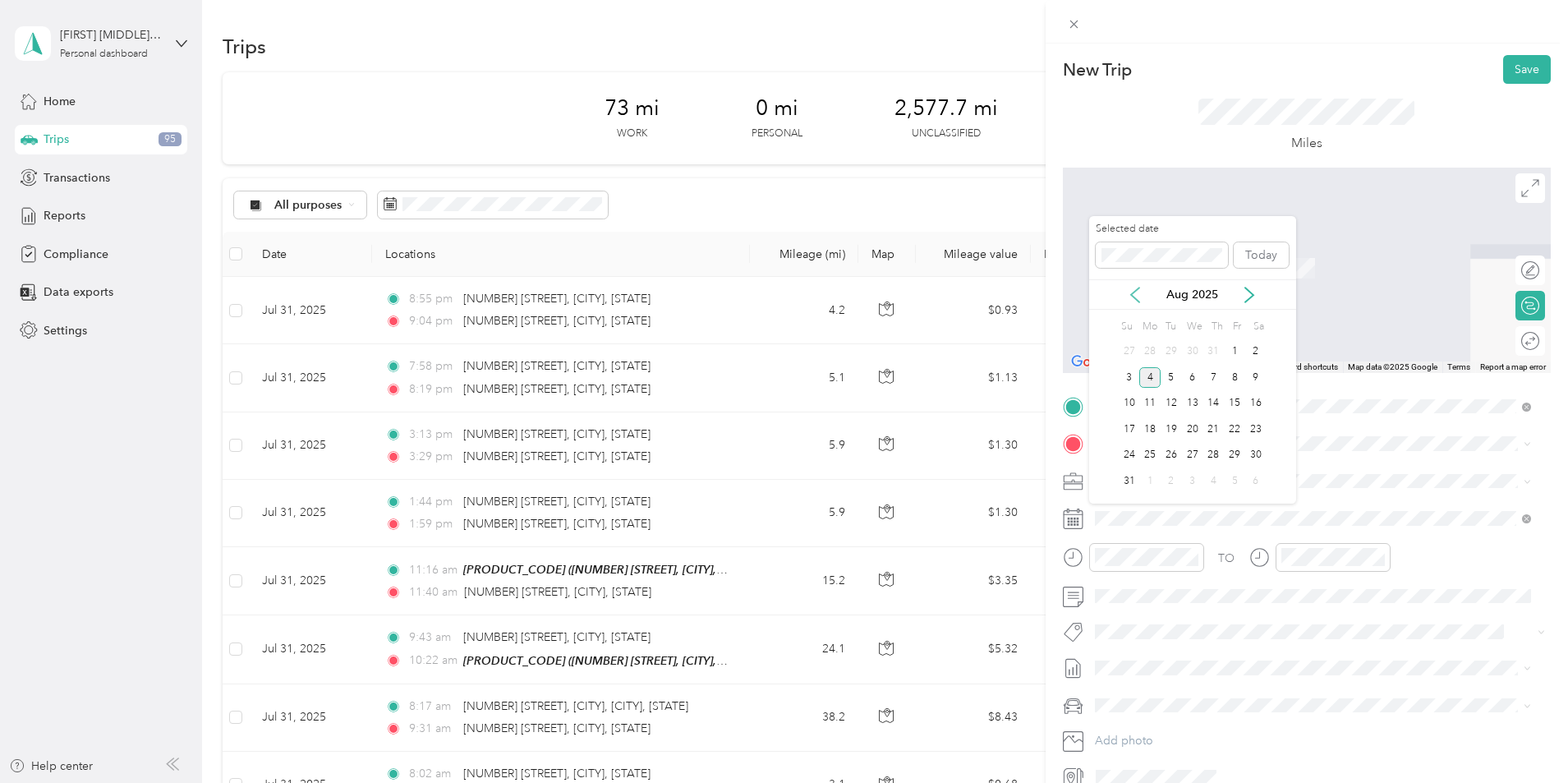click 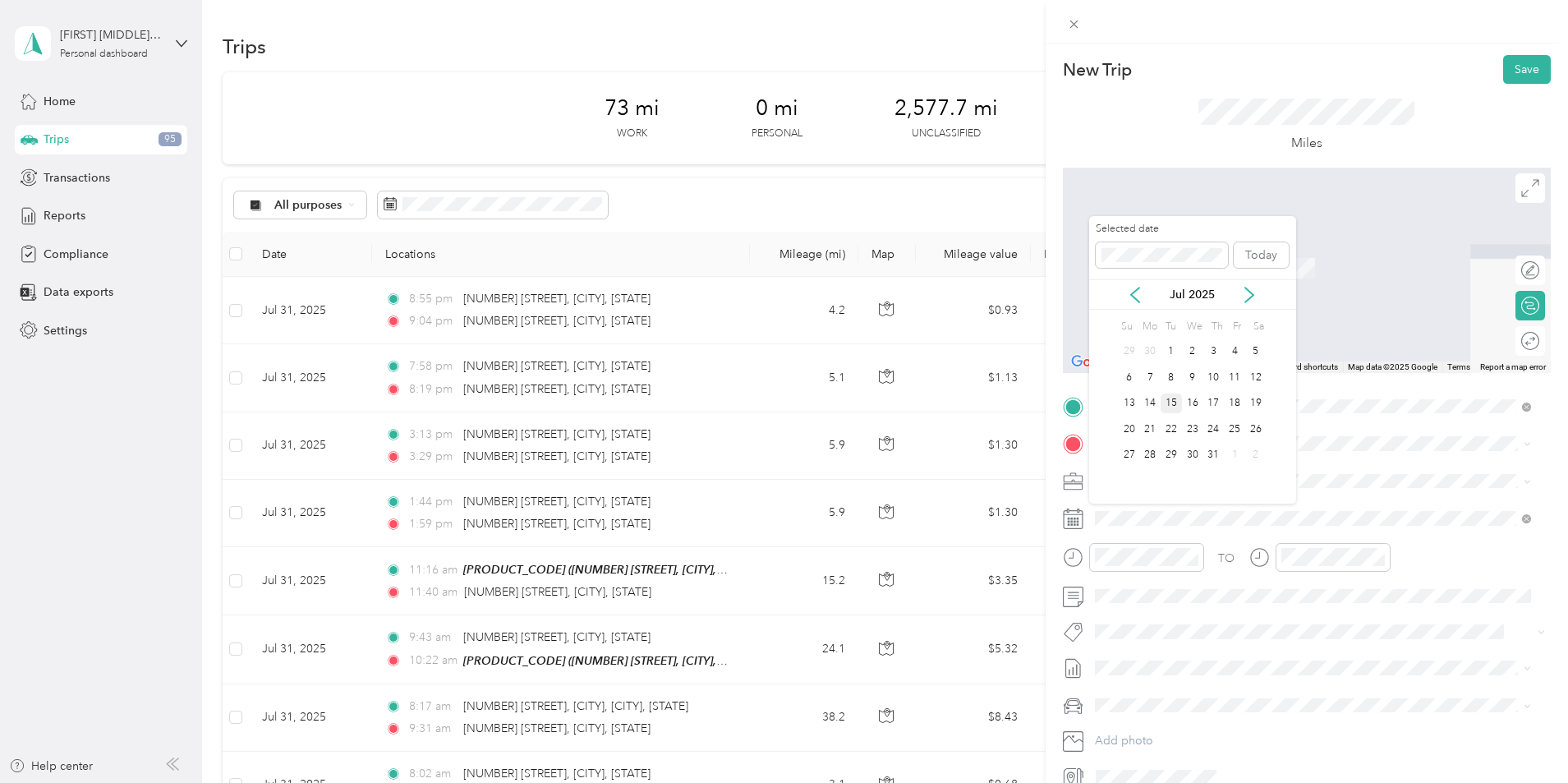 click on "15" at bounding box center [1171, 403] 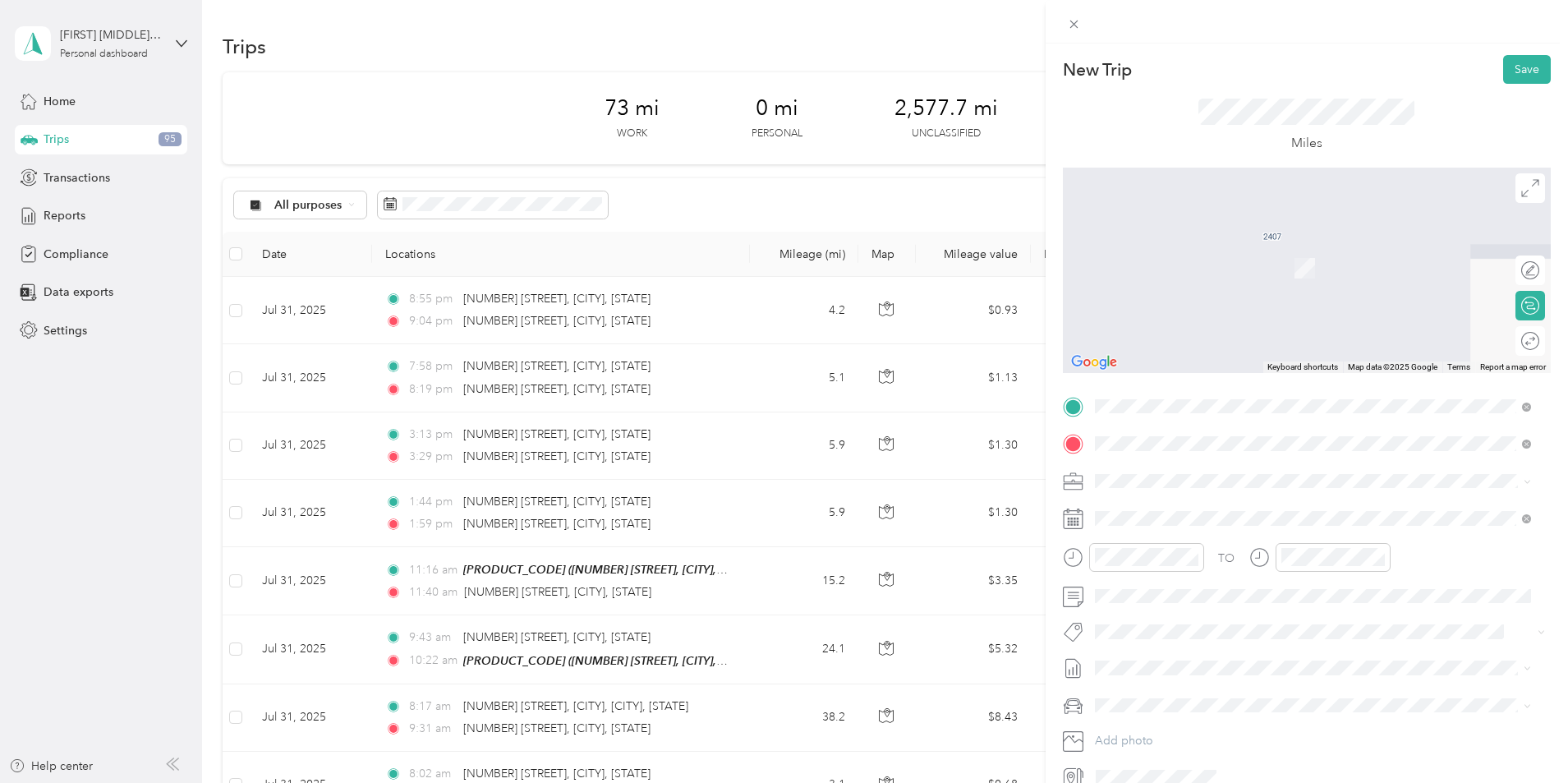click on "TEAM [PRODUCT_CODE]" at bounding box center [1267, 511] 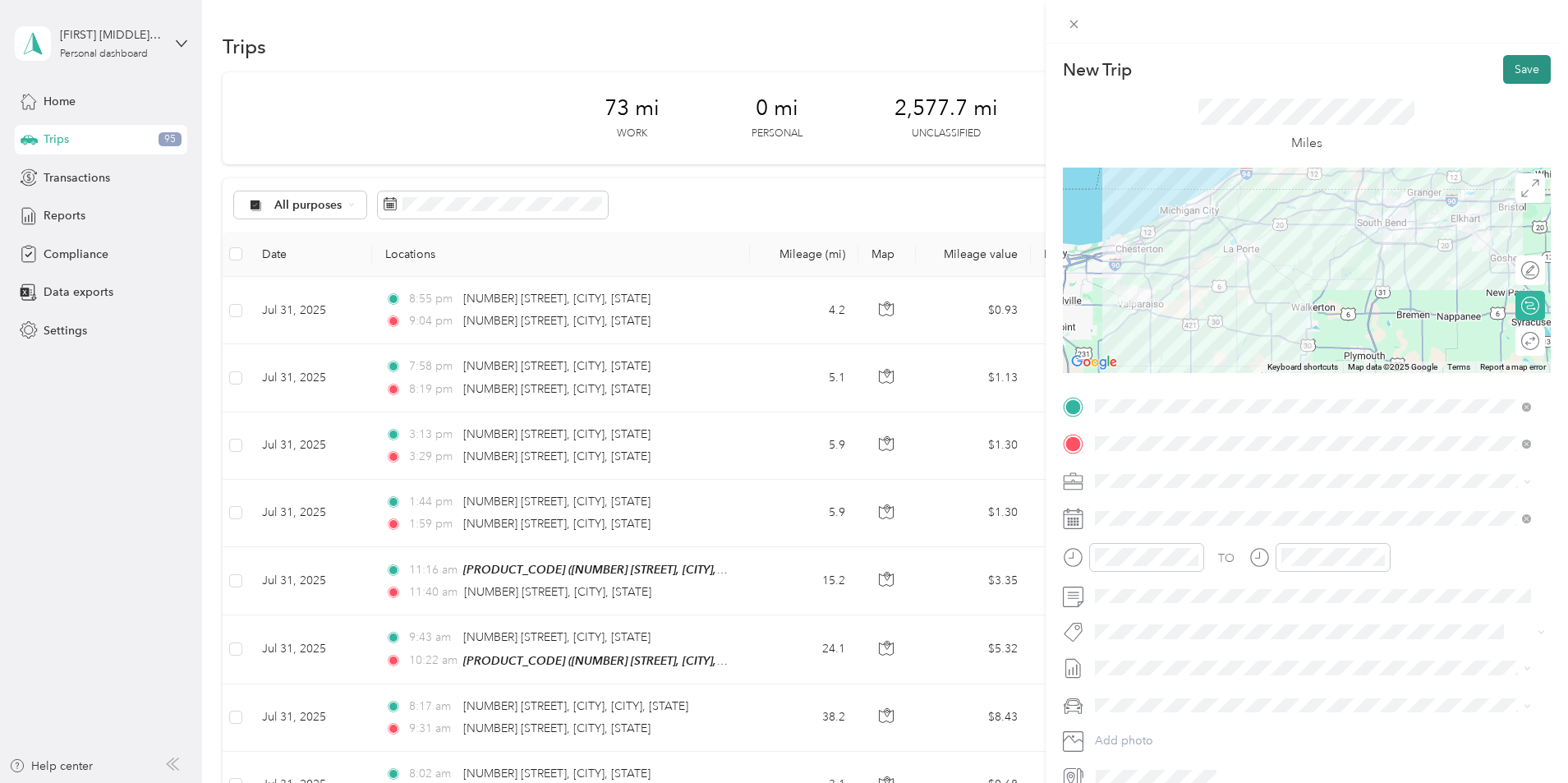 click on "Save" at bounding box center (1527, 69) 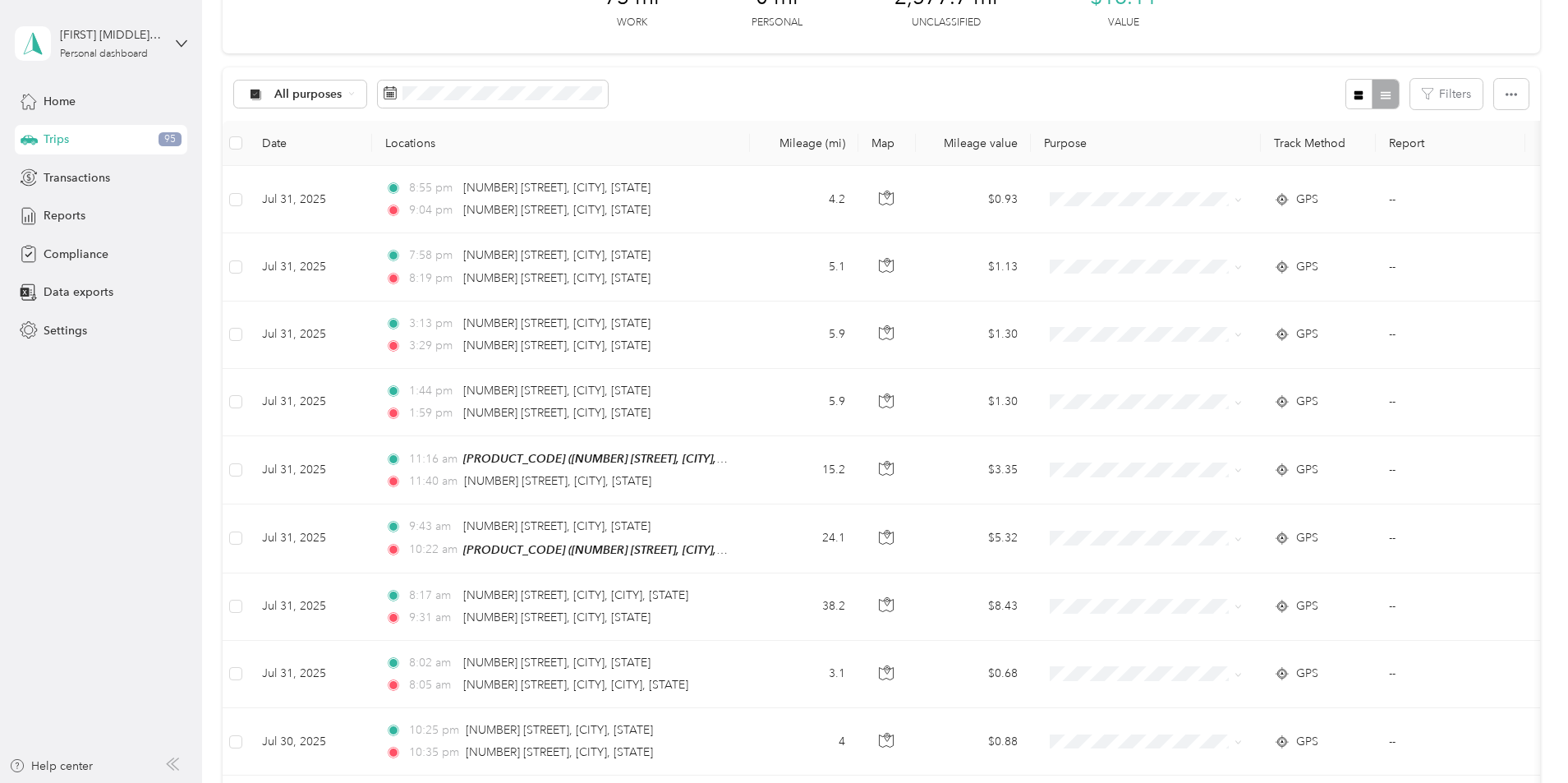 scroll, scrollTop: 0, scrollLeft: 0, axis: both 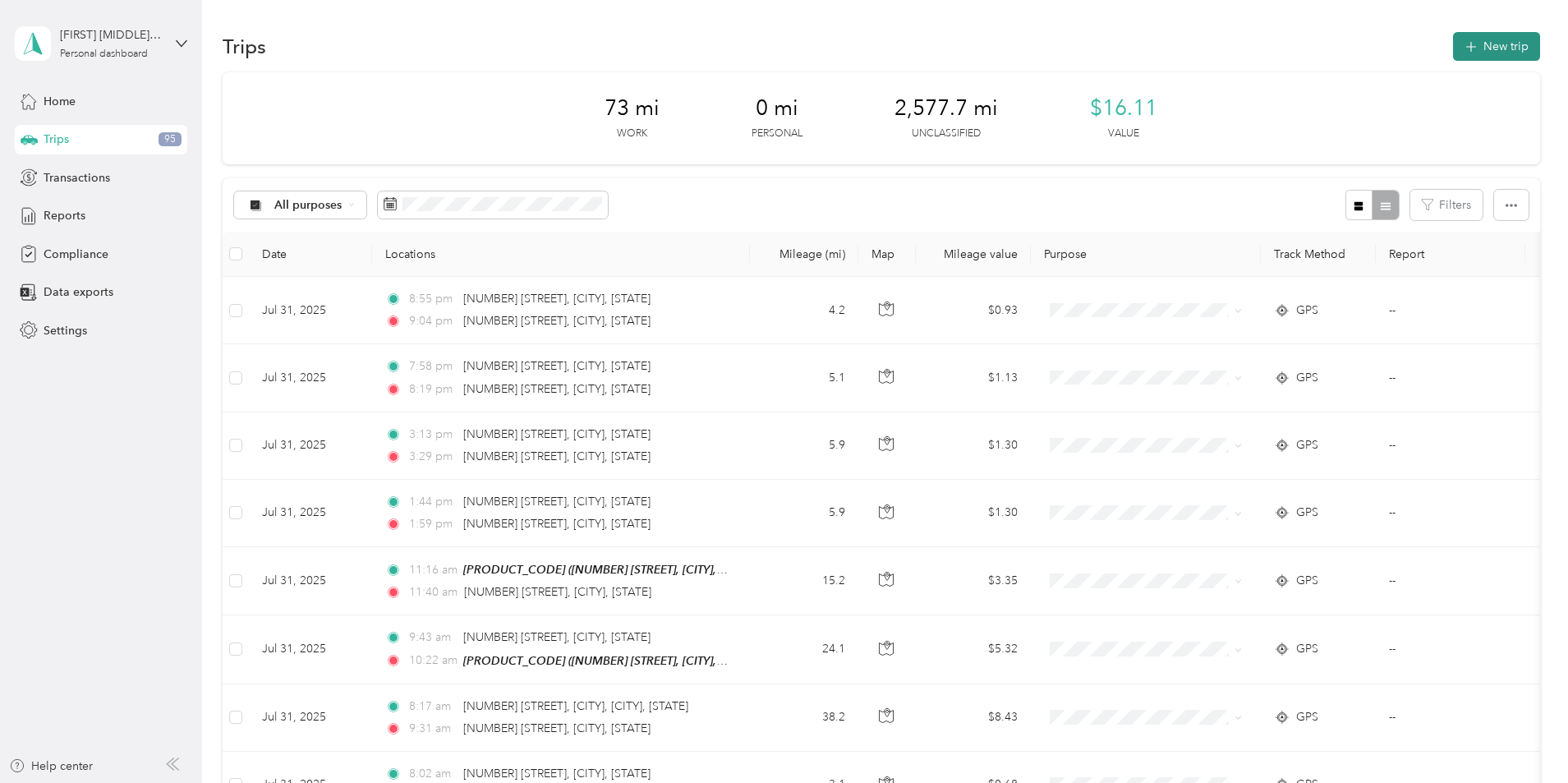 click on "New trip" at bounding box center [1497, 46] 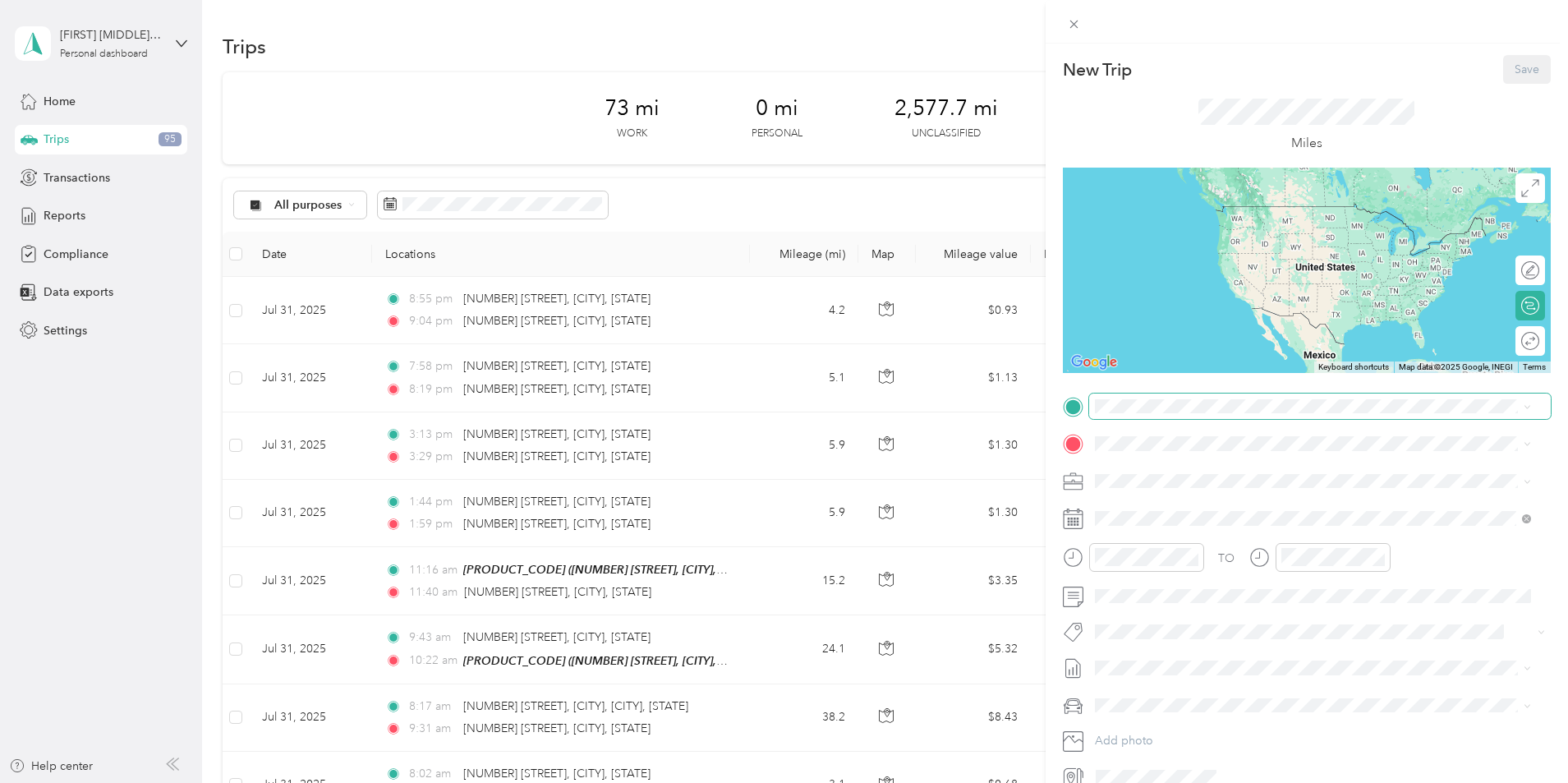 click at bounding box center [1320, 407] 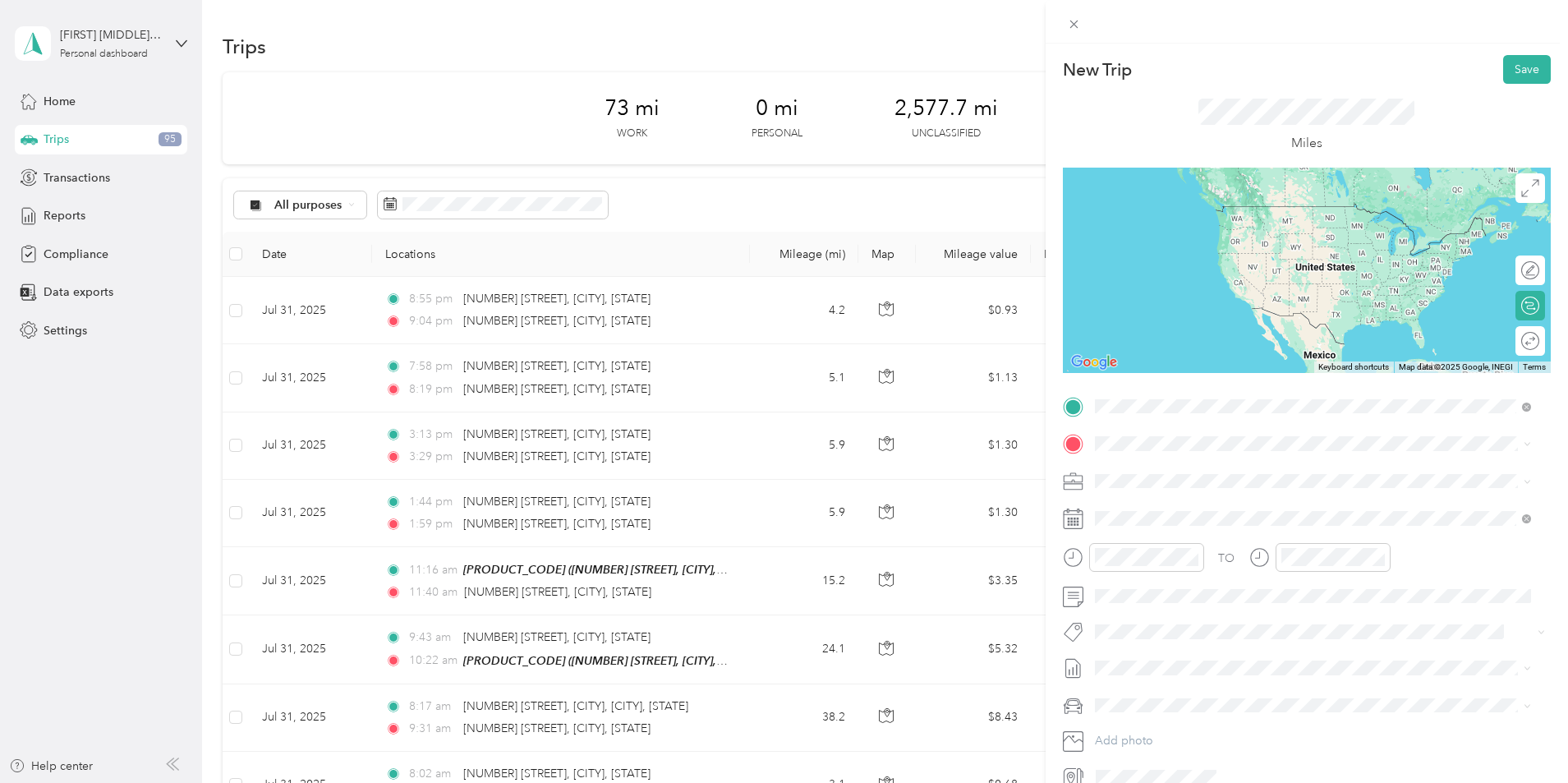 click on "TEAM [PRODUCT_CODE]" at bounding box center (1267, 474) 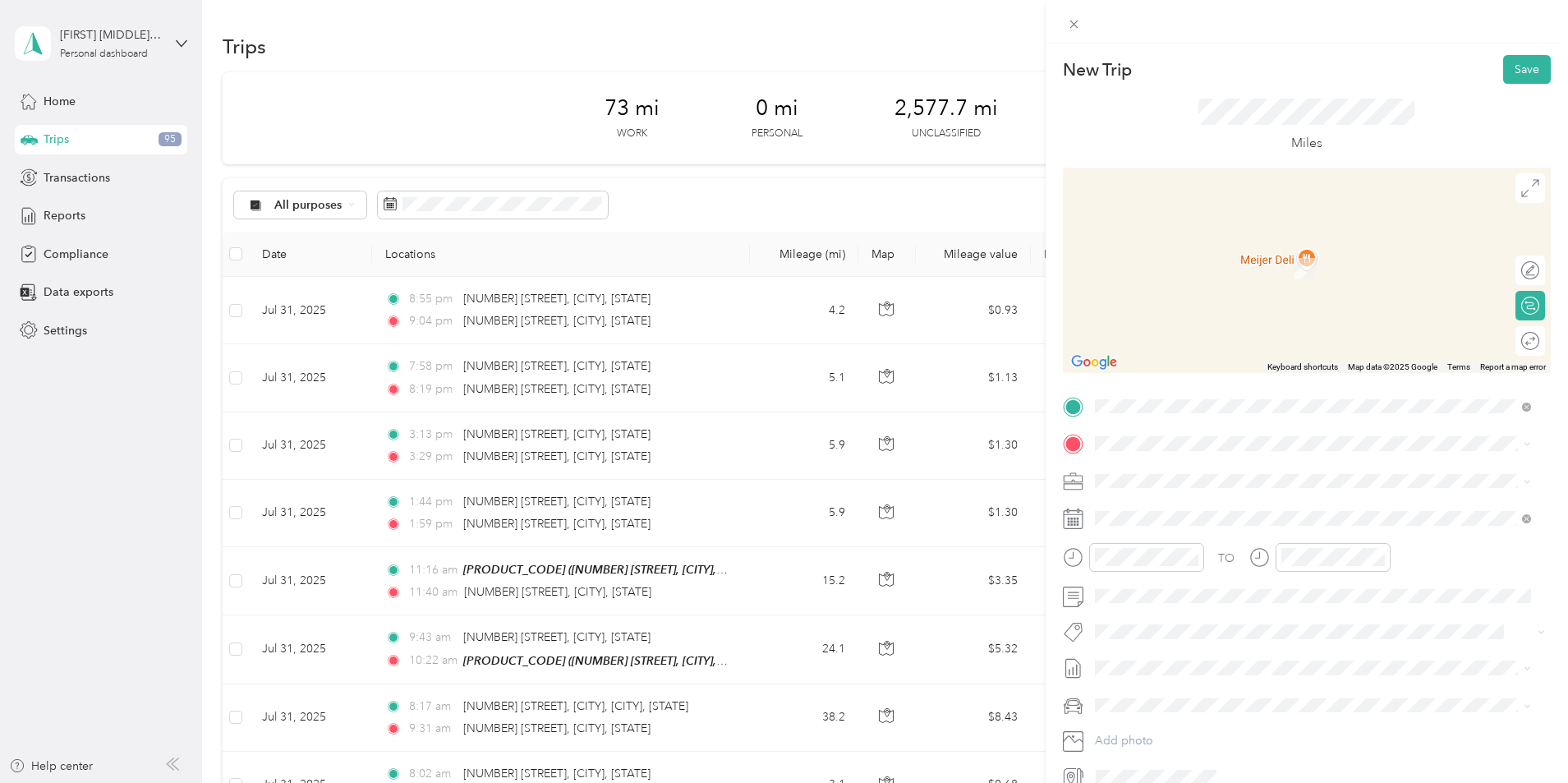 click on "[NUMBER] [STREET]
[CITY], [STATE] [POSTAL_CODE], [COUNTRY]" at bounding box center [1244, 509] 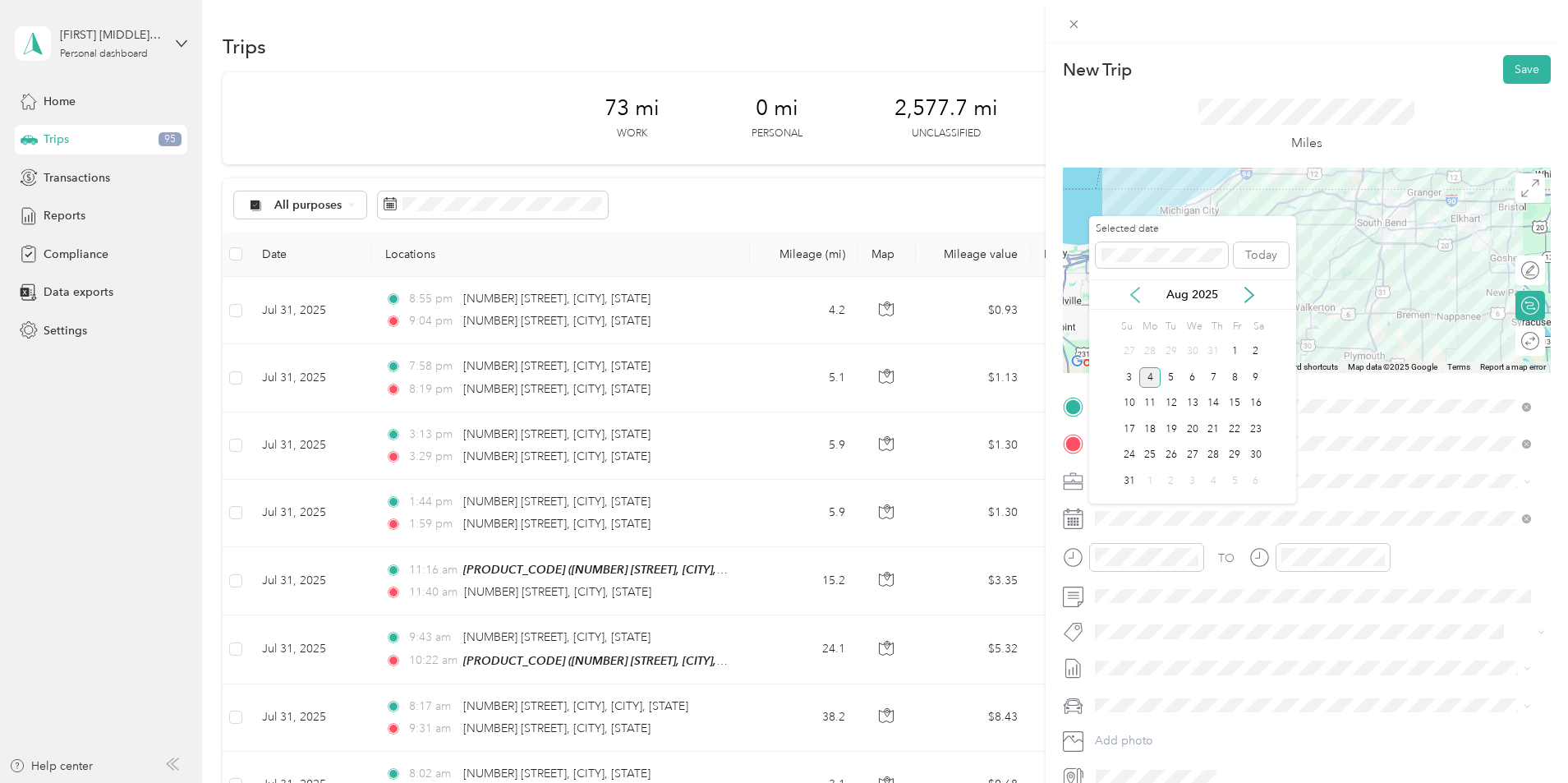 click 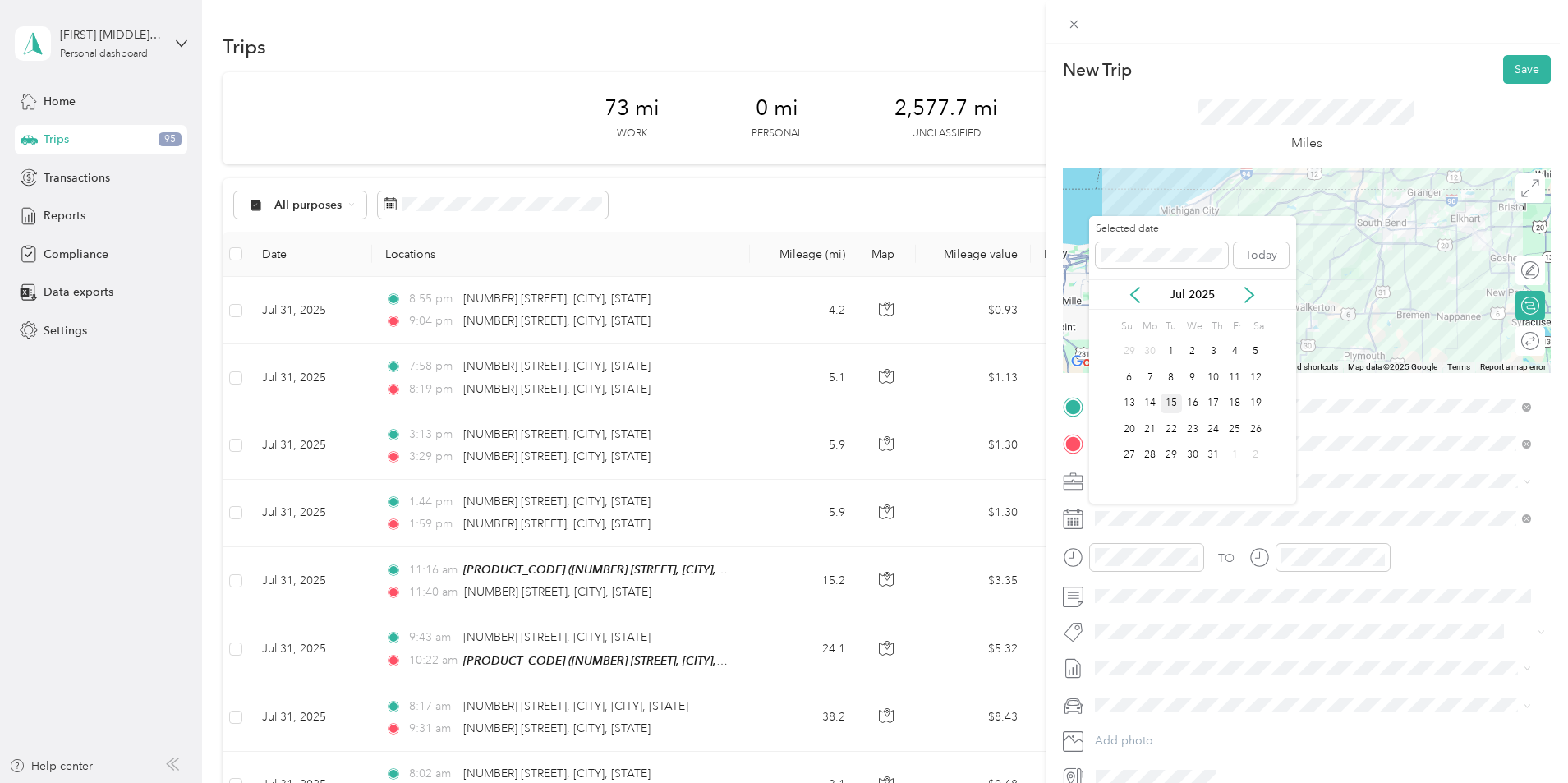 click on "15" at bounding box center (1171, 403) 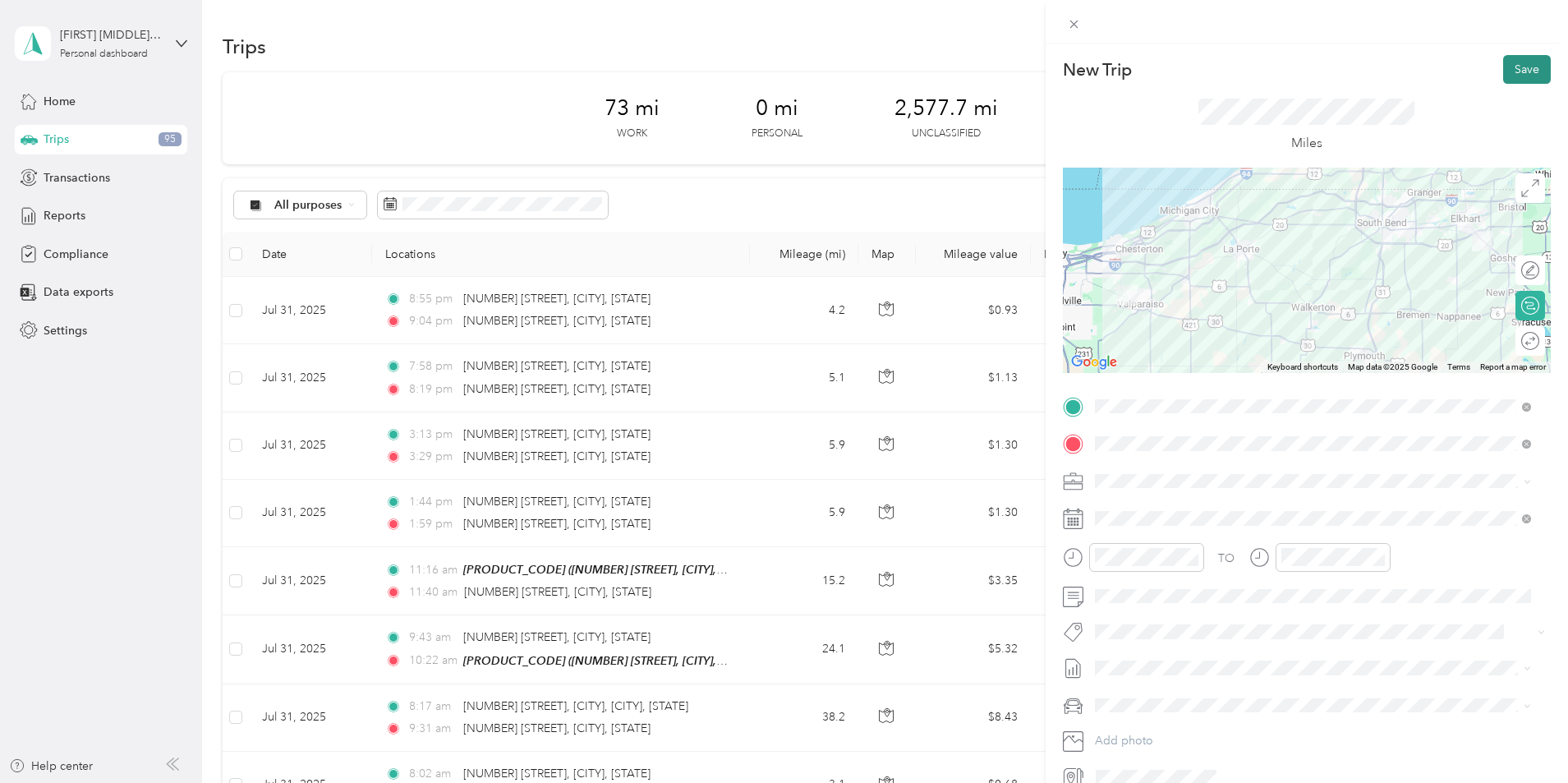 click on "Save" at bounding box center [1527, 69] 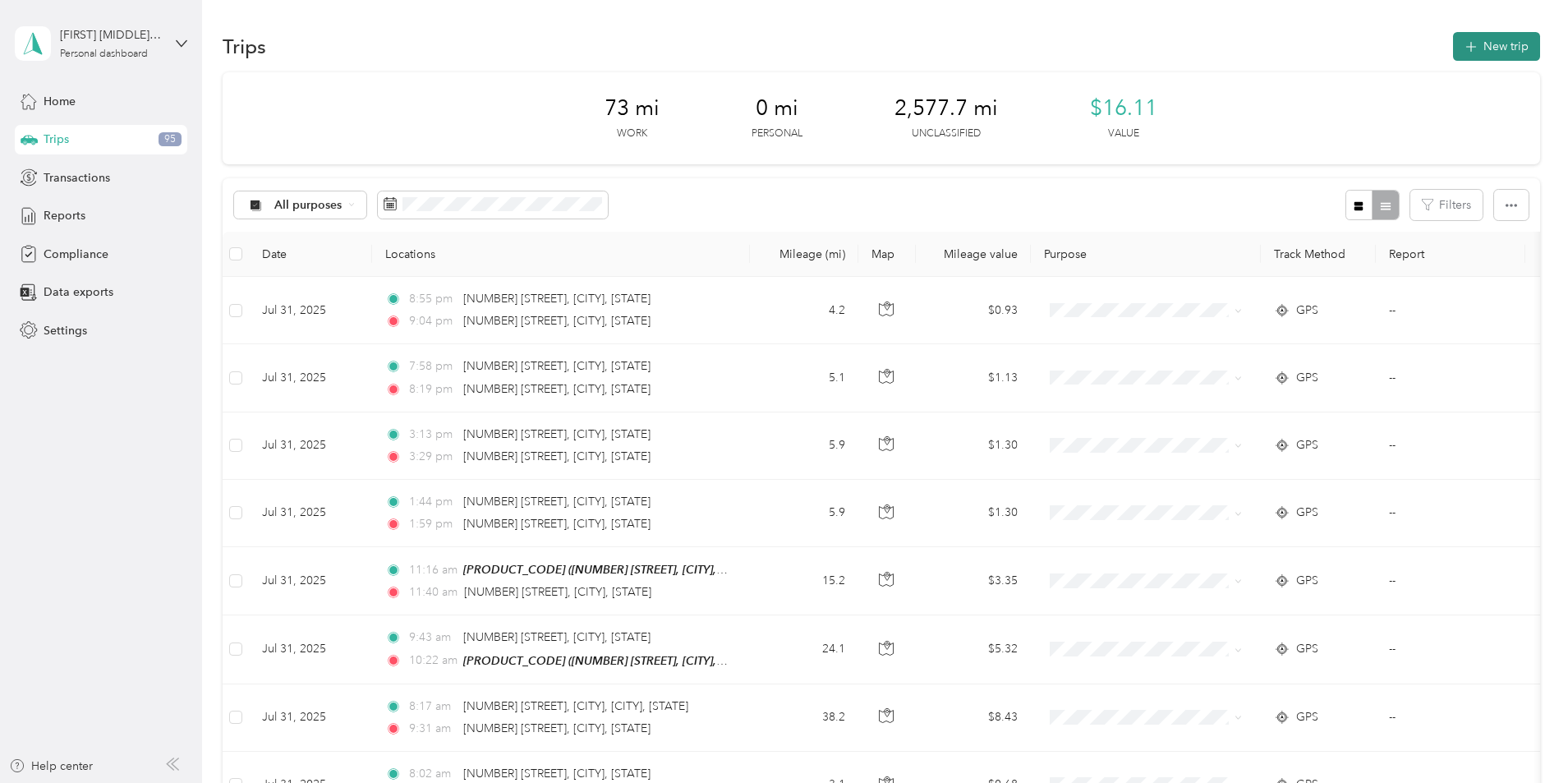click on "New trip" at bounding box center (1497, 46) 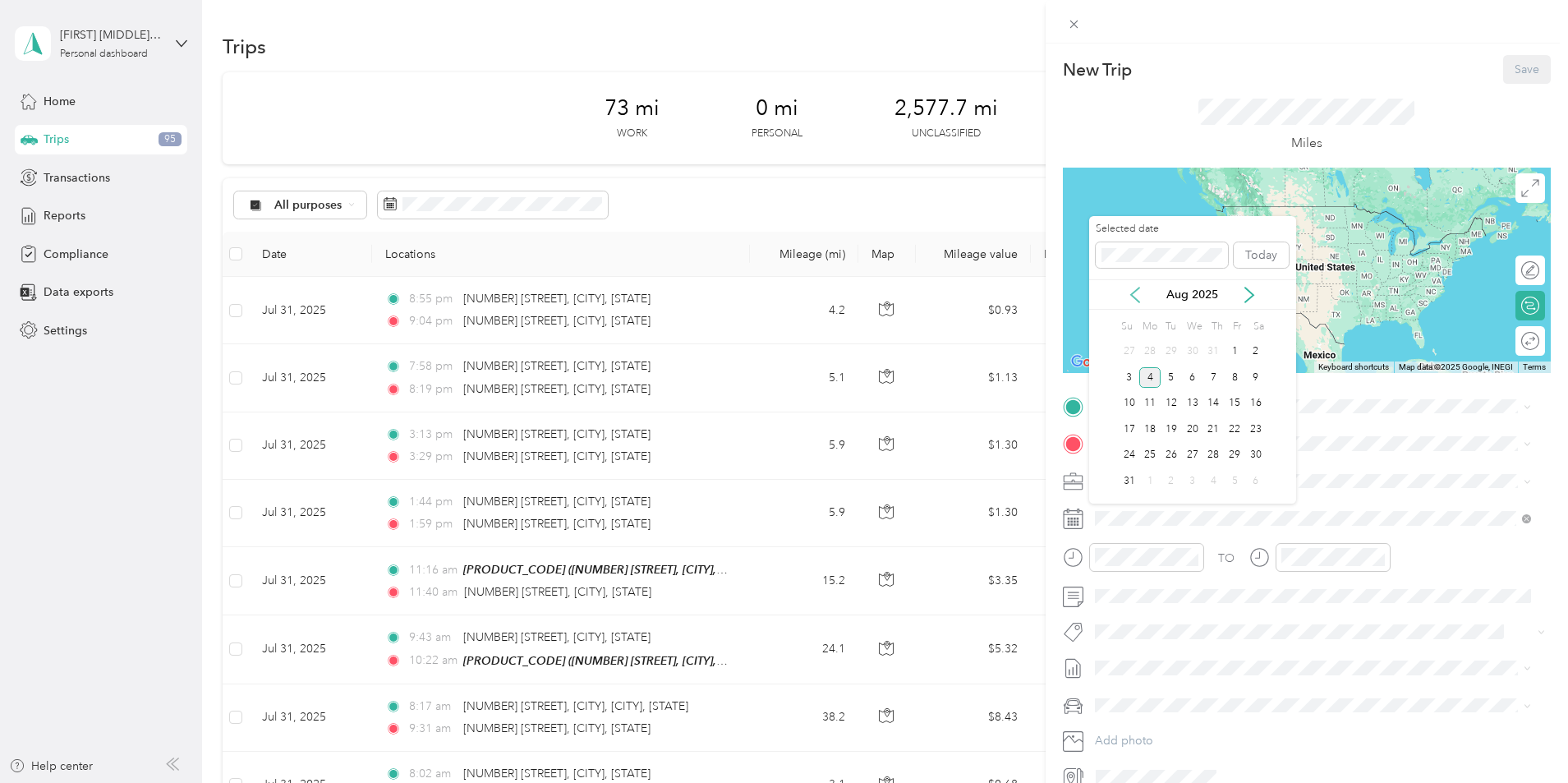 click 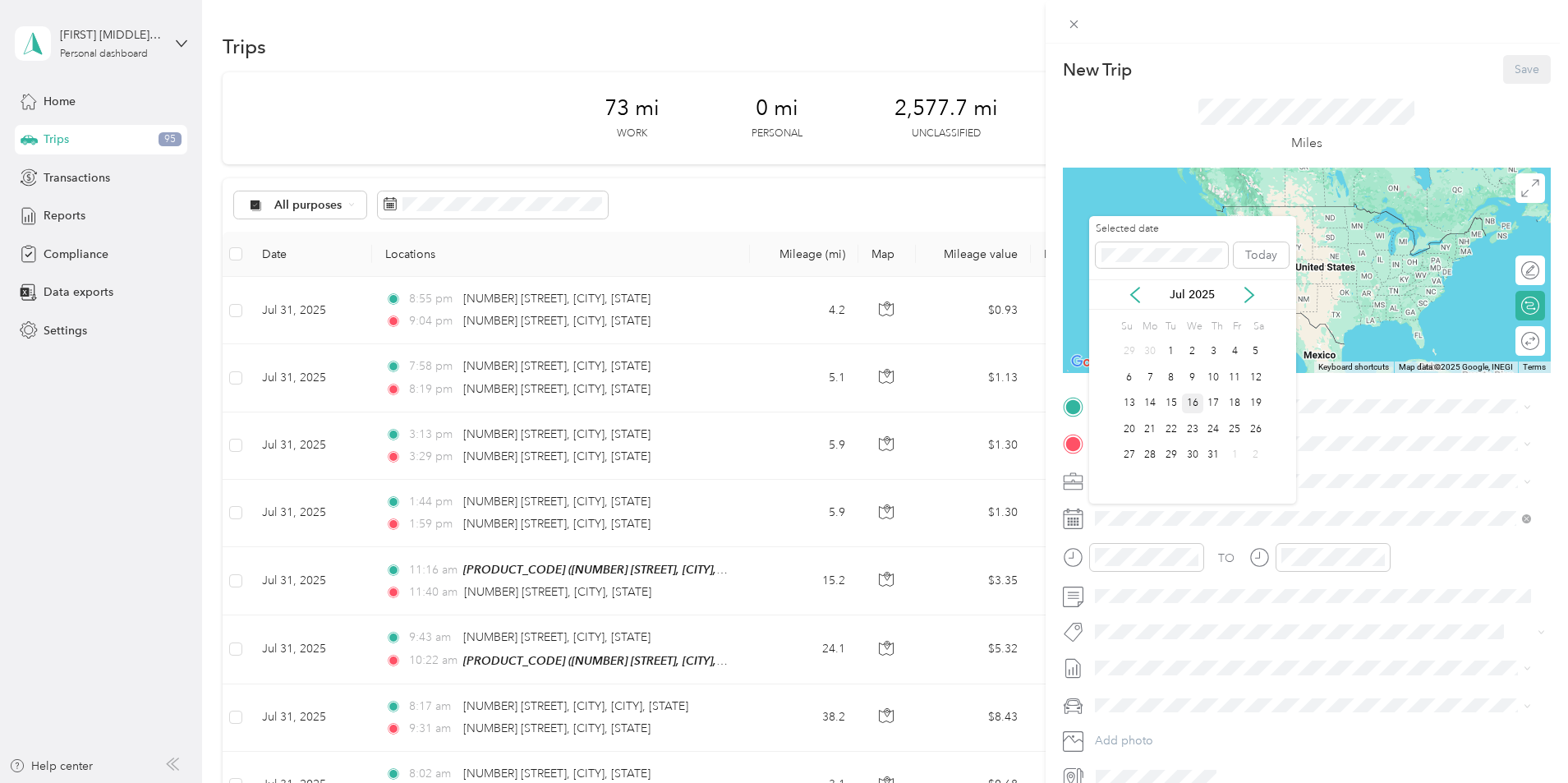 click on "16" at bounding box center [1193, 403] 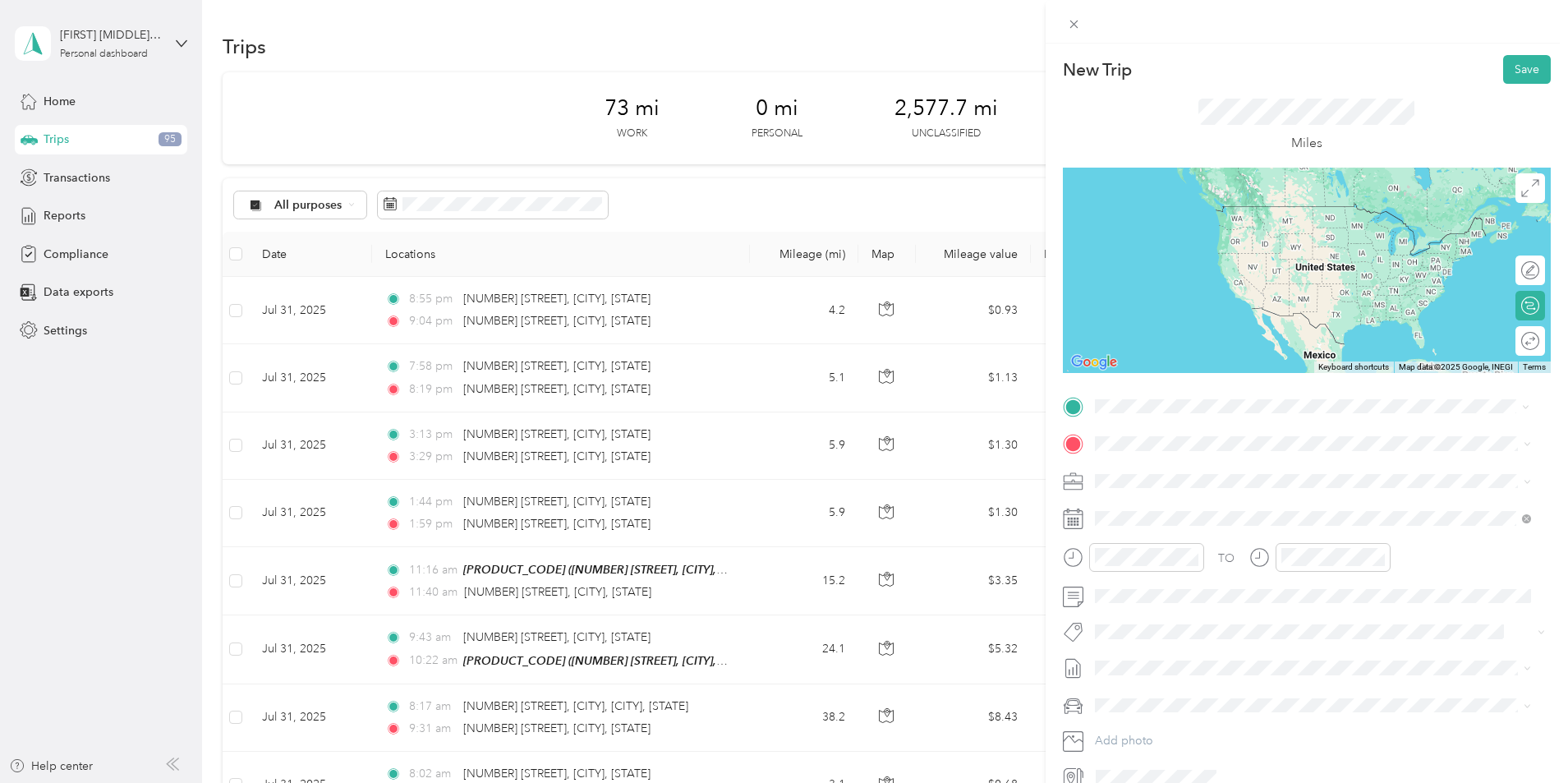 click on "[NUMBER] [STREET]
[CITY], [STATE] [POSTAL_CODE], [COUNTRY]" at bounding box center [1244, 472] 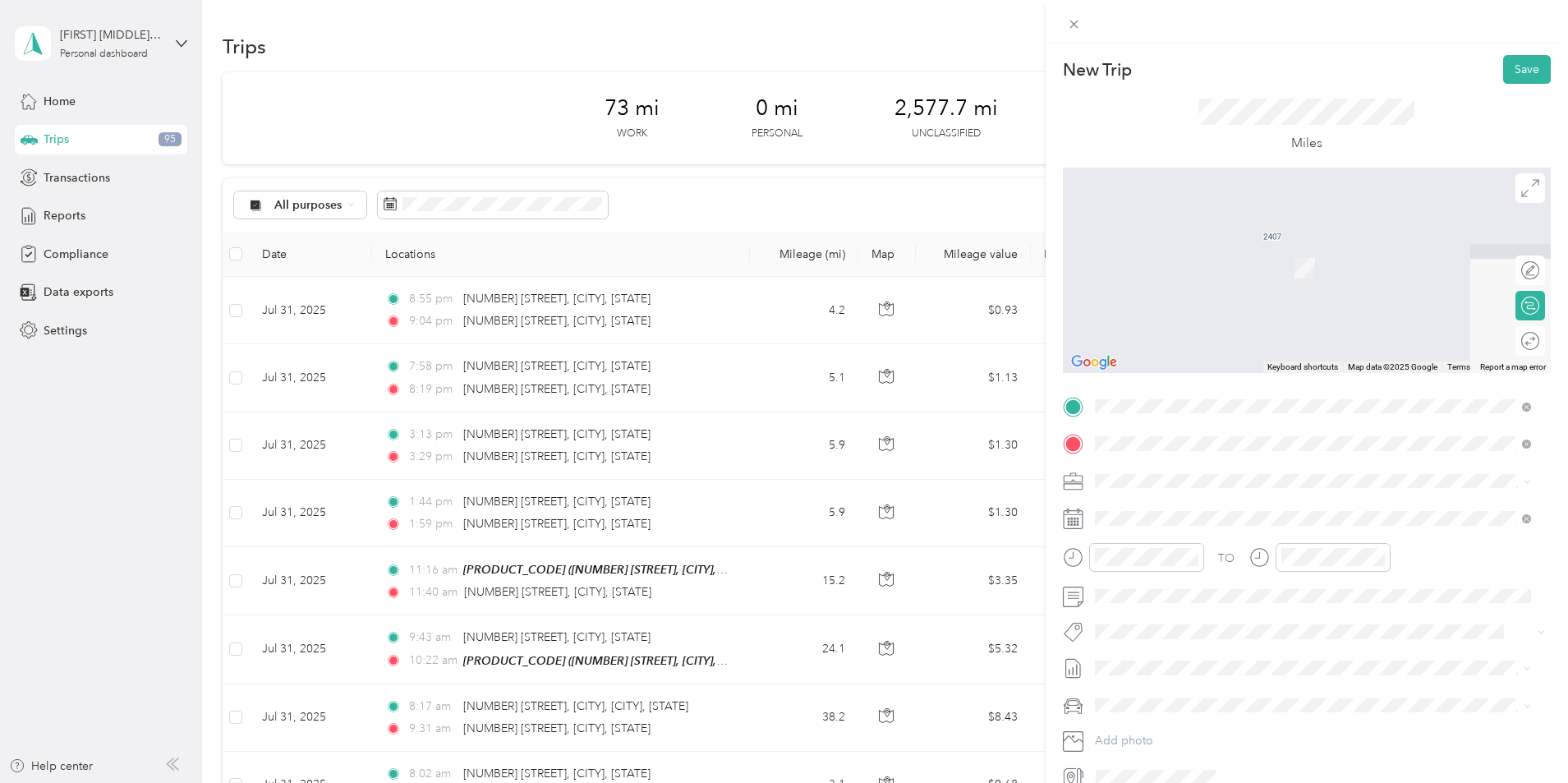 click on "[NUMBER] [STREET]
[CITY], [STATE] [POSTAL_CODE], [COUNTRY]" at bounding box center [1244, 509] 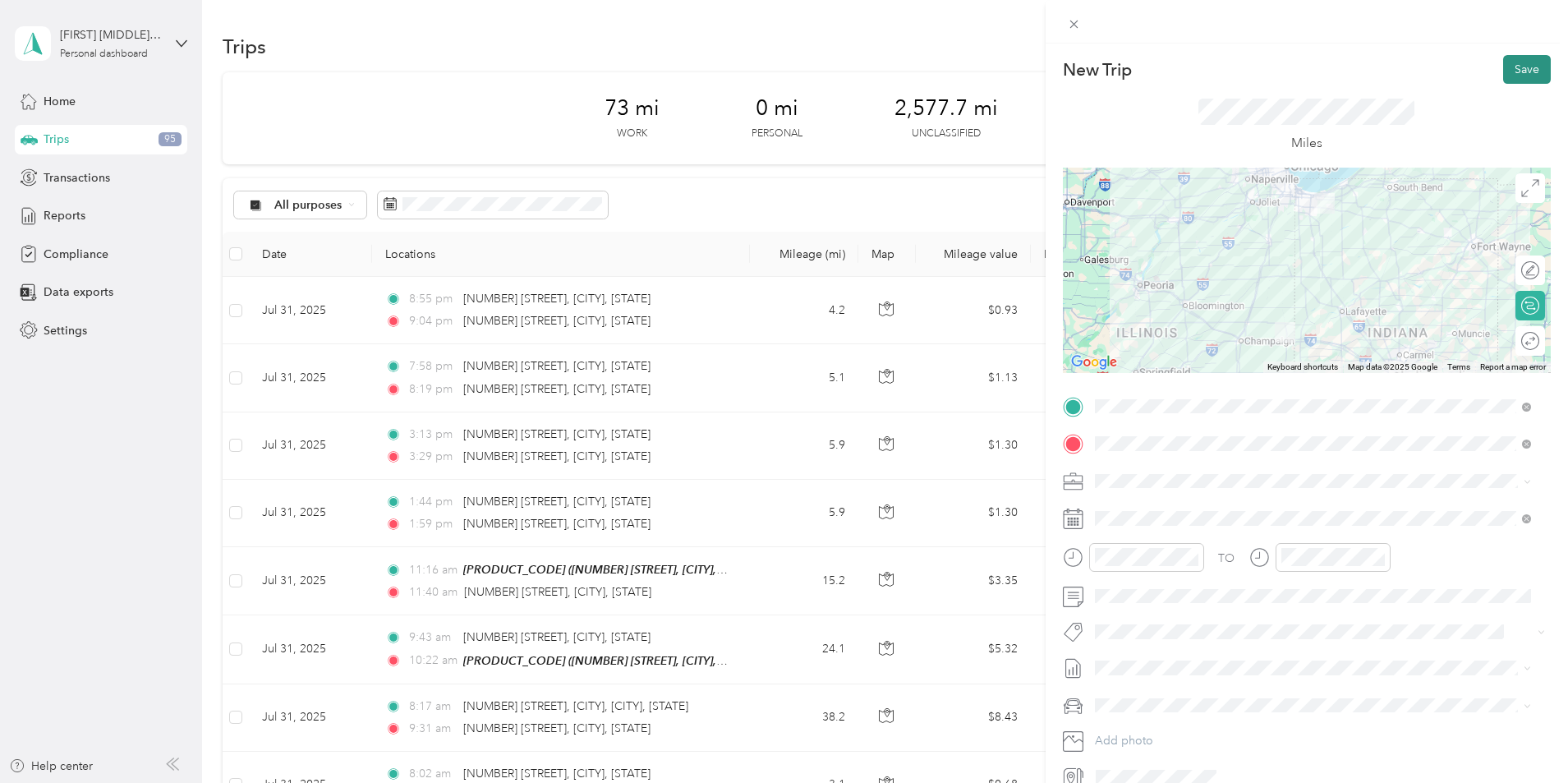 click on "Save" at bounding box center [1527, 69] 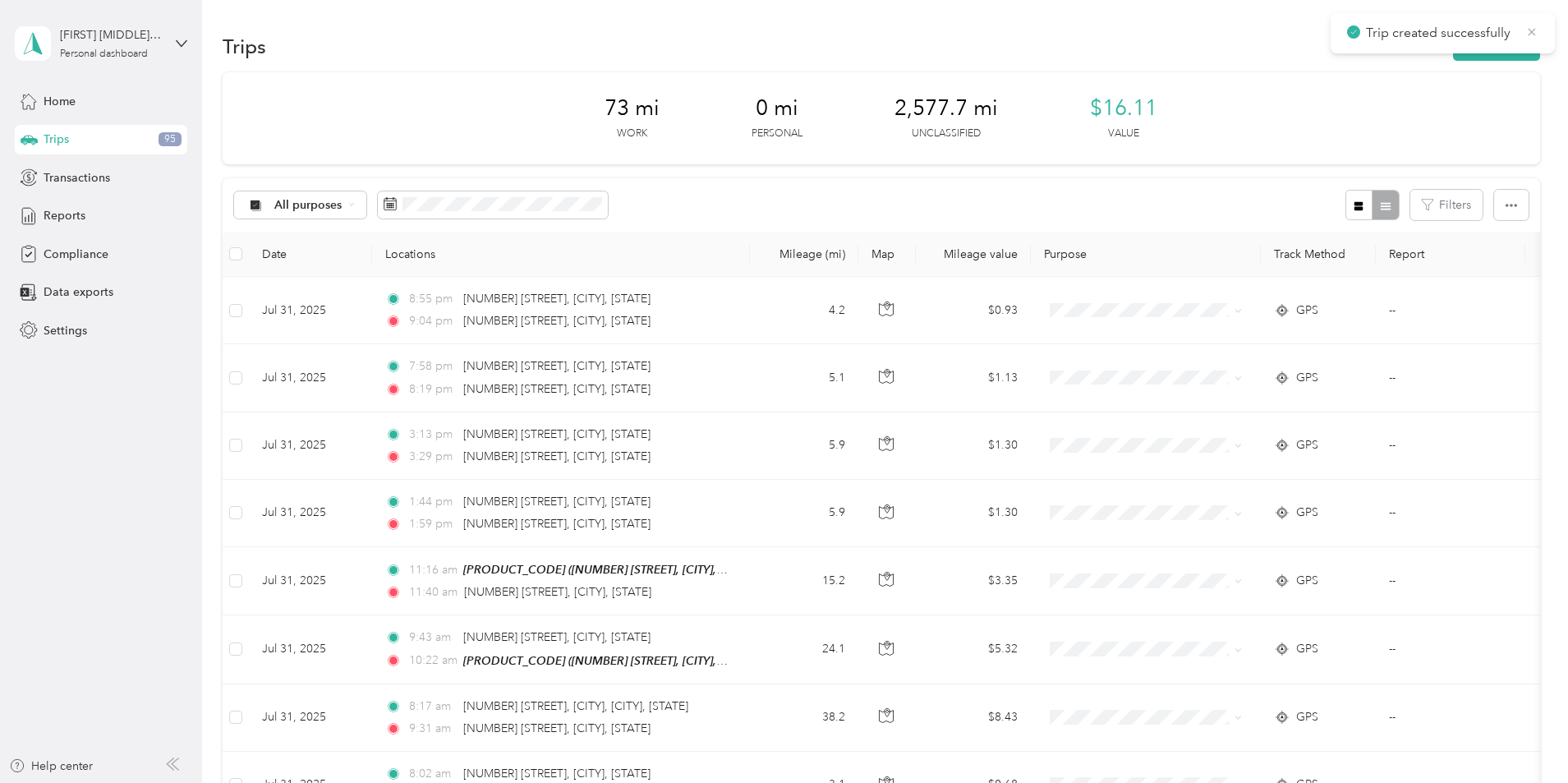 click 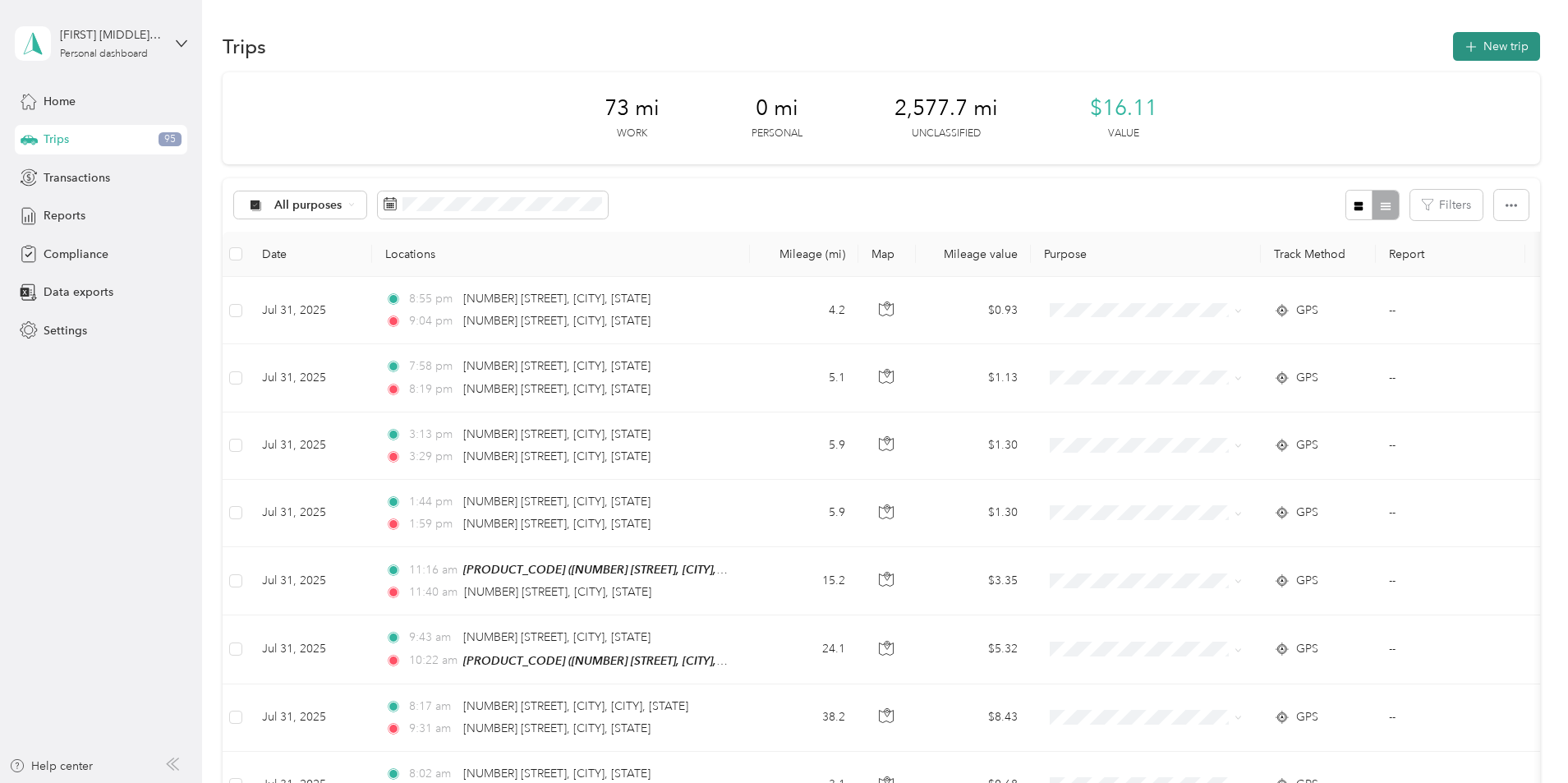 click on "New trip" at bounding box center (1497, 46) 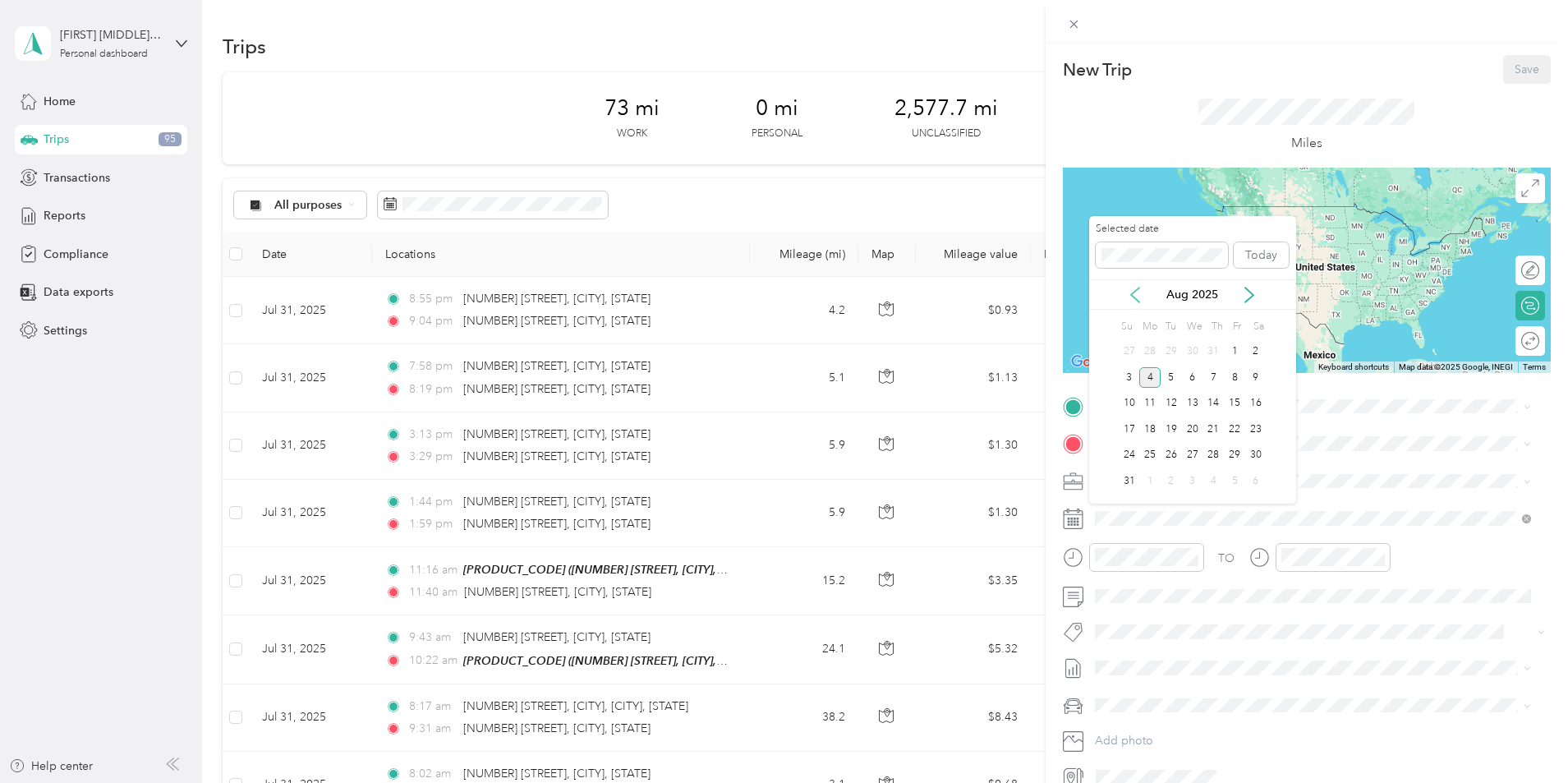 click 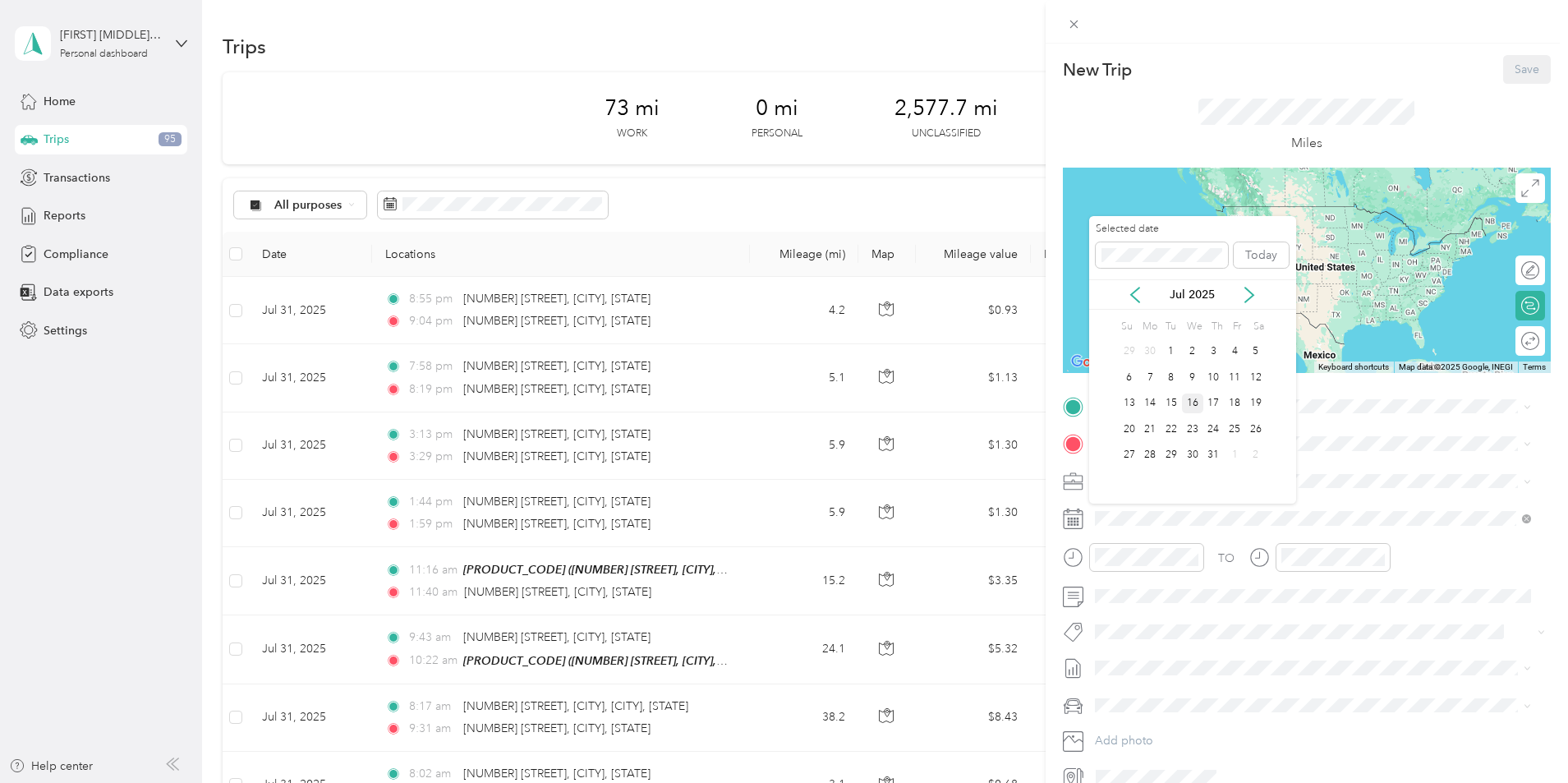 click on "16" at bounding box center [1193, 403] 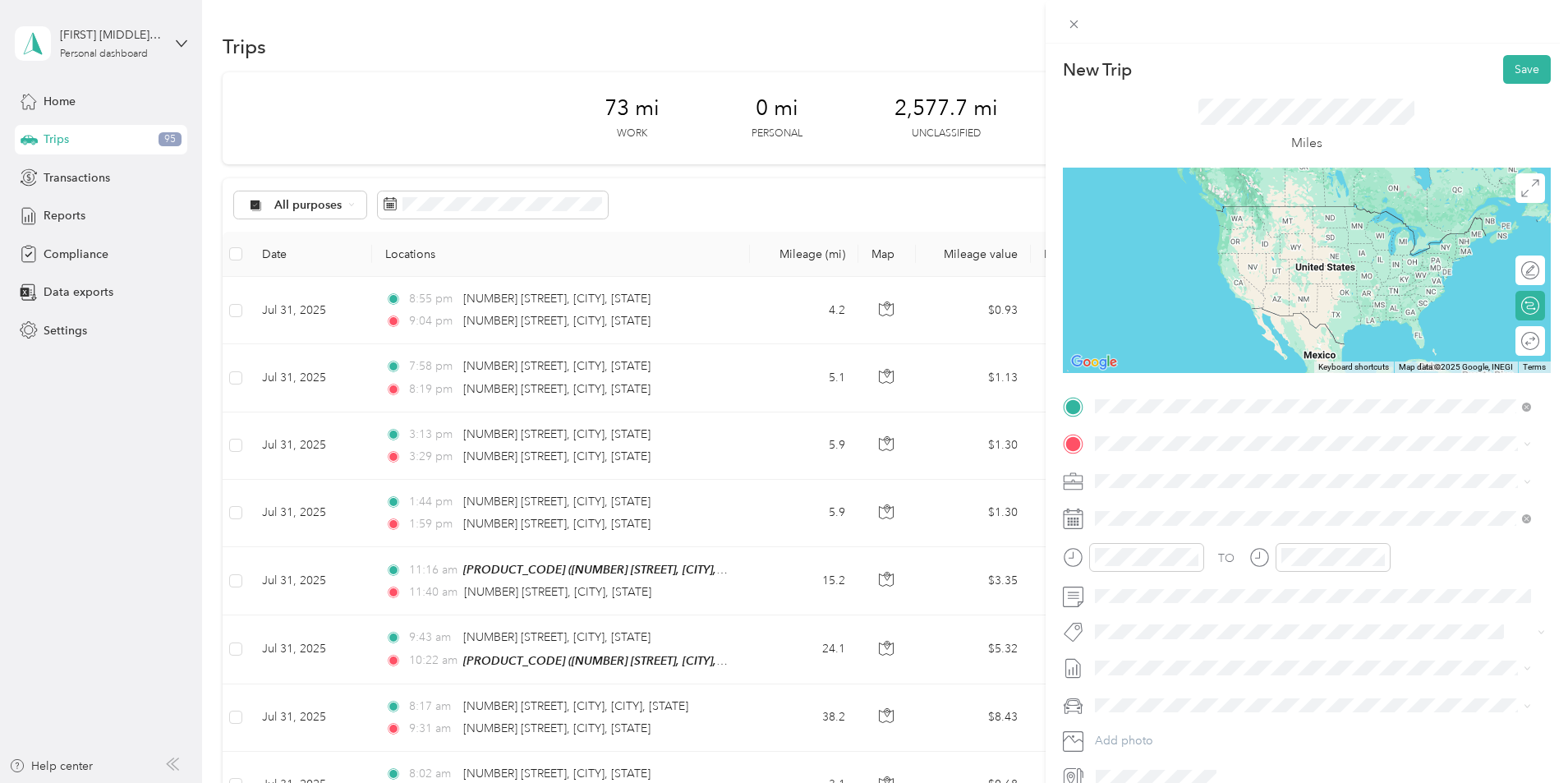 click on "TEAM [PRODUCT_CODE] [NUMBER] [STREET], [POSTAL_CODE], [CITY], [STATE]" at bounding box center (1267, 484) 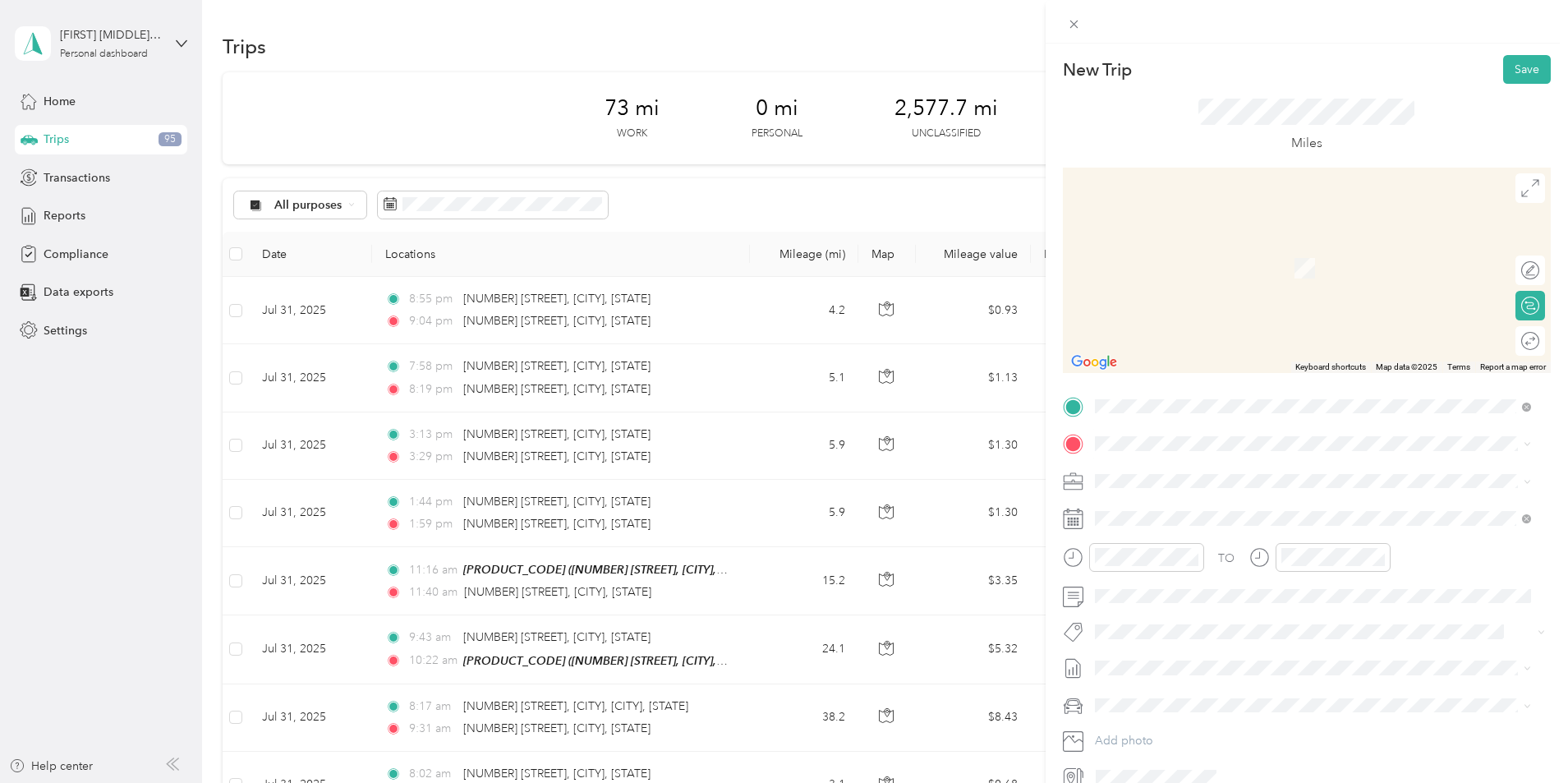 click on "[NUMBER] [STREET]
[CITY], [STATE] [POSTAL_CODE], [COUNTRY]" at bounding box center [1244, 508] 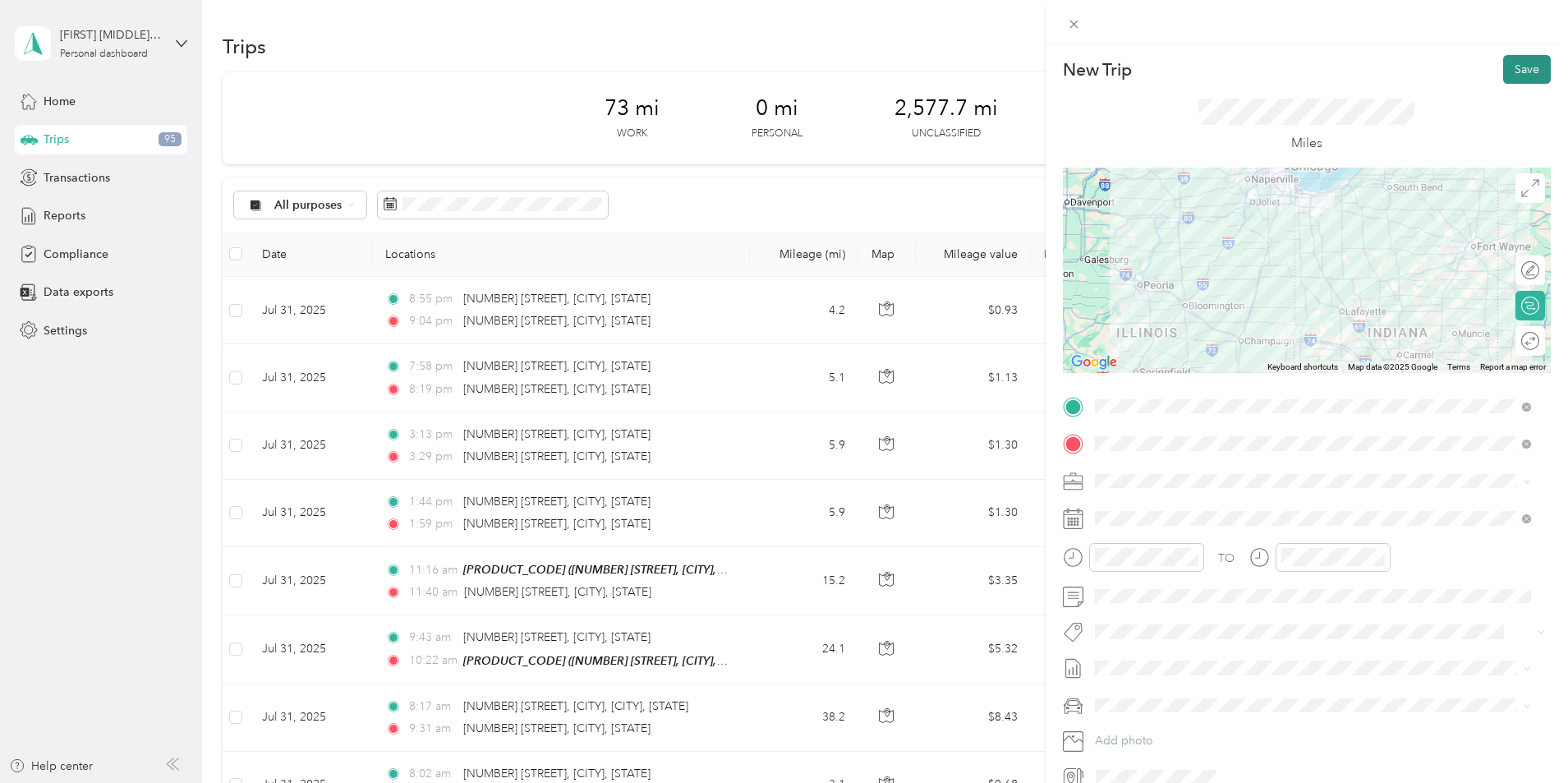 click on "Save" at bounding box center (1527, 69) 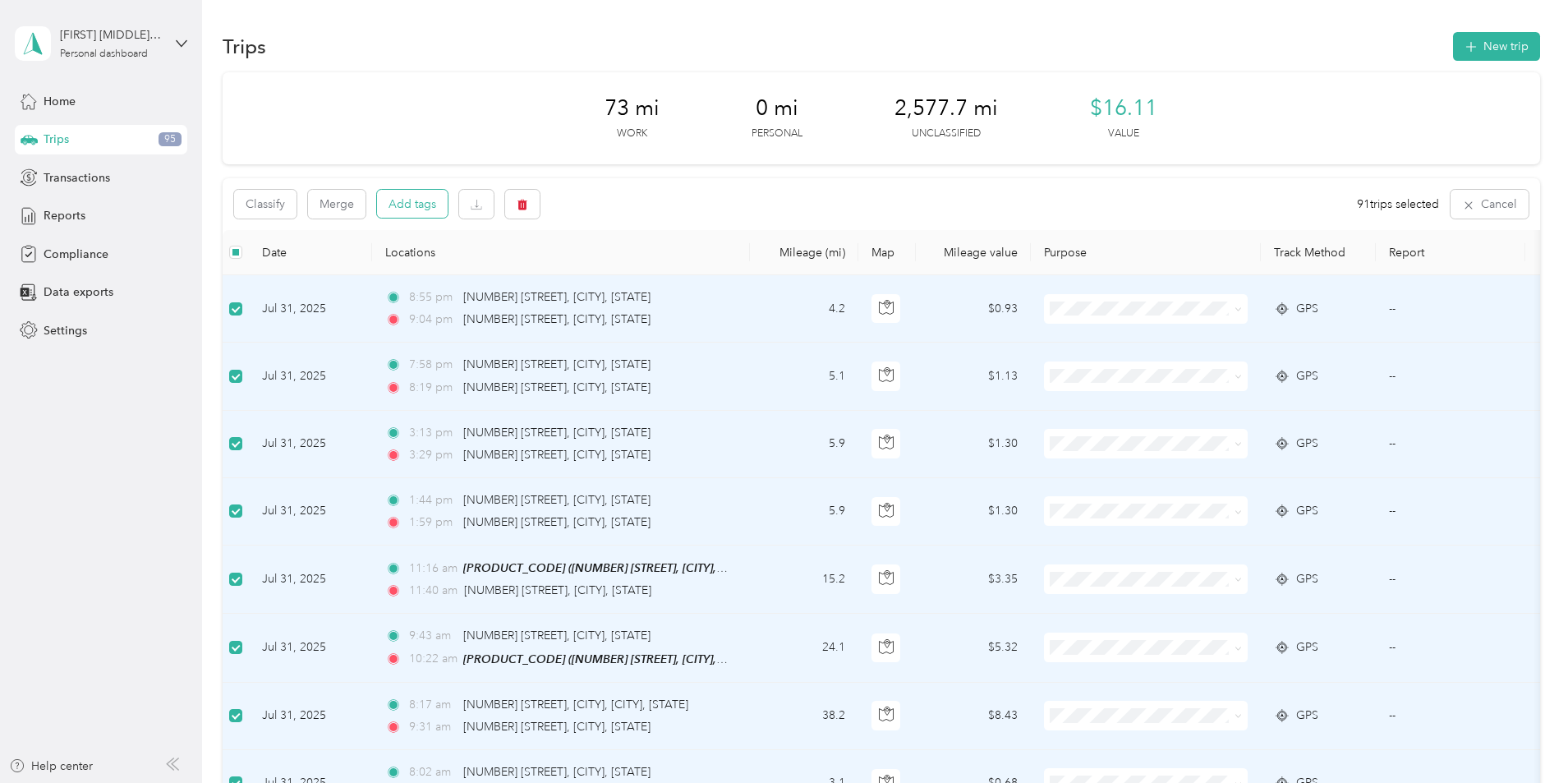 click on "Add tags" at bounding box center (412, 204) 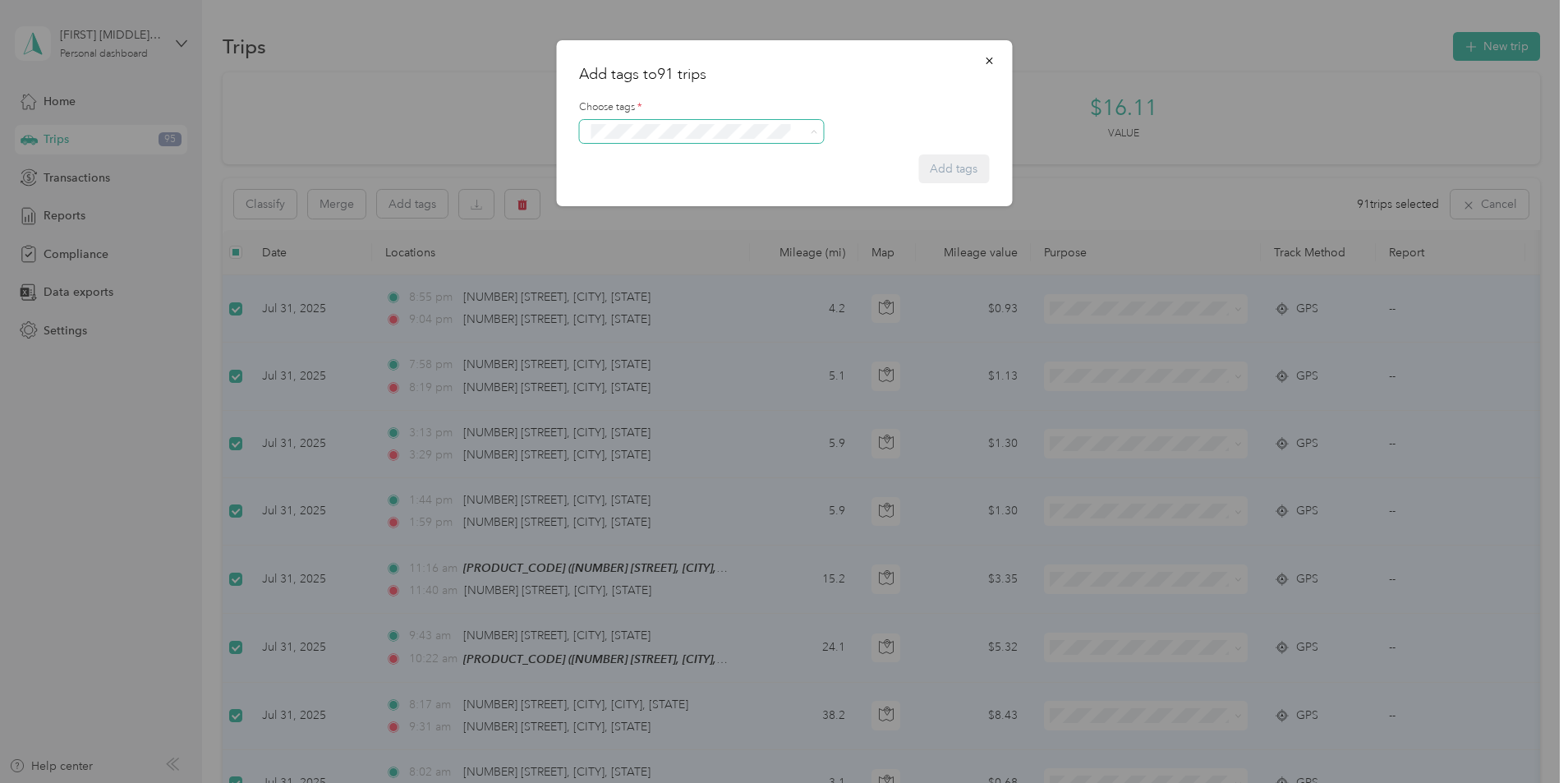 click on "Crp-corporate" at bounding box center (634, 223) 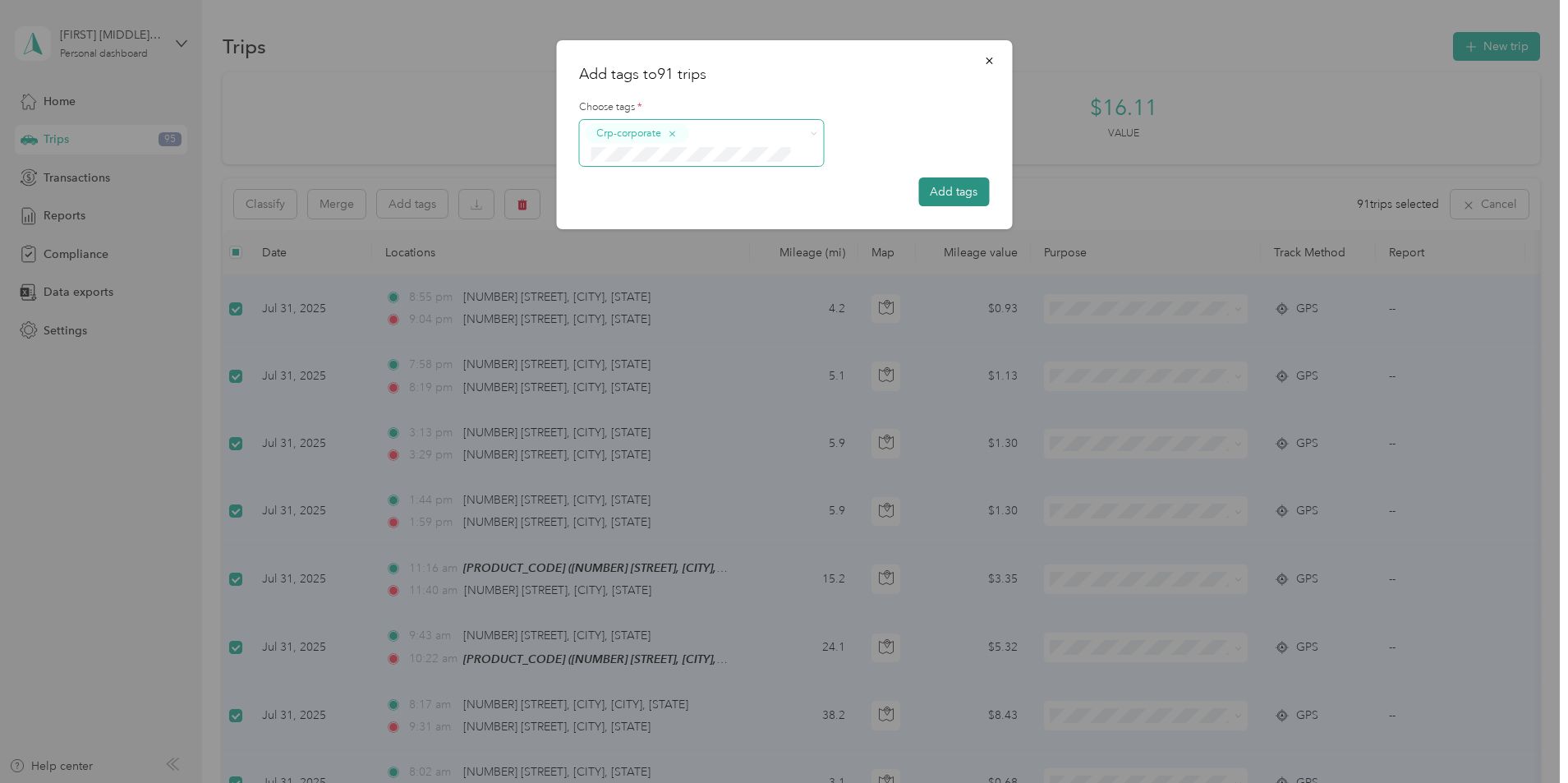 click on "Add tags" at bounding box center (954, 191) 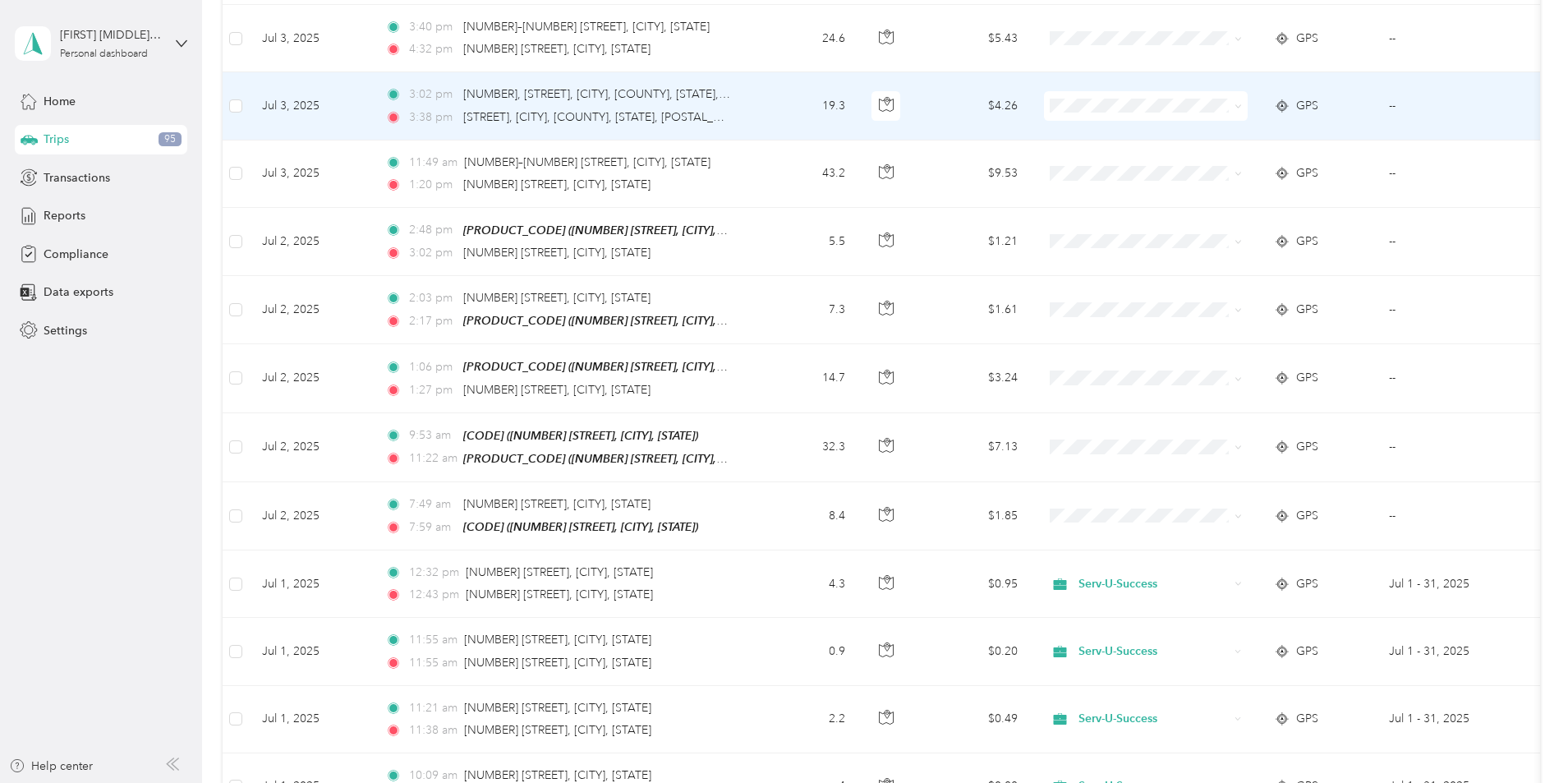 scroll, scrollTop: 5764, scrollLeft: 0, axis: vertical 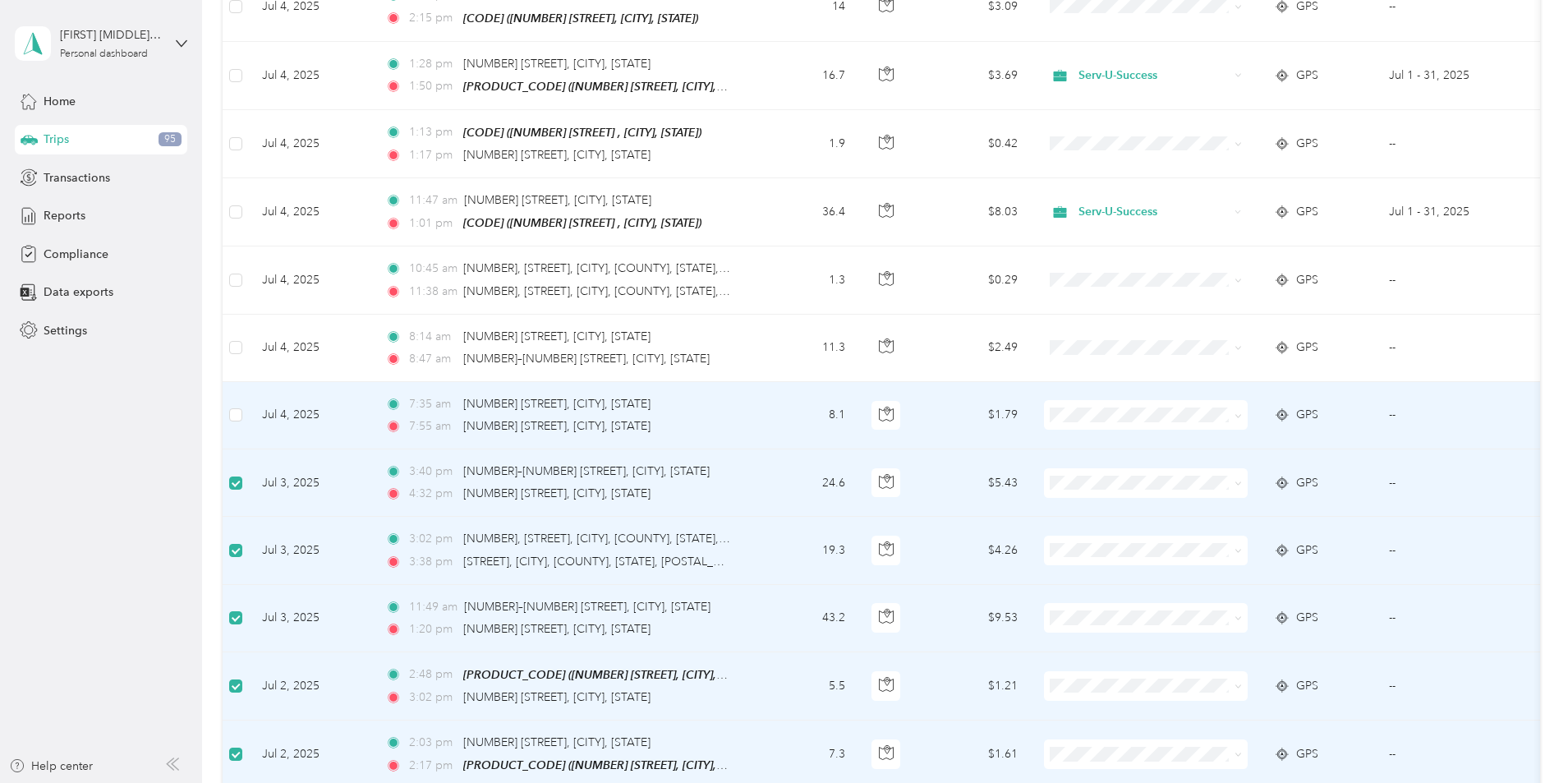 click at bounding box center (236, 416) 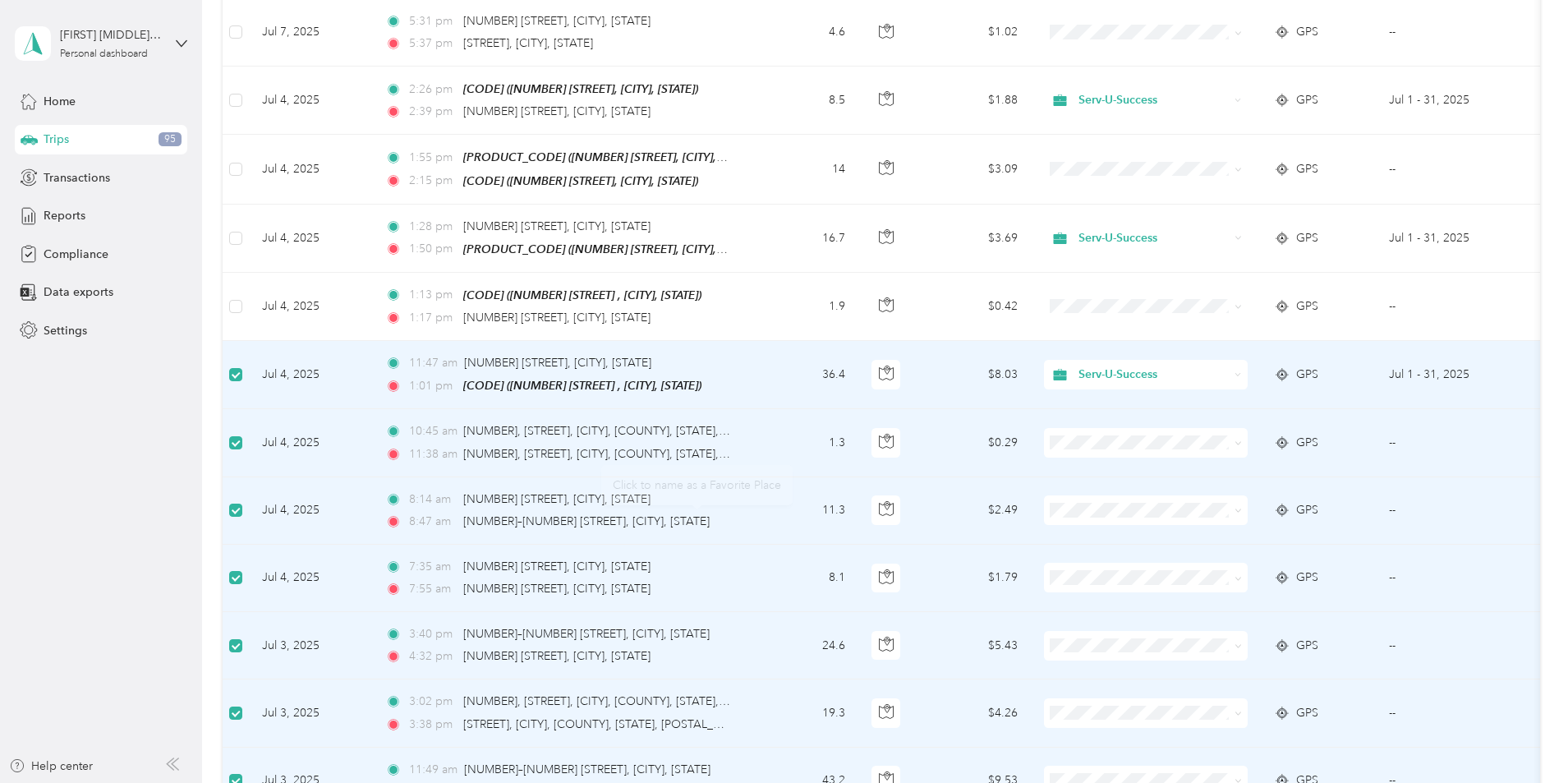 scroll, scrollTop: 5023, scrollLeft: 0, axis: vertical 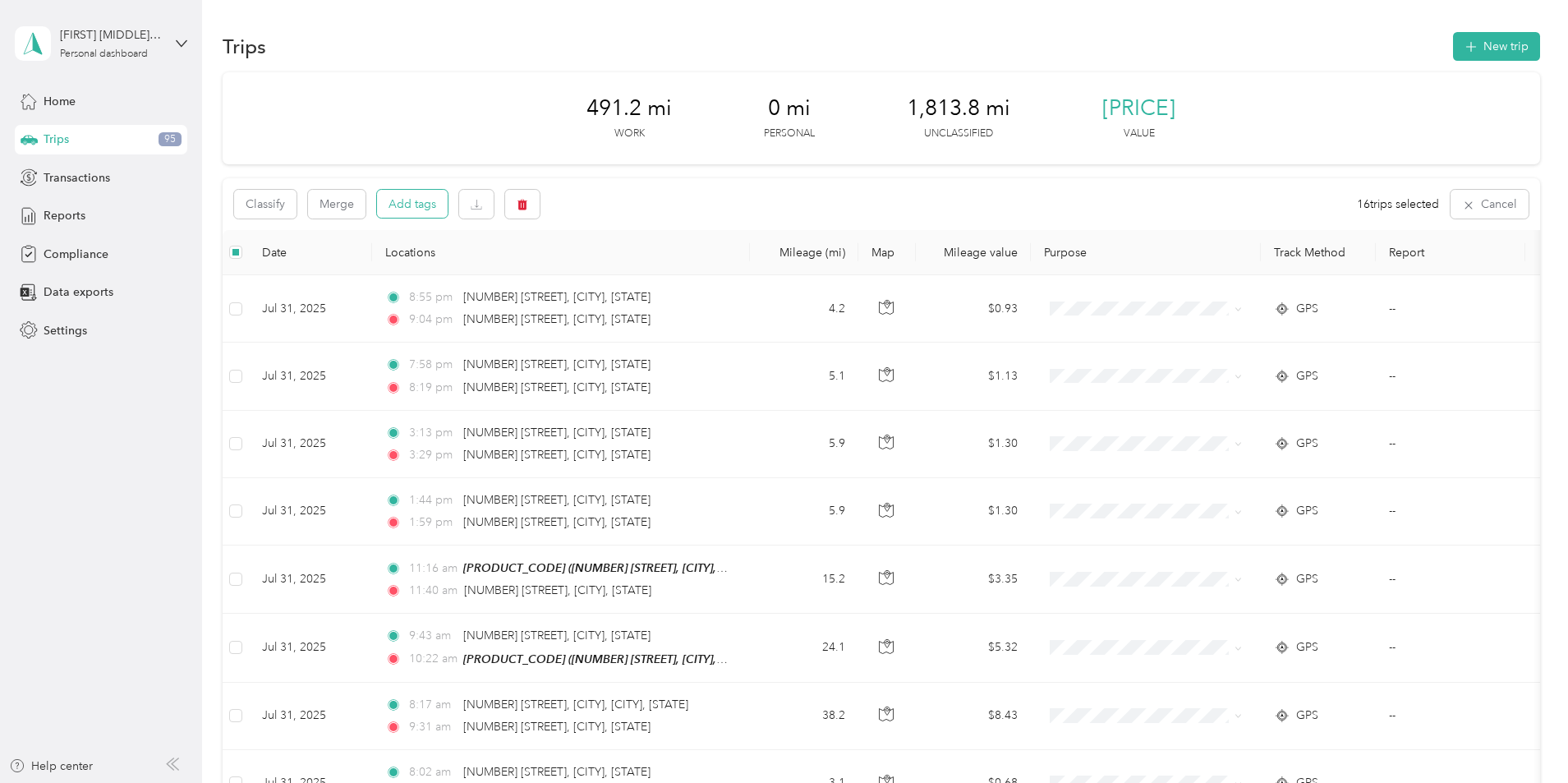 click on "Add tags" at bounding box center [412, 204] 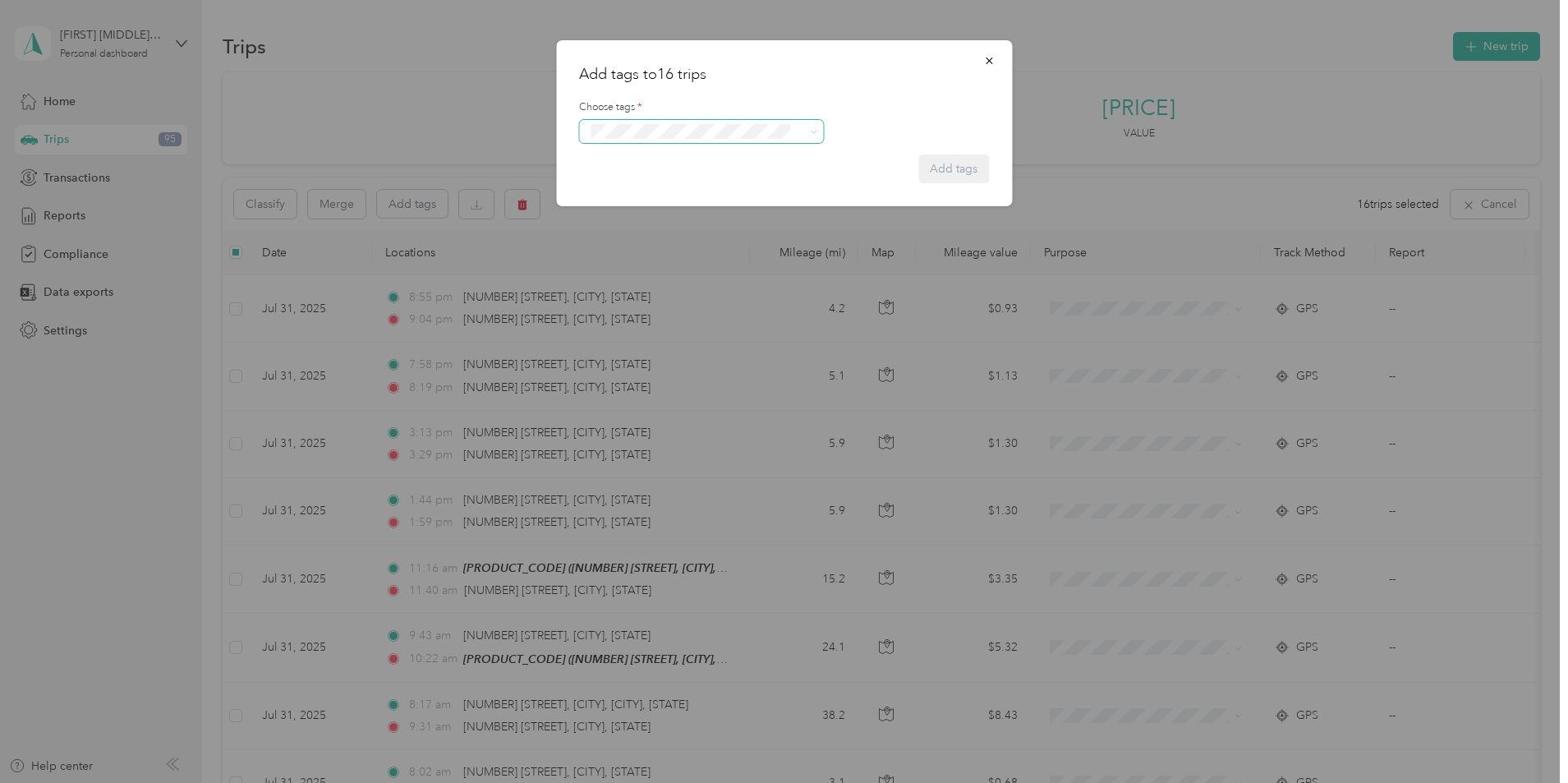 click on "Crp-corporate" at bounding box center (701, 223) 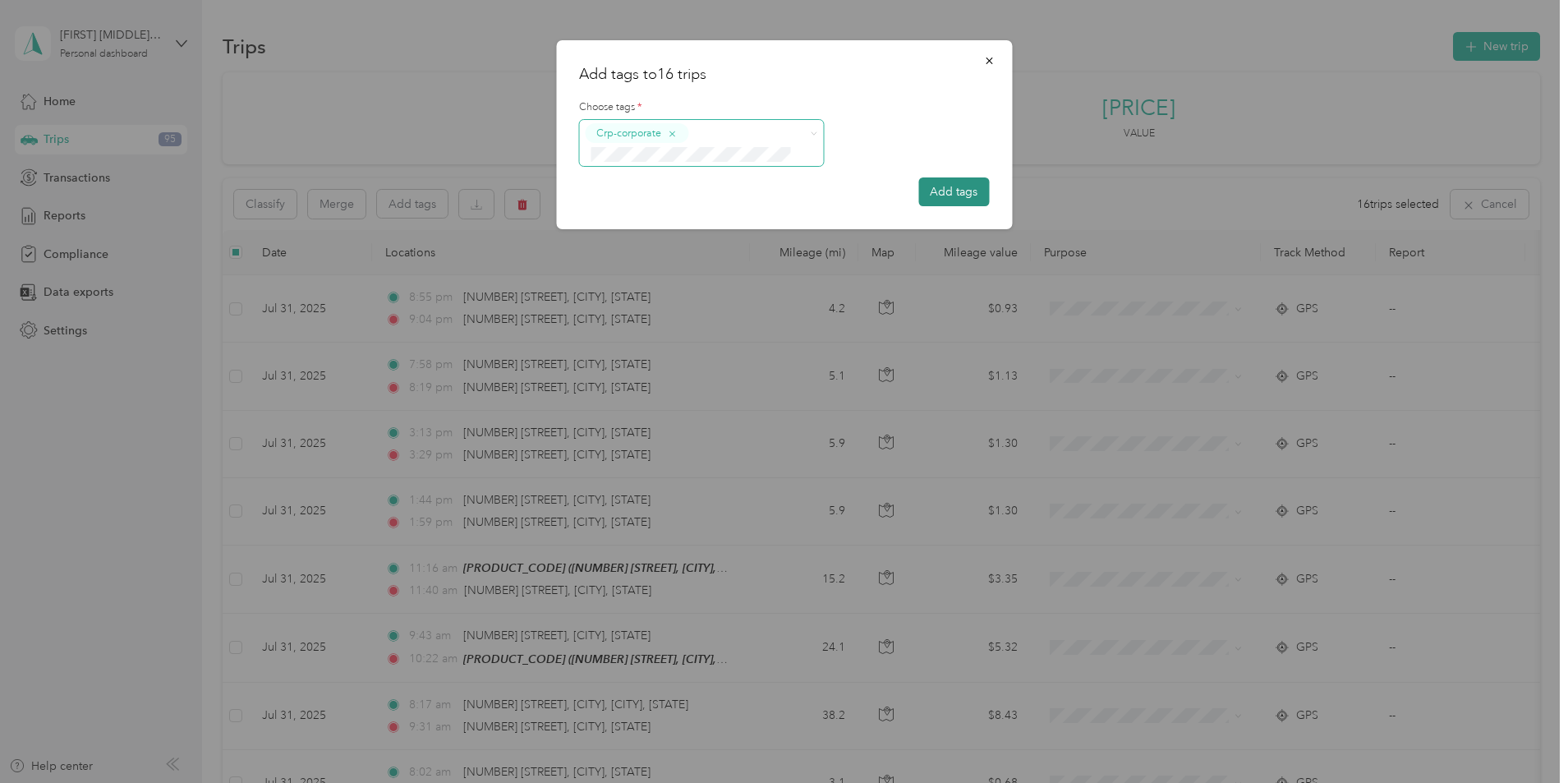 click on "Add tags" at bounding box center [954, 191] 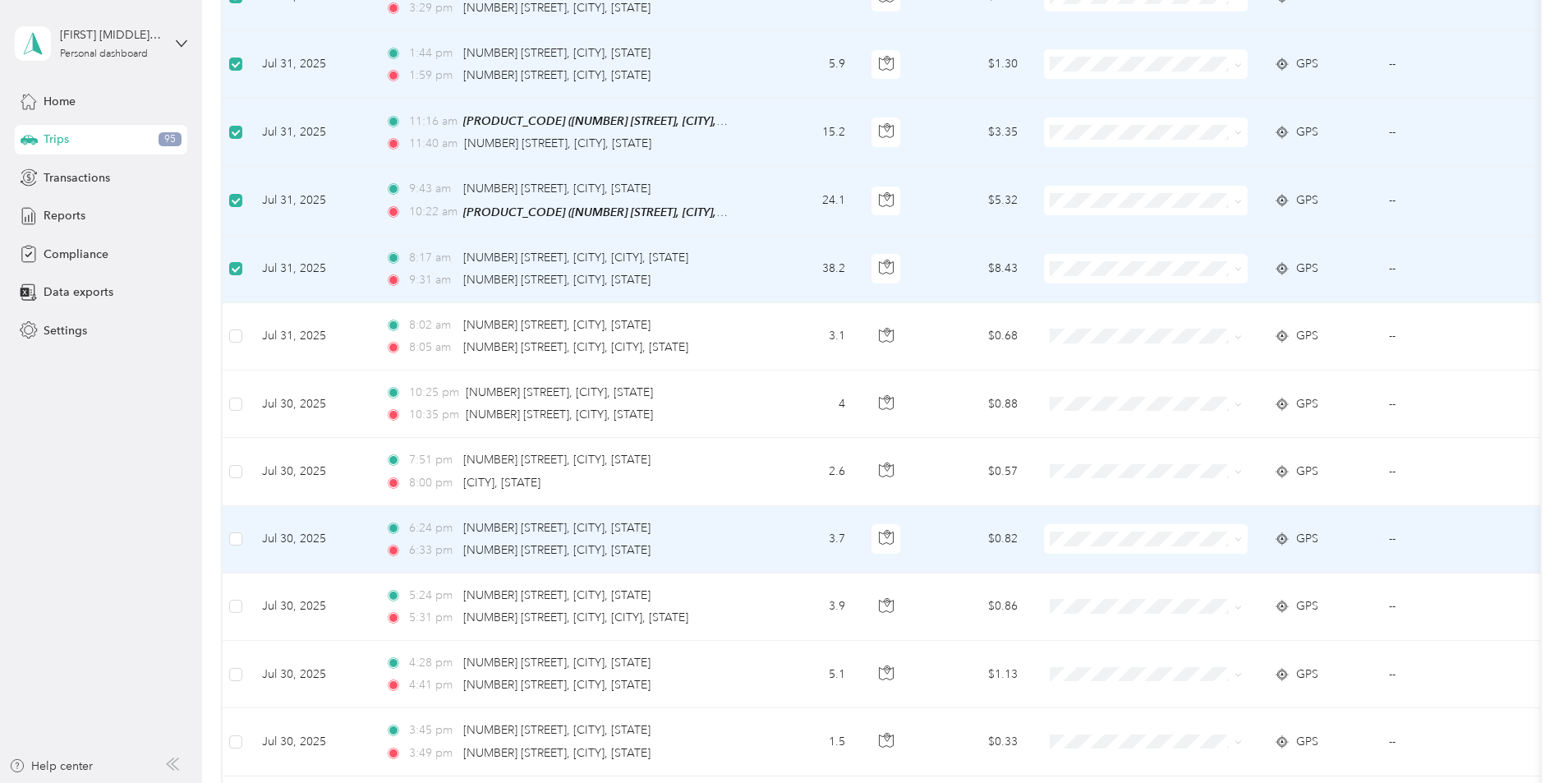 scroll, scrollTop: 493, scrollLeft: 0, axis: vertical 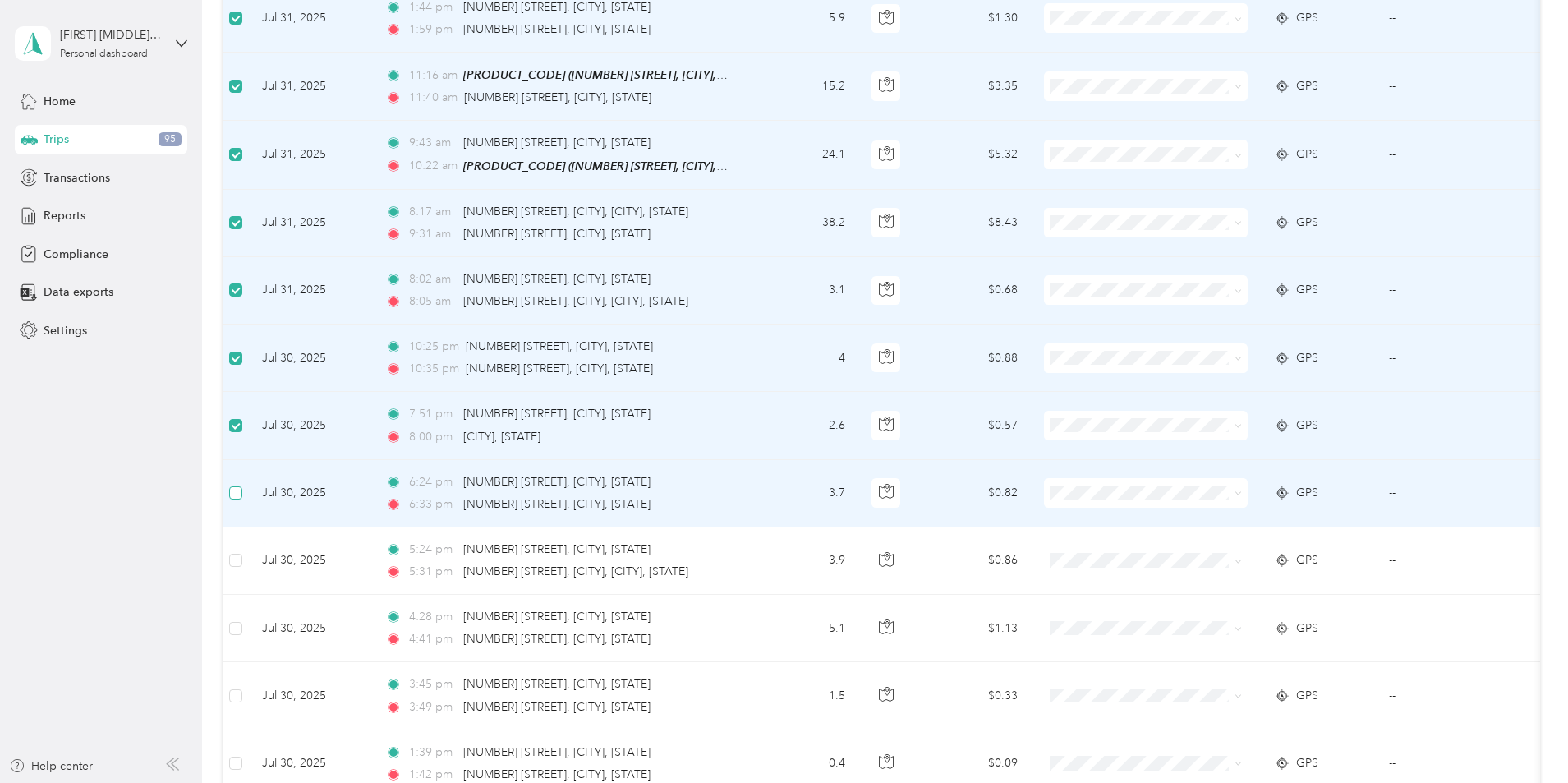 click at bounding box center [236, 493] 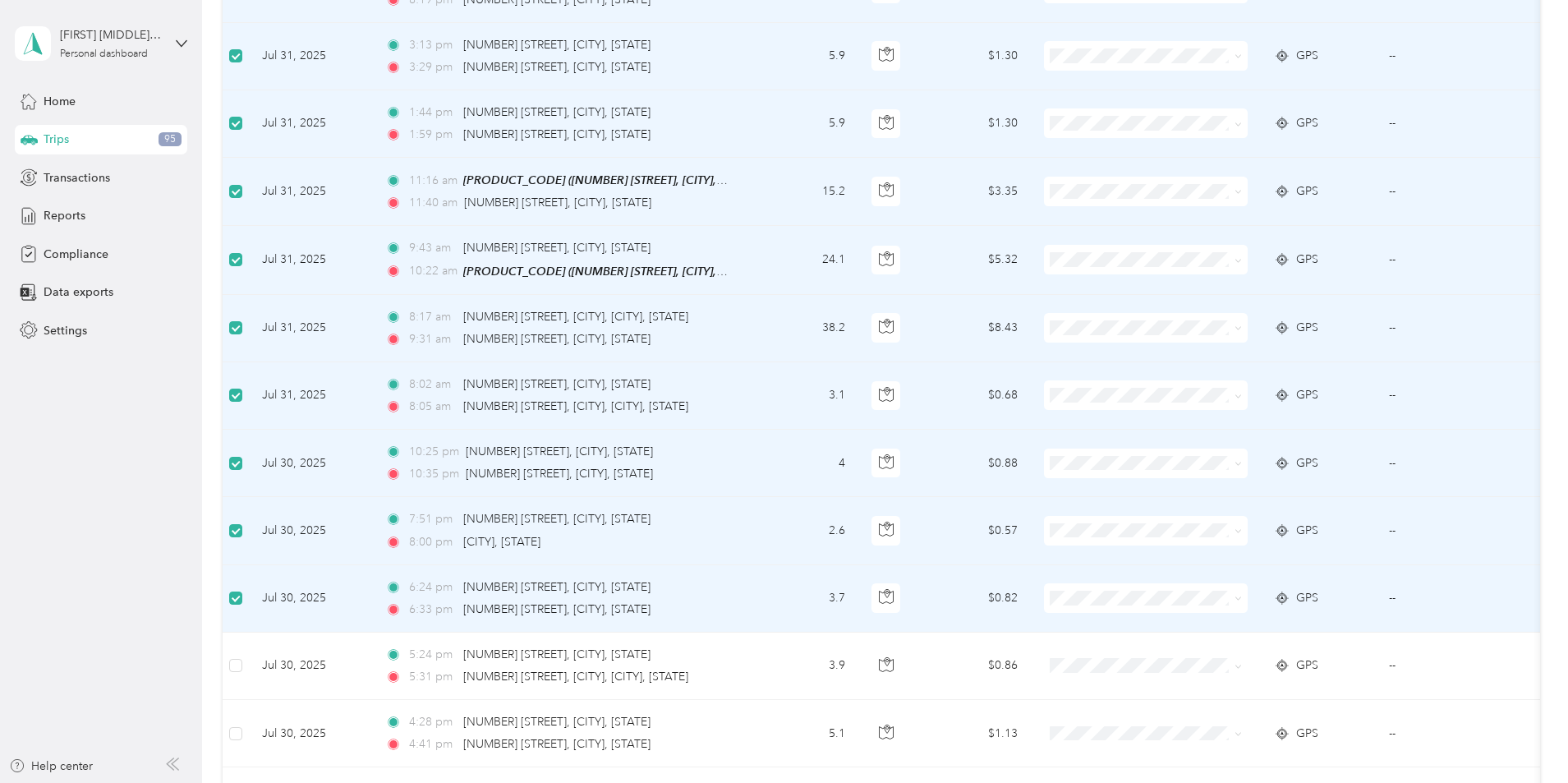 scroll, scrollTop: 0, scrollLeft: 0, axis: both 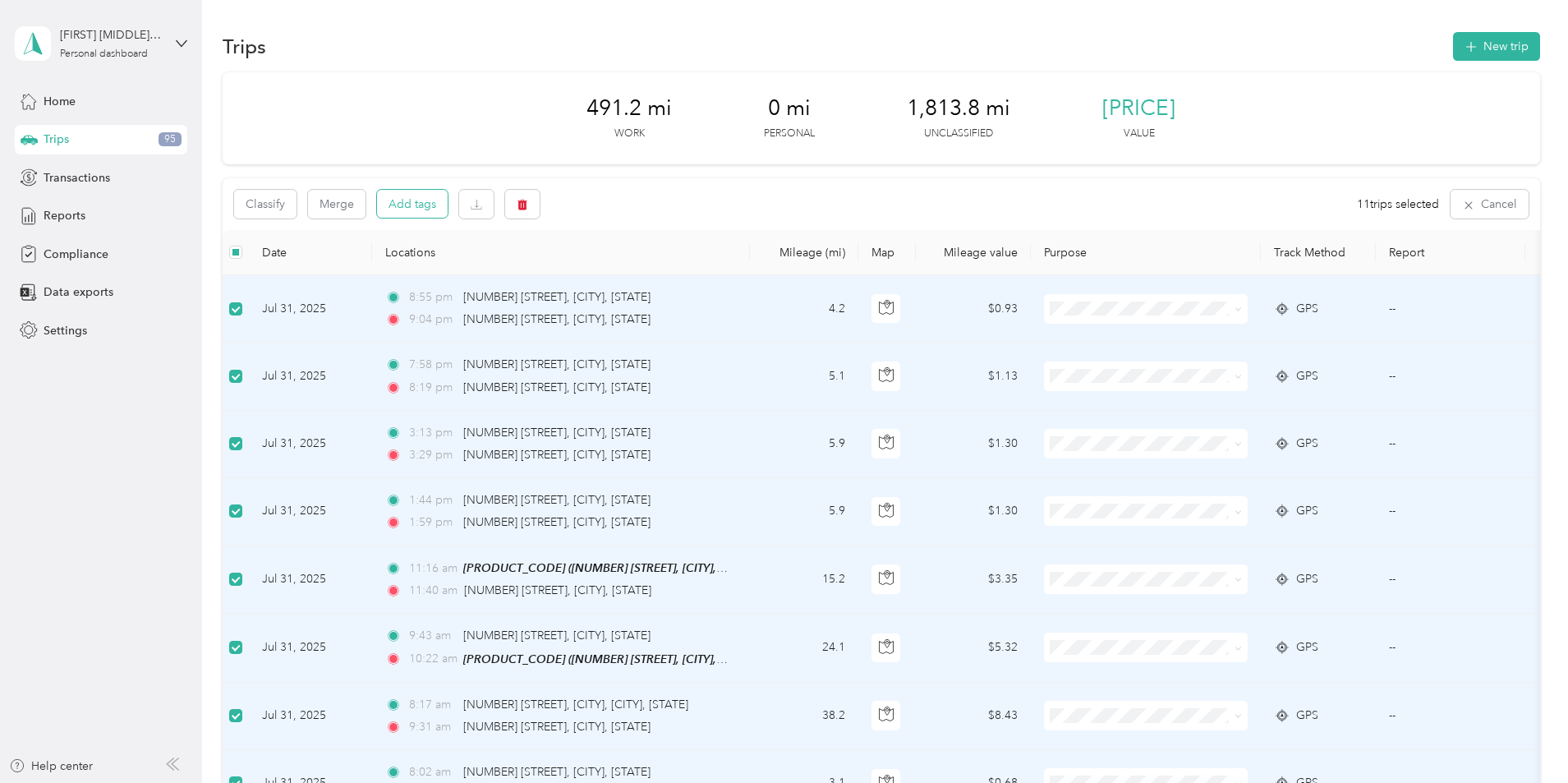 click on "Add tags" at bounding box center [412, 204] 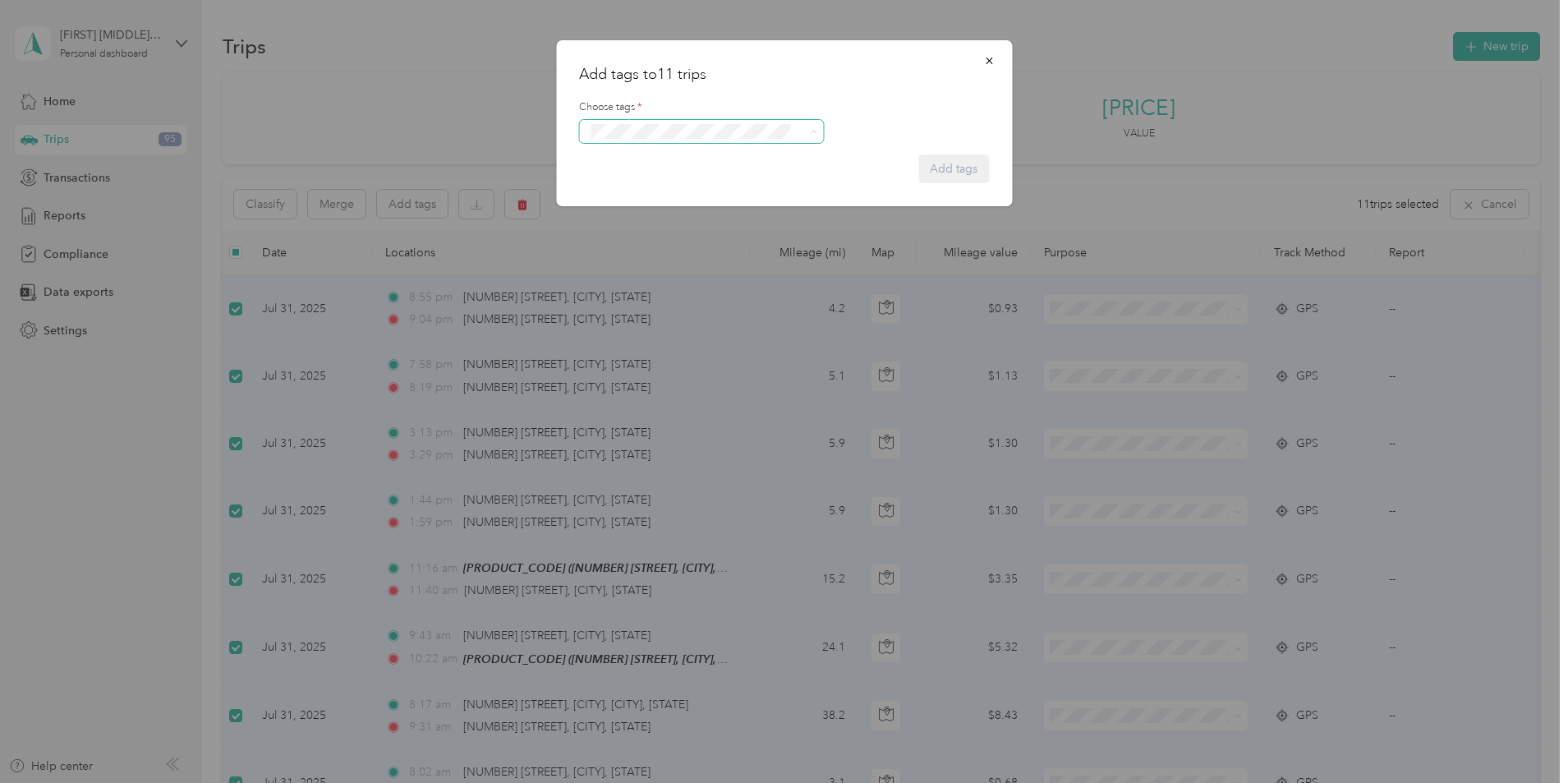 click on "Crp-corporate" at bounding box center (634, 223) 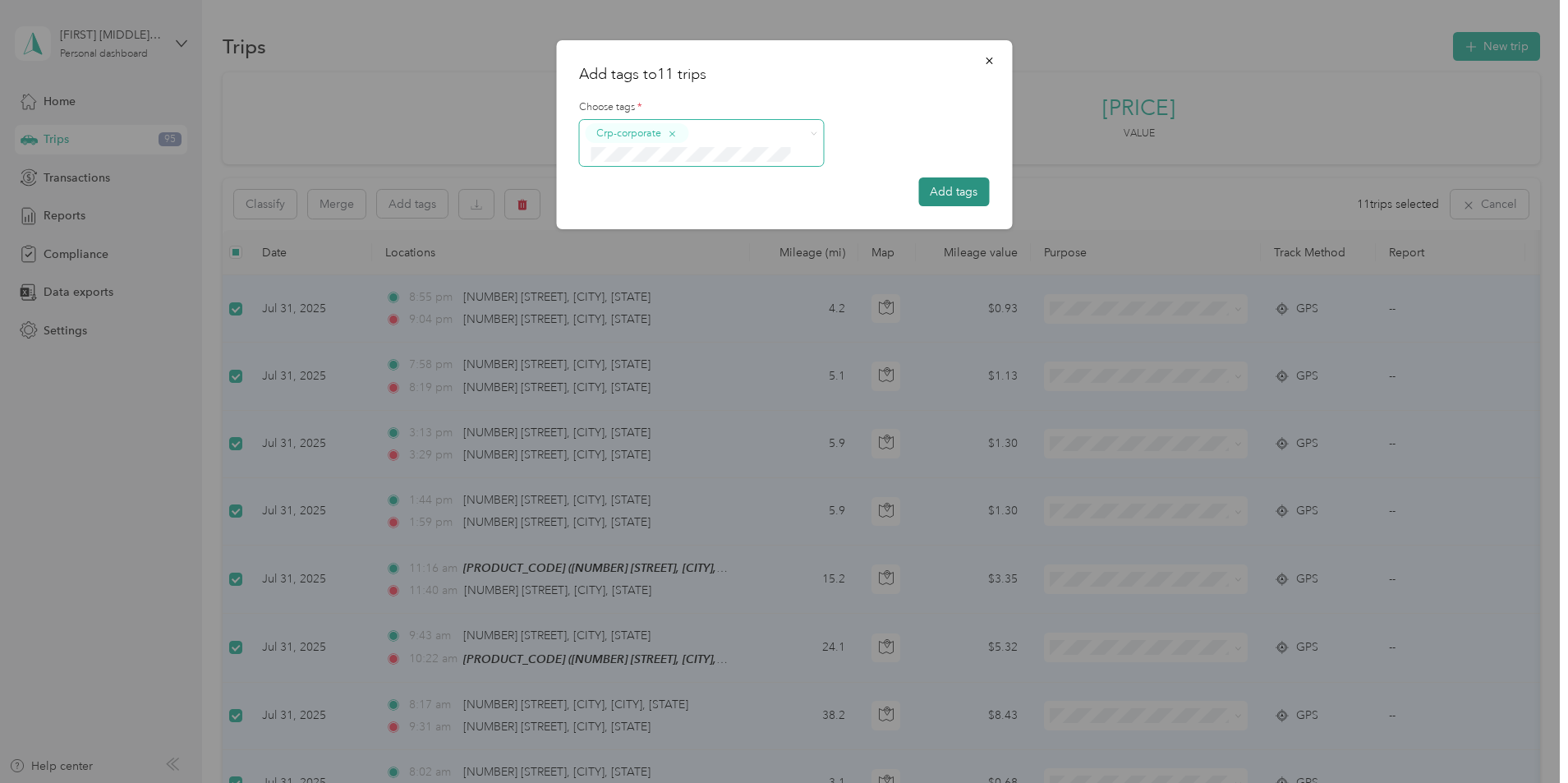 drag, startPoint x: 975, startPoint y: 187, endPoint x: 961, endPoint y: 187, distance: 14 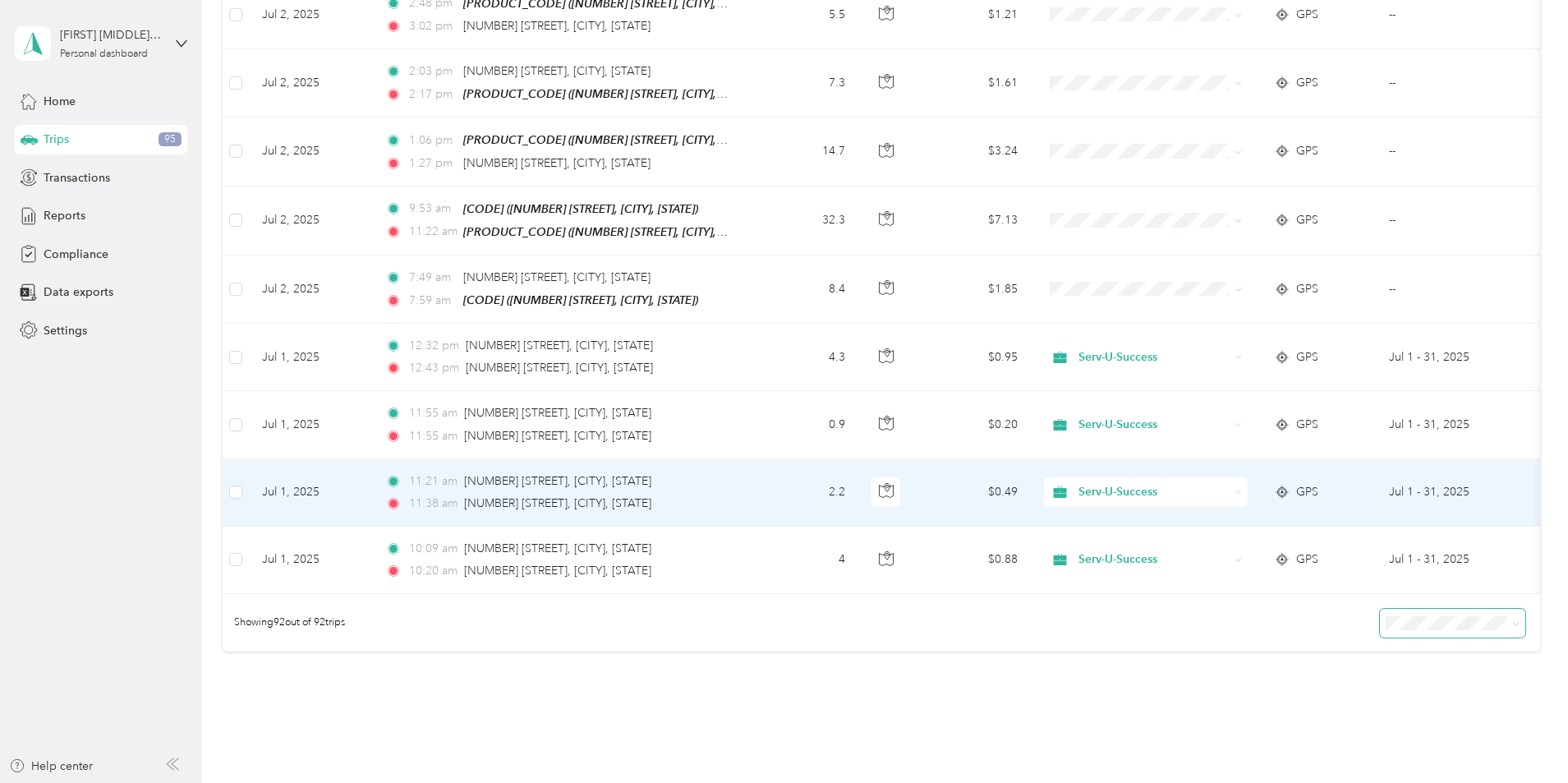 scroll, scrollTop: 5681, scrollLeft: 0, axis: vertical 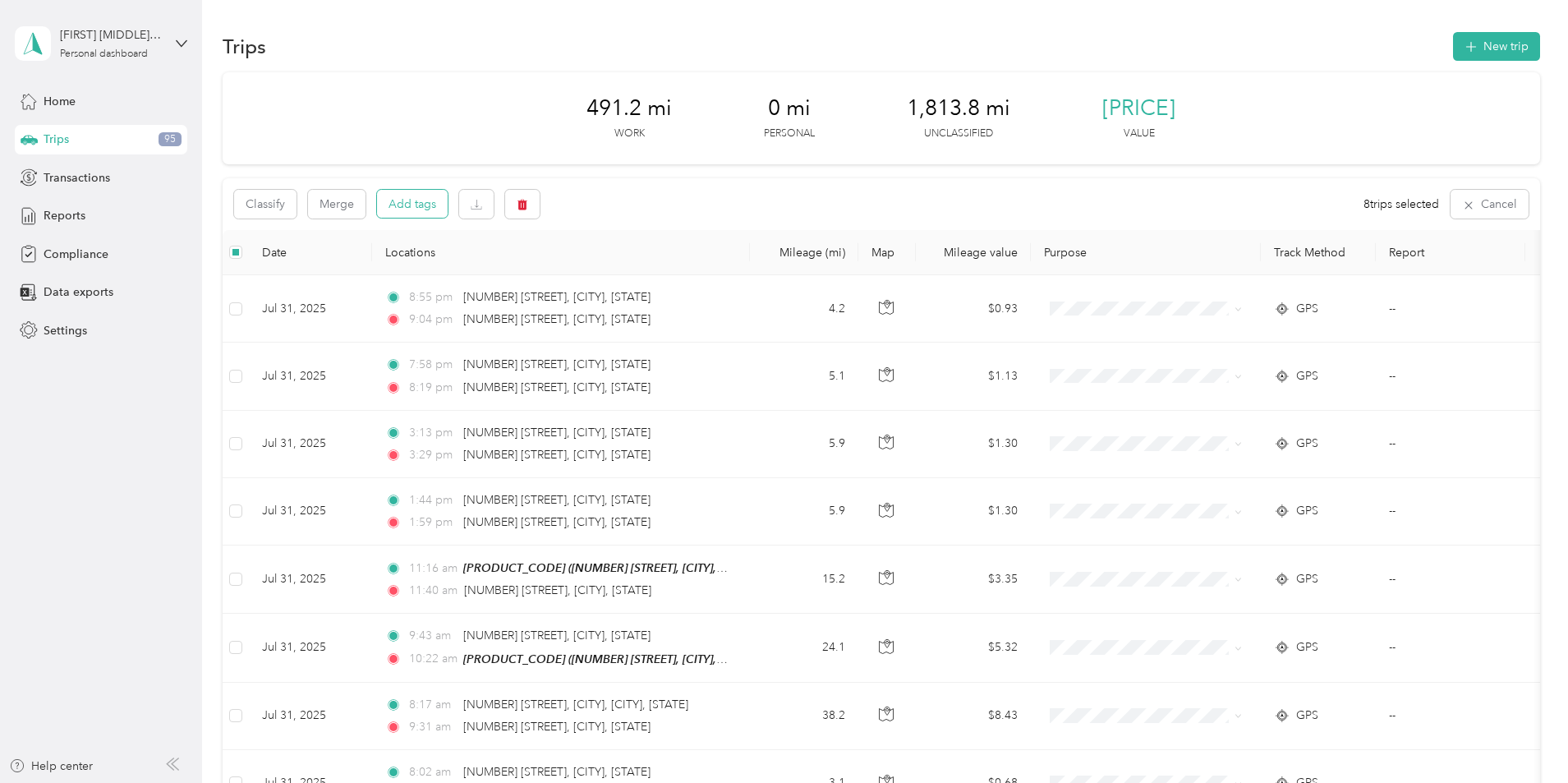 click on "Add tags" at bounding box center [412, 204] 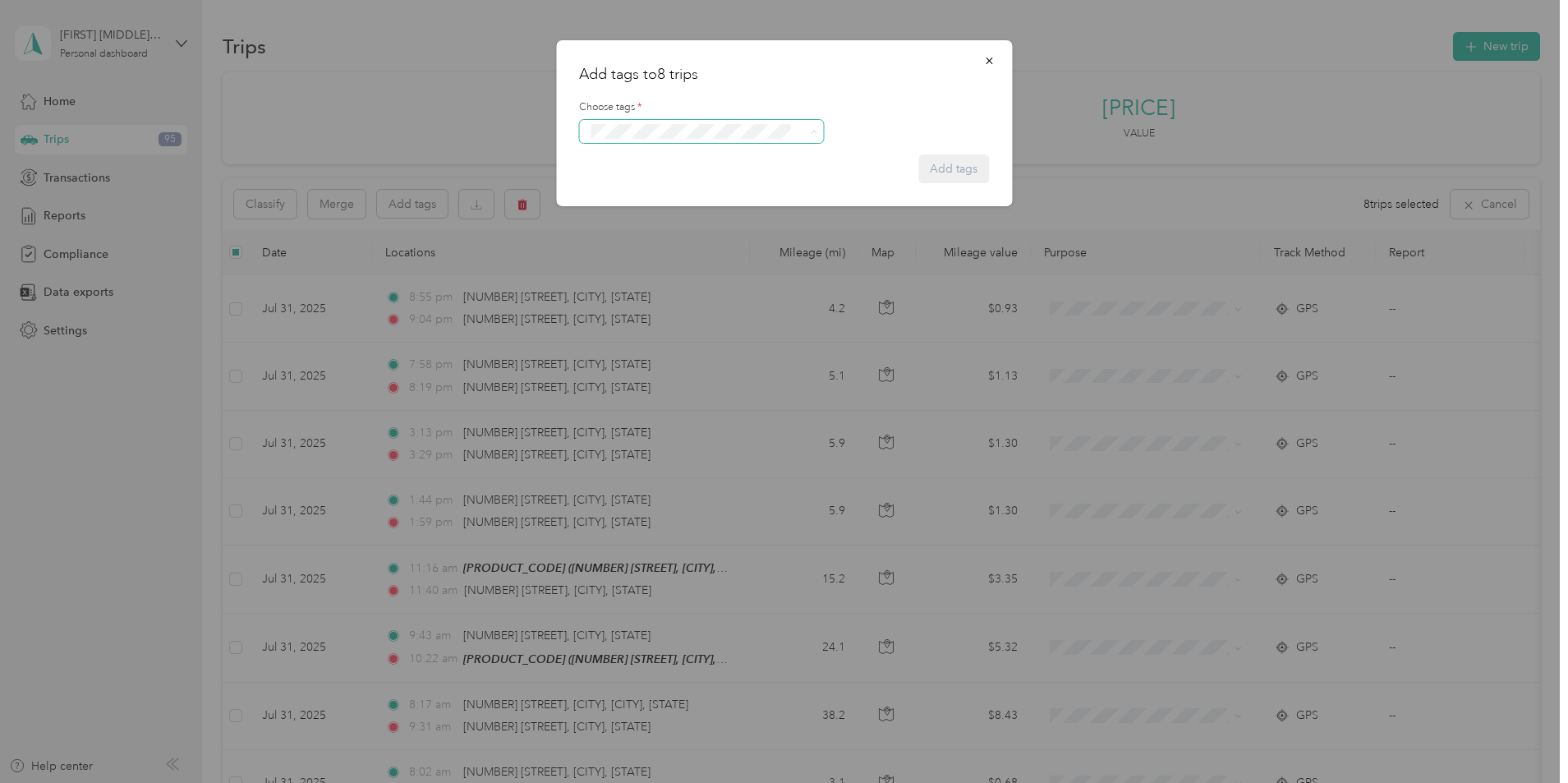 click on "Crp-corporate" at bounding box center [701, 223] 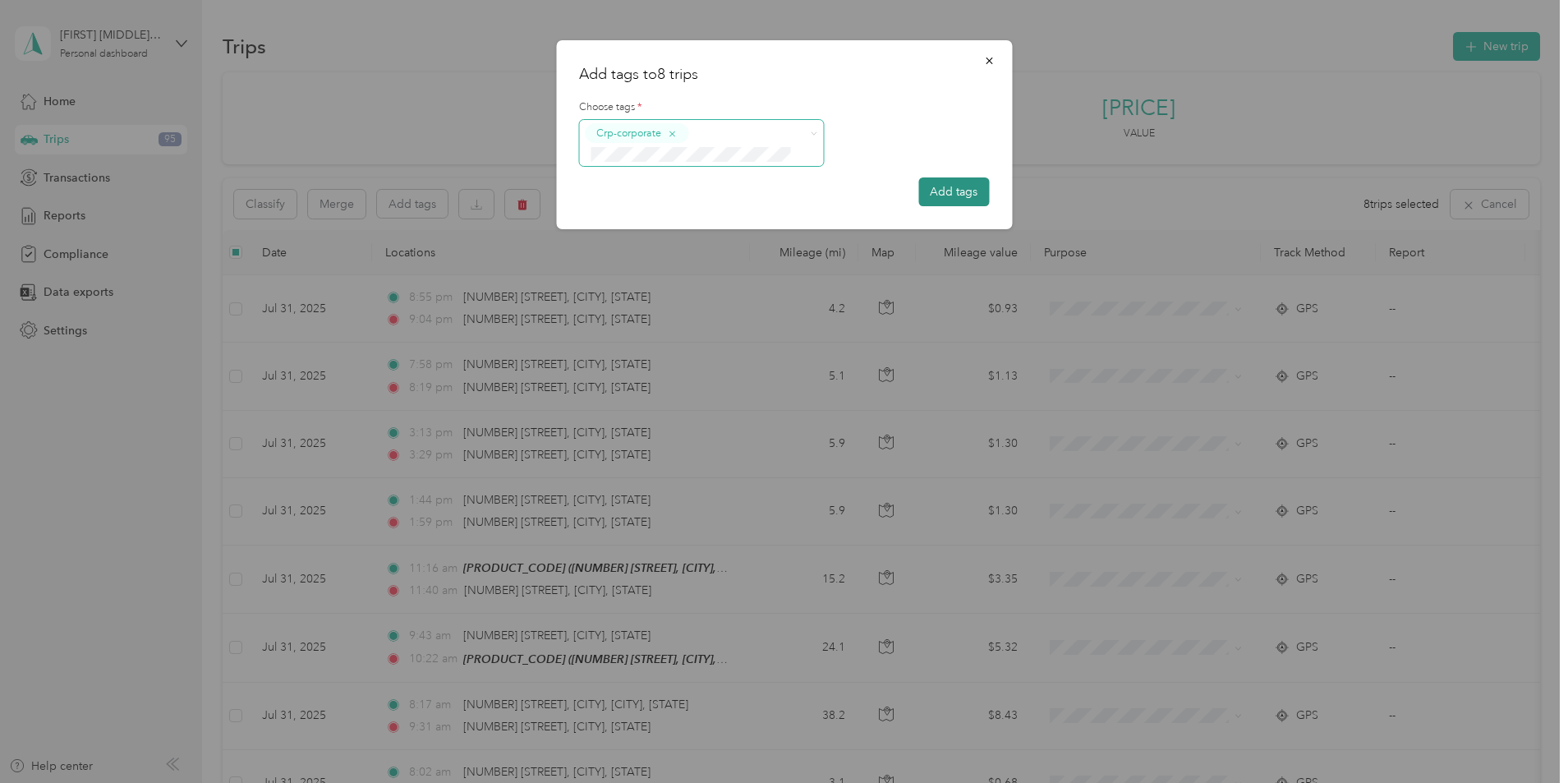 click on "Add tags" at bounding box center (954, 191) 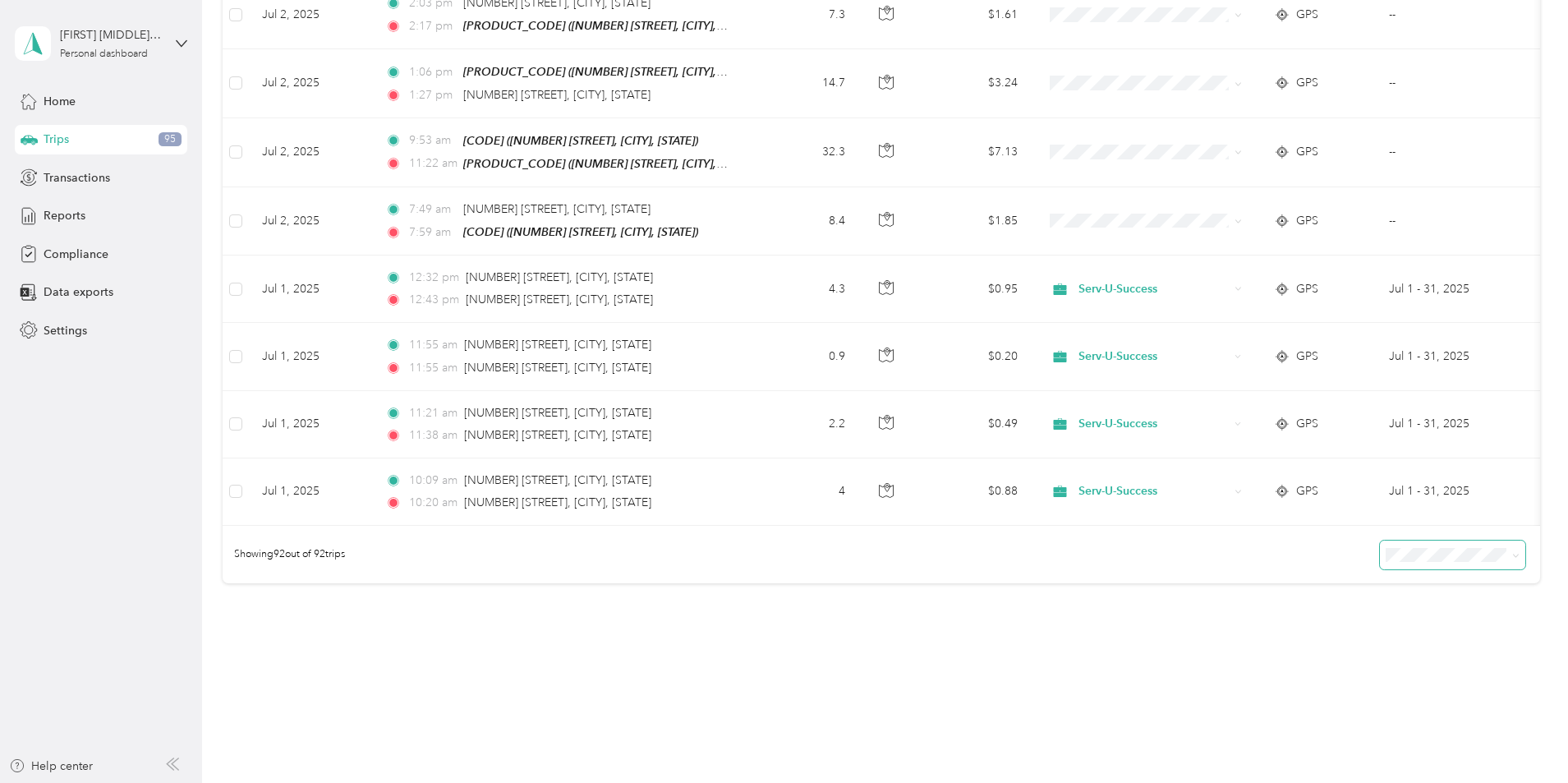 scroll, scrollTop: 5599, scrollLeft: 0, axis: vertical 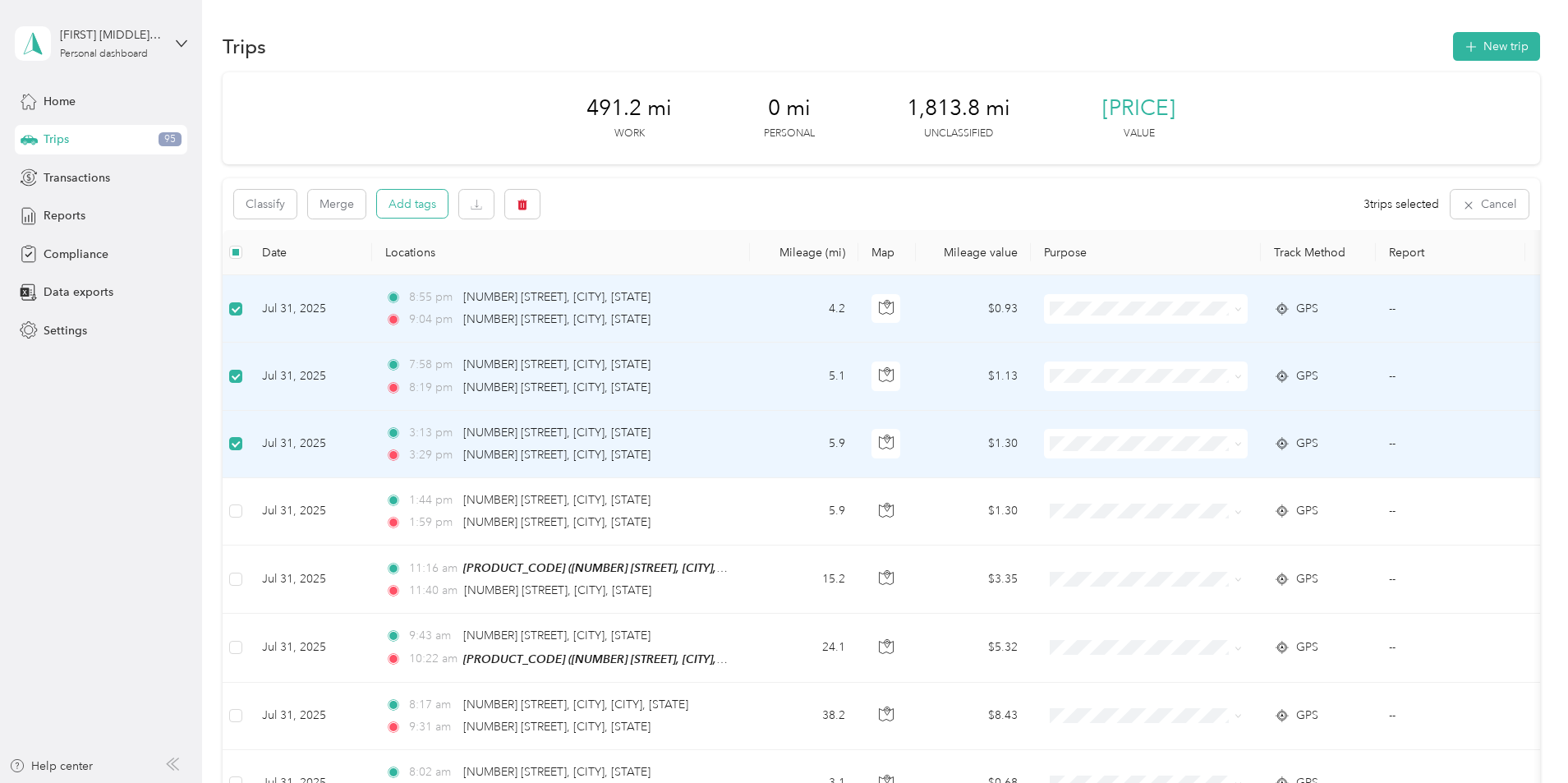 click on "Add tags" at bounding box center [412, 204] 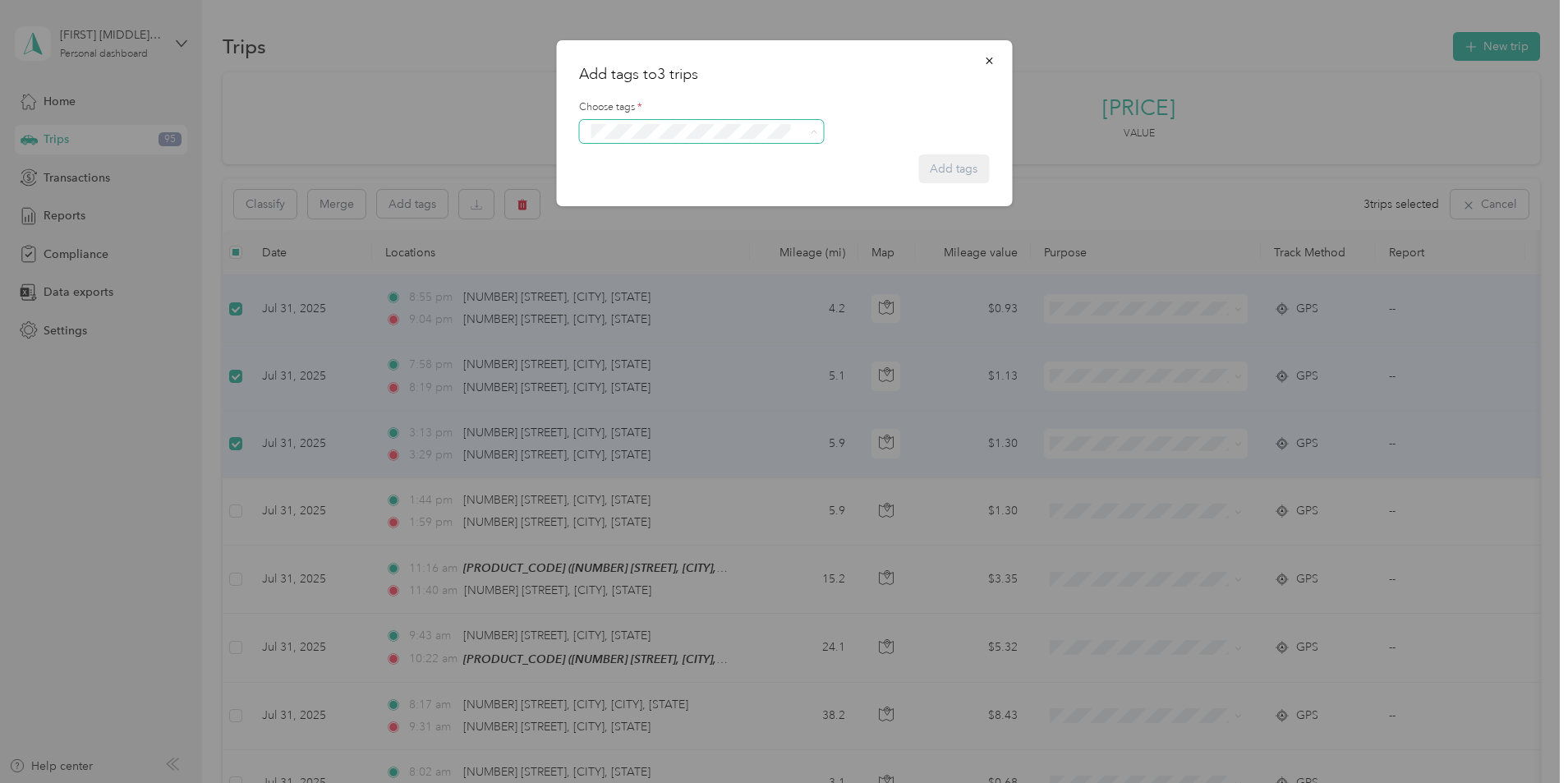 click on "Crp-corporate" at bounding box center [701, 223] 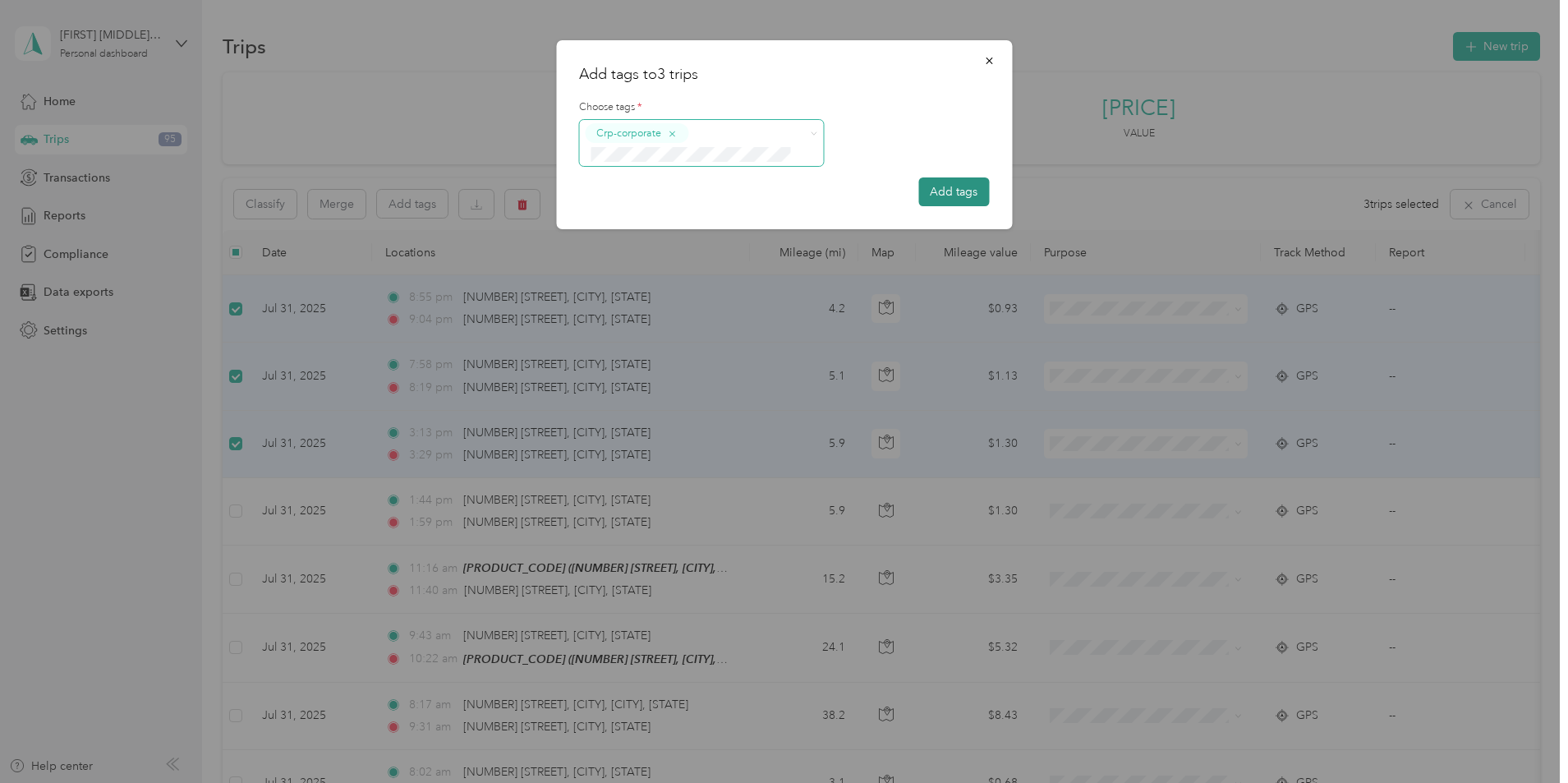 click on "Add tags" at bounding box center (954, 191) 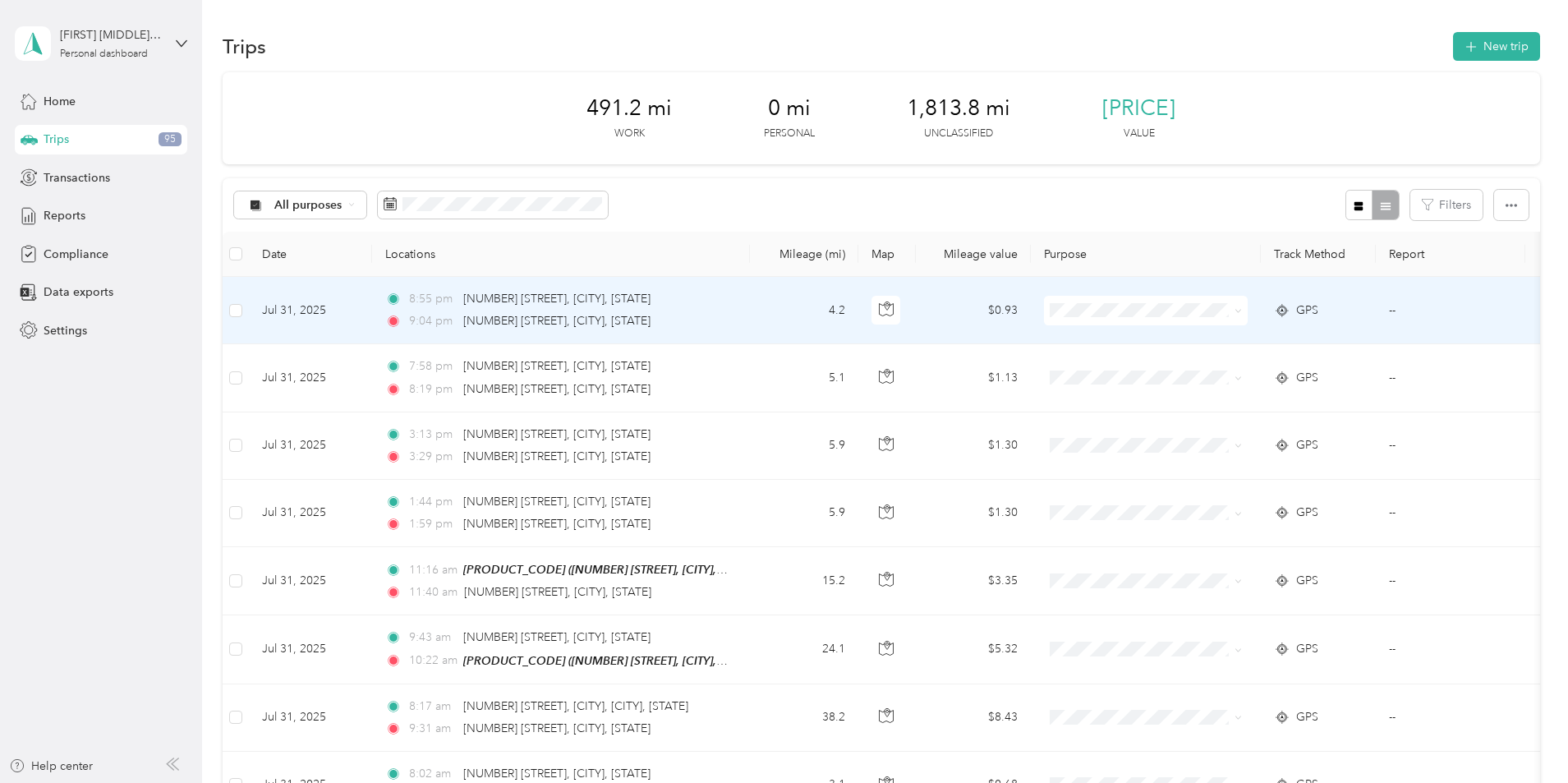 click 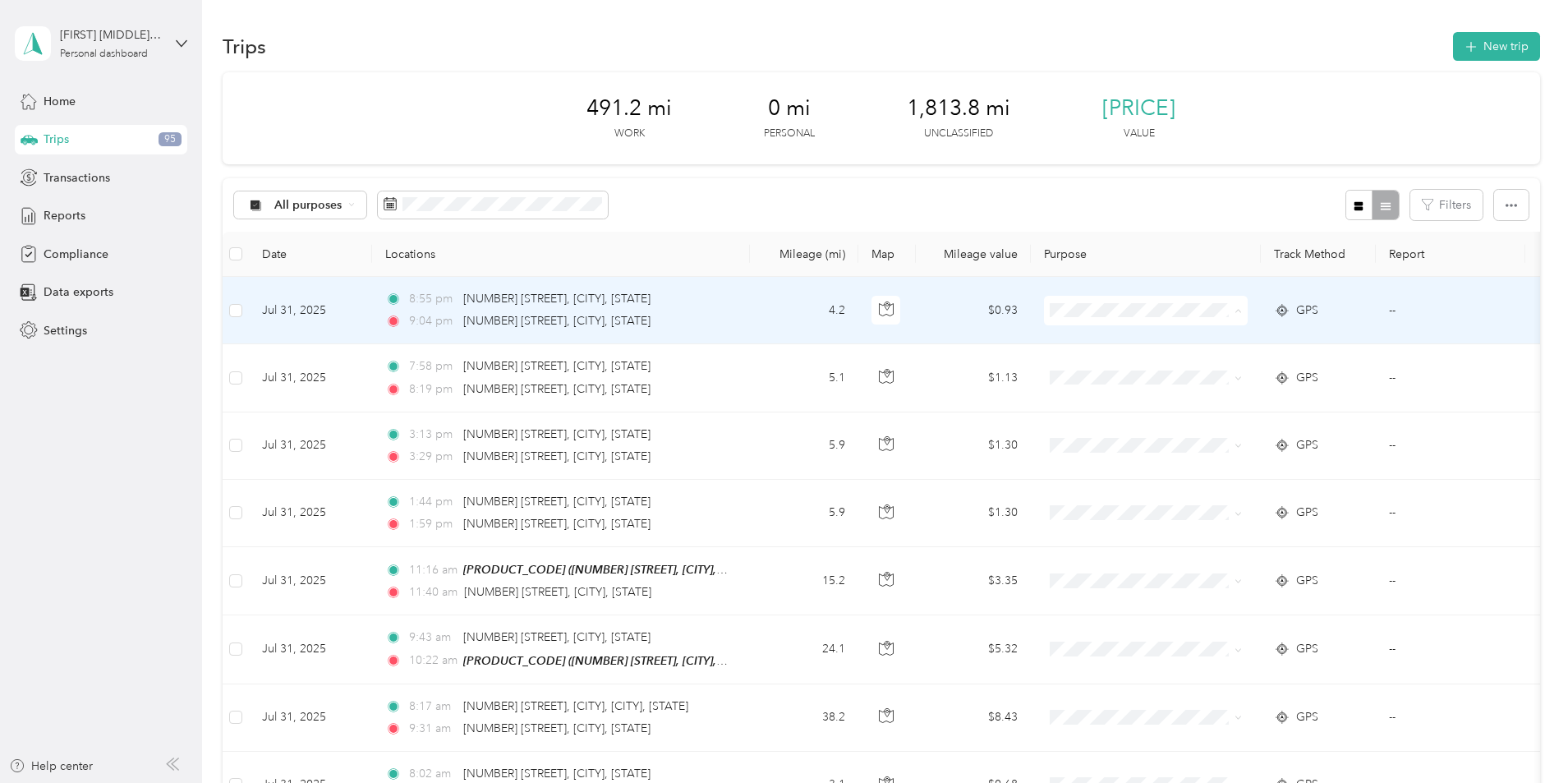 click on "Serv-U-Success" at bounding box center [1270, 341] 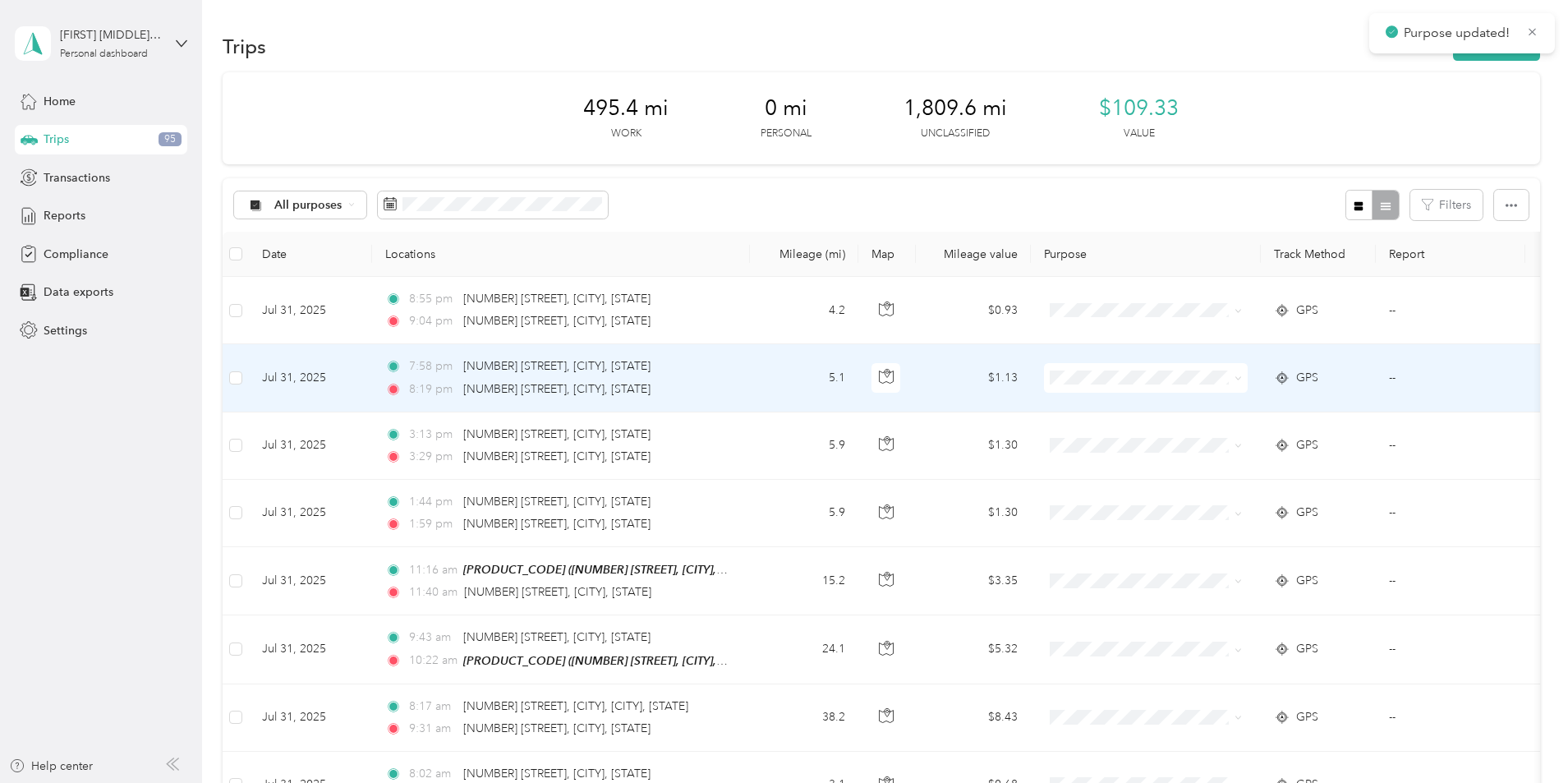 click 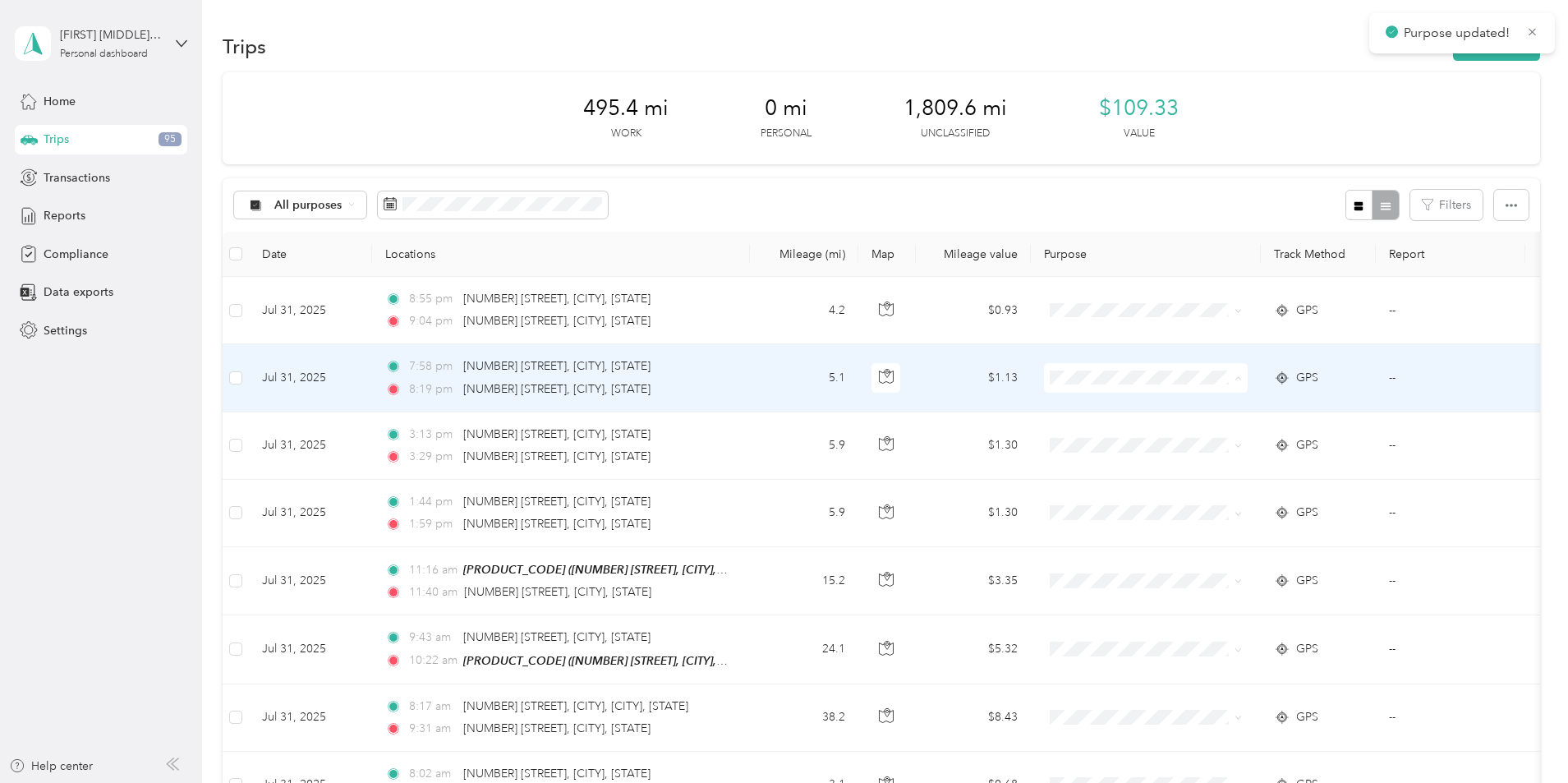 click on "Serv-U-Success" at bounding box center [1270, 408] 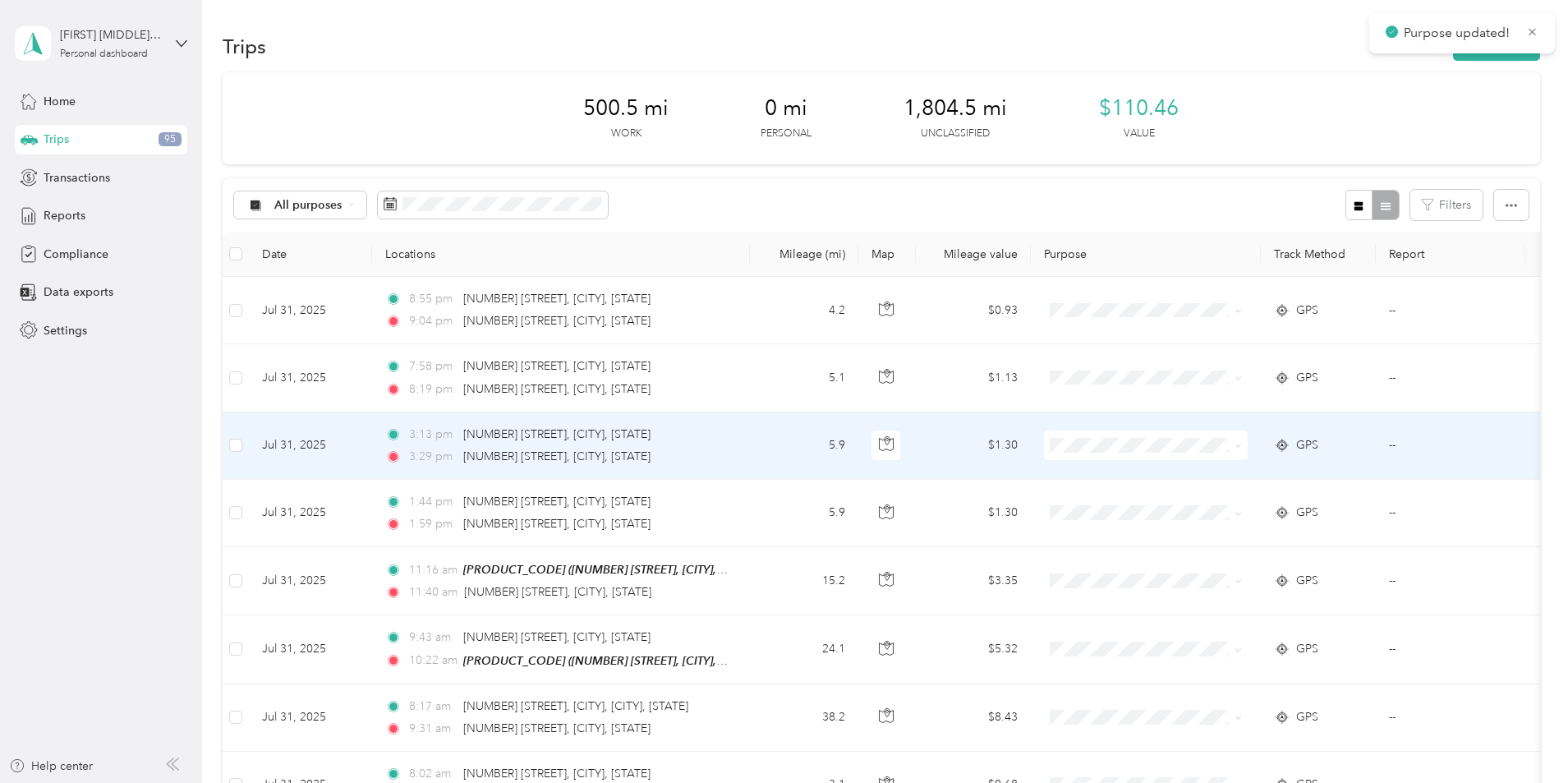 click 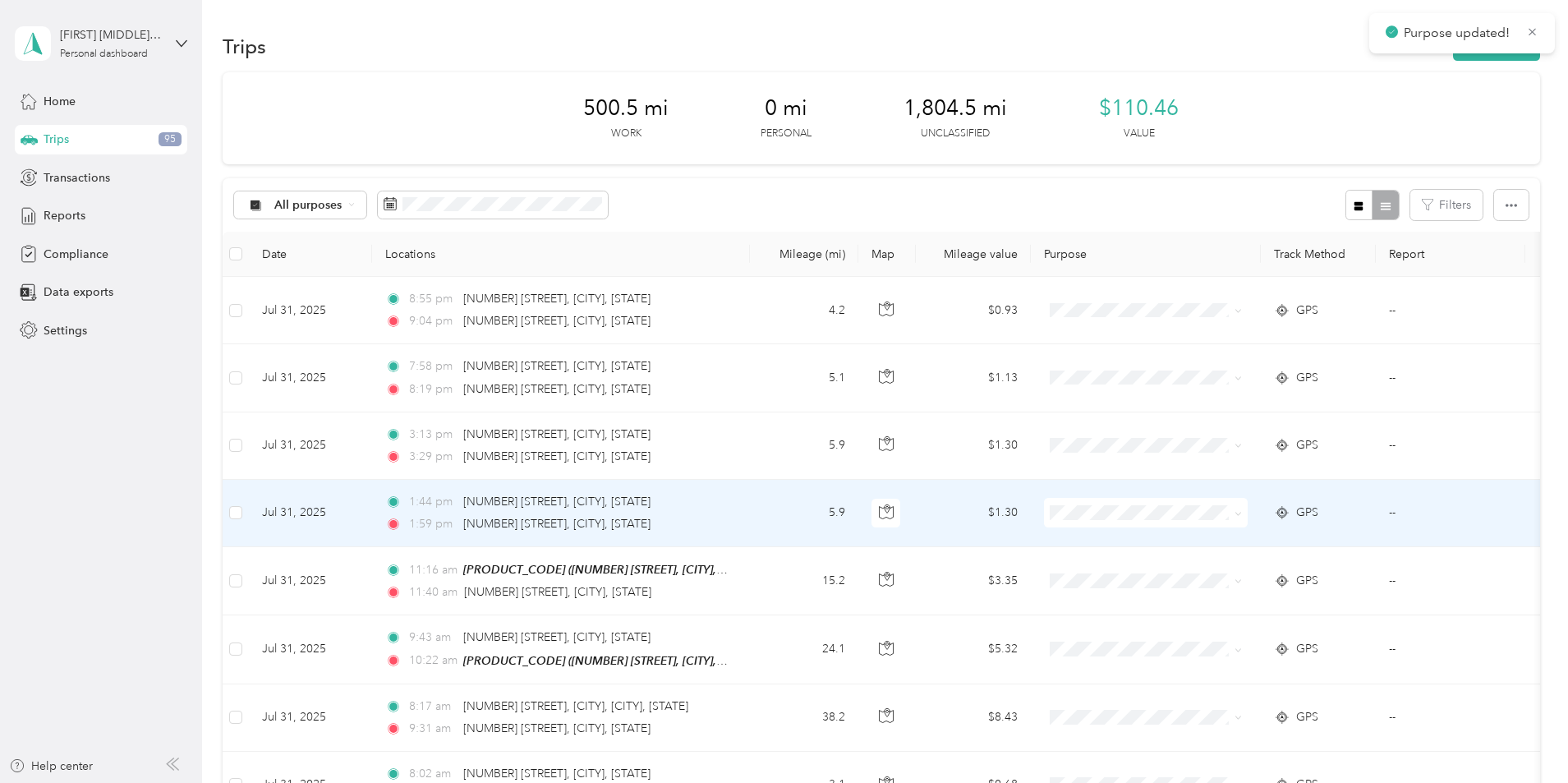click 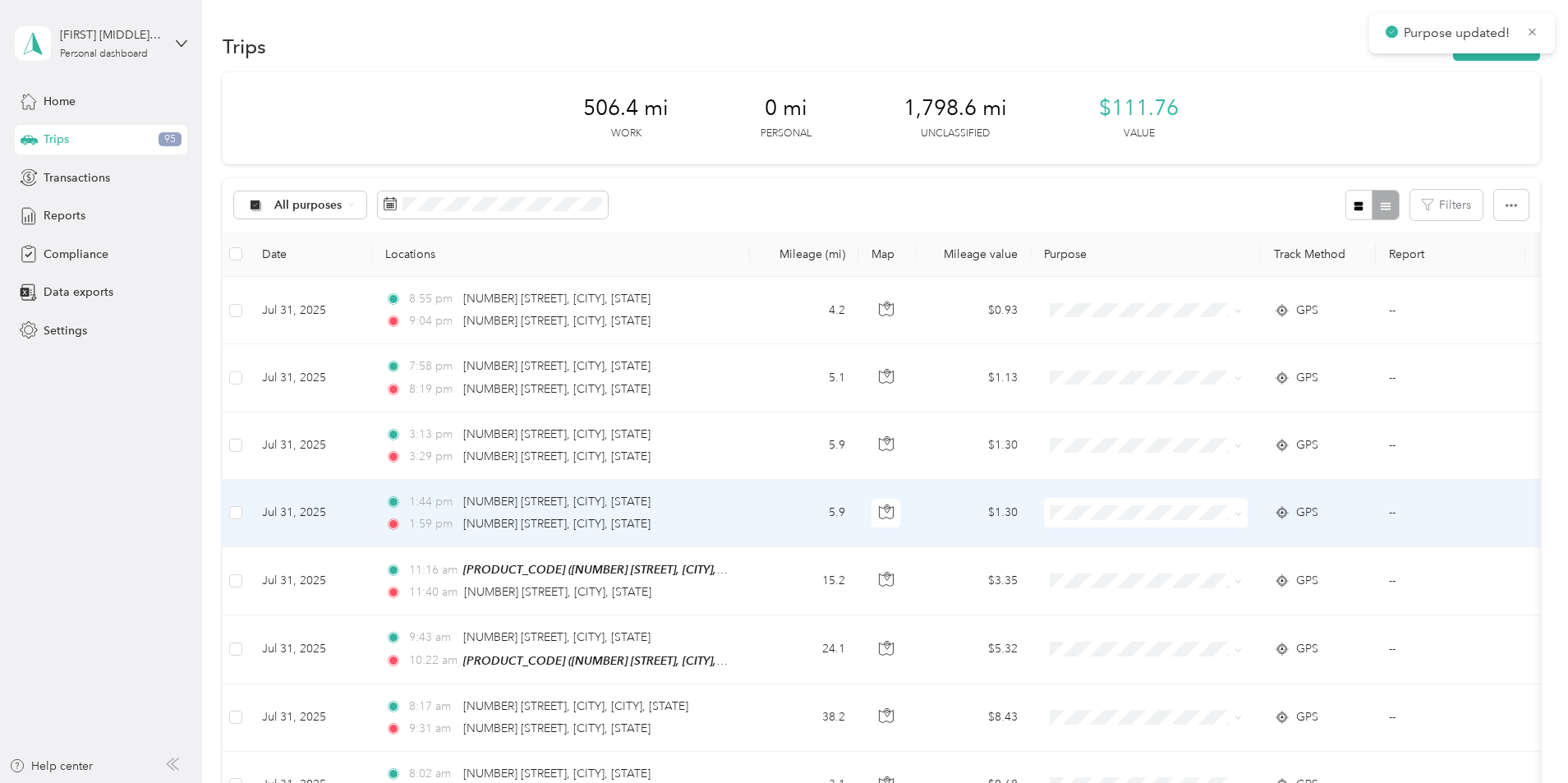 click on "Serv-U-Success" at bounding box center (1255, 539) 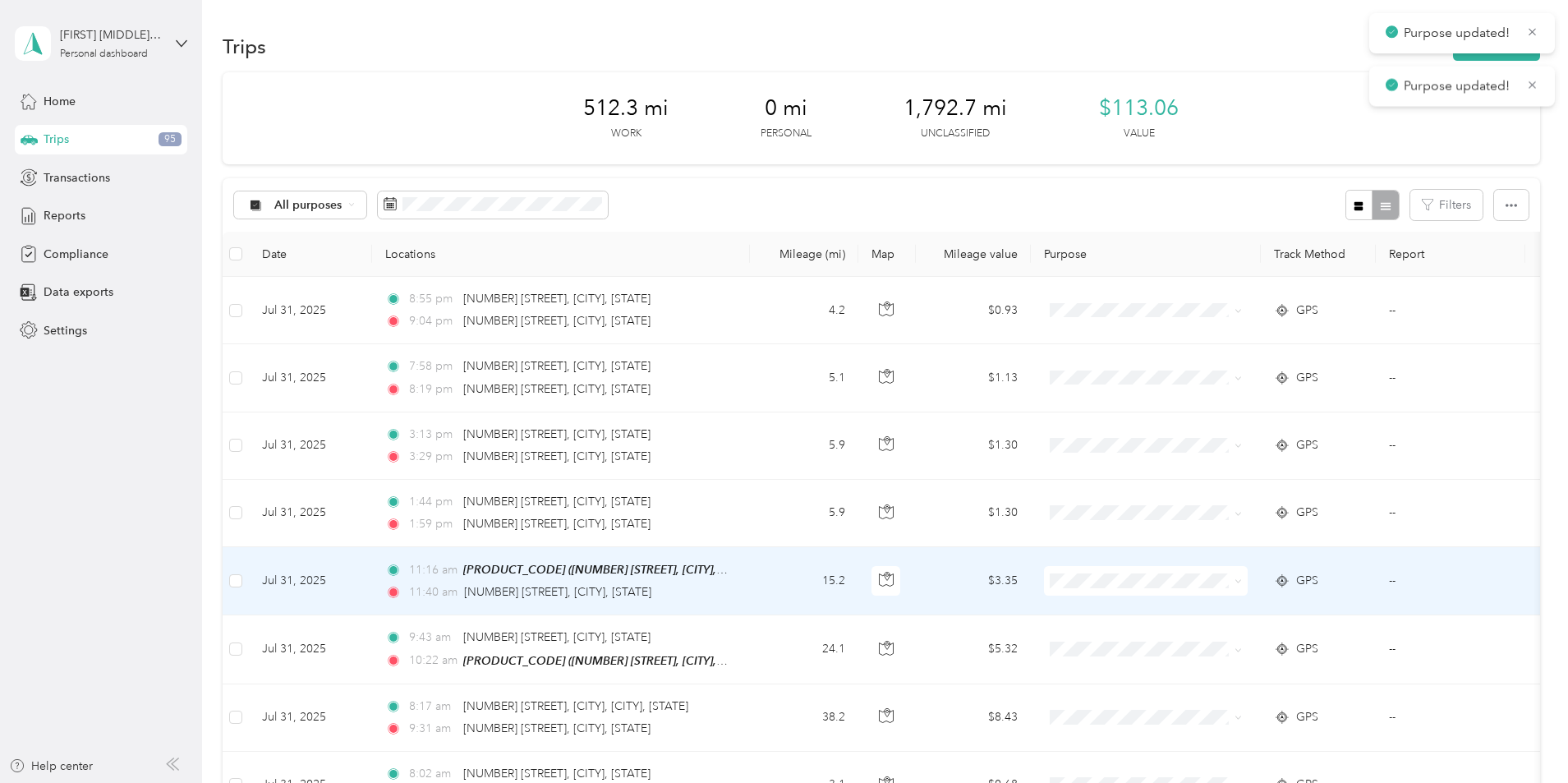 click 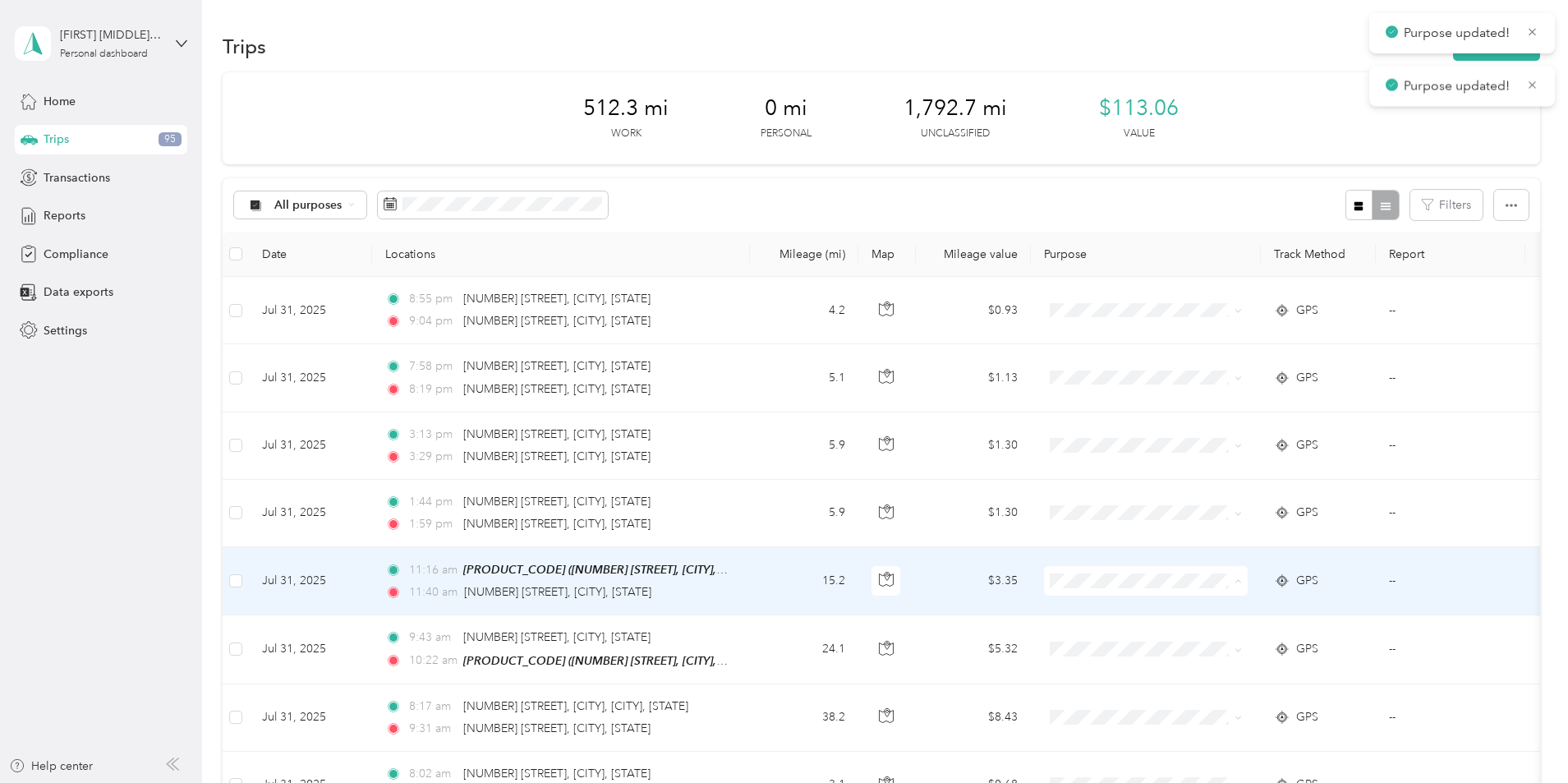 click on "Serv-U-Success" at bounding box center (1270, 611) 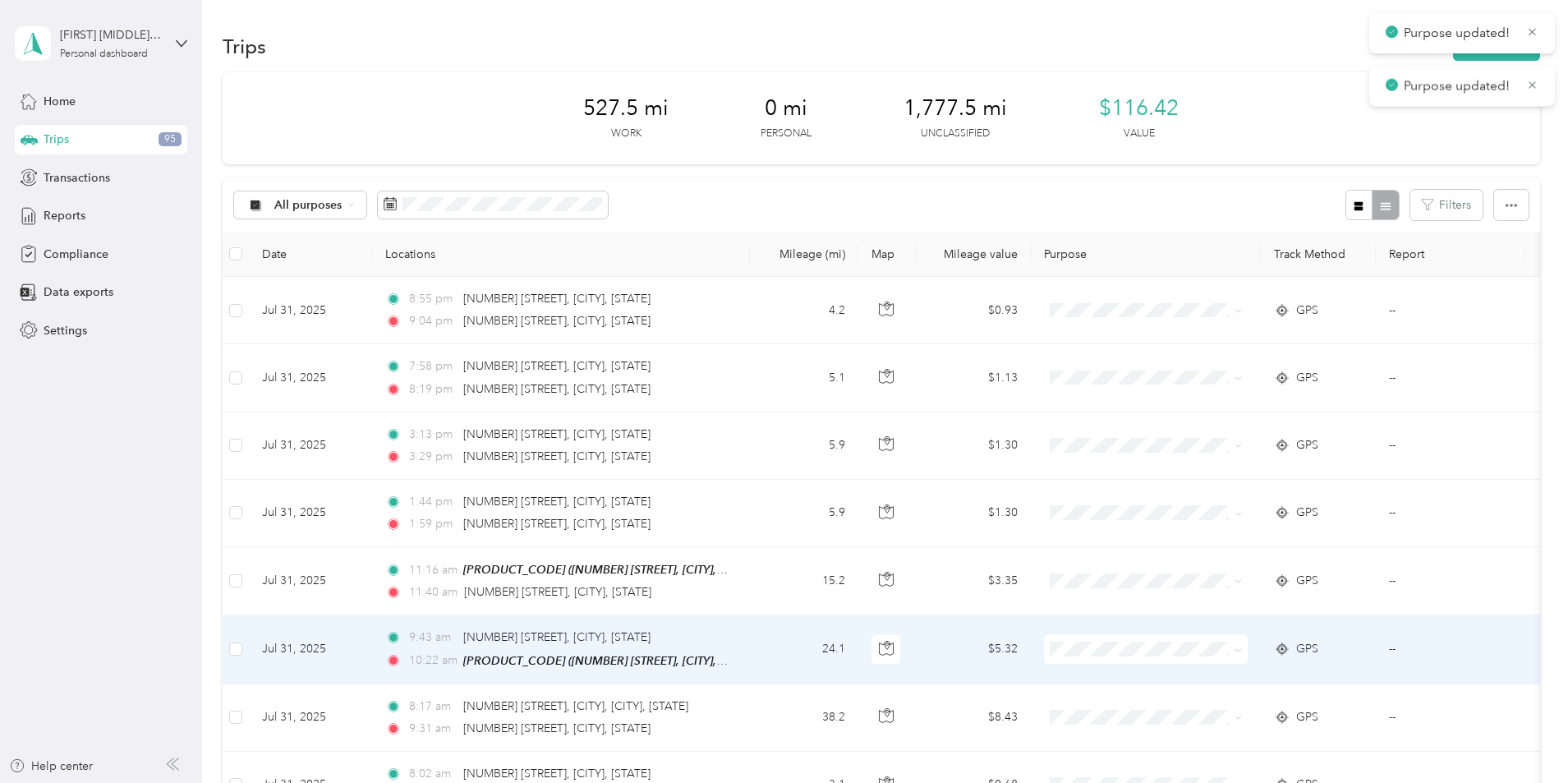 click 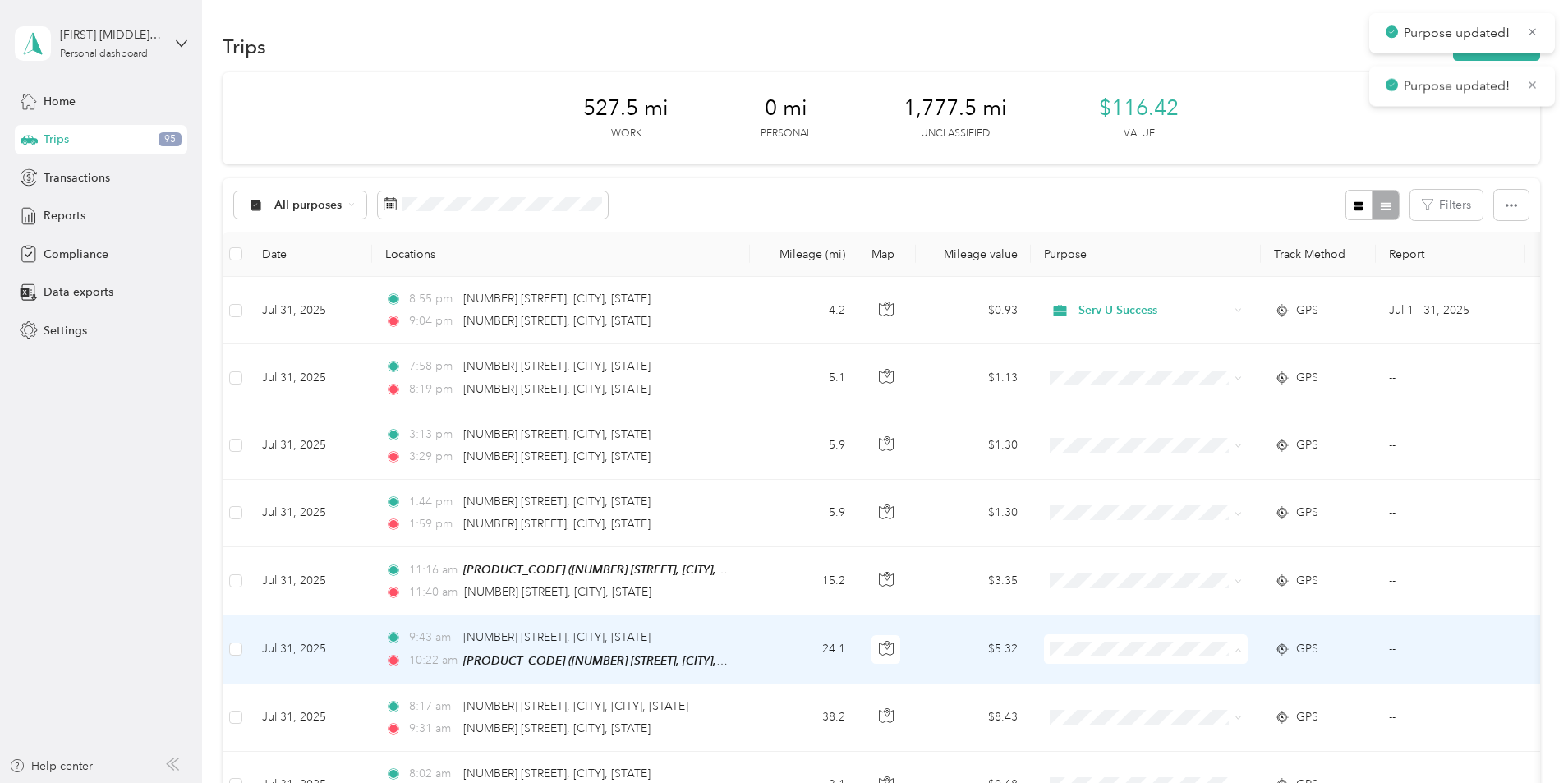 click on "Serv-U-Success" at bounding box center (1270, 679) 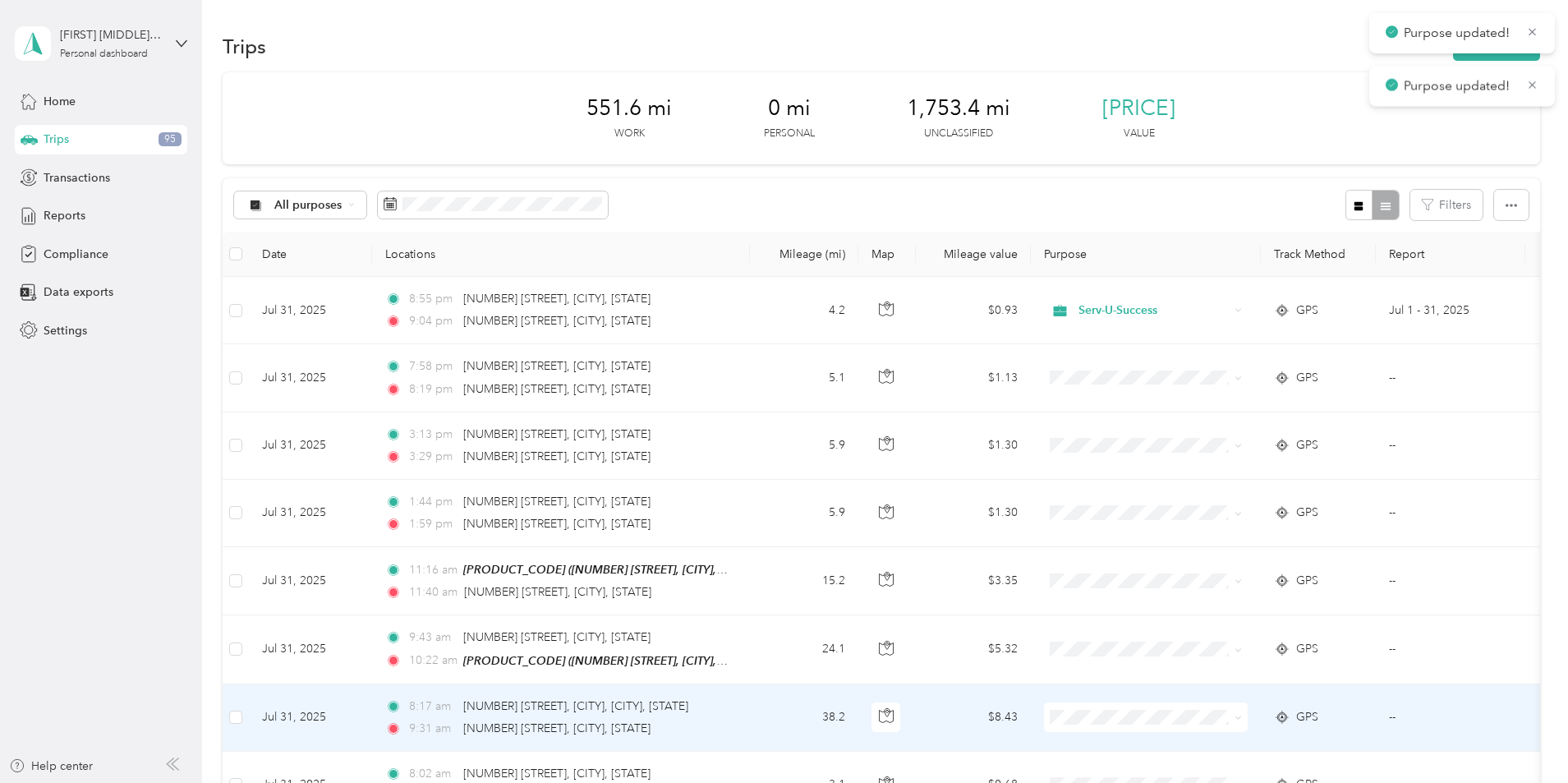 click 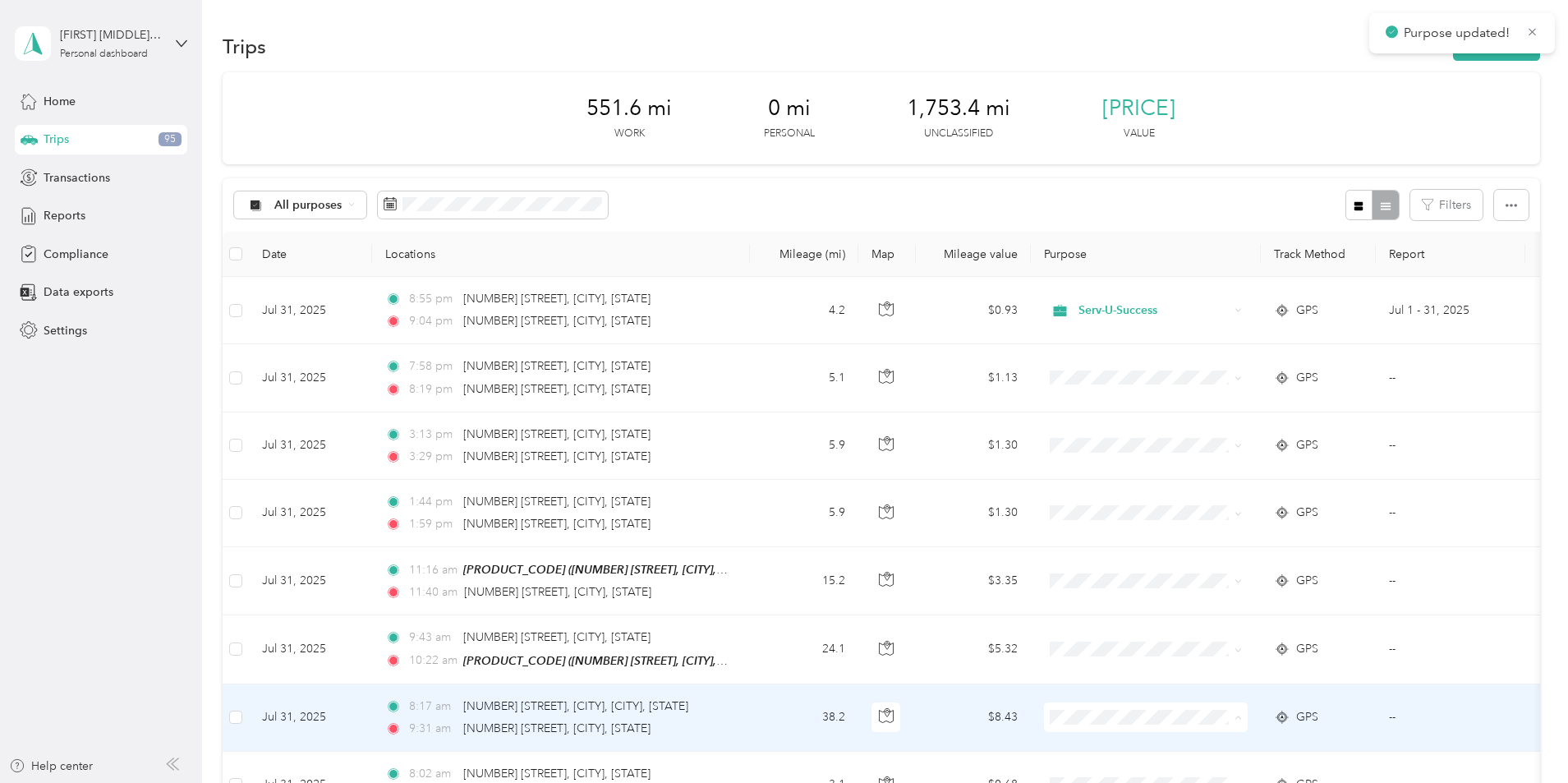 click on "Serv-U-Success" at bounding box center (1270, 656) 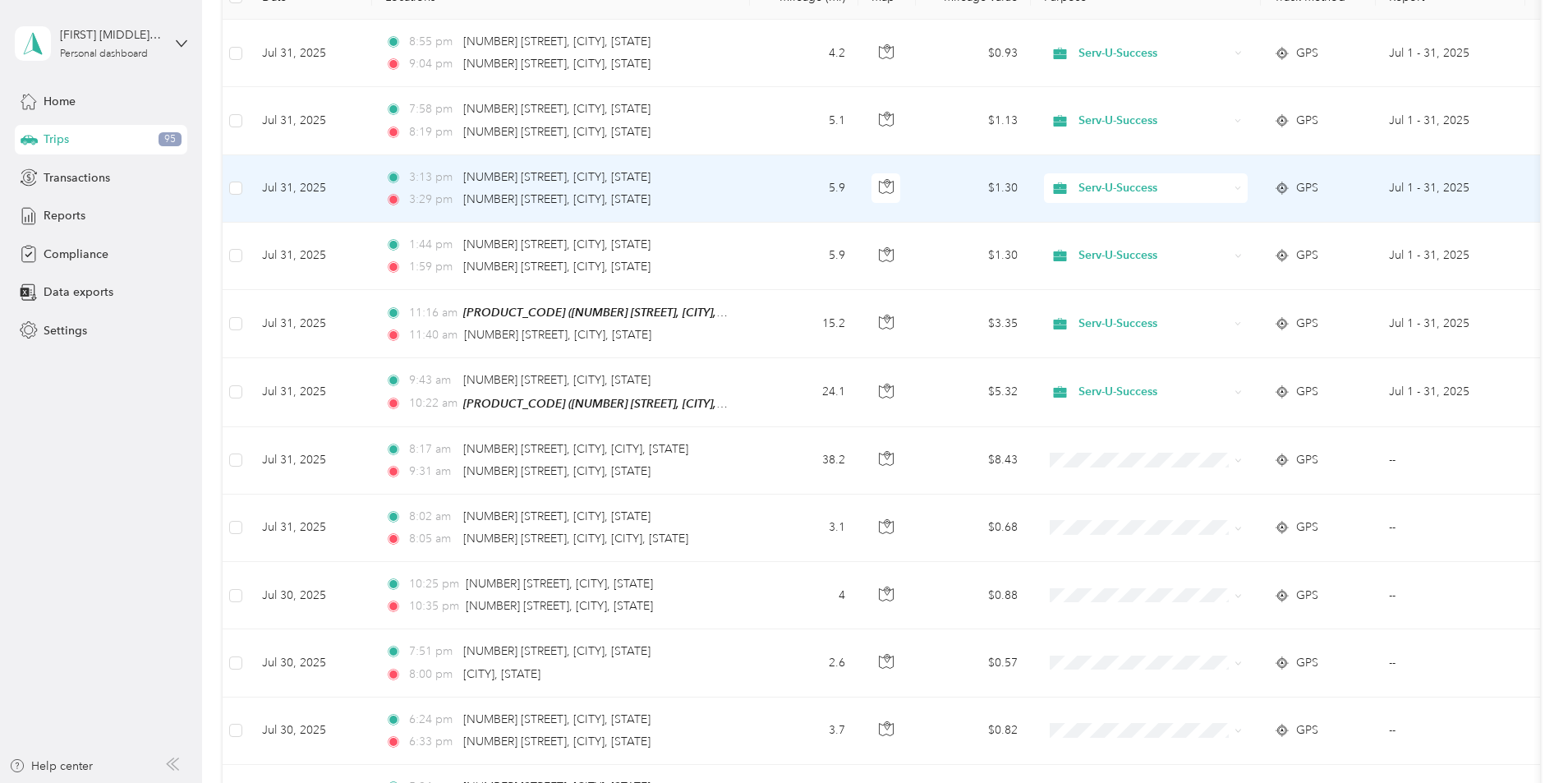 scroll, scrollTop: 329, scrollLeft: 0, axis: vertical 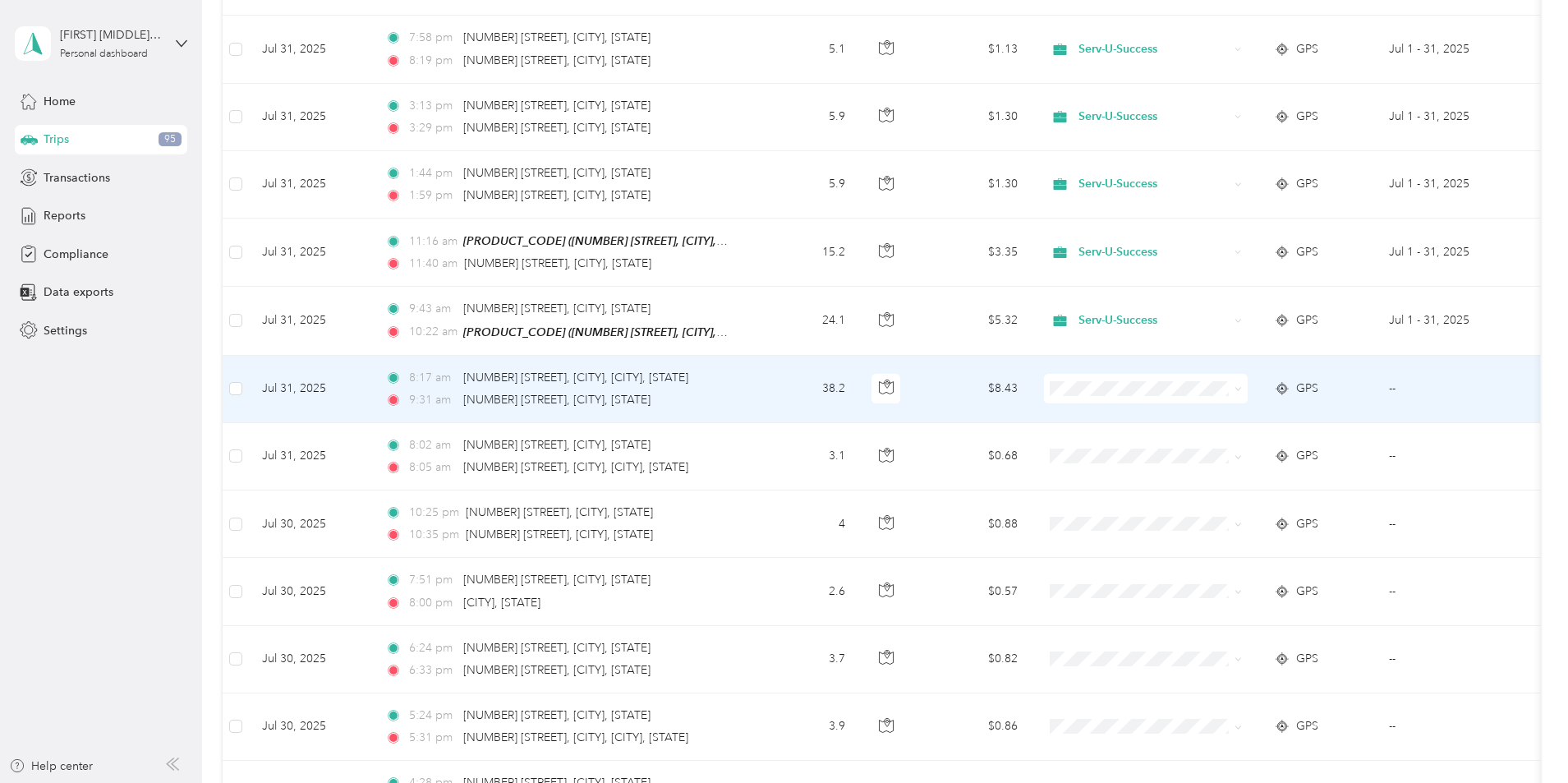 click 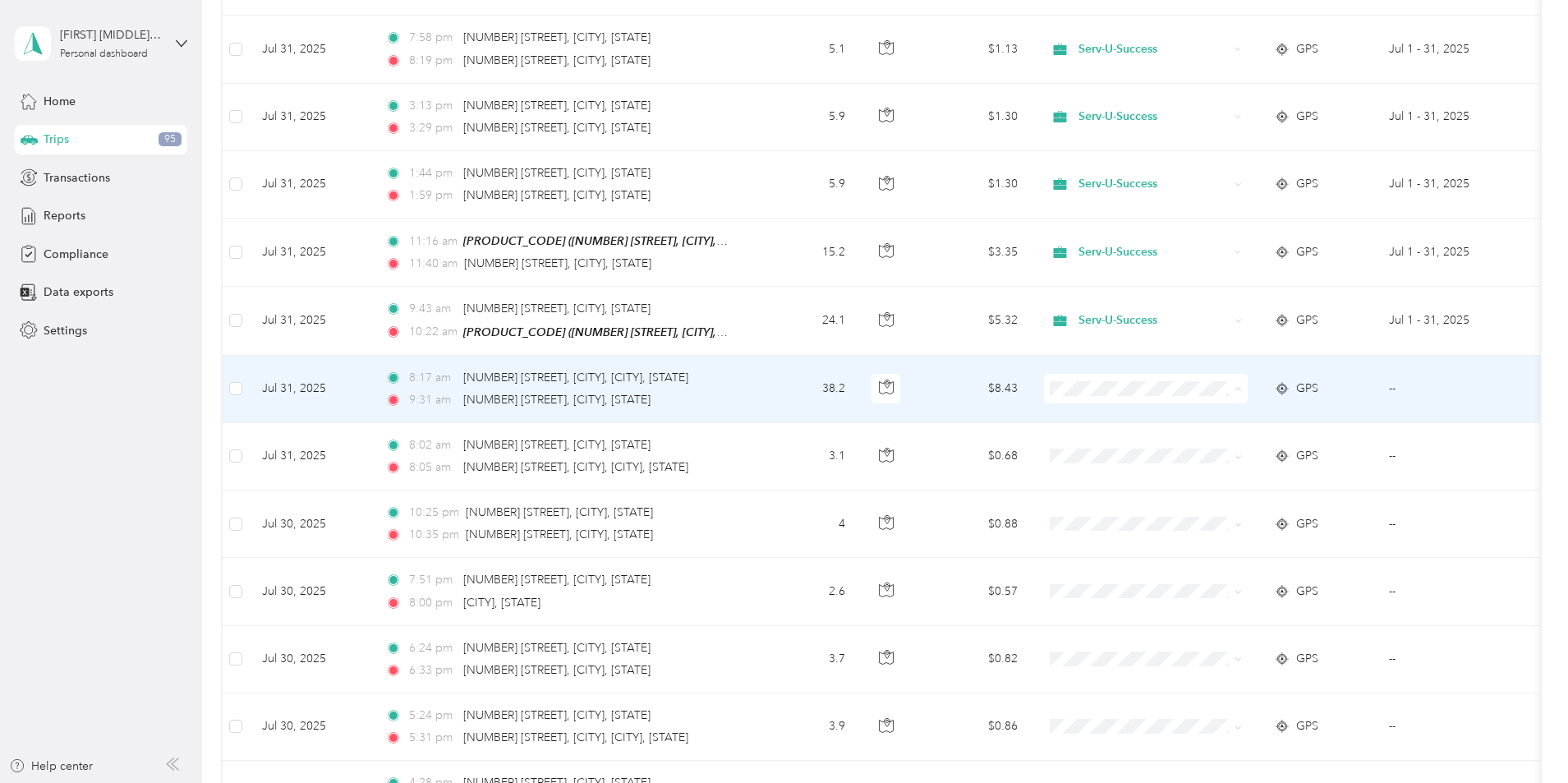 click on "Serv-U-Success" at bounding box center [1270, 417] 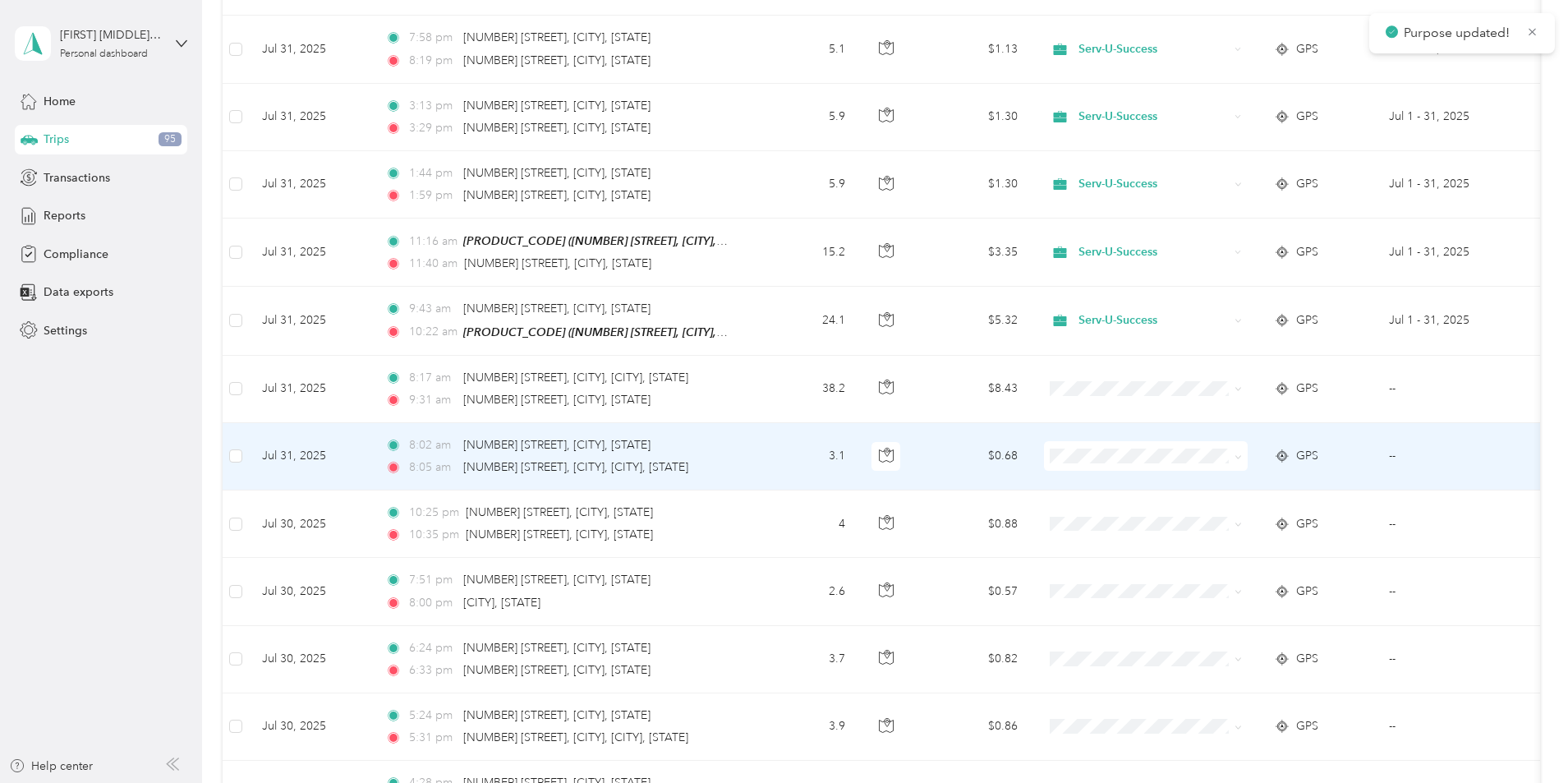 click 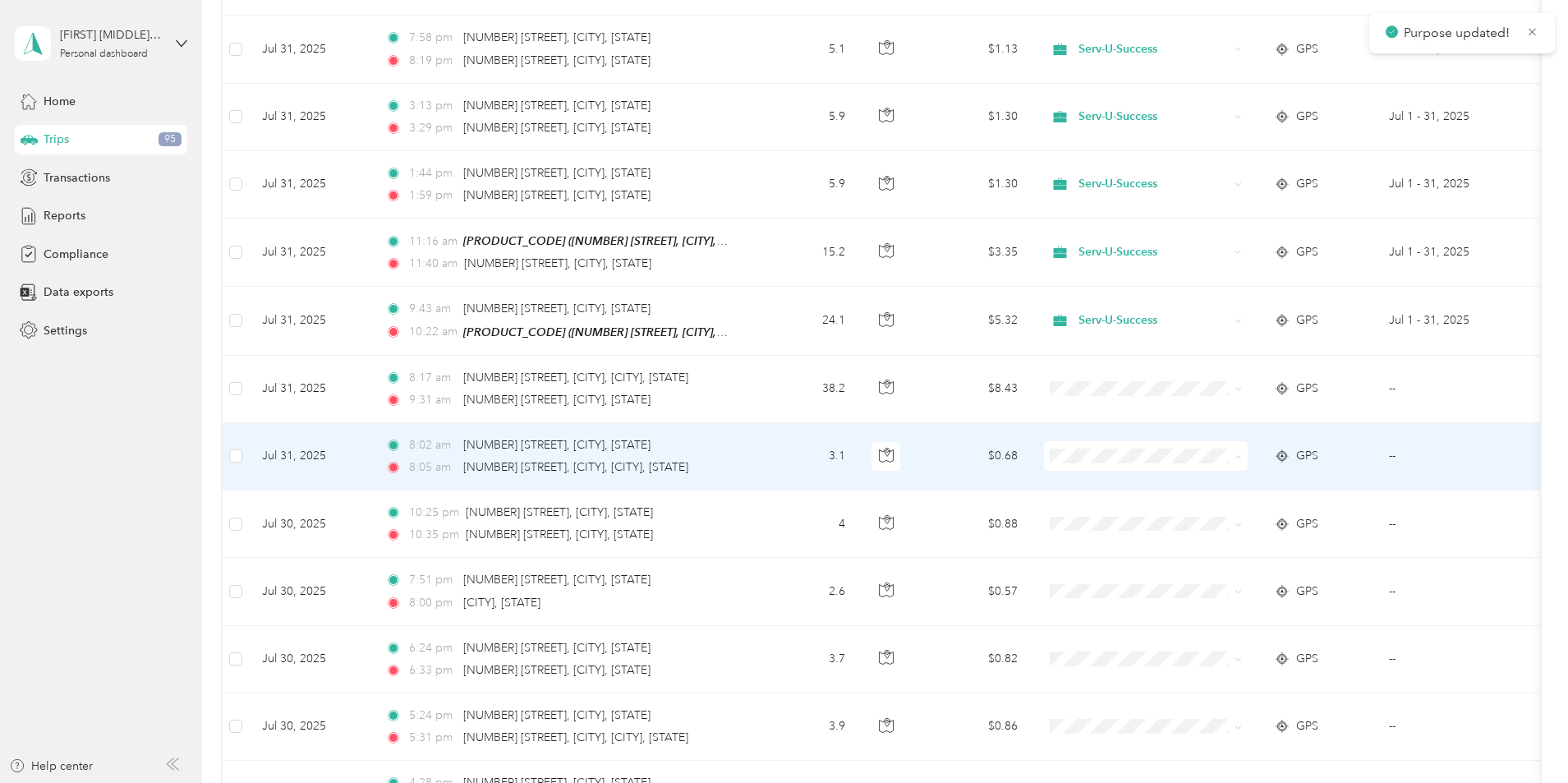 click on "Serv-U-Success" at bounding box center [1270, 485] 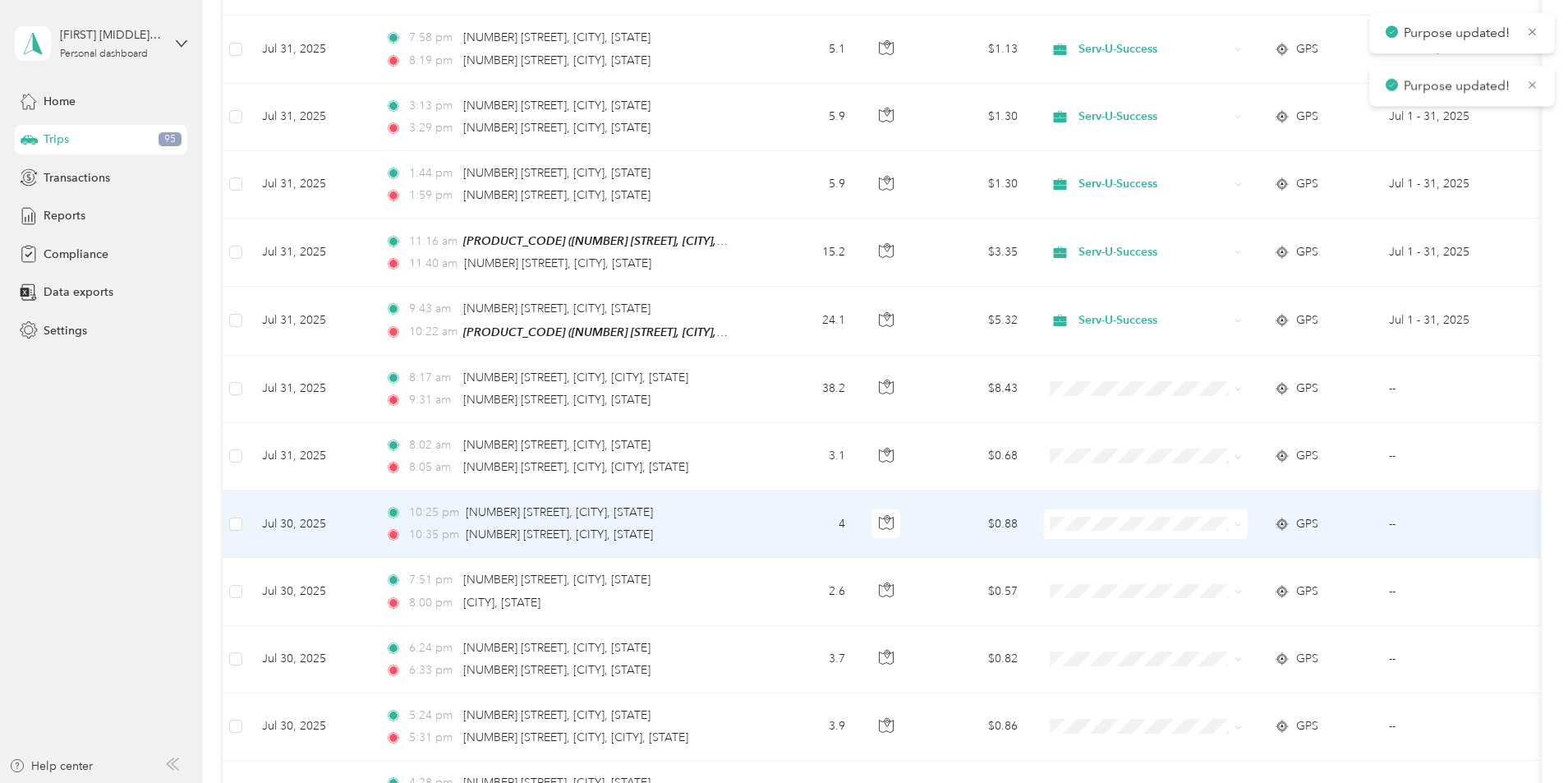 click 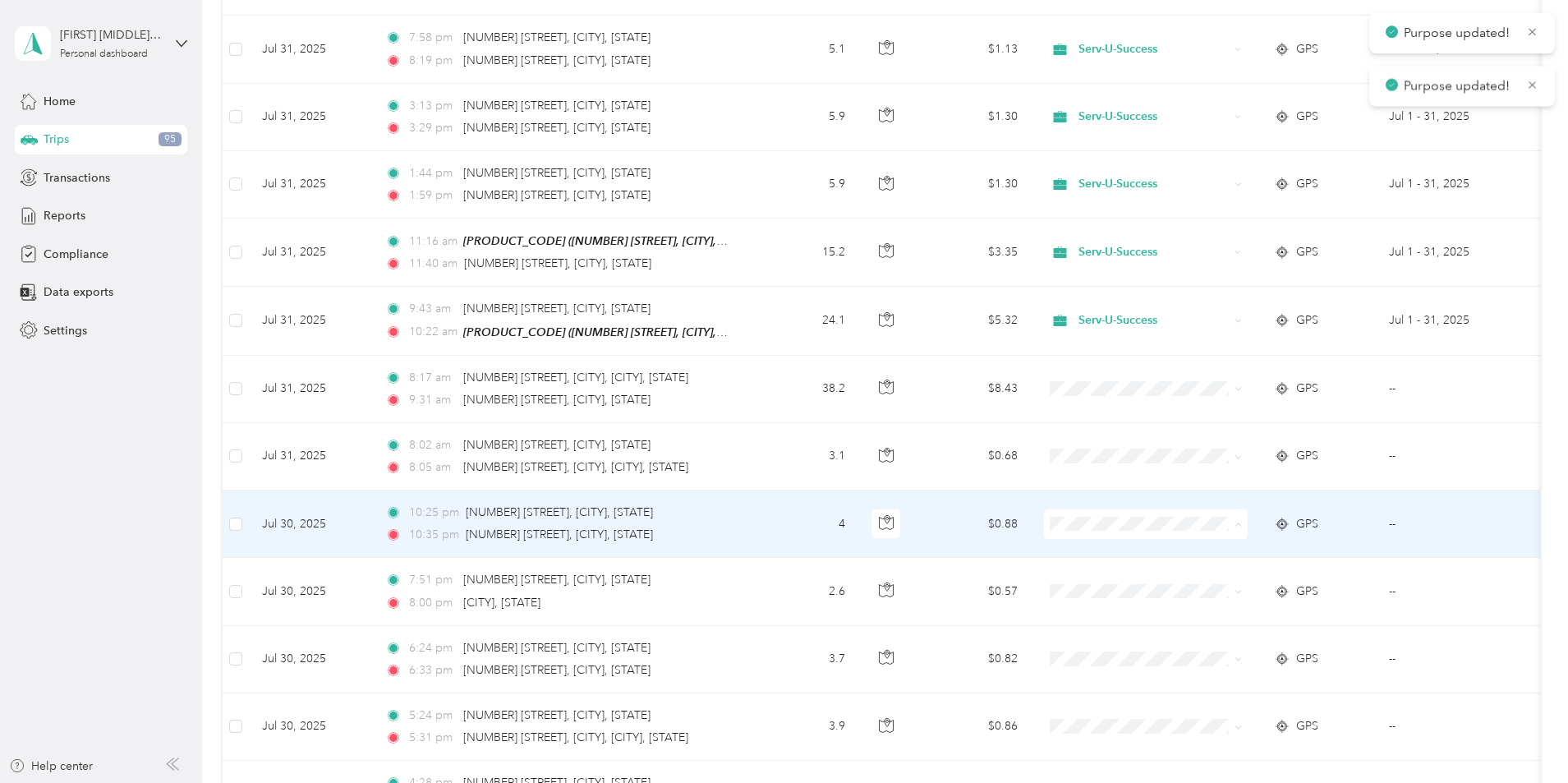 click on "Serv-U-Success" at bounding box center [1270, 553] 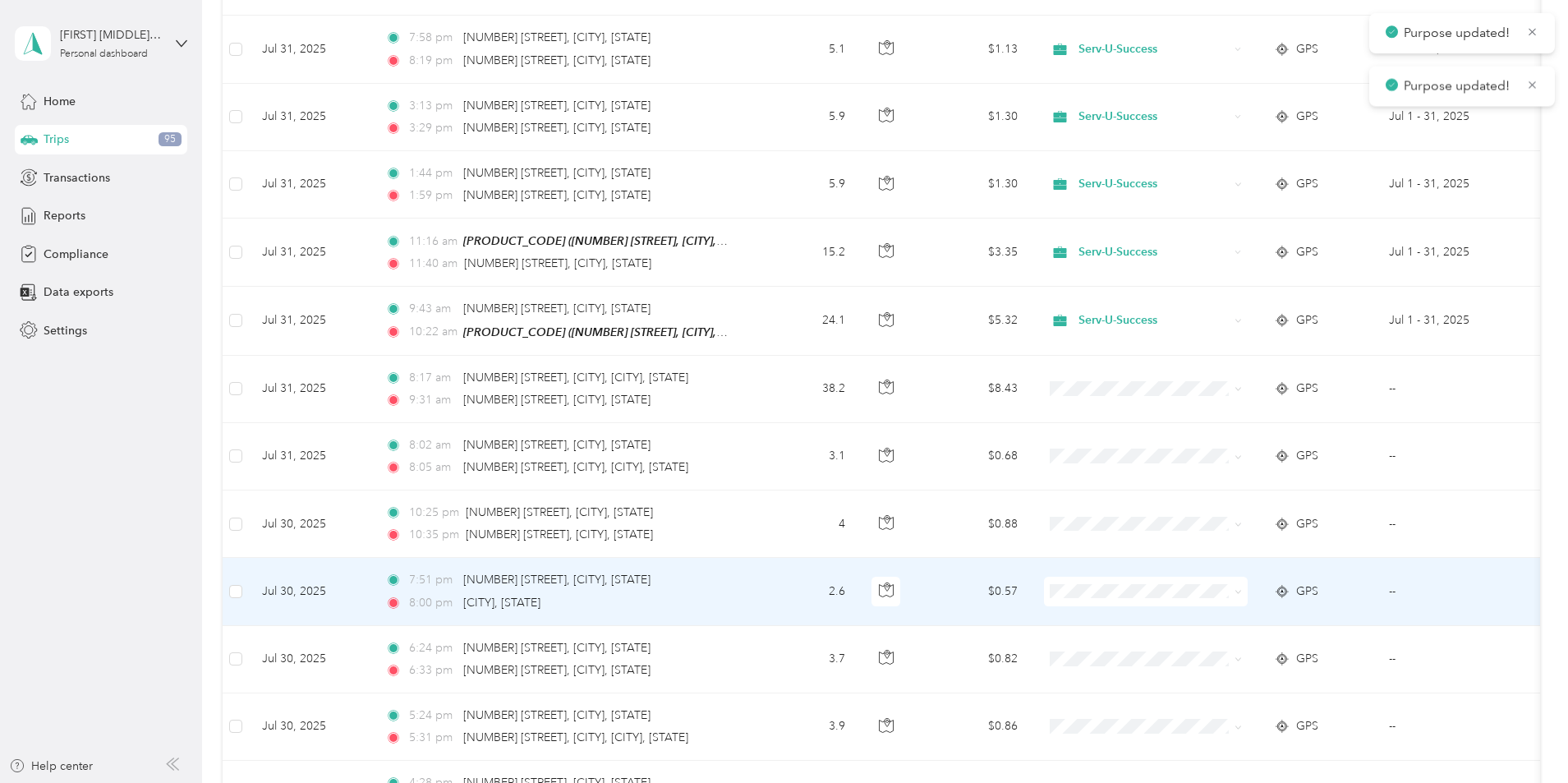 click 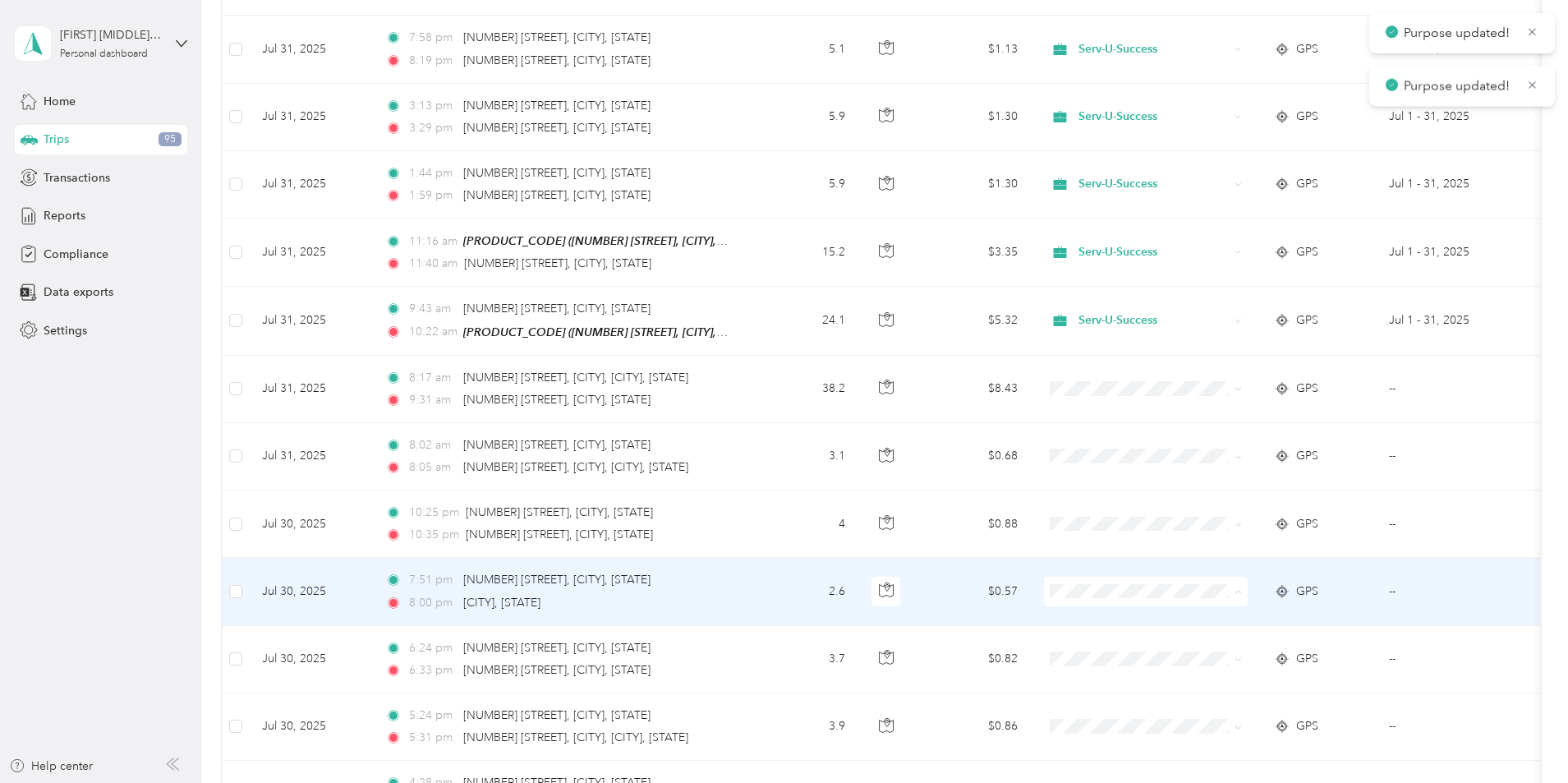 click on "Serv-U-Success" at bounding box center (1255, 620) 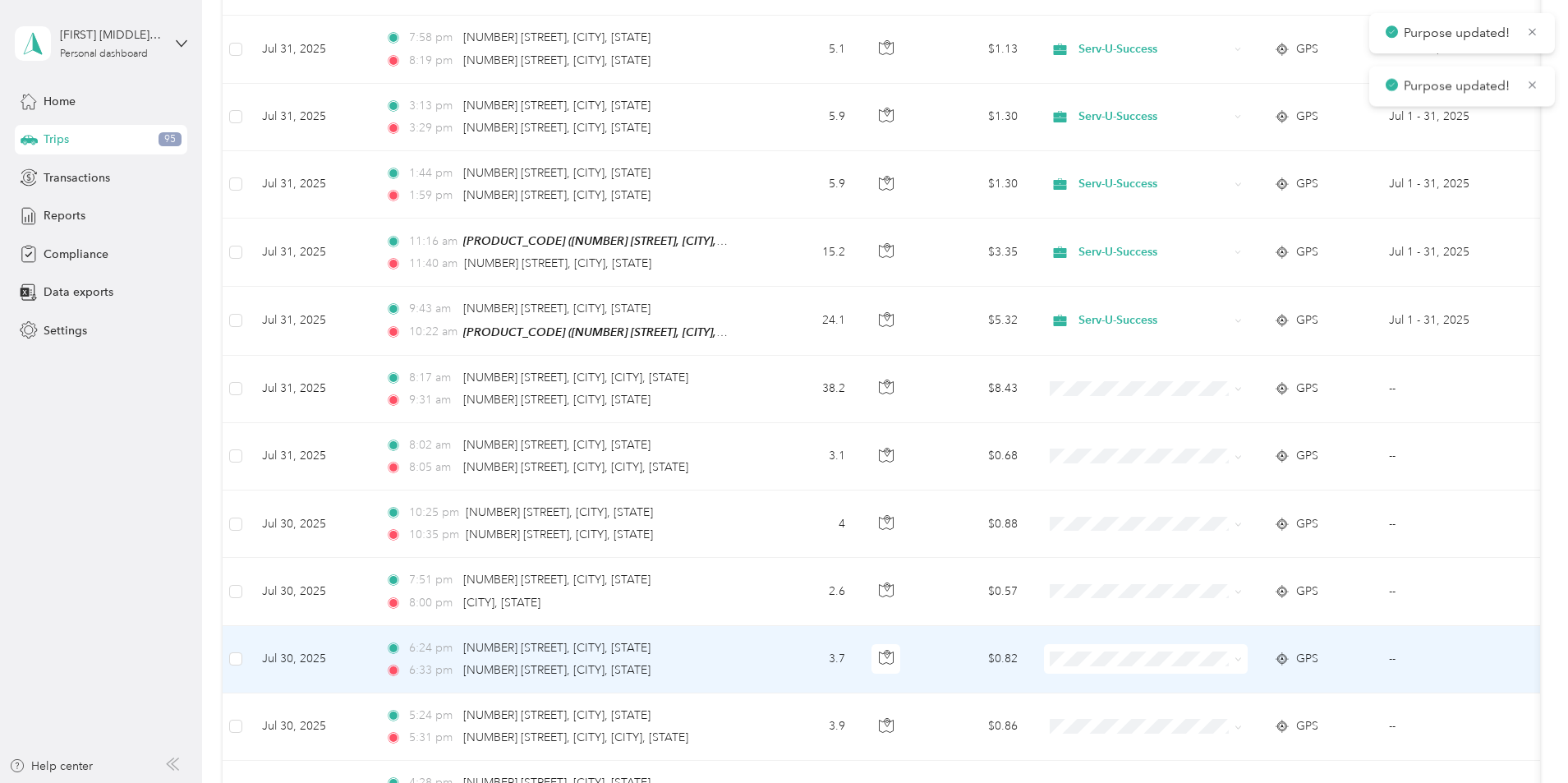 click 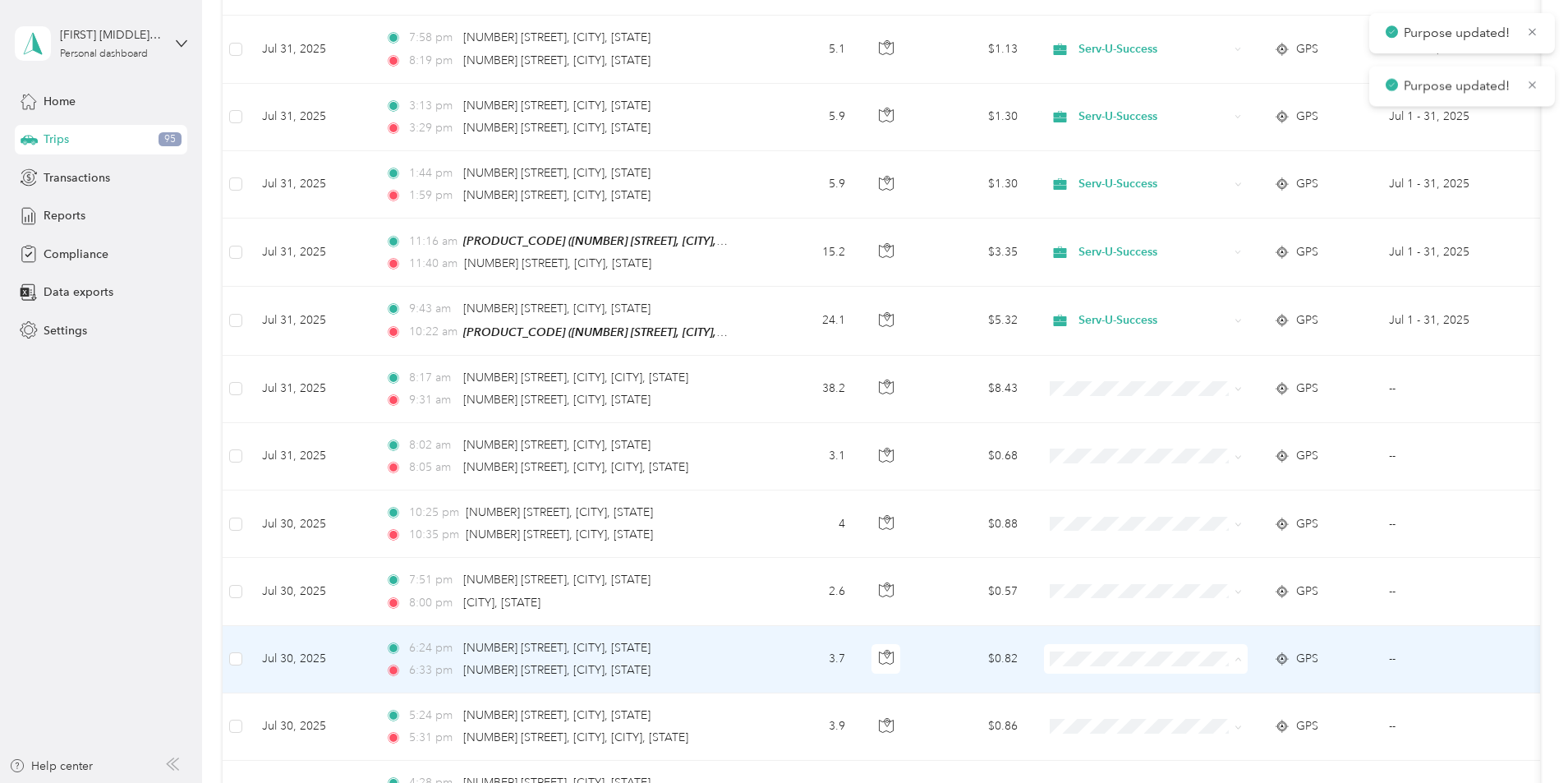 click on "Serv-U-Success" at bounding box center (1255, 688) 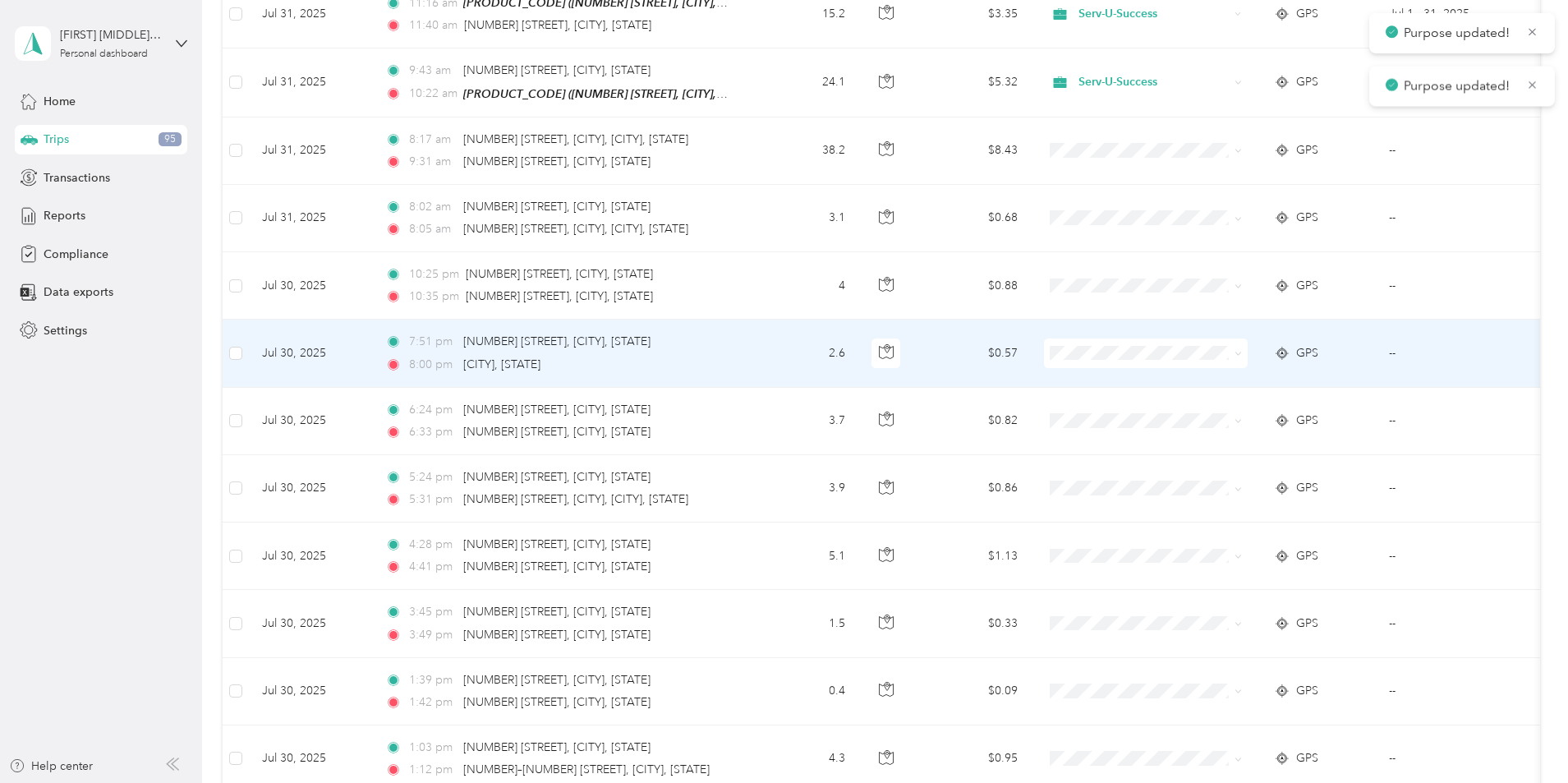 scroll, scrollTop: 575, scrollLeft: 0, axis: vertical 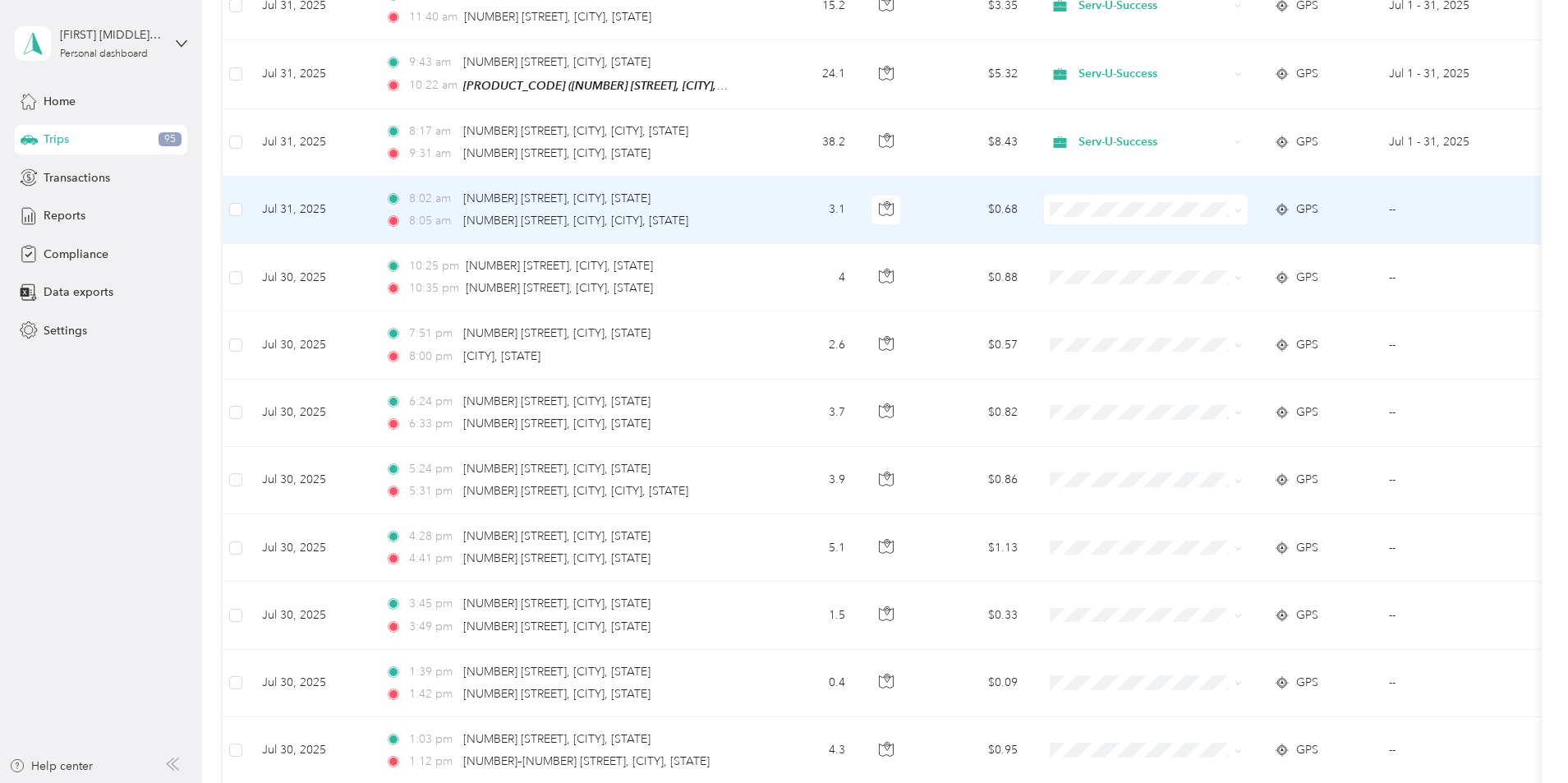 click 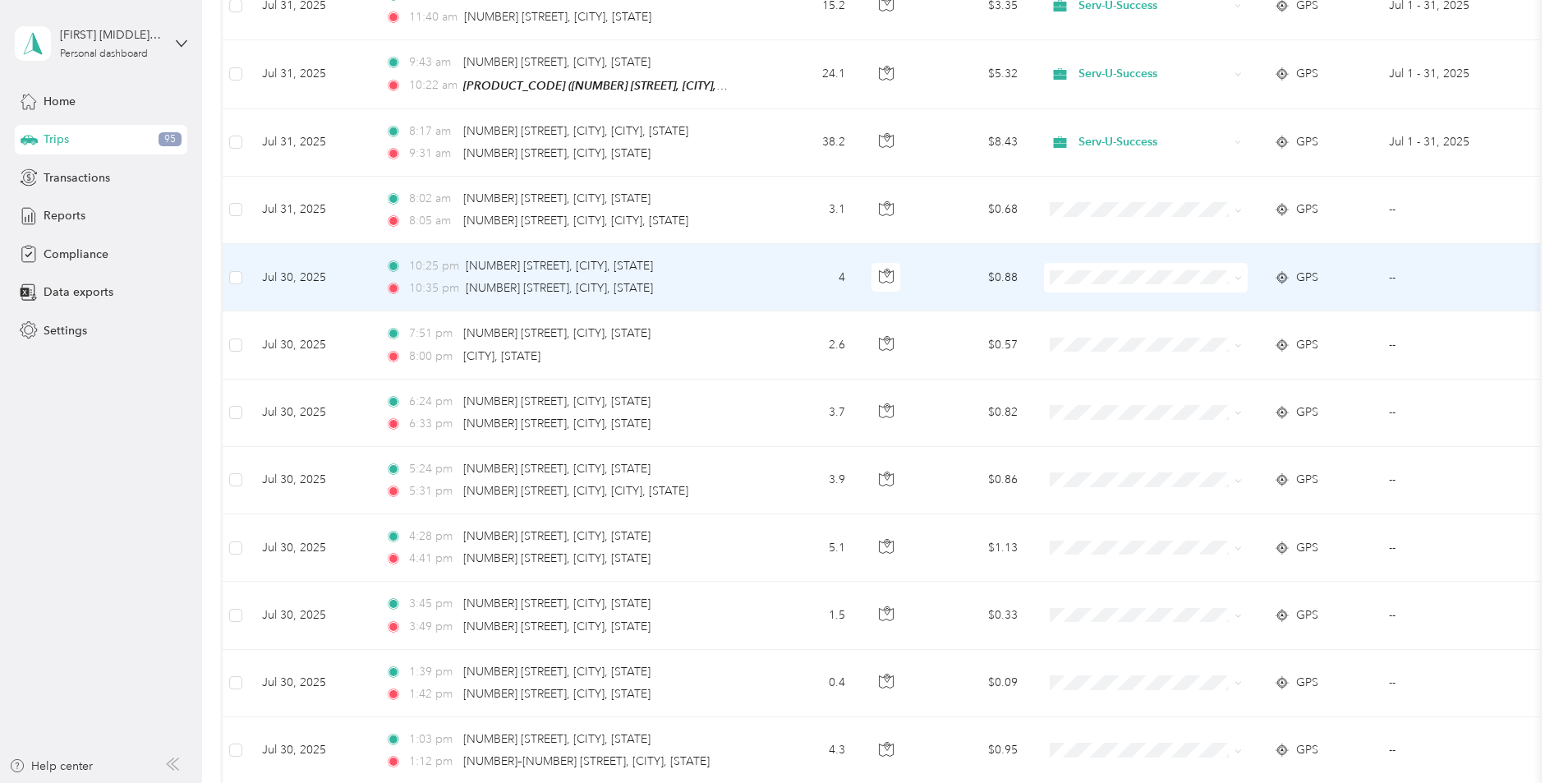 click 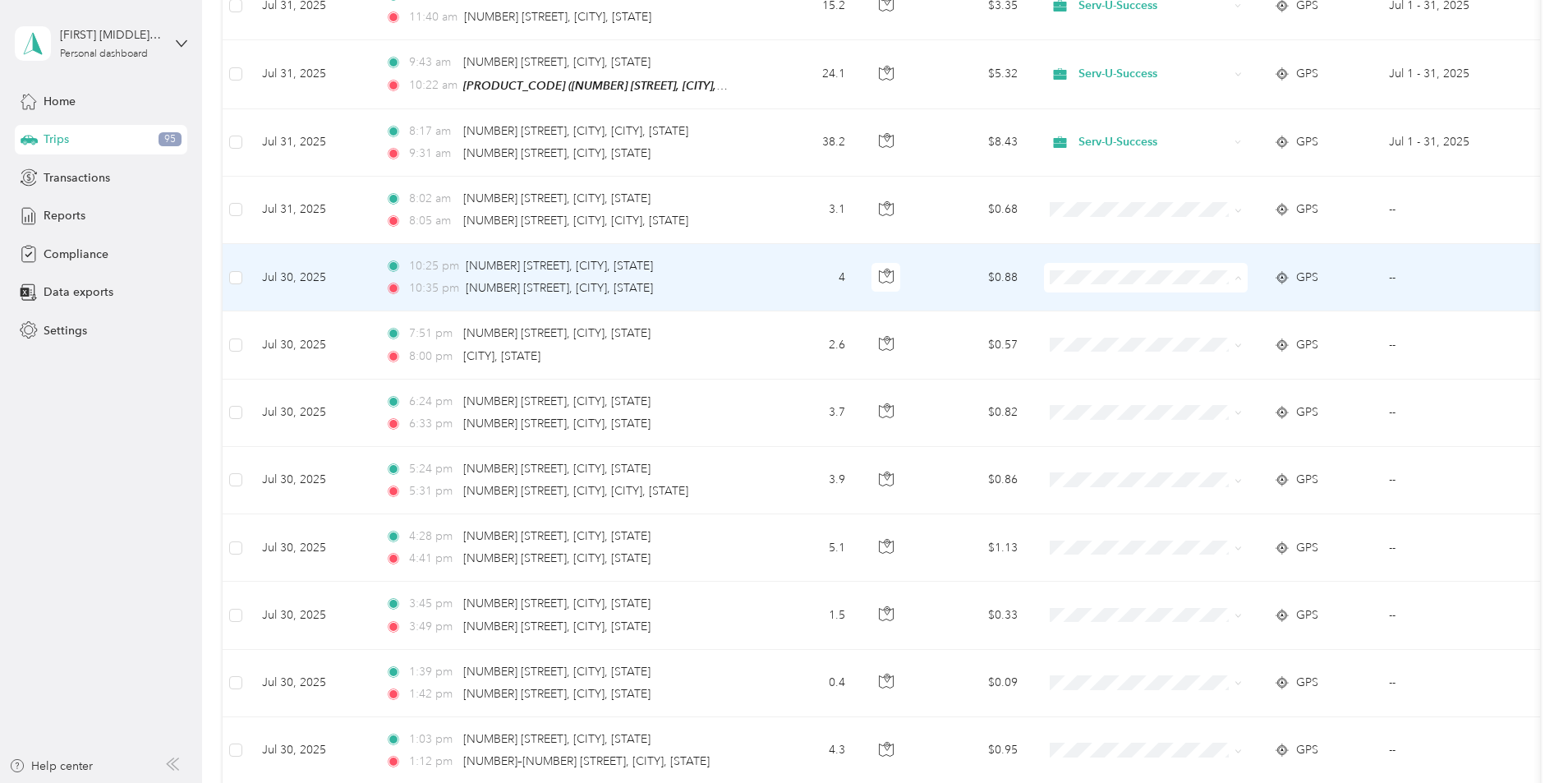click on "Serv-U-Success" at bounding box center [1270, 306] 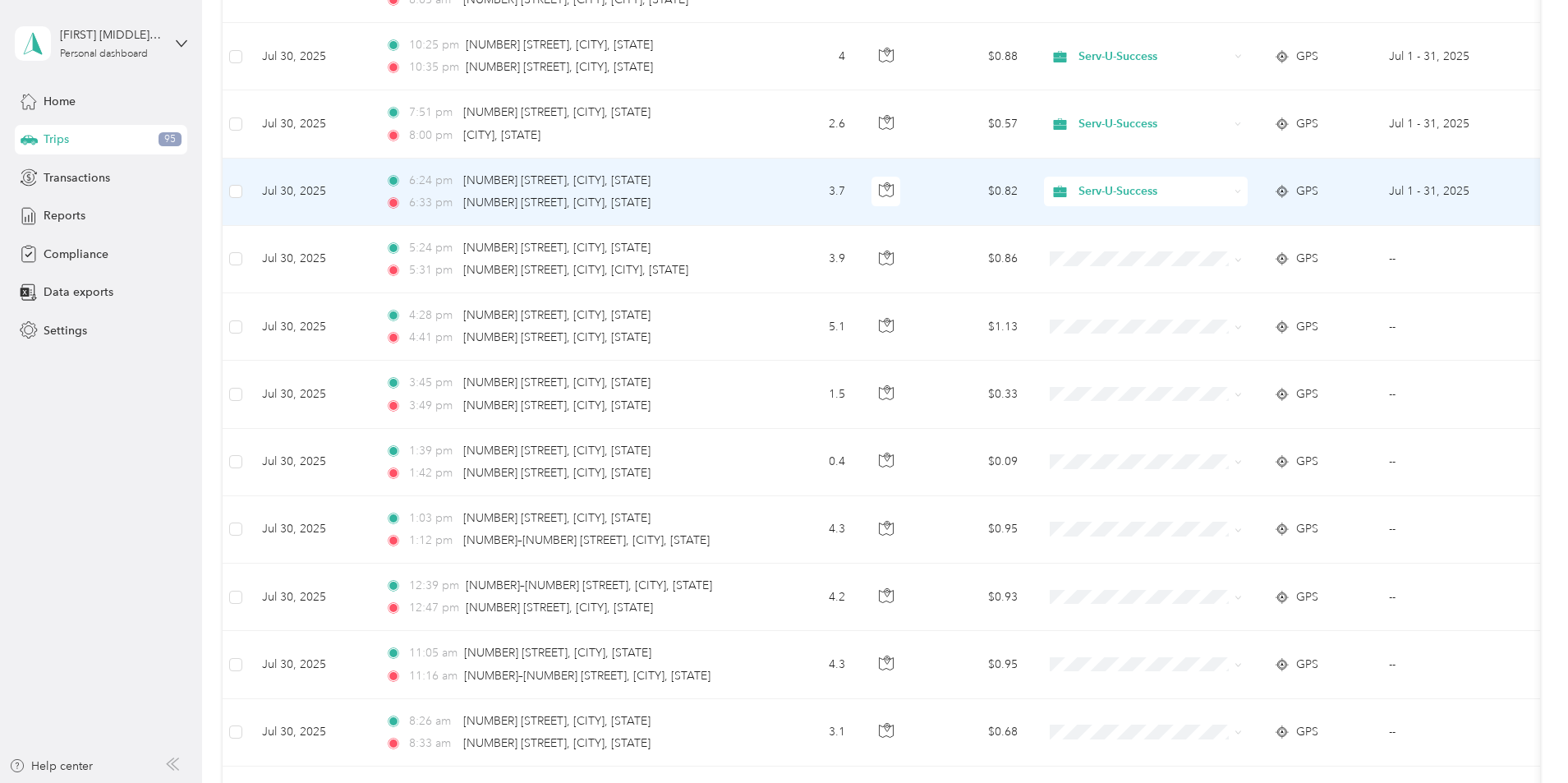 scroll, scrollTop: 822, scrollLeft: 0, axis: vertical 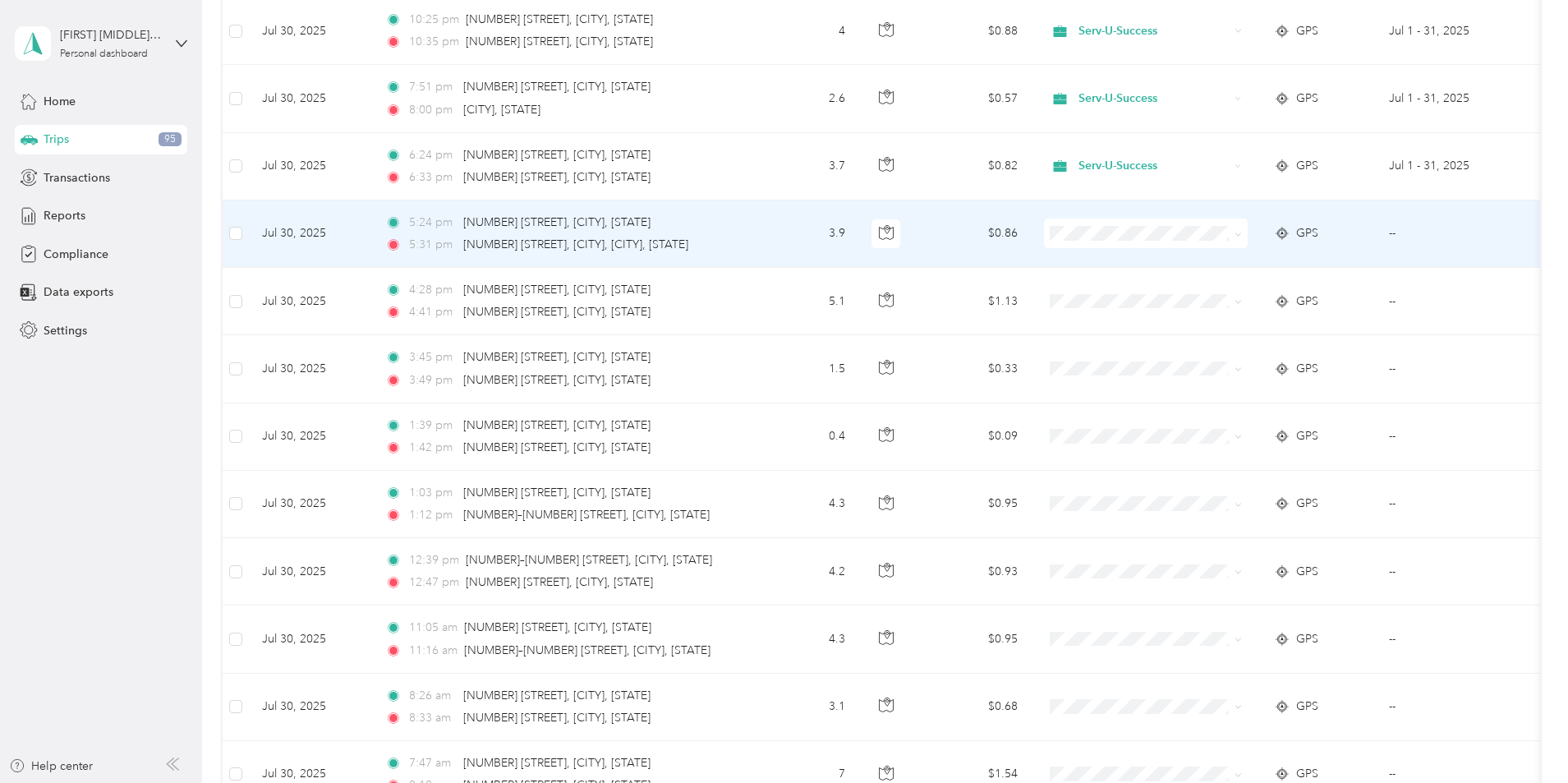 click 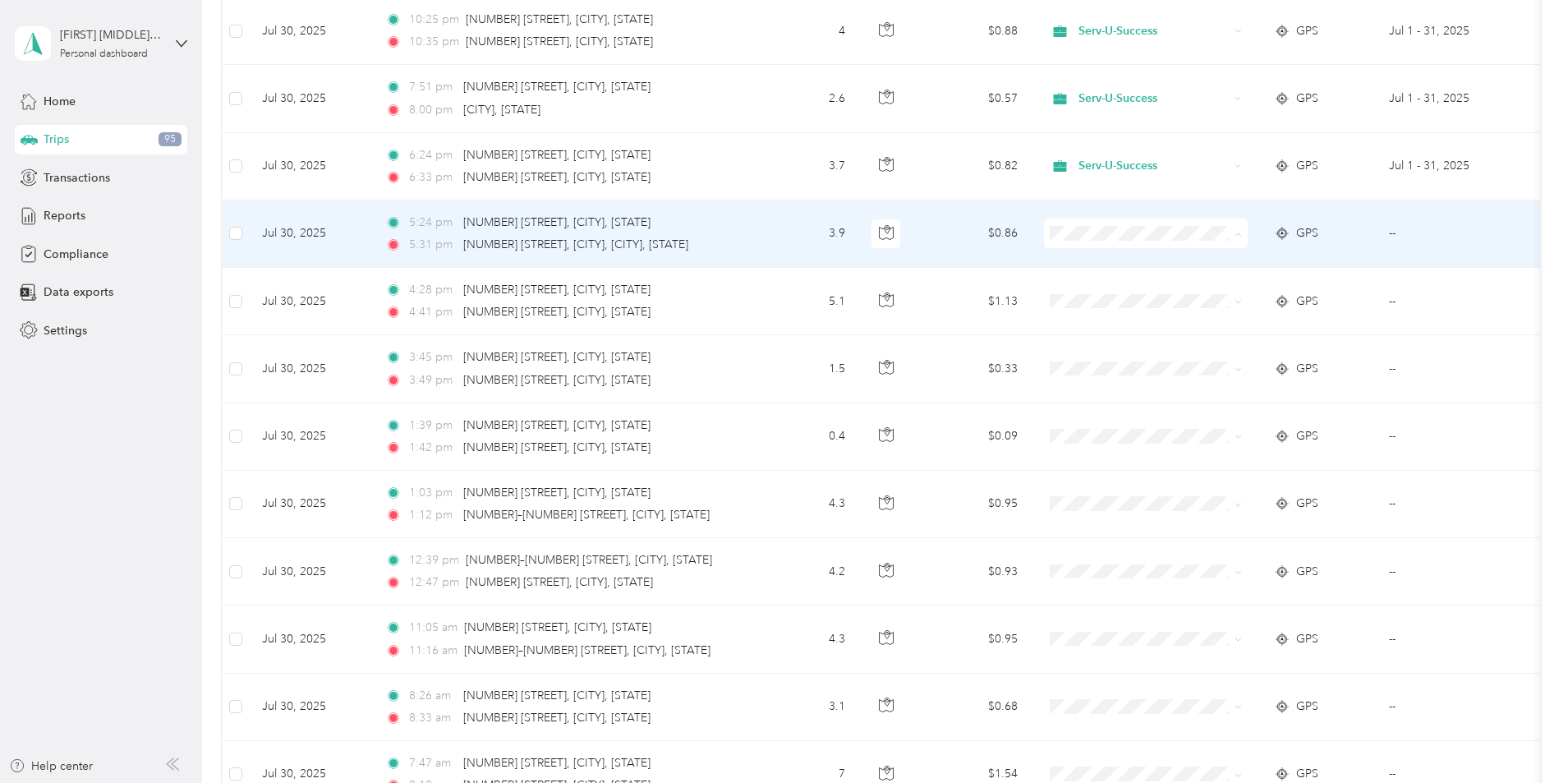 click on "Serv-U-Success" at bounding box center (1255, 262) 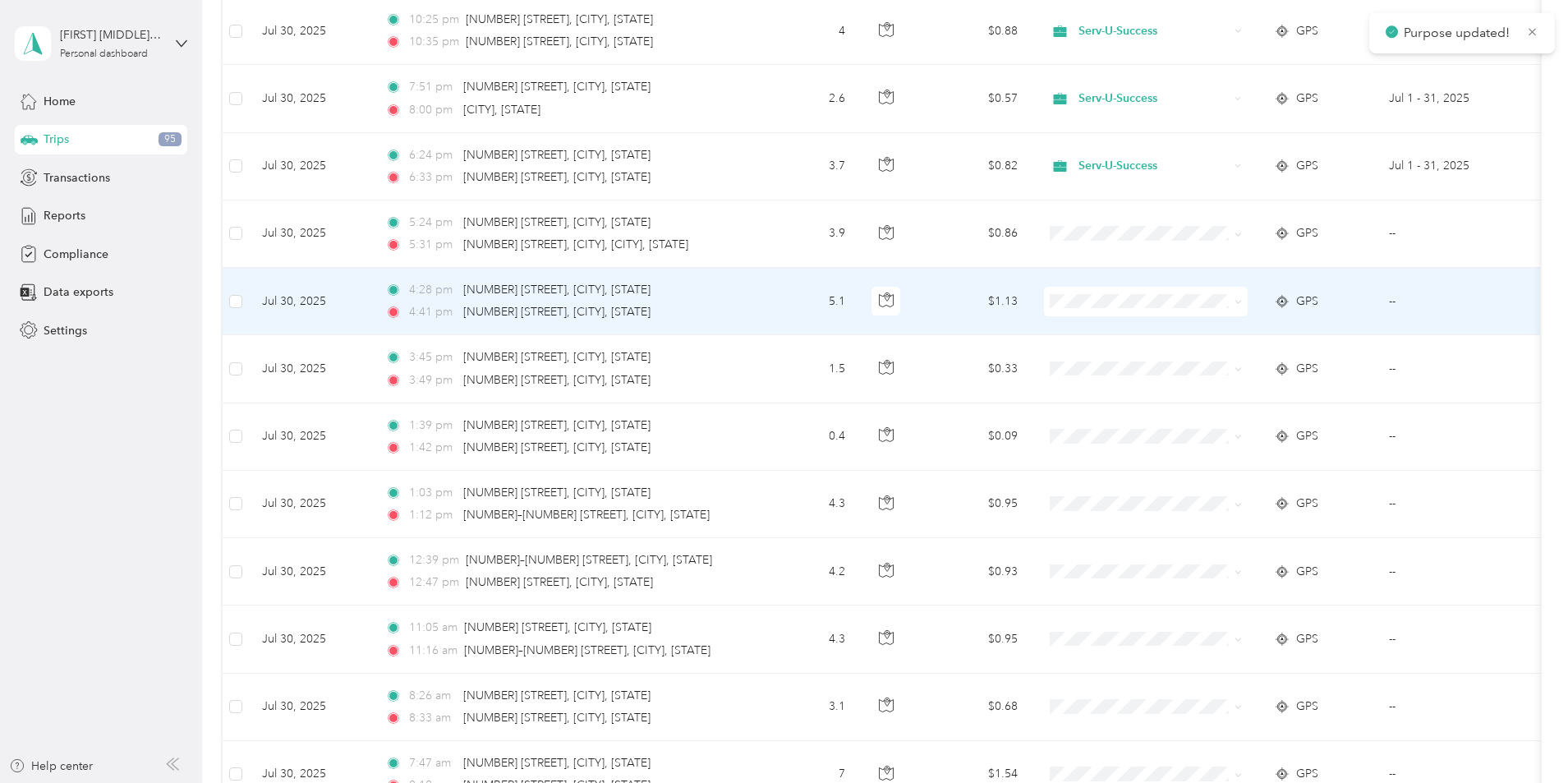 click 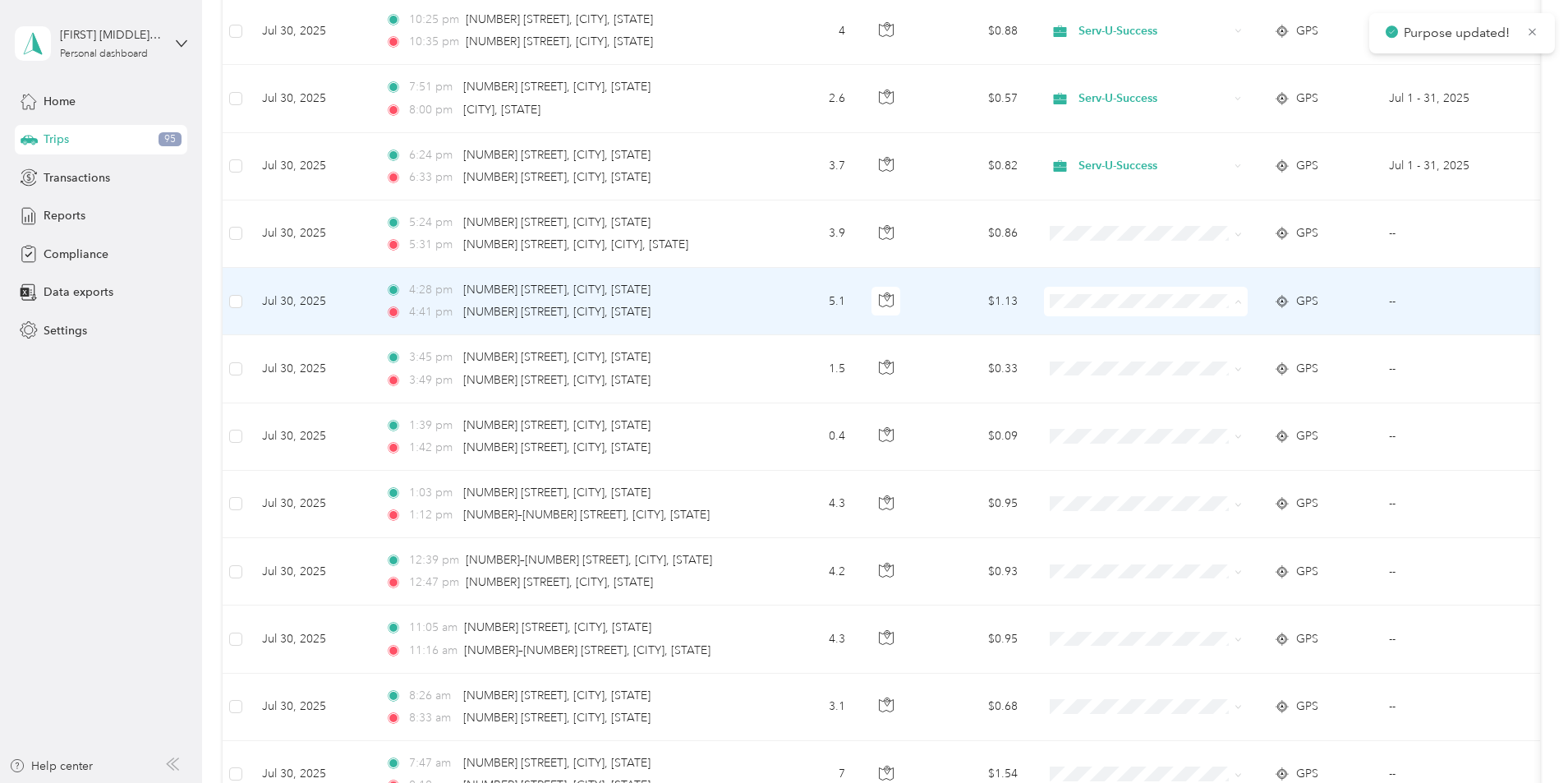 click on "Serv-U-Success" at bounding box center (1270, 330) 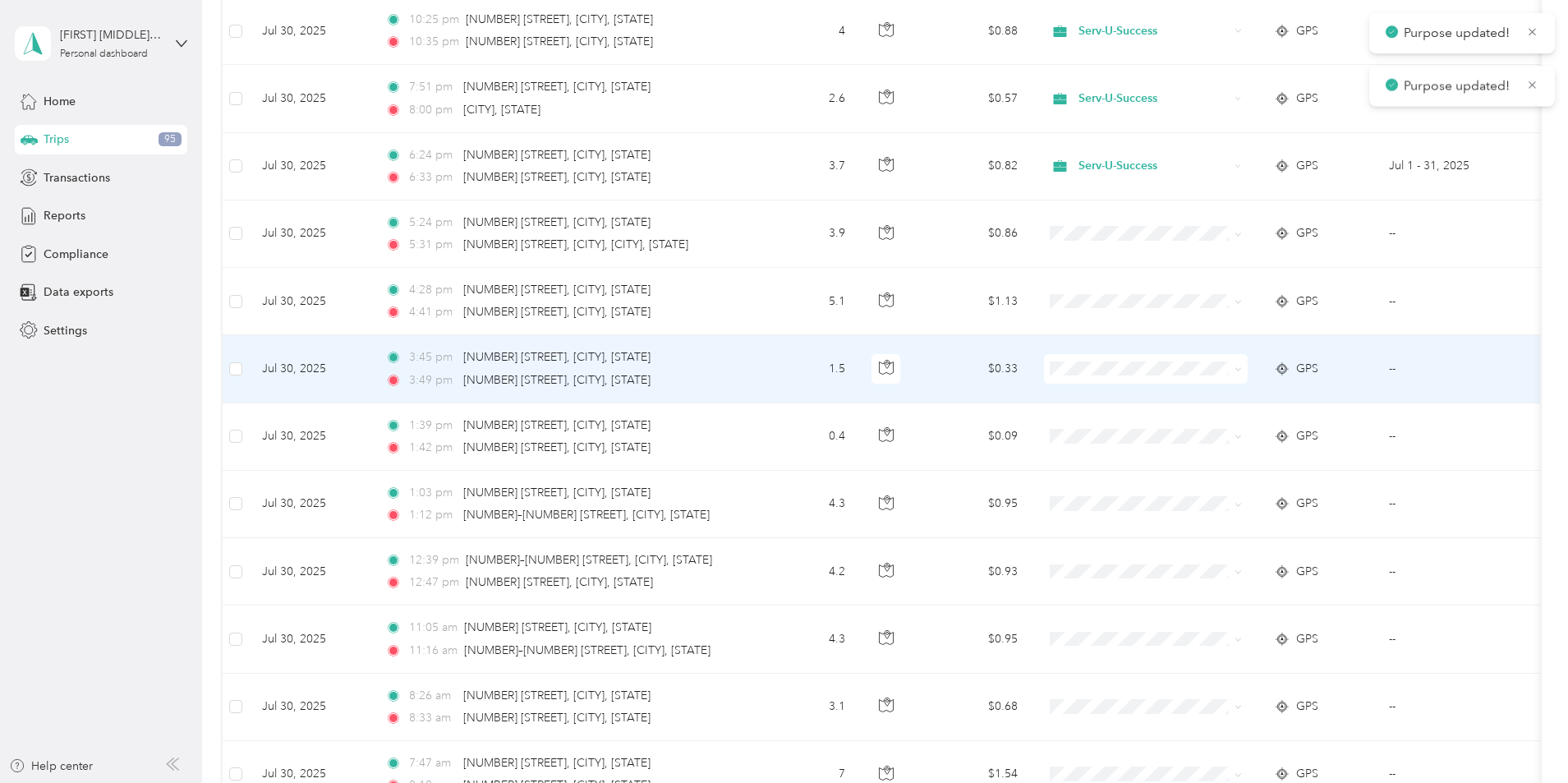 click 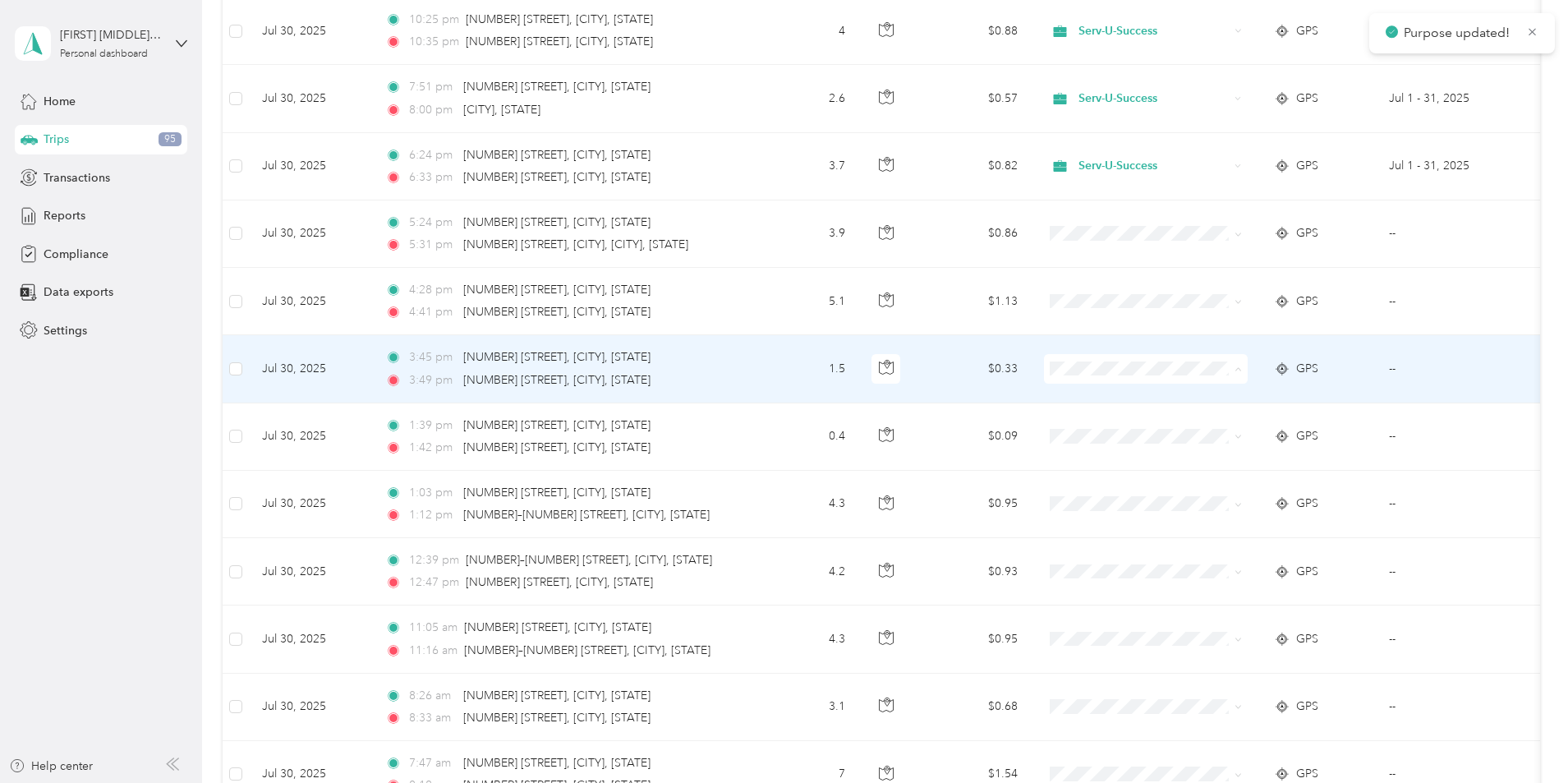 click on "Serv-U-Success" at bounding box center (1270, 398) 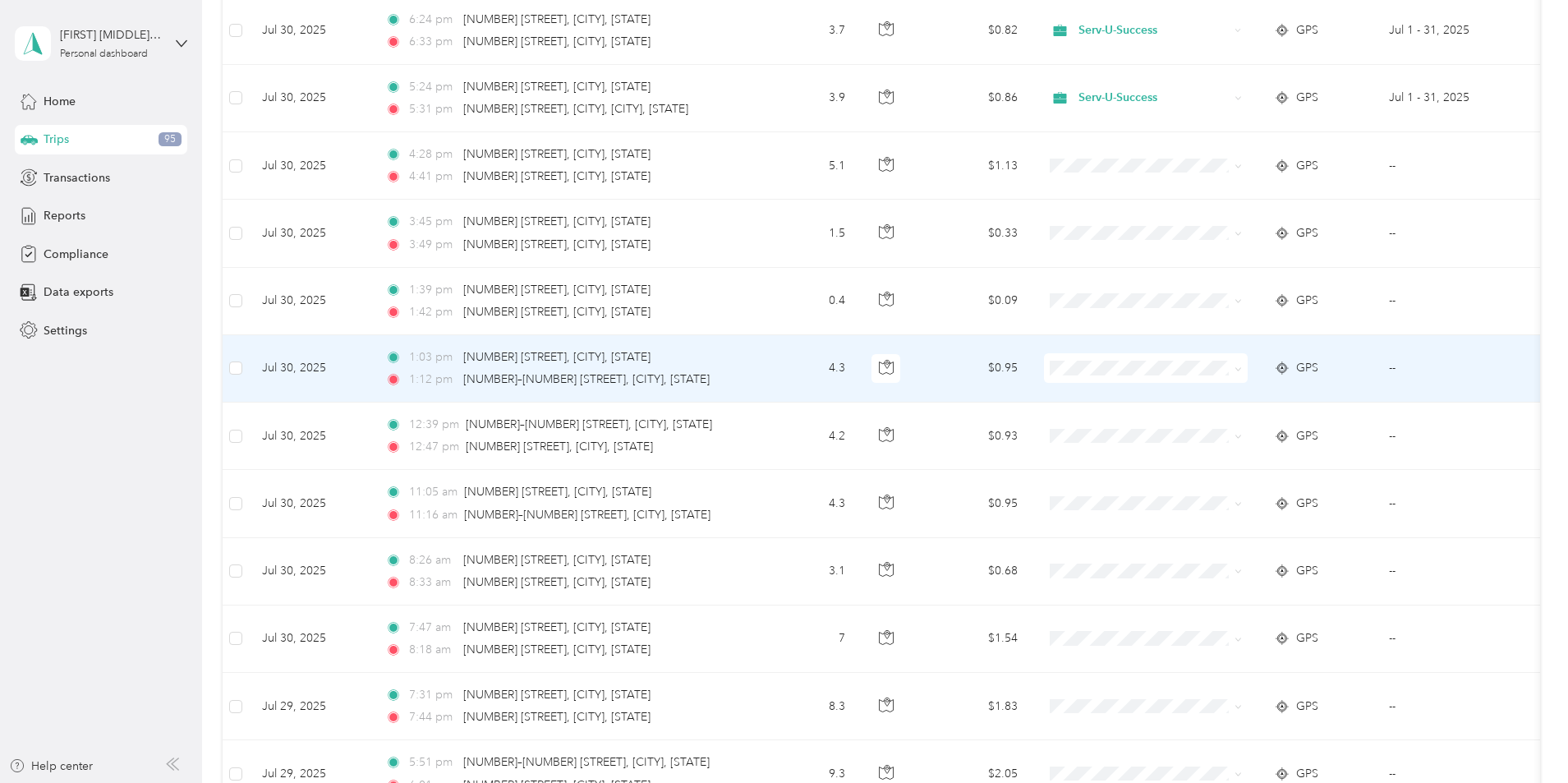 scroll, scrollTop: 986, scrollLeft: 0, axis: vertical 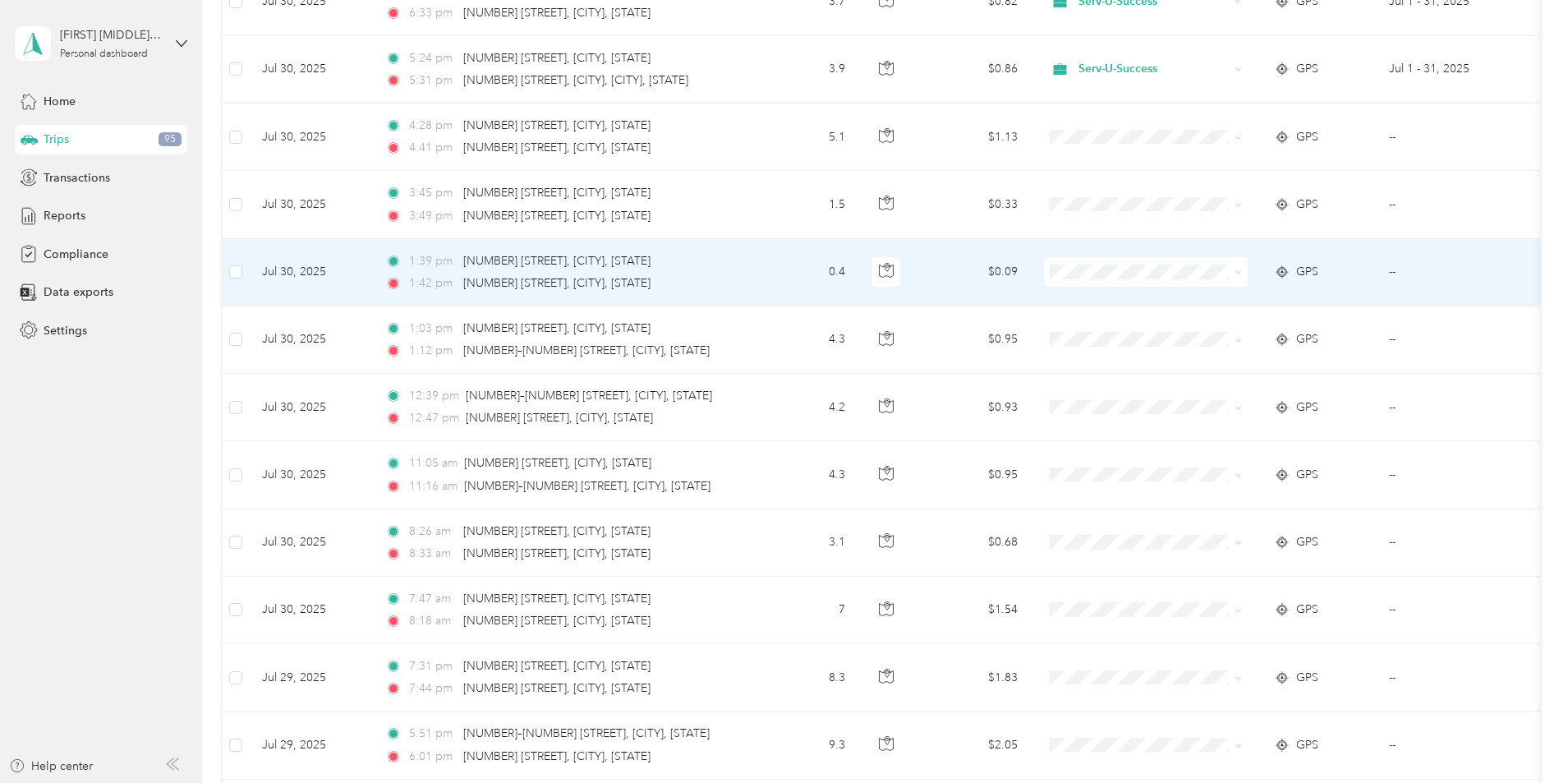 click 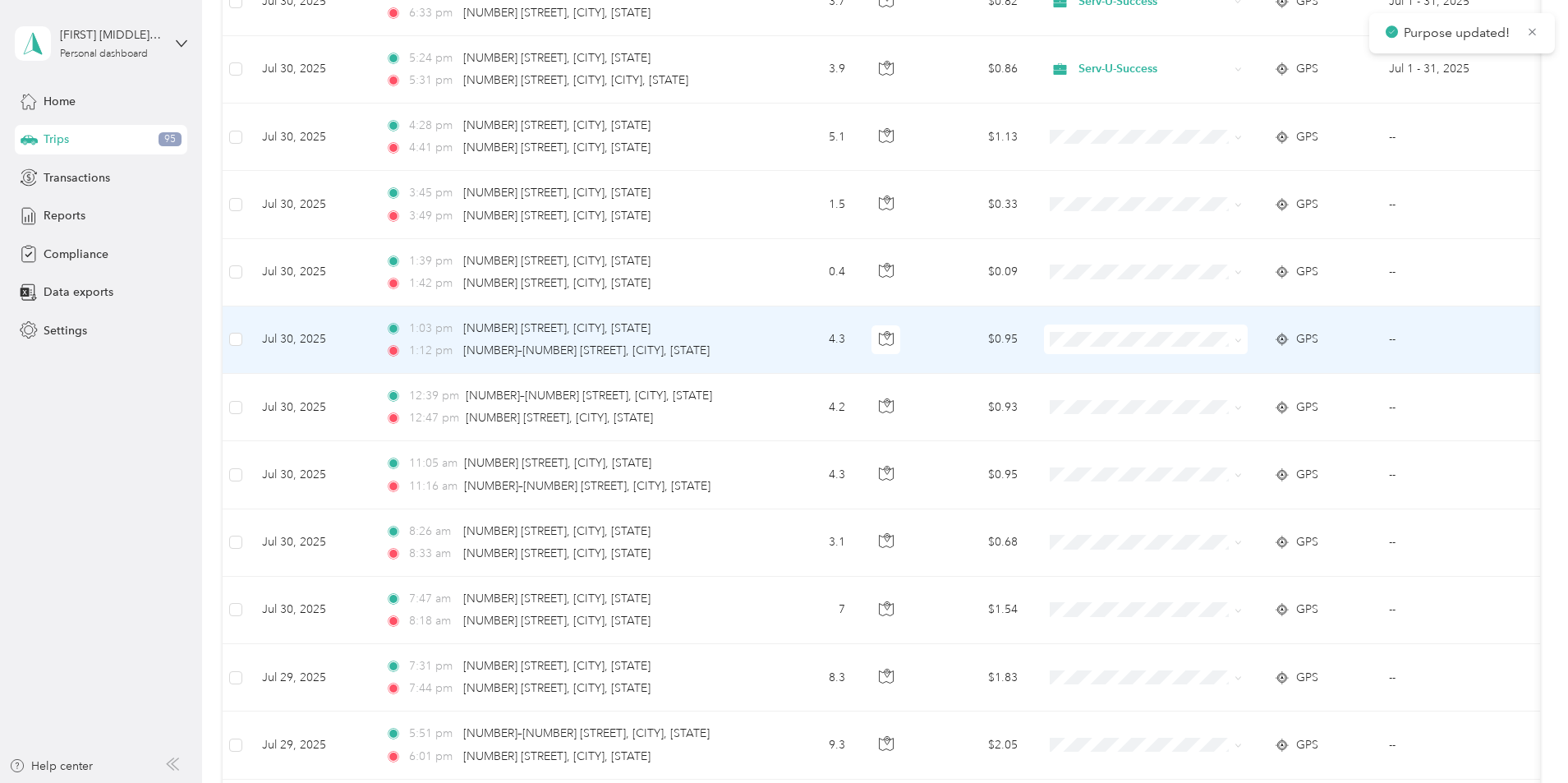 click at bounding box center (1238, 339) 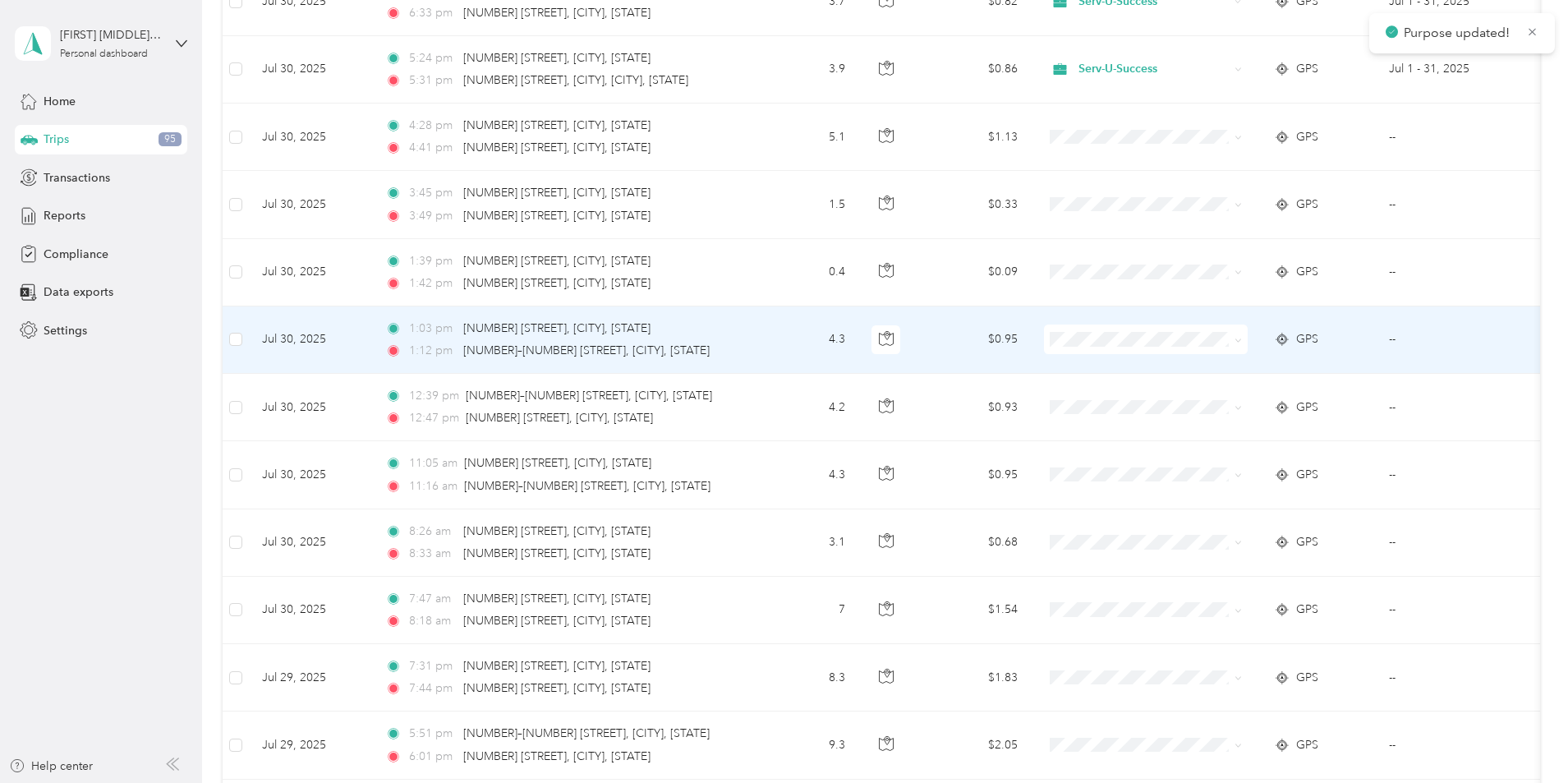 click 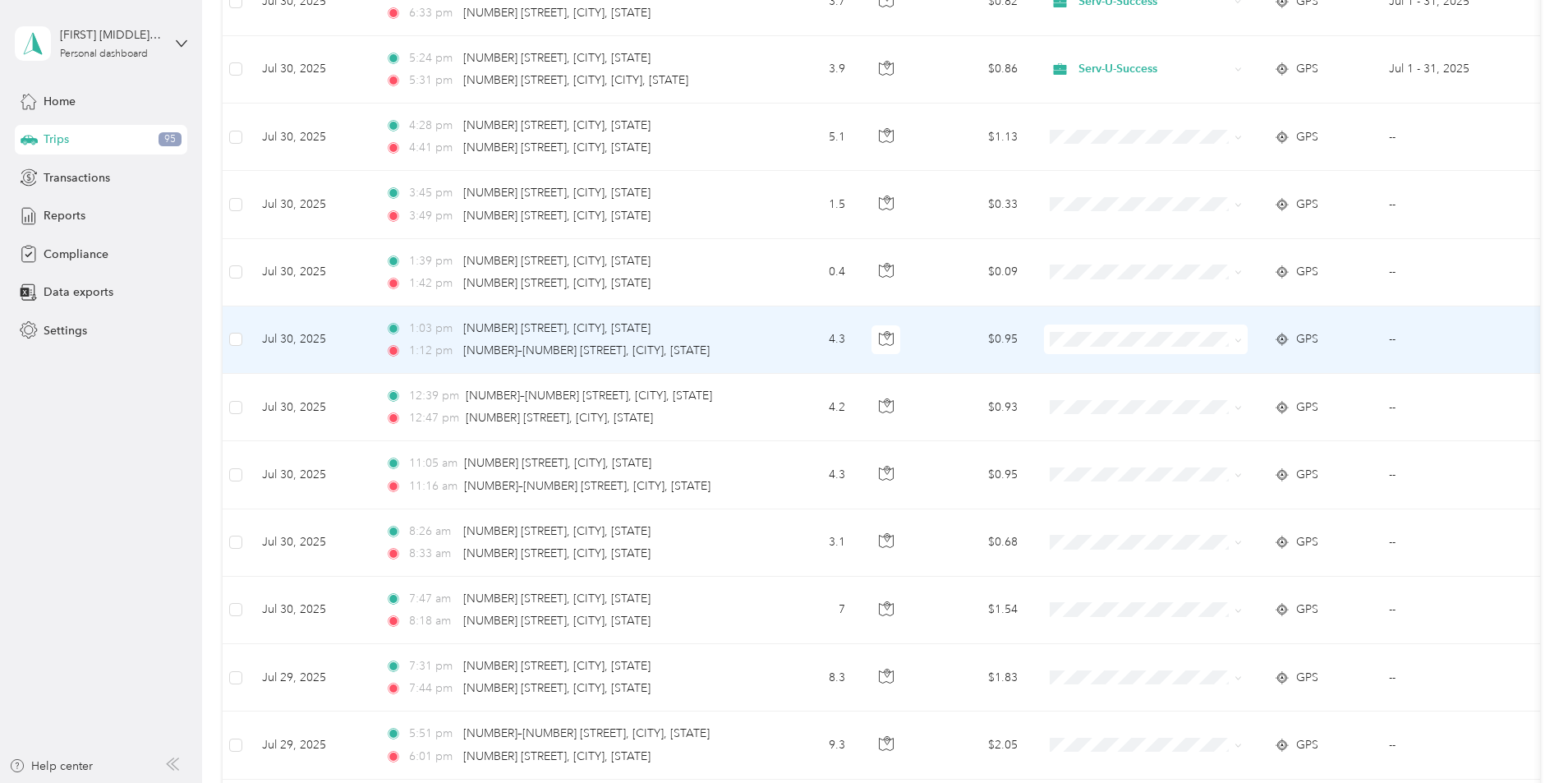 click on "Serv-U-Success" at bounding box center [1255, 368] 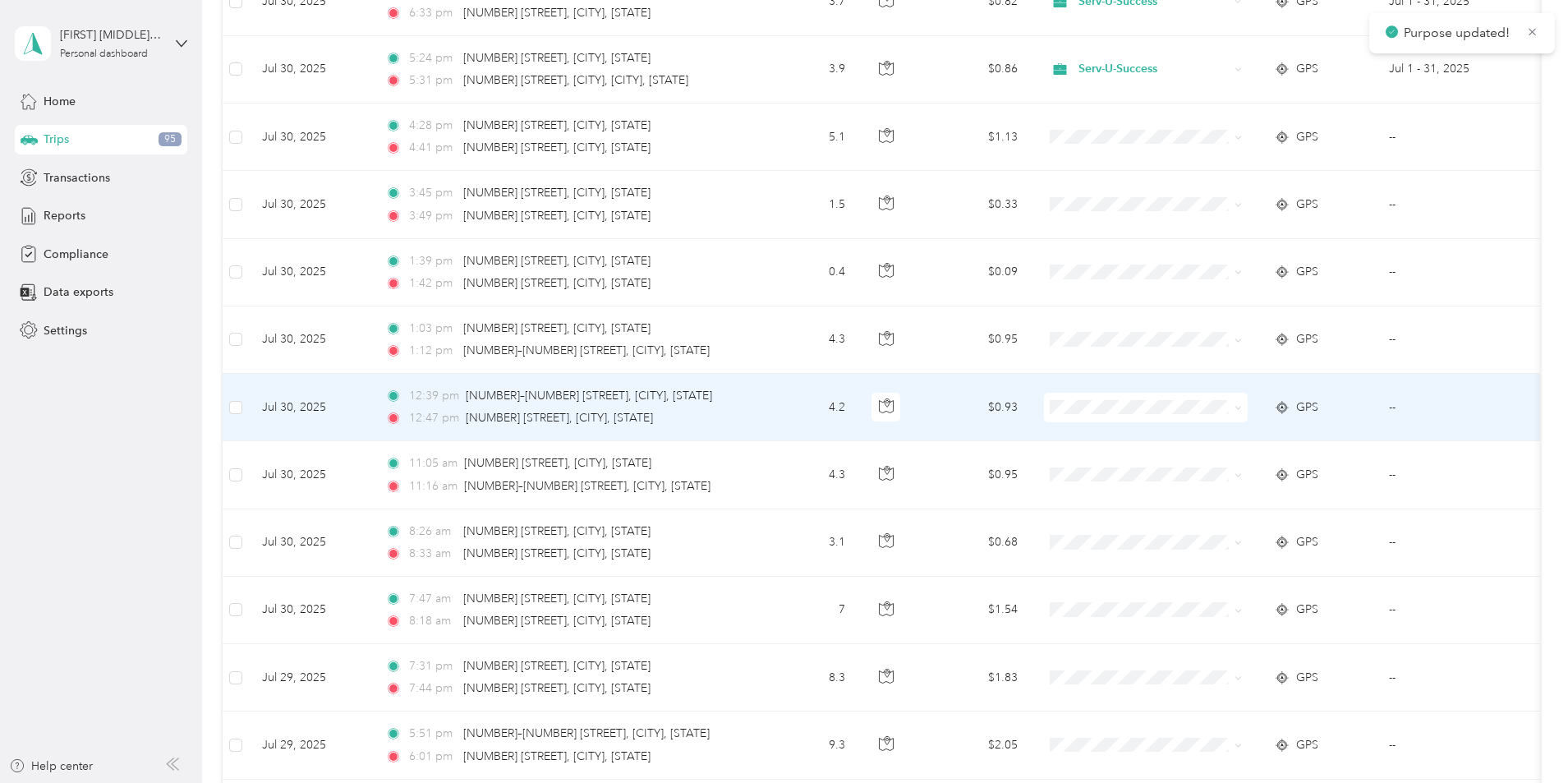 click 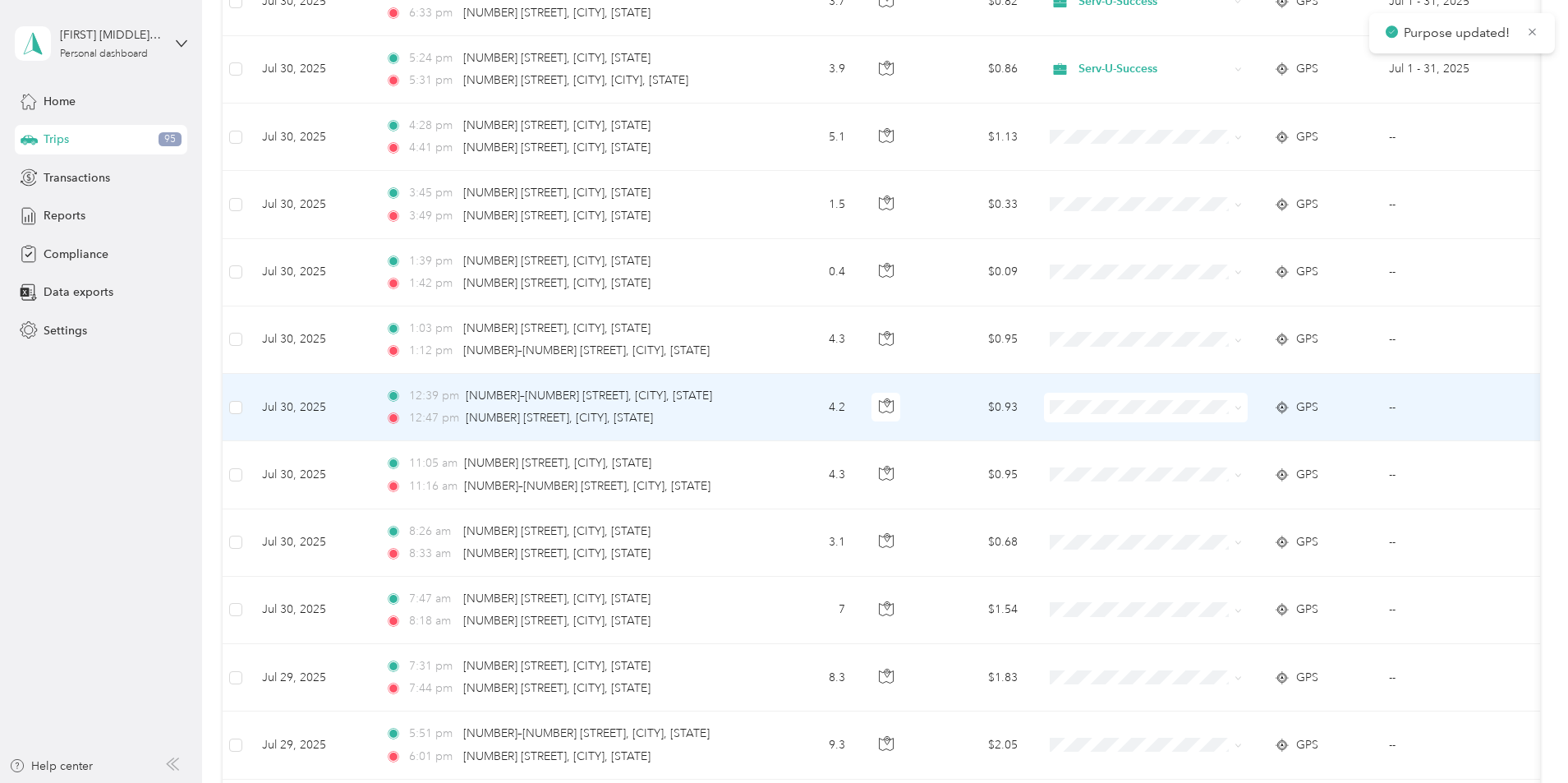 click on "Serv-U-Success" at bounding box center [1255, 430] 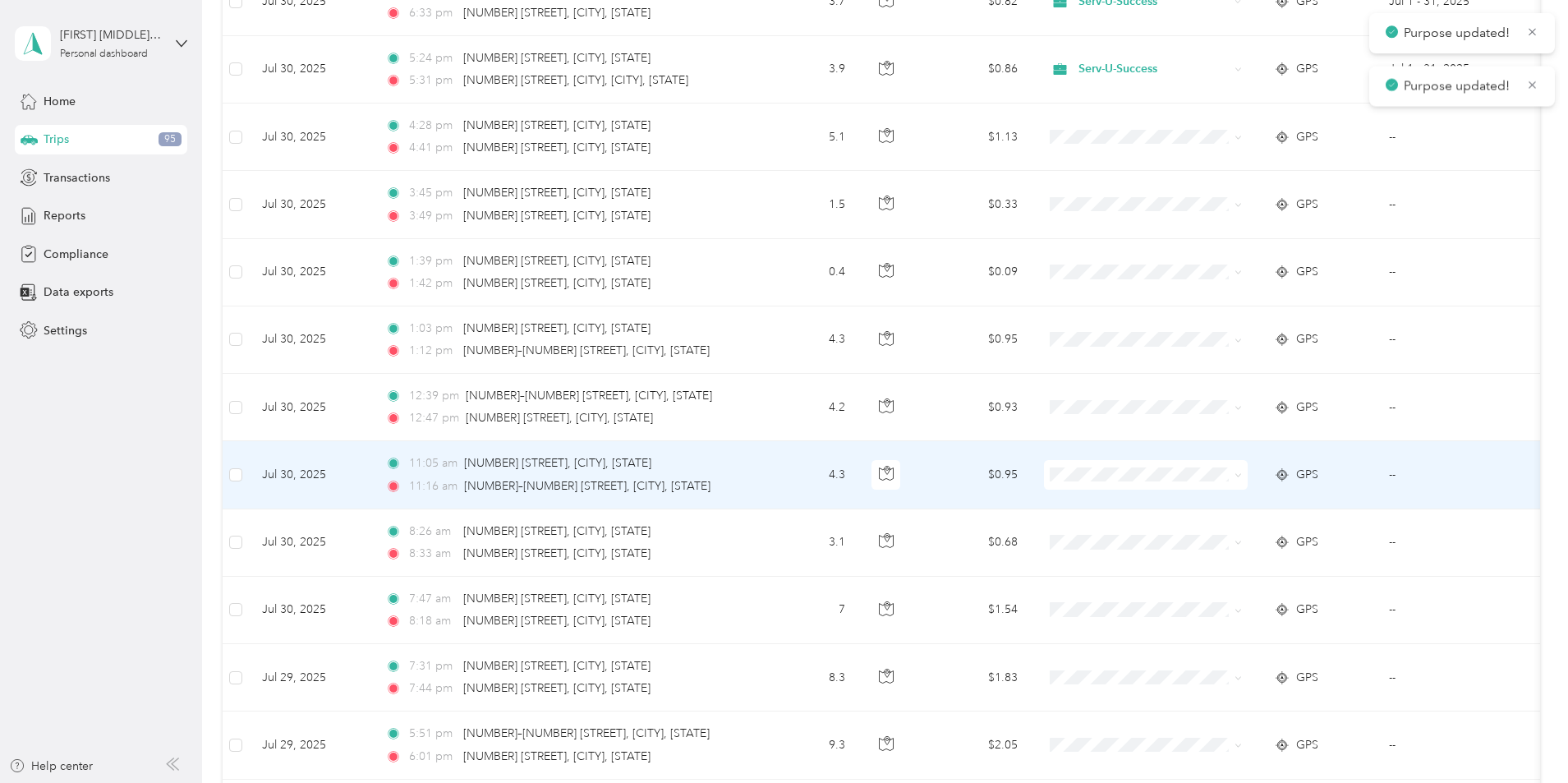 click 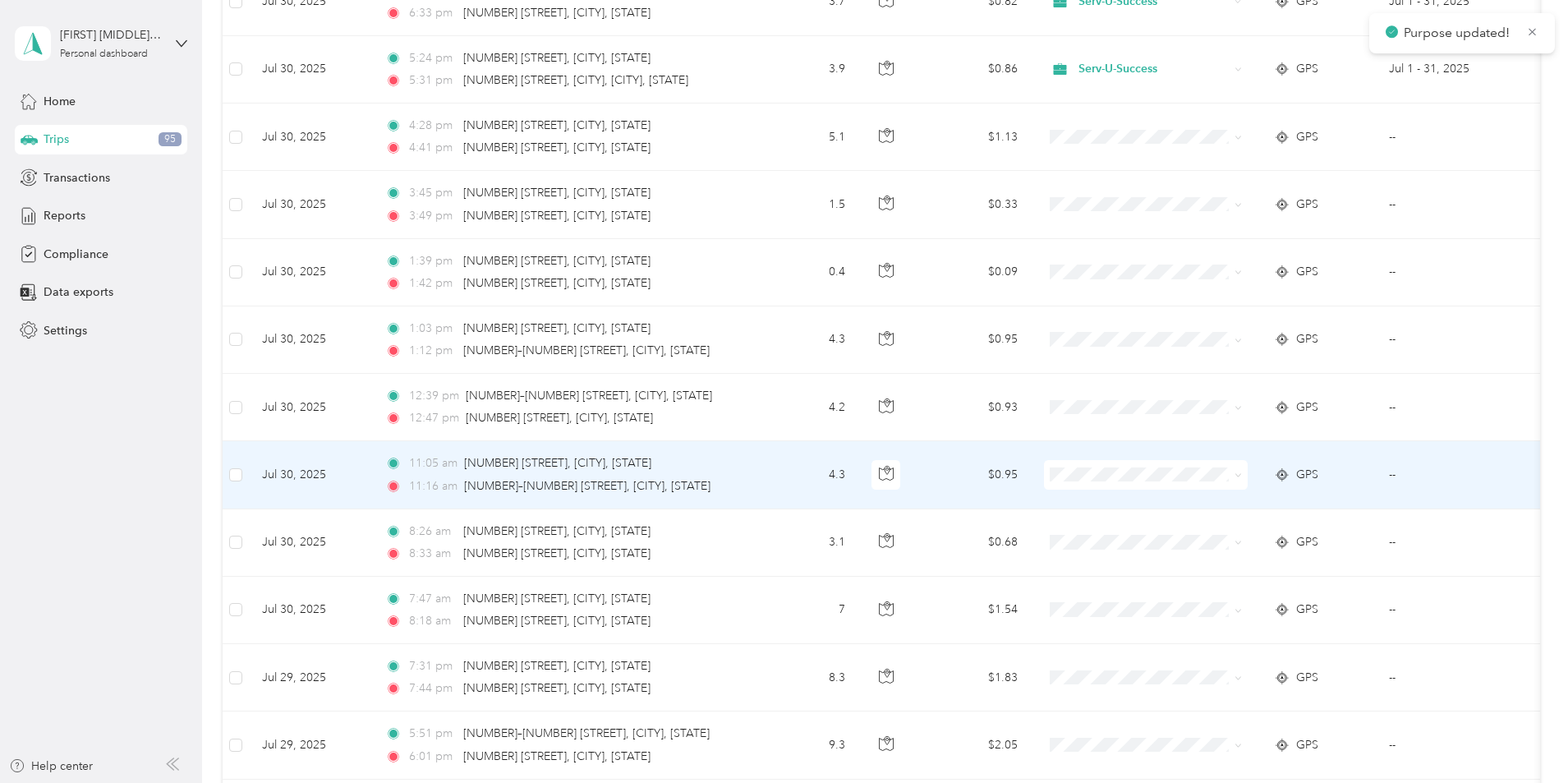 click on "Serv-U-Success" at bounding box center [1270, 500] 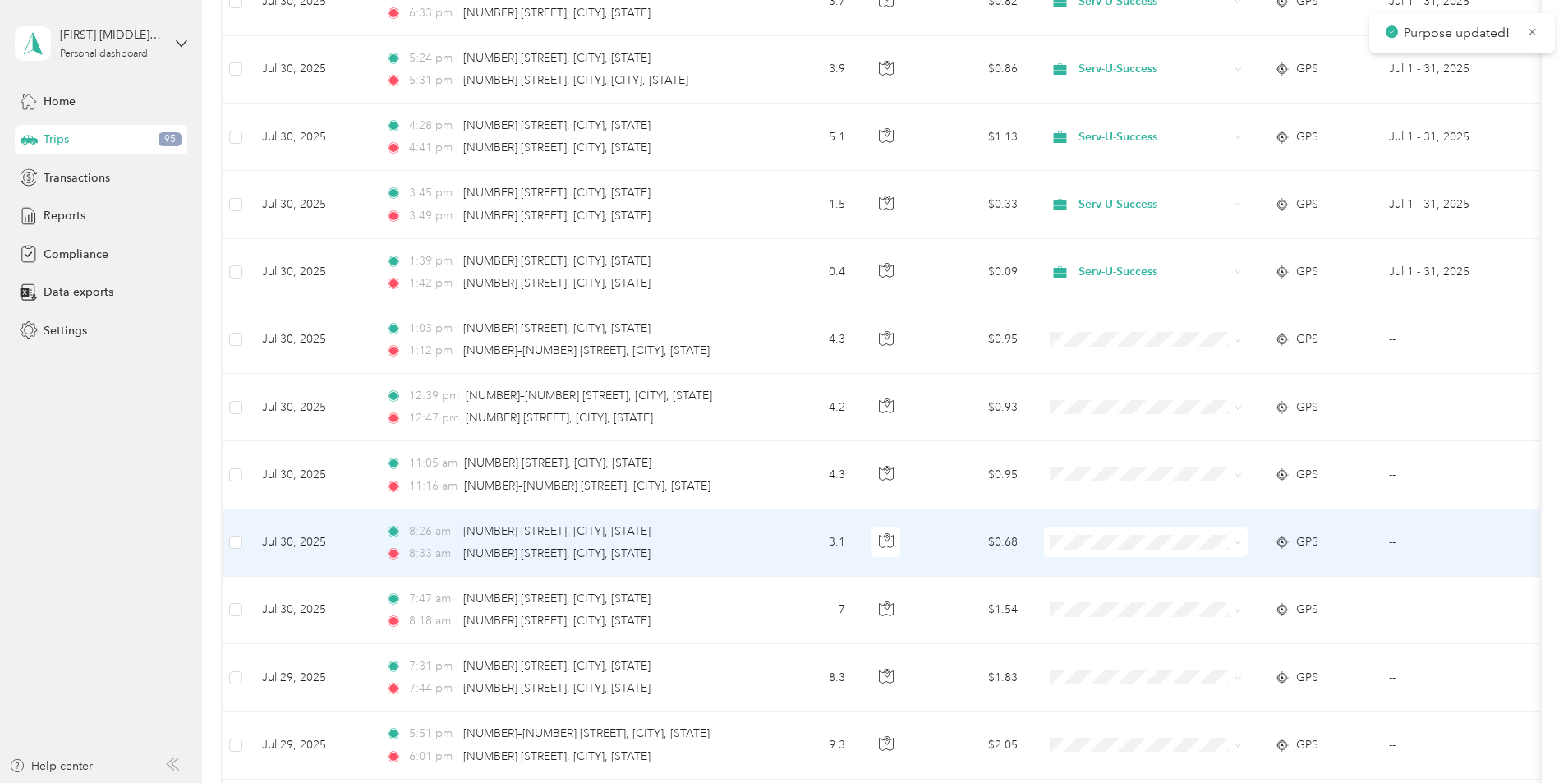 click 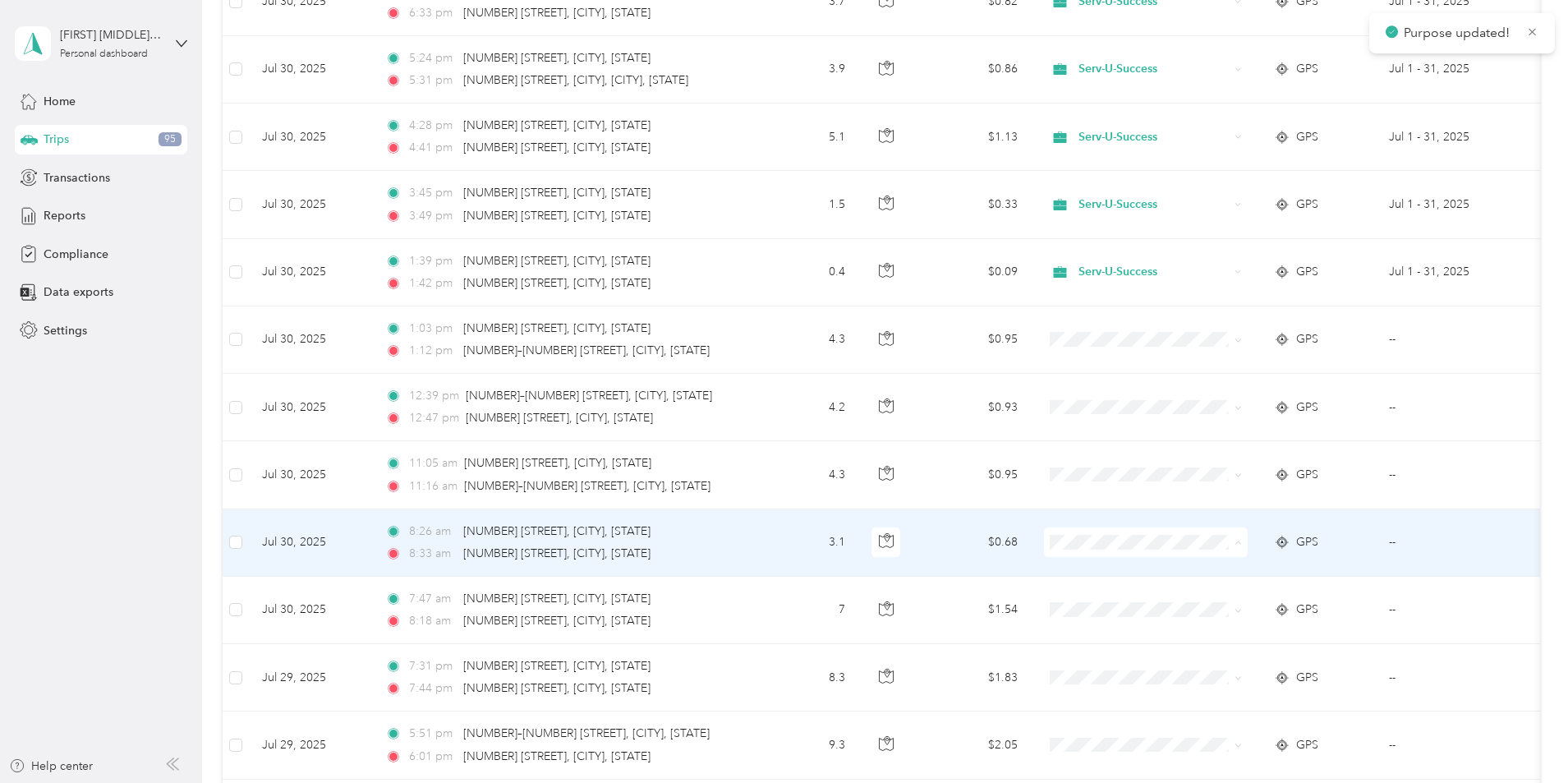 click on "Serv-U-Success" at bounding box center [1270, 571] 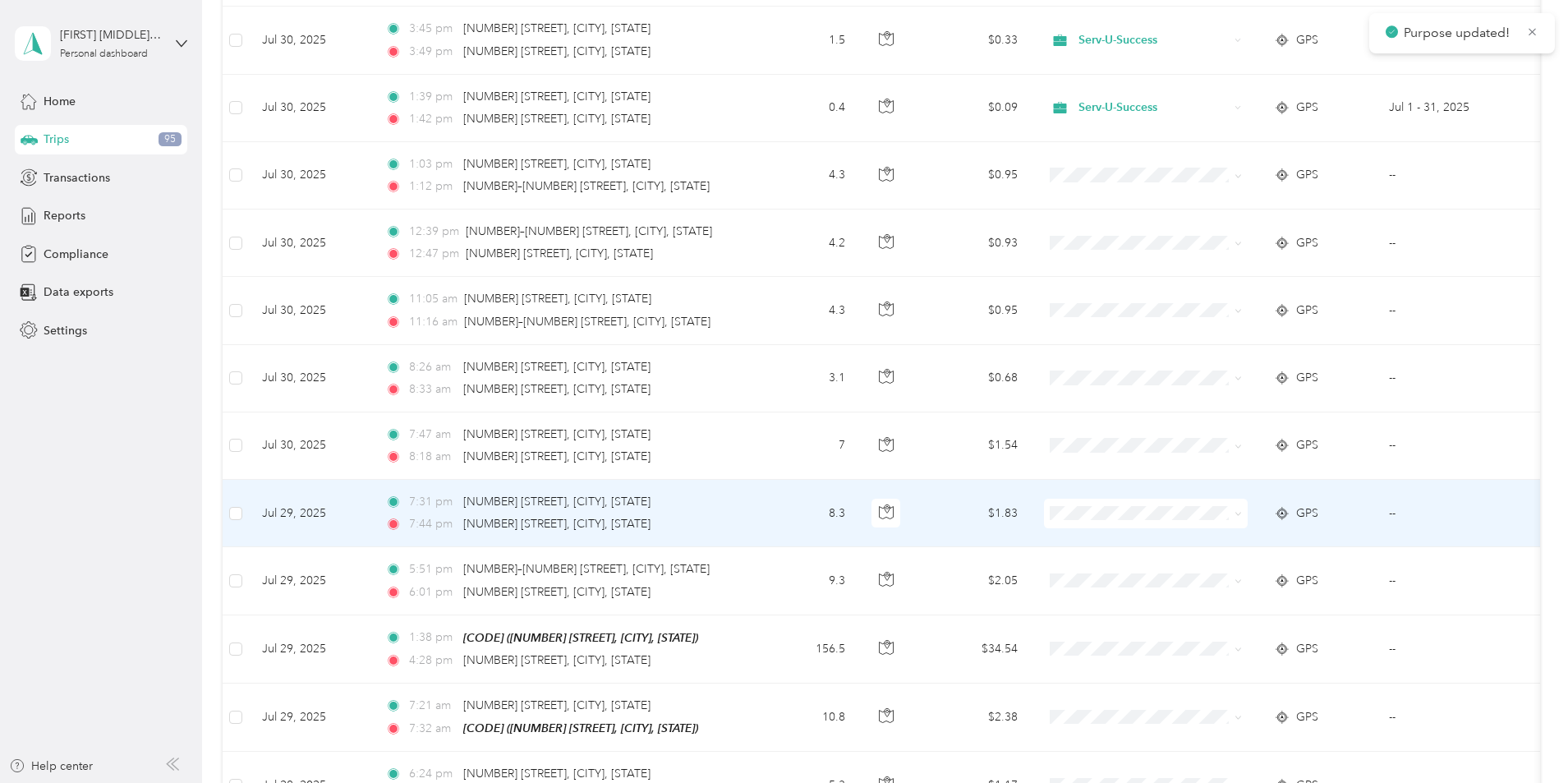 scroll, scrollTop: 1232, scrollLeft: 0, axis: vertical 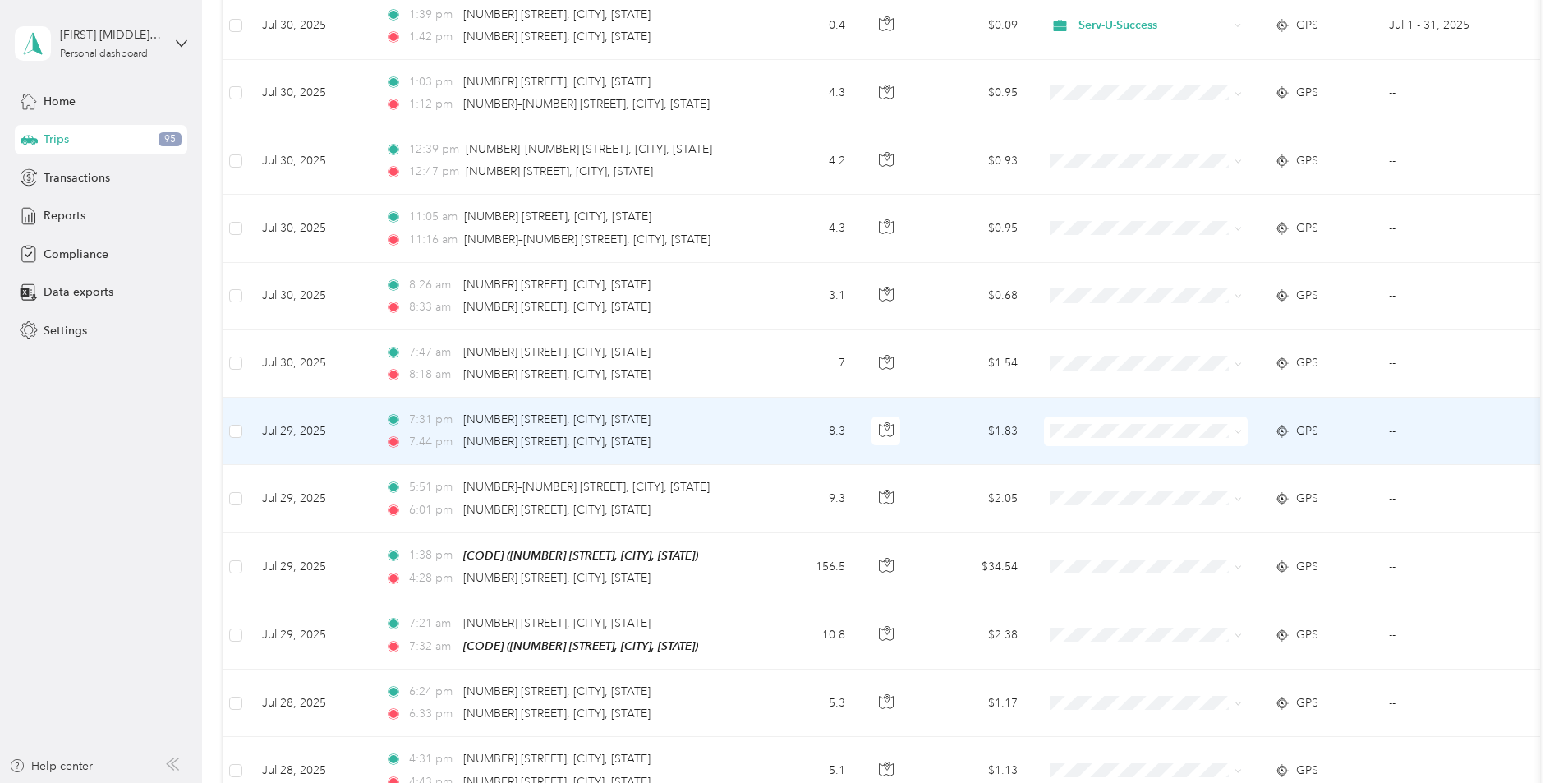 click 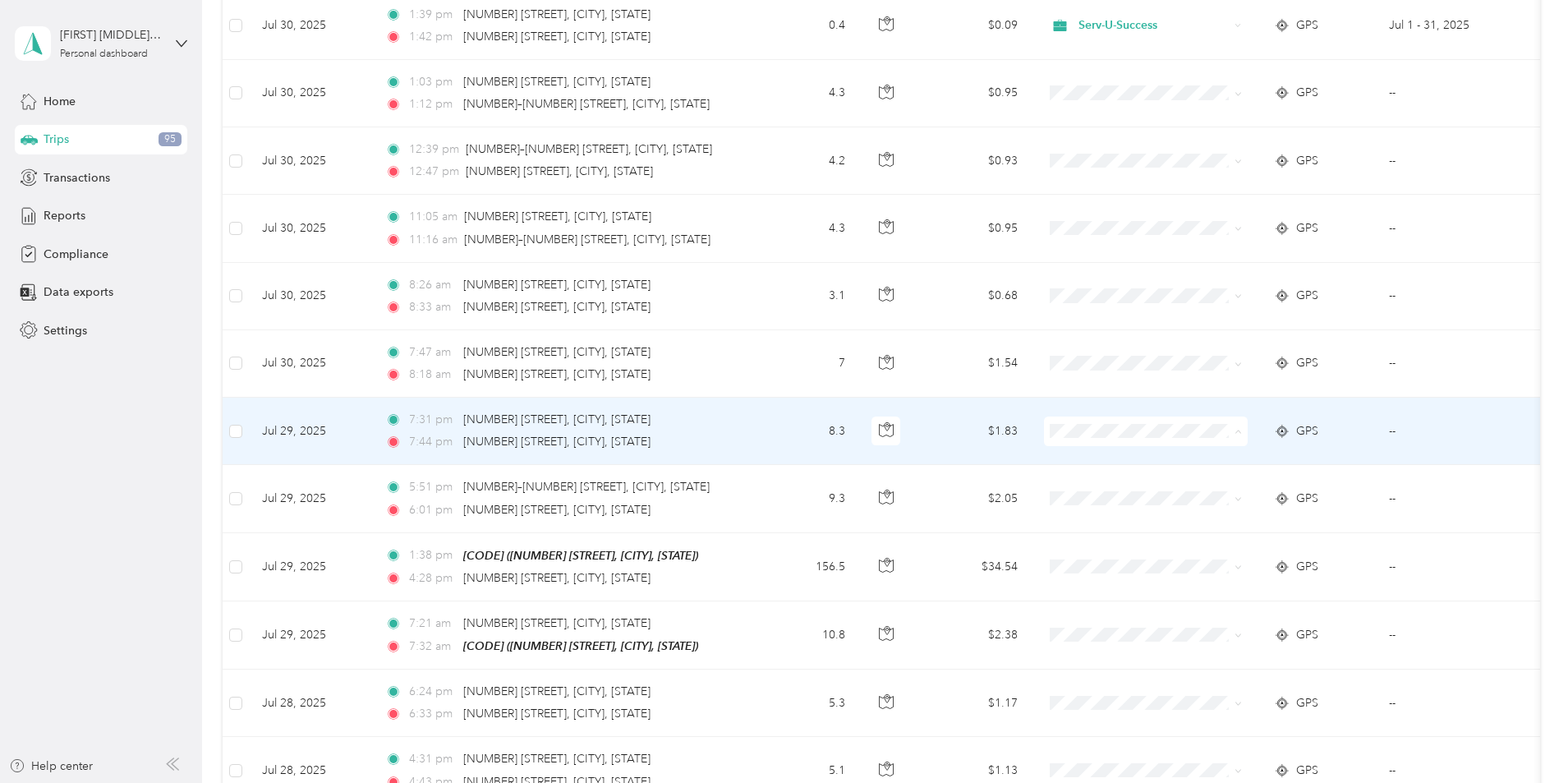 click on "Serv-U-Success" at bounding box center [1270, 460] 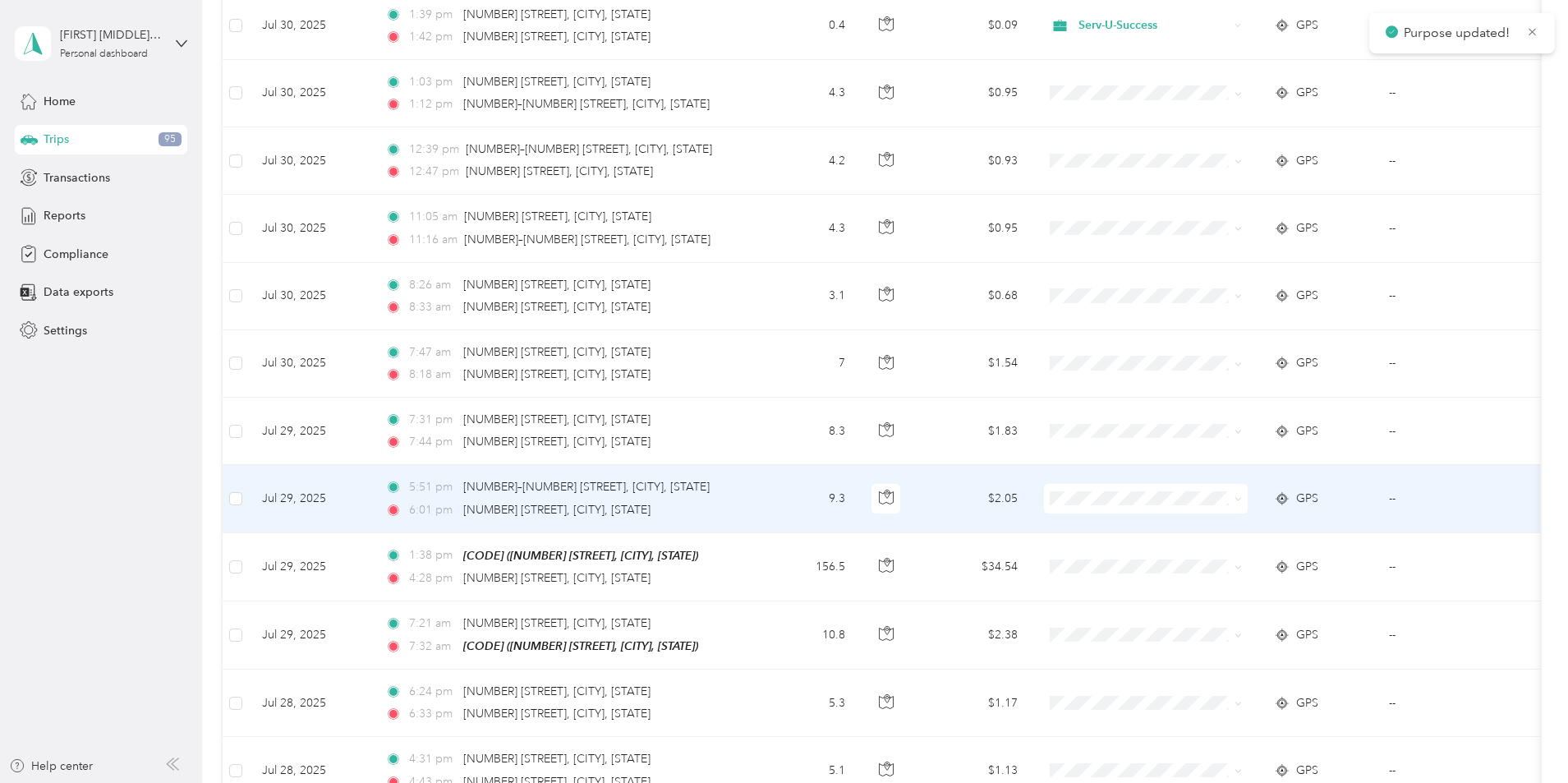 click 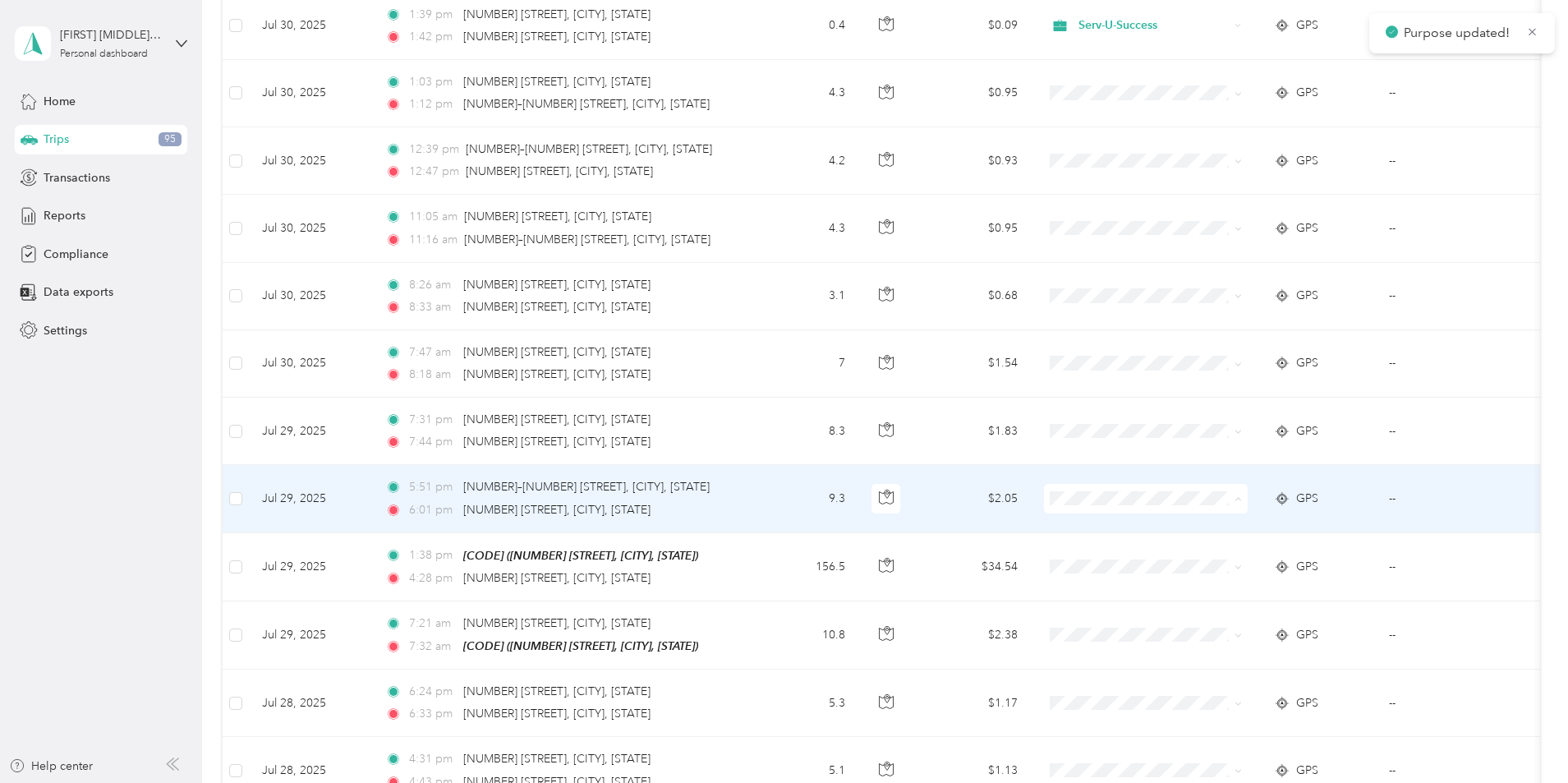 click on "[BRAND_NAME] [PERSONAL_NAME]" at bounding box center [1255, 542] 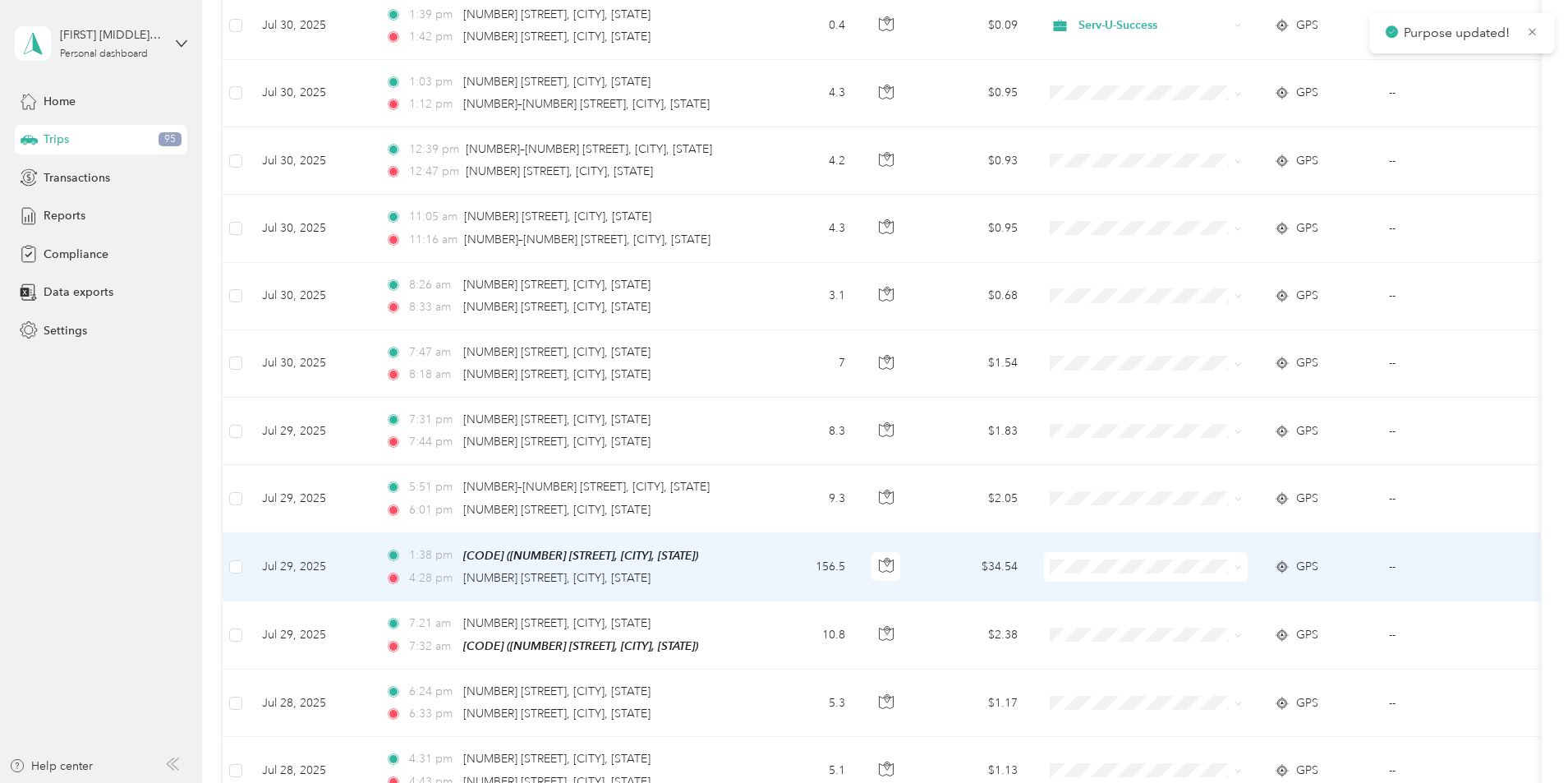 click 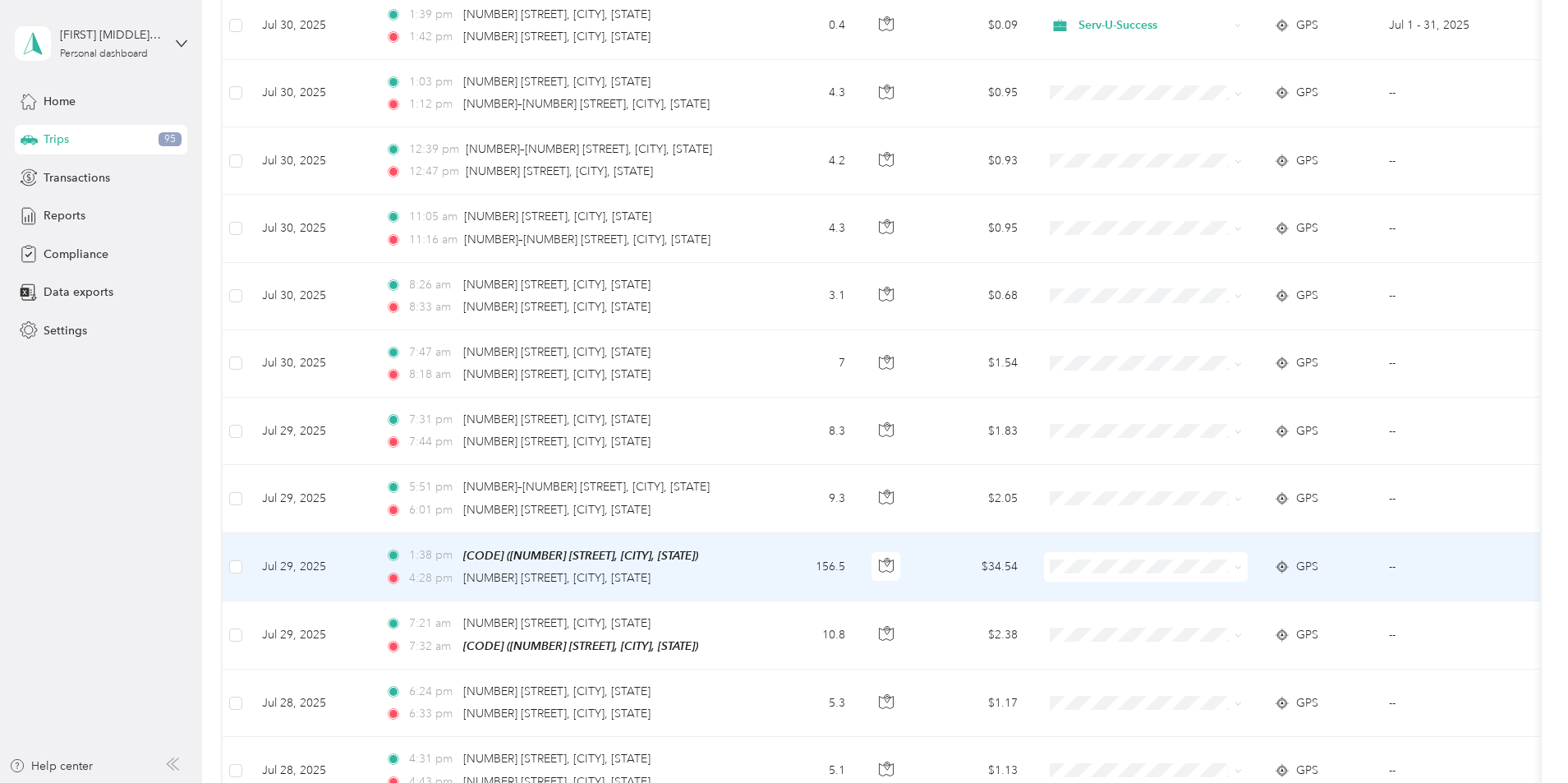 click on "Serv-U-Success" at bounding box center (1270, 595) 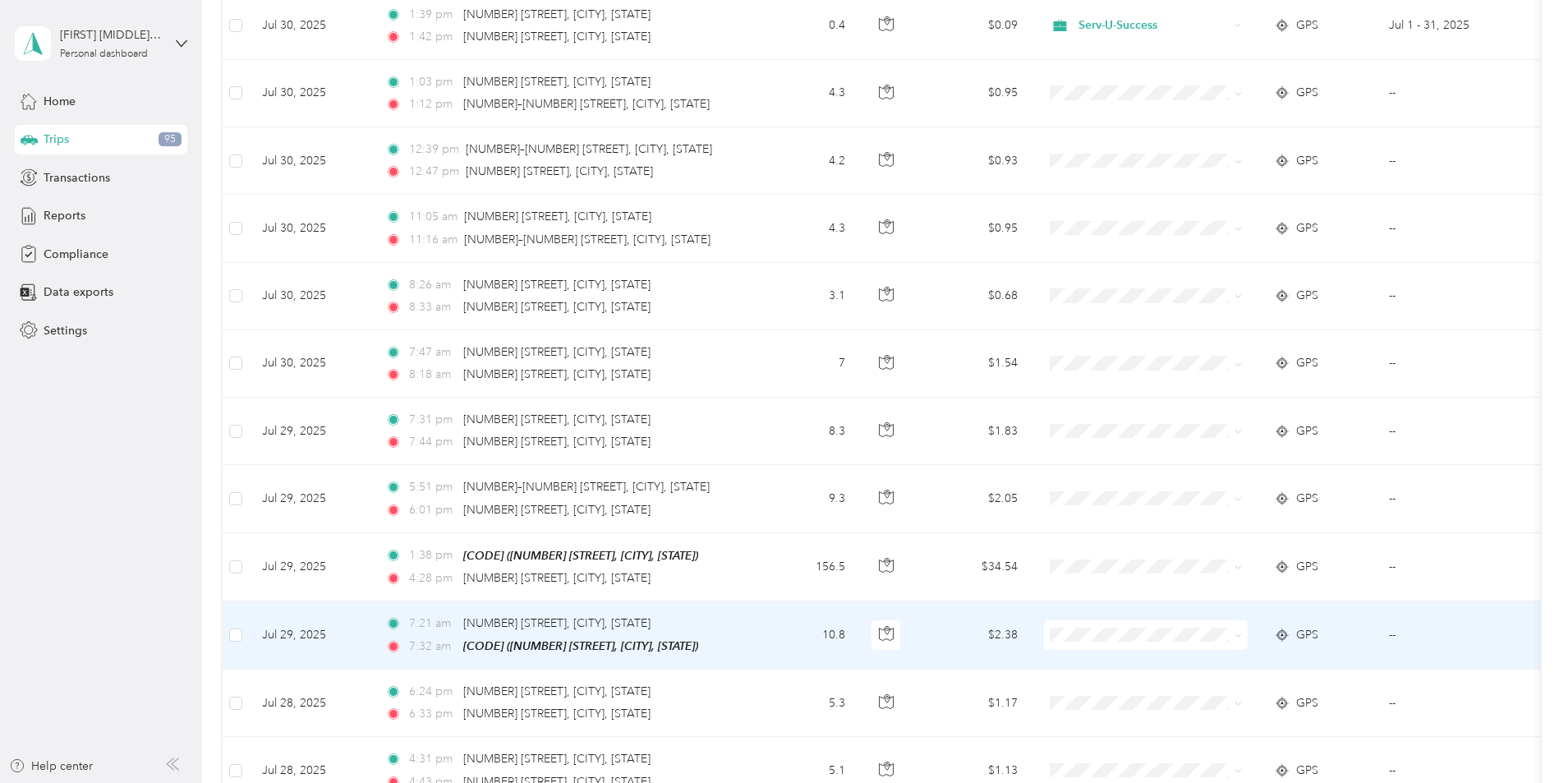 click 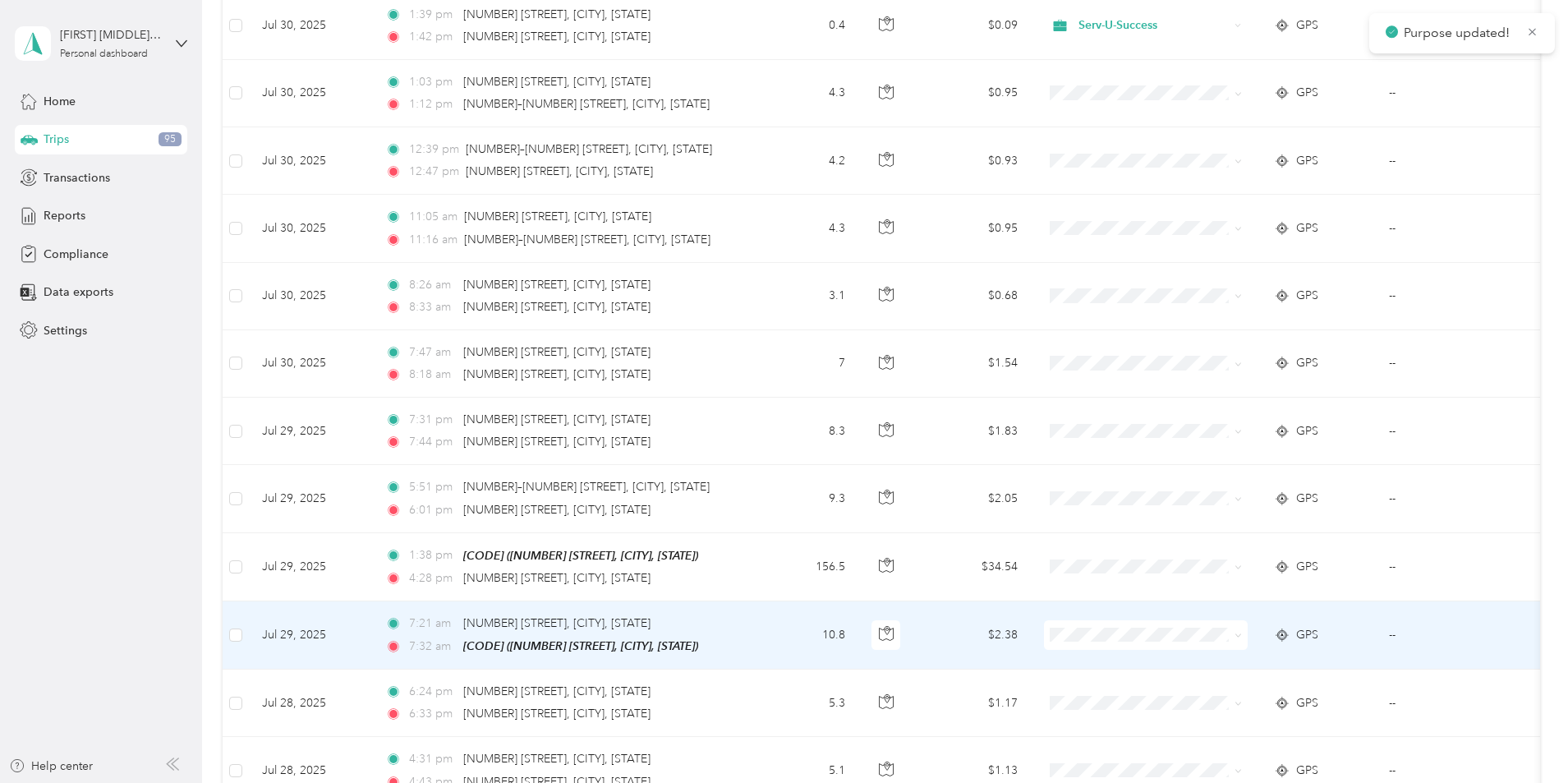click on "Serv-U-Success" at bounding box center [1270, 662] 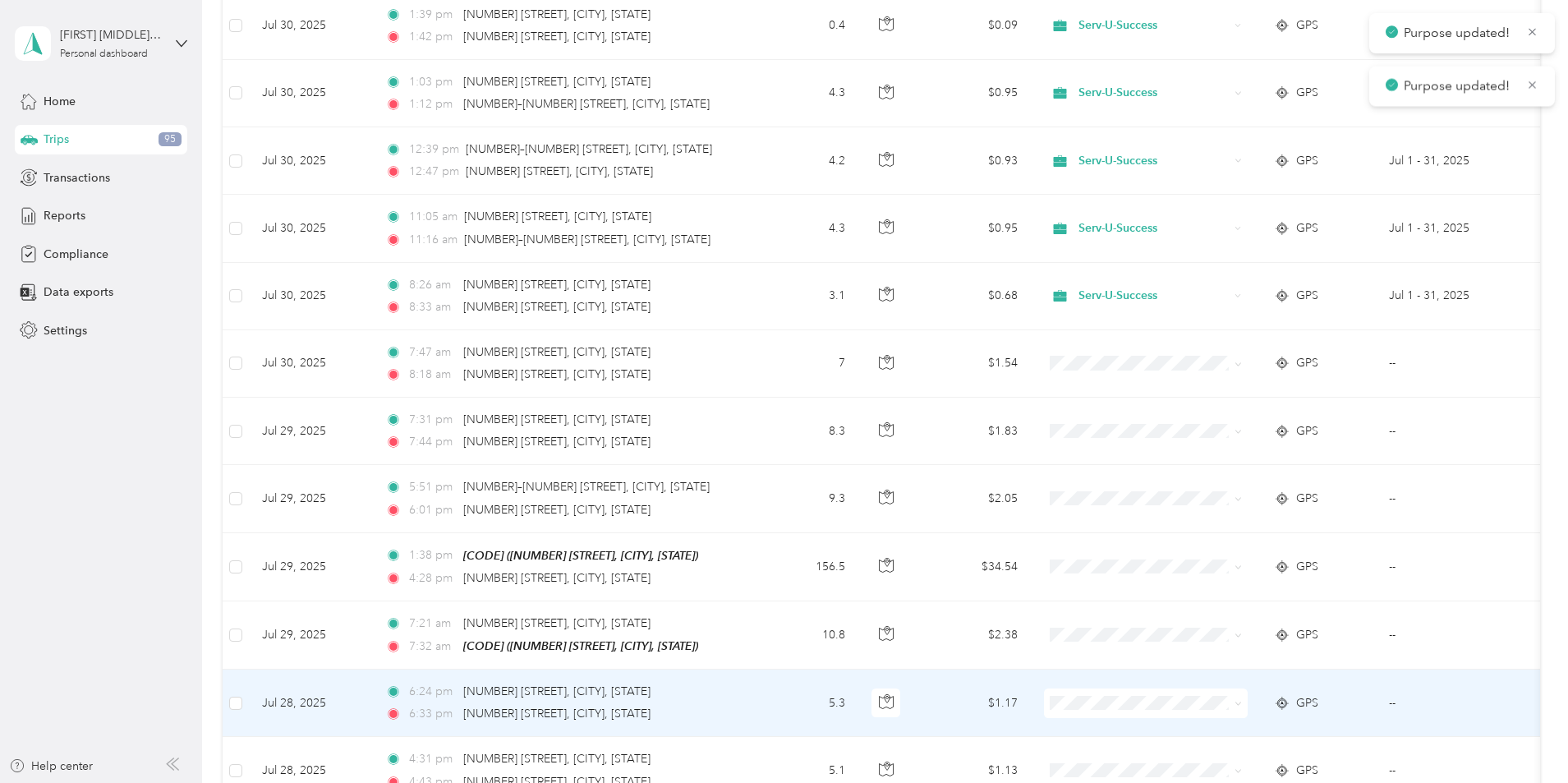 click 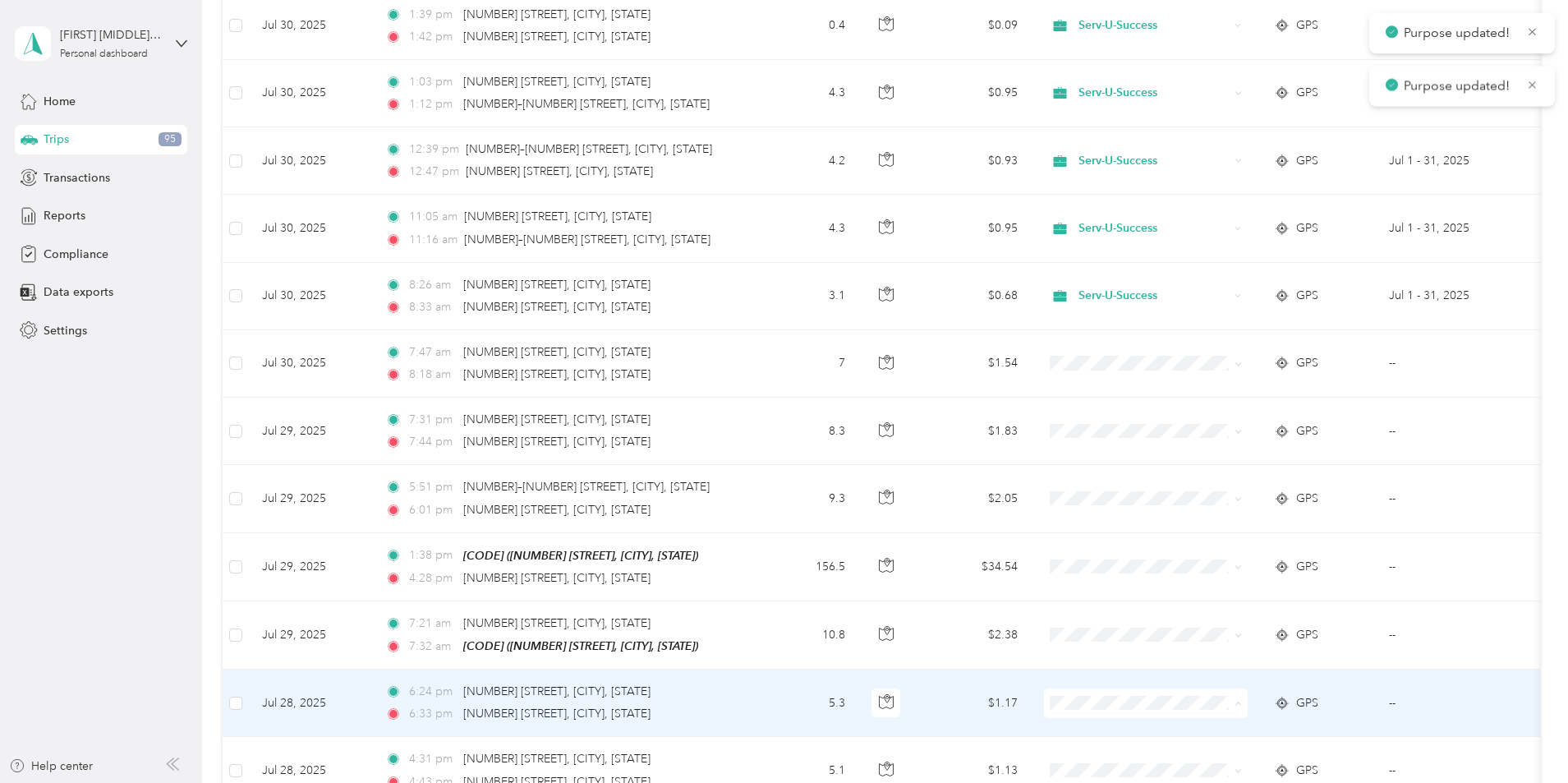 click on "Serv-U-Success" at bounding box center (1270, 730) 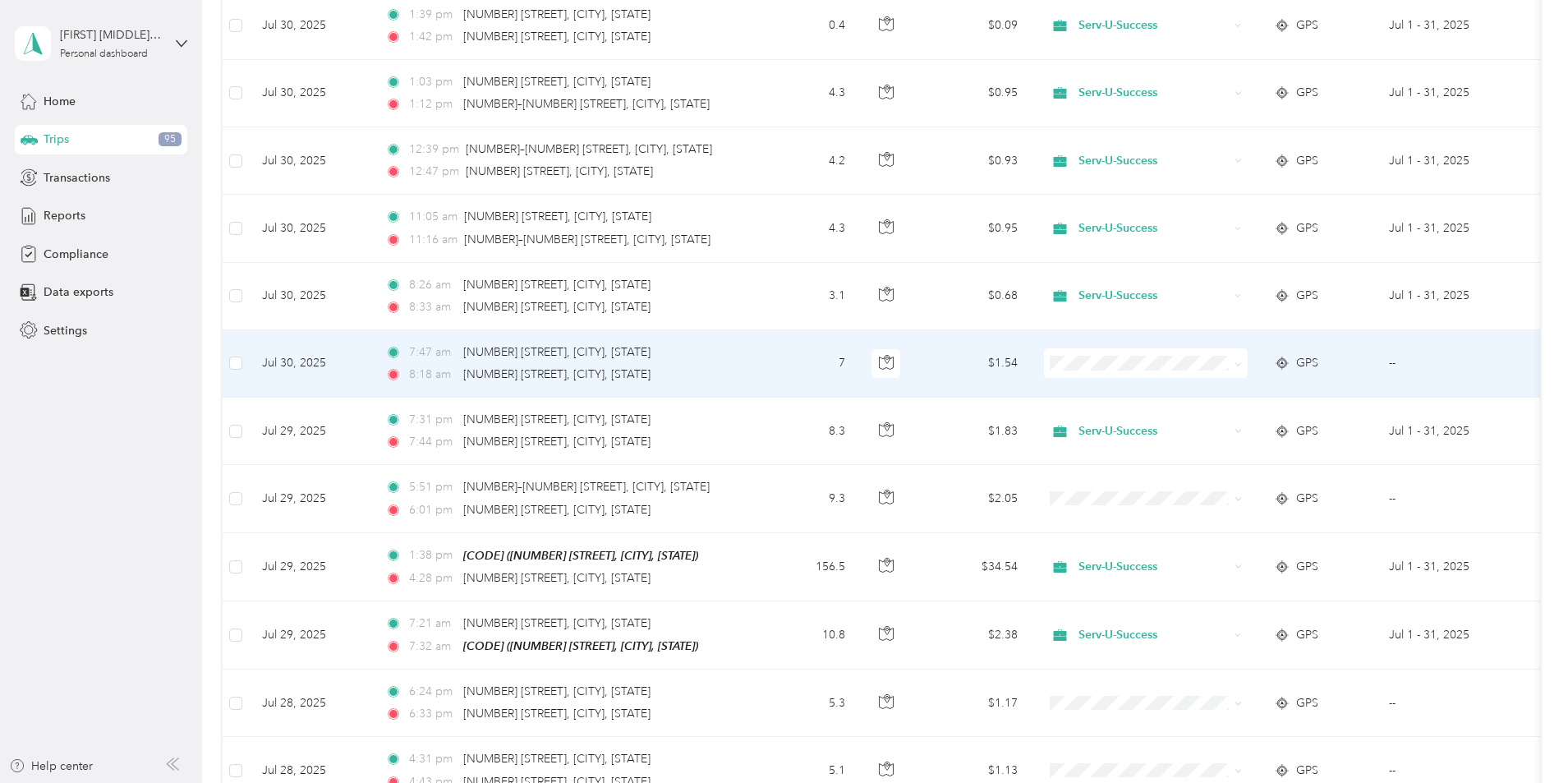 click 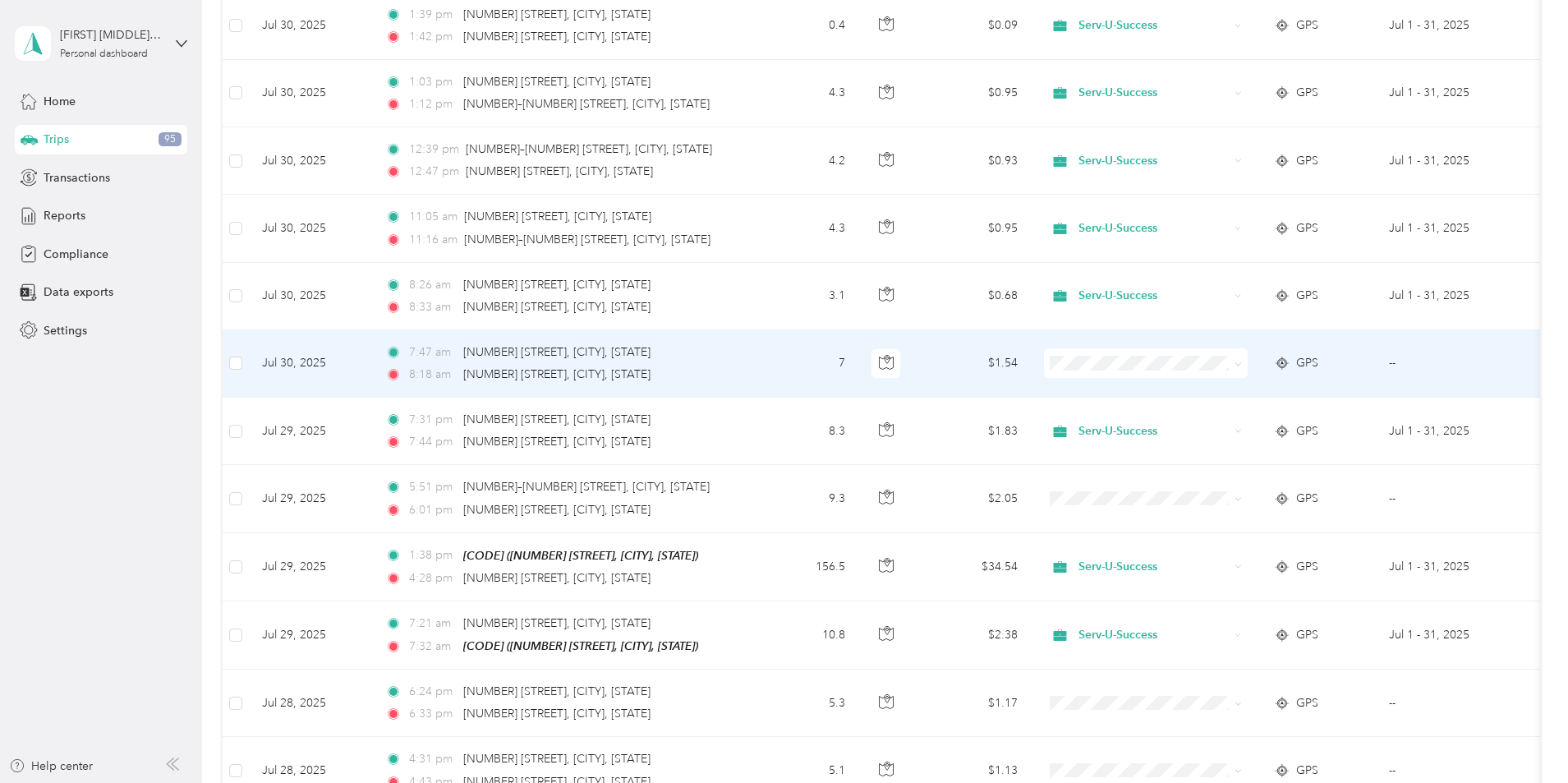 click on "Serv-U-Success" at bounding box center (1270, 390) 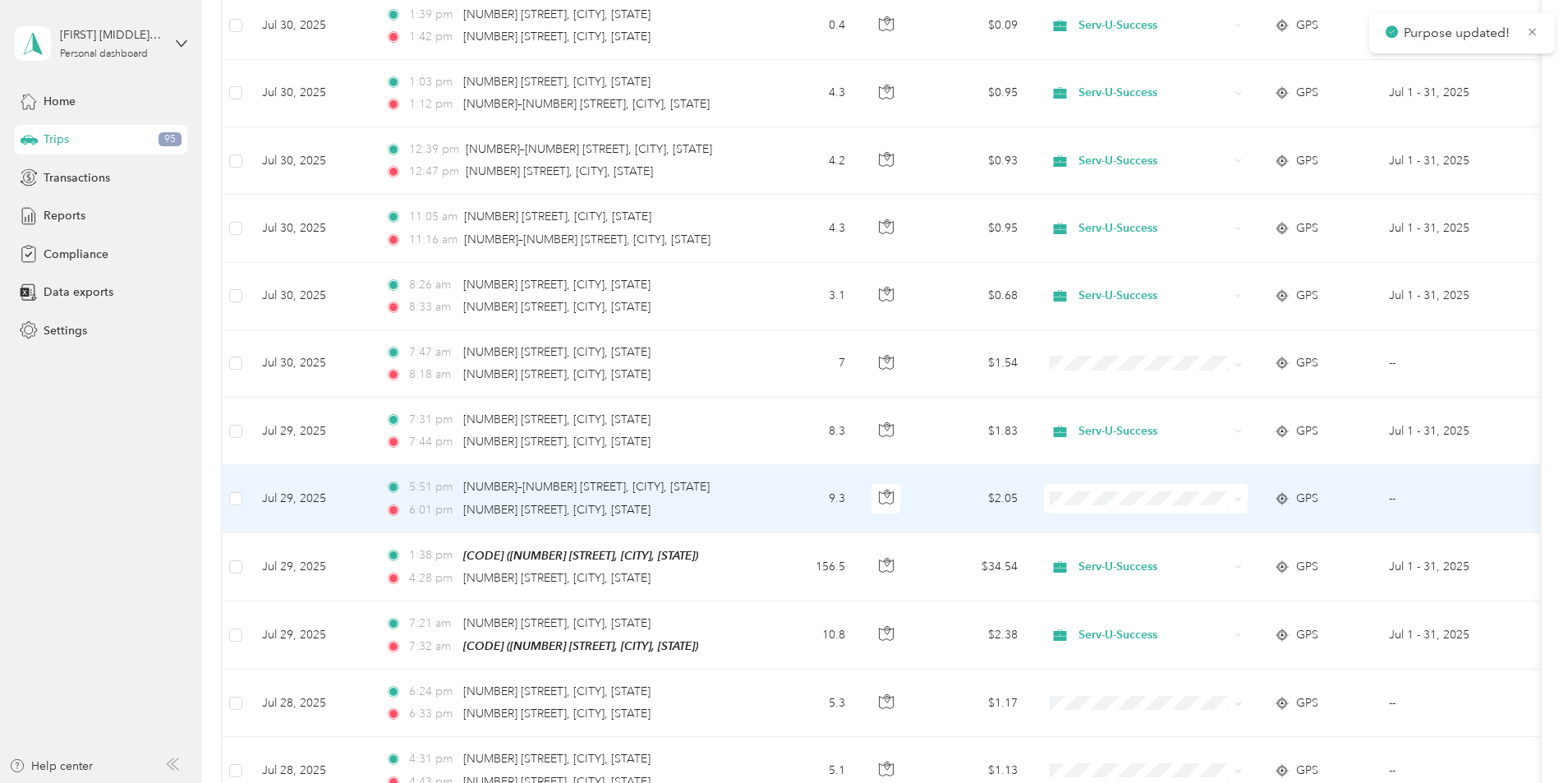 click 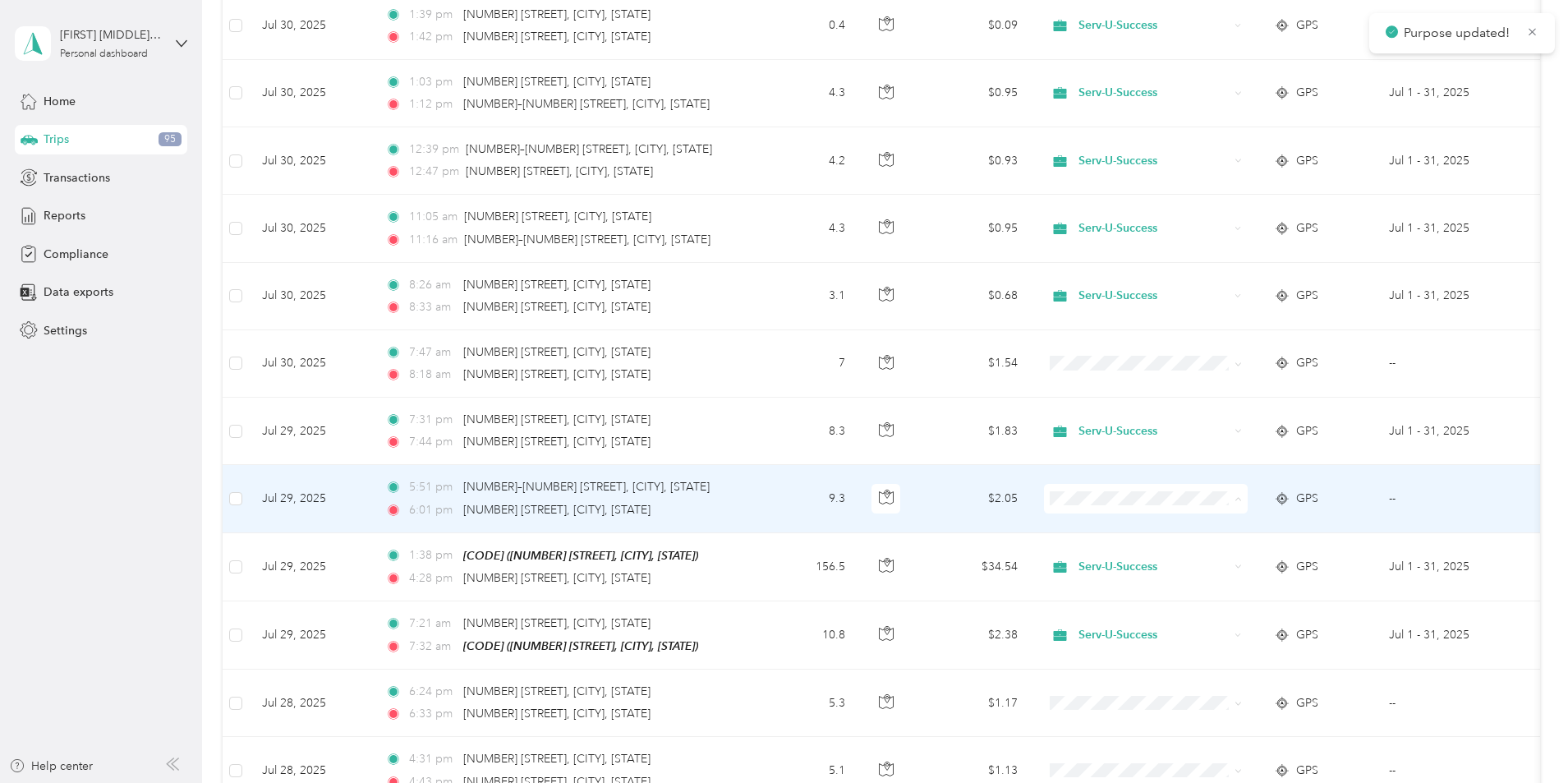 click on "Serv-U-Success" at bounding box center [1270, 527] 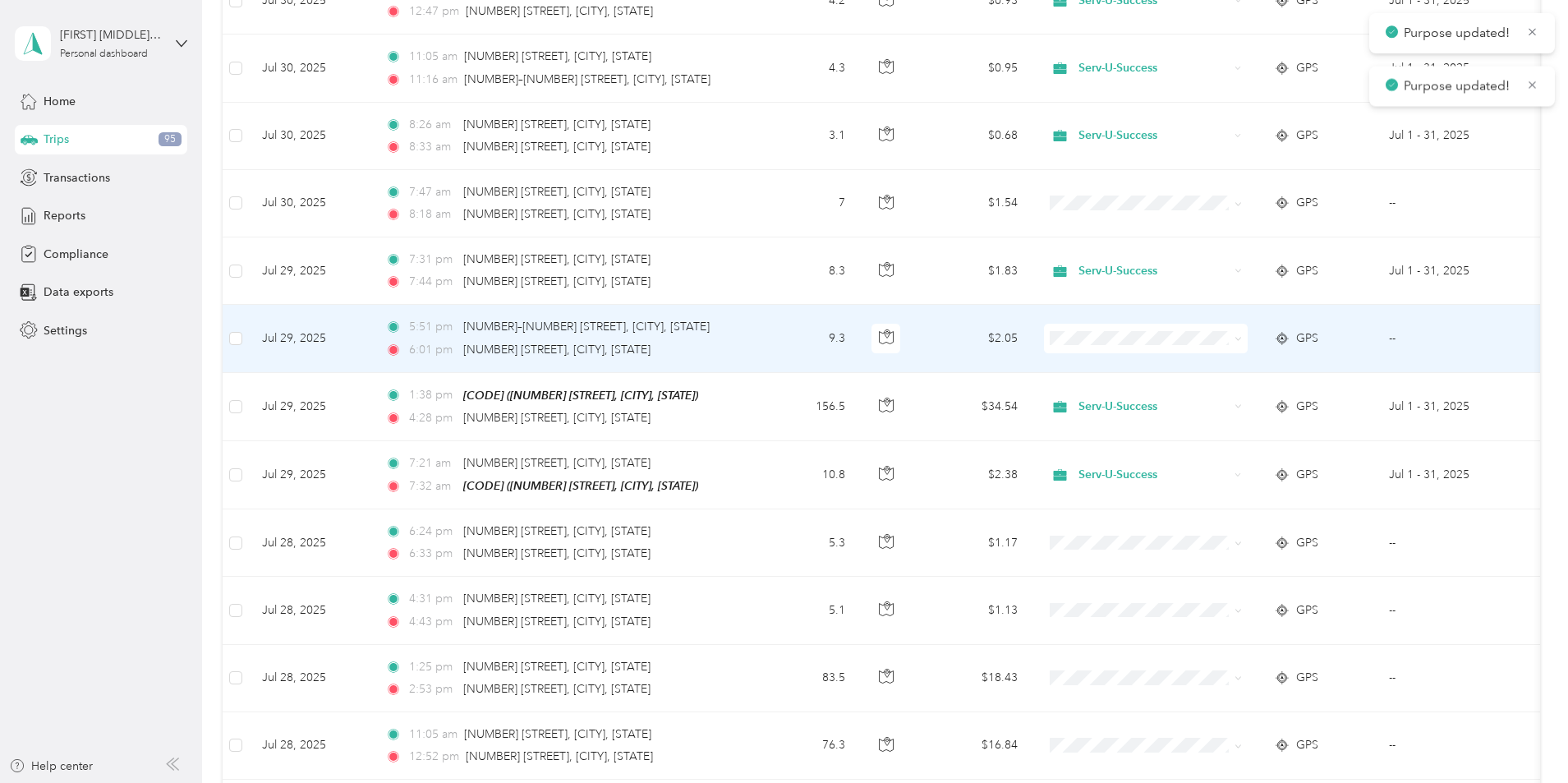 scroll, scrollTop: 1397, scrollLeft: 0, axis: vertical 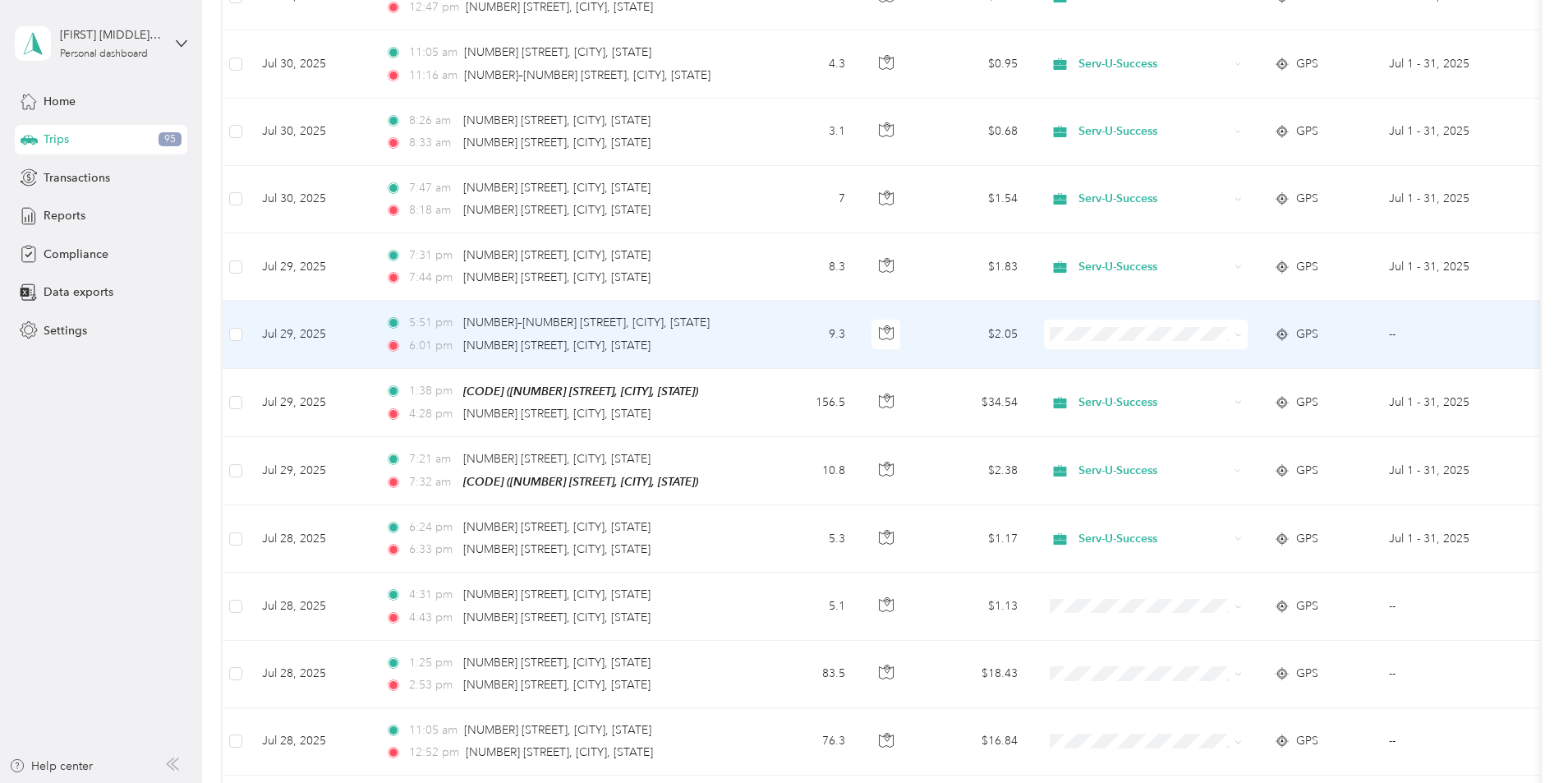 click 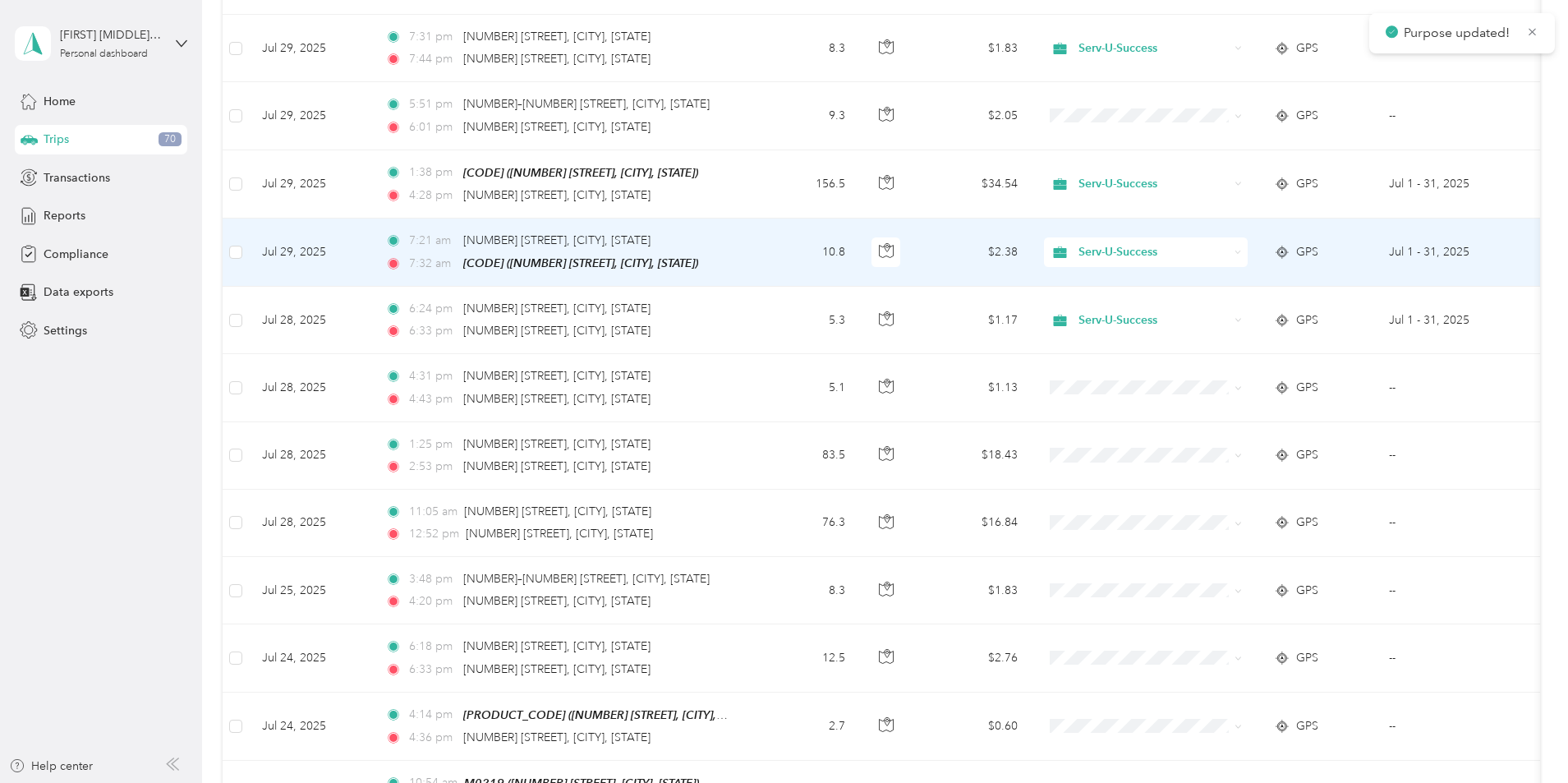 scroll, scrollTop: 1643, scrollLeft: 0, axis: vertical 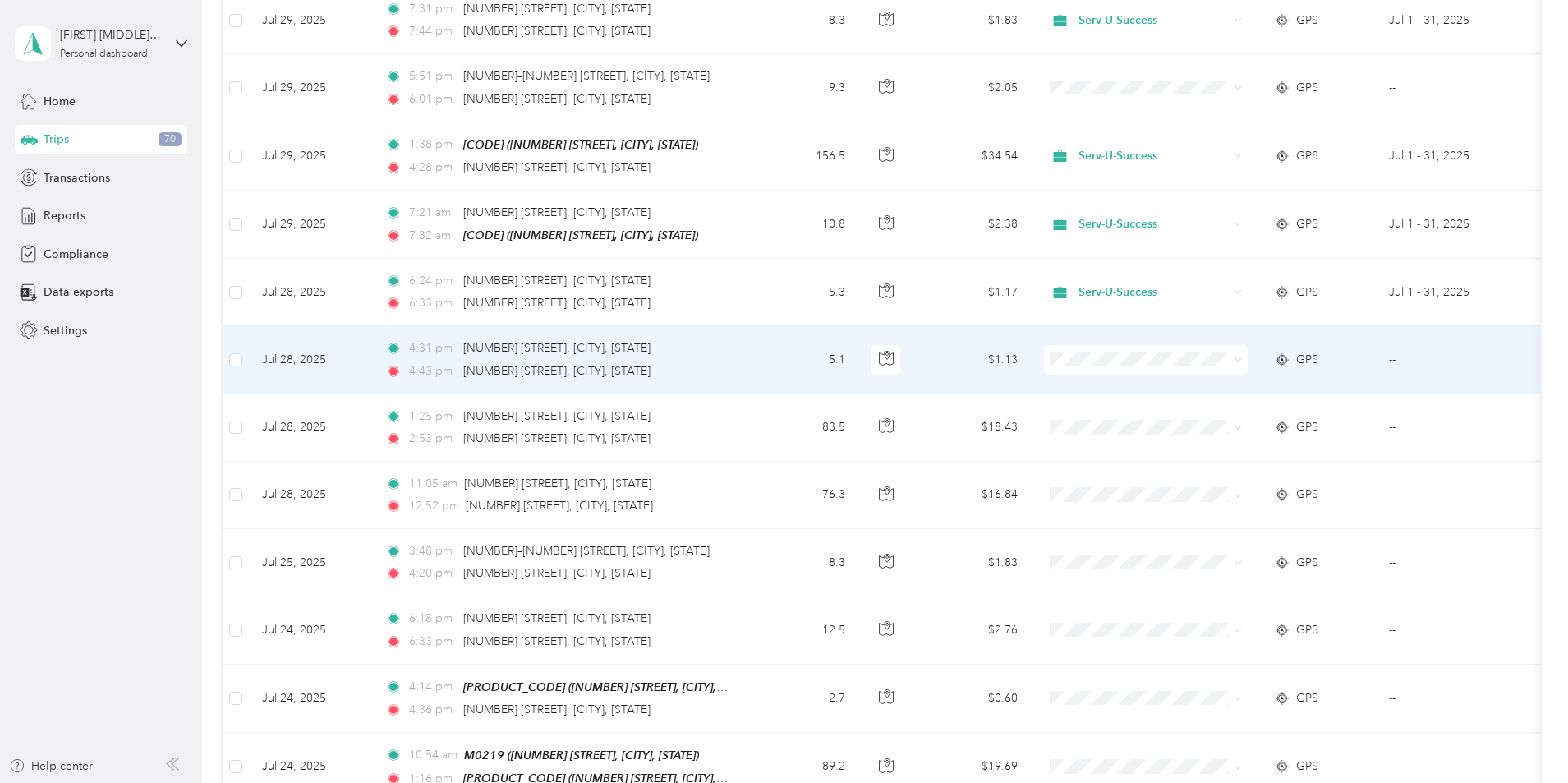 click 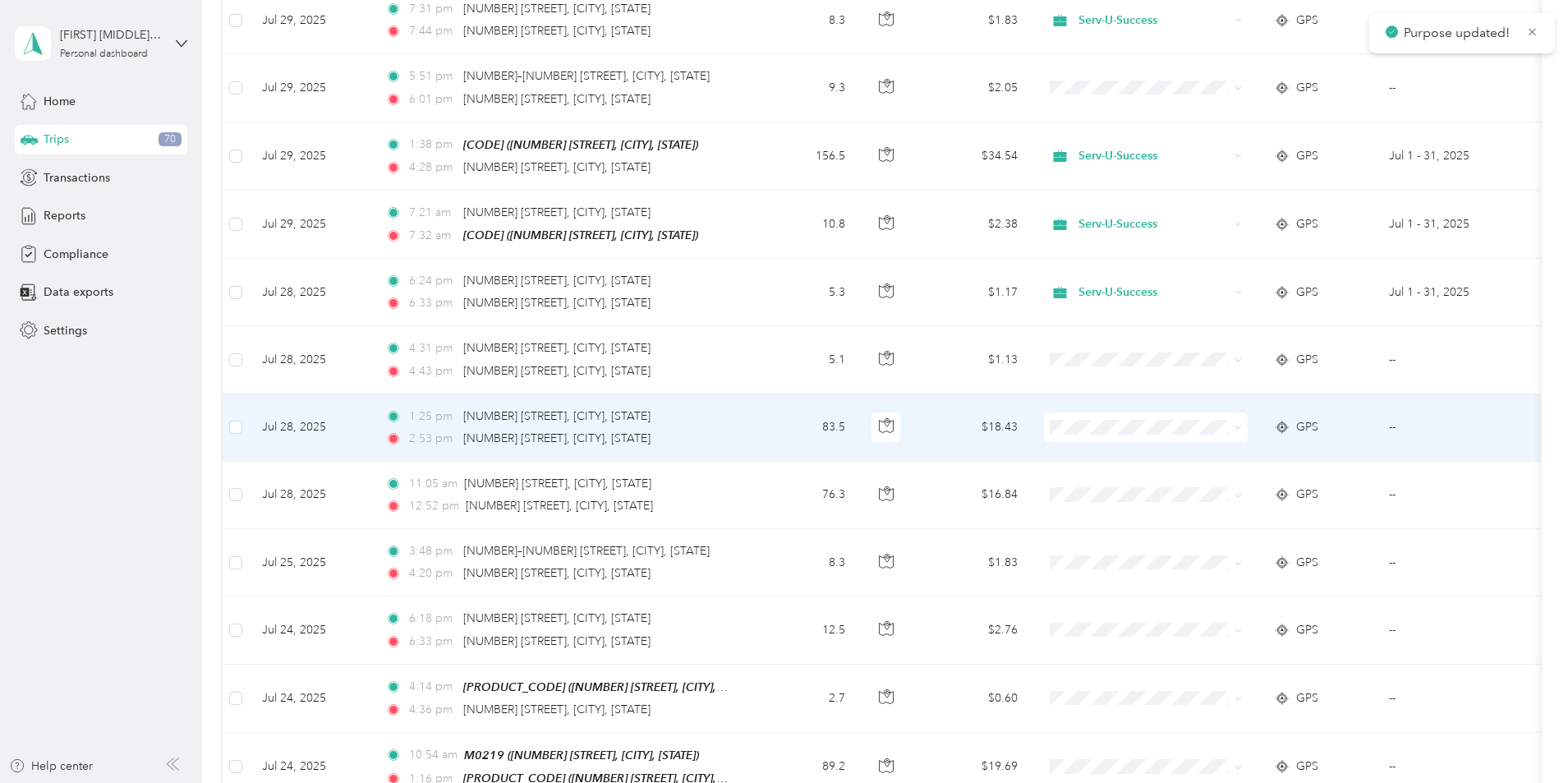 click 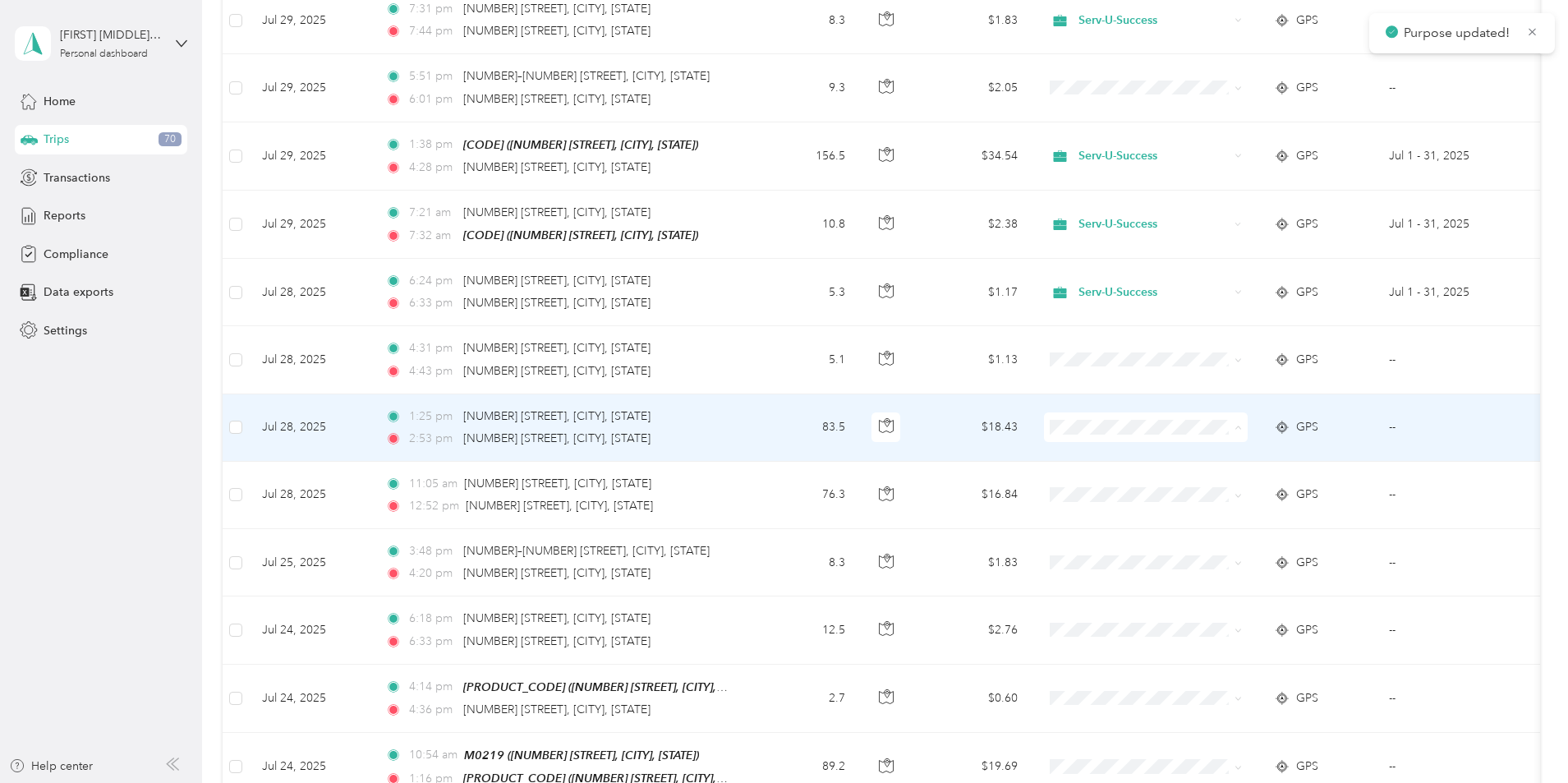 click on "Serv-U-Success" at bounding box center [1270, 454] 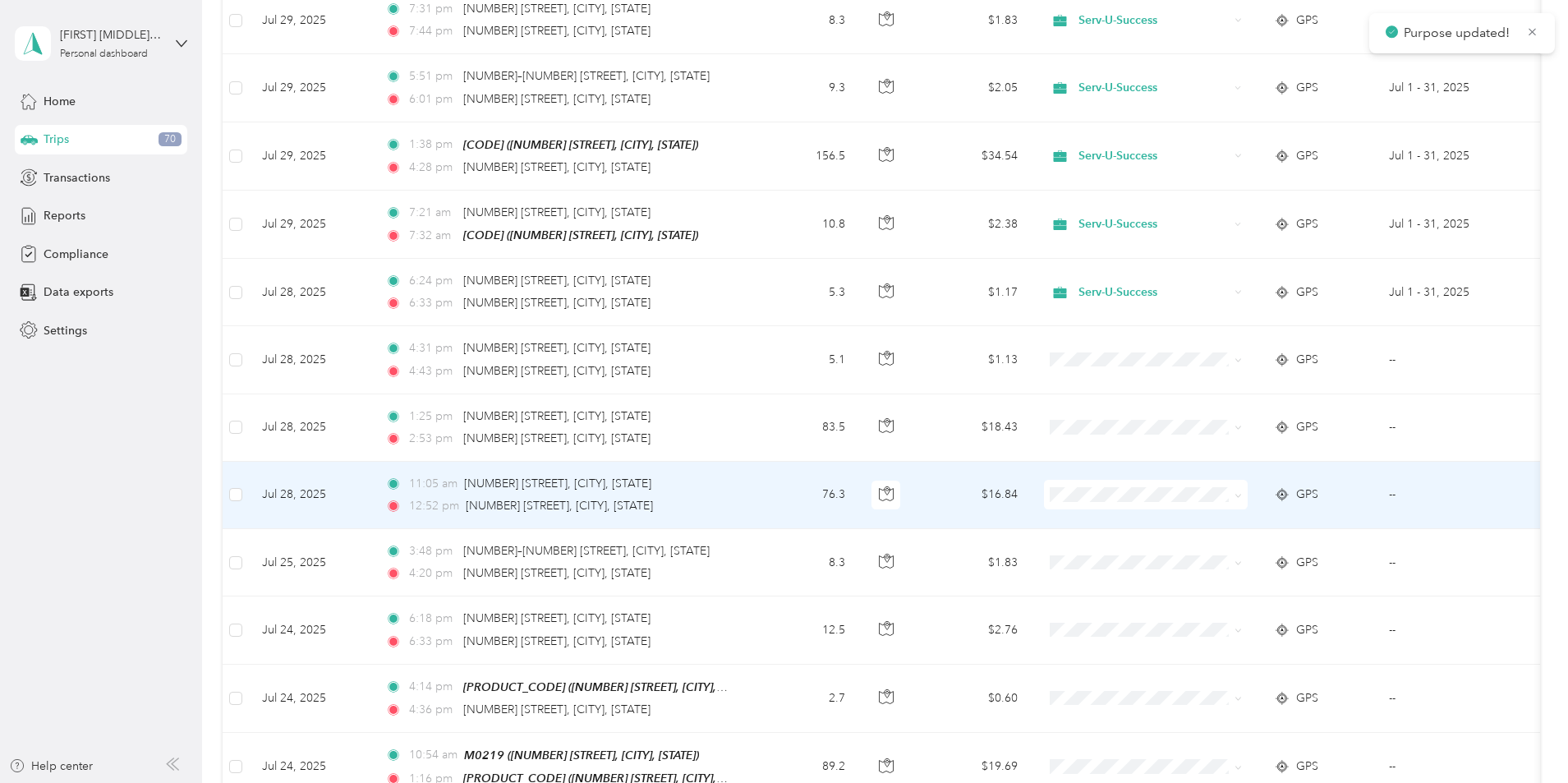 click 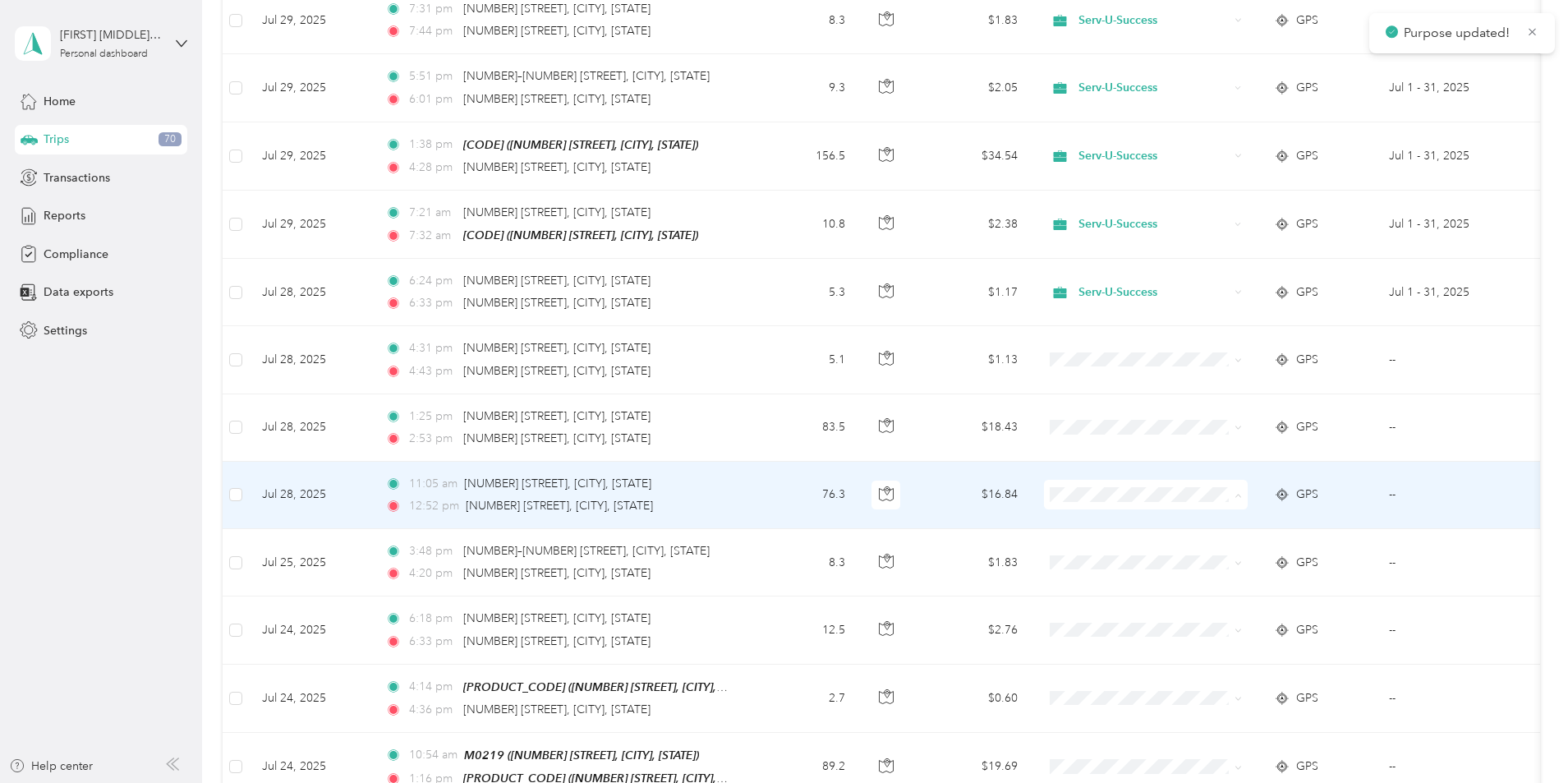 click on "Serv-U-Success" at bounding box center [1270, 522] 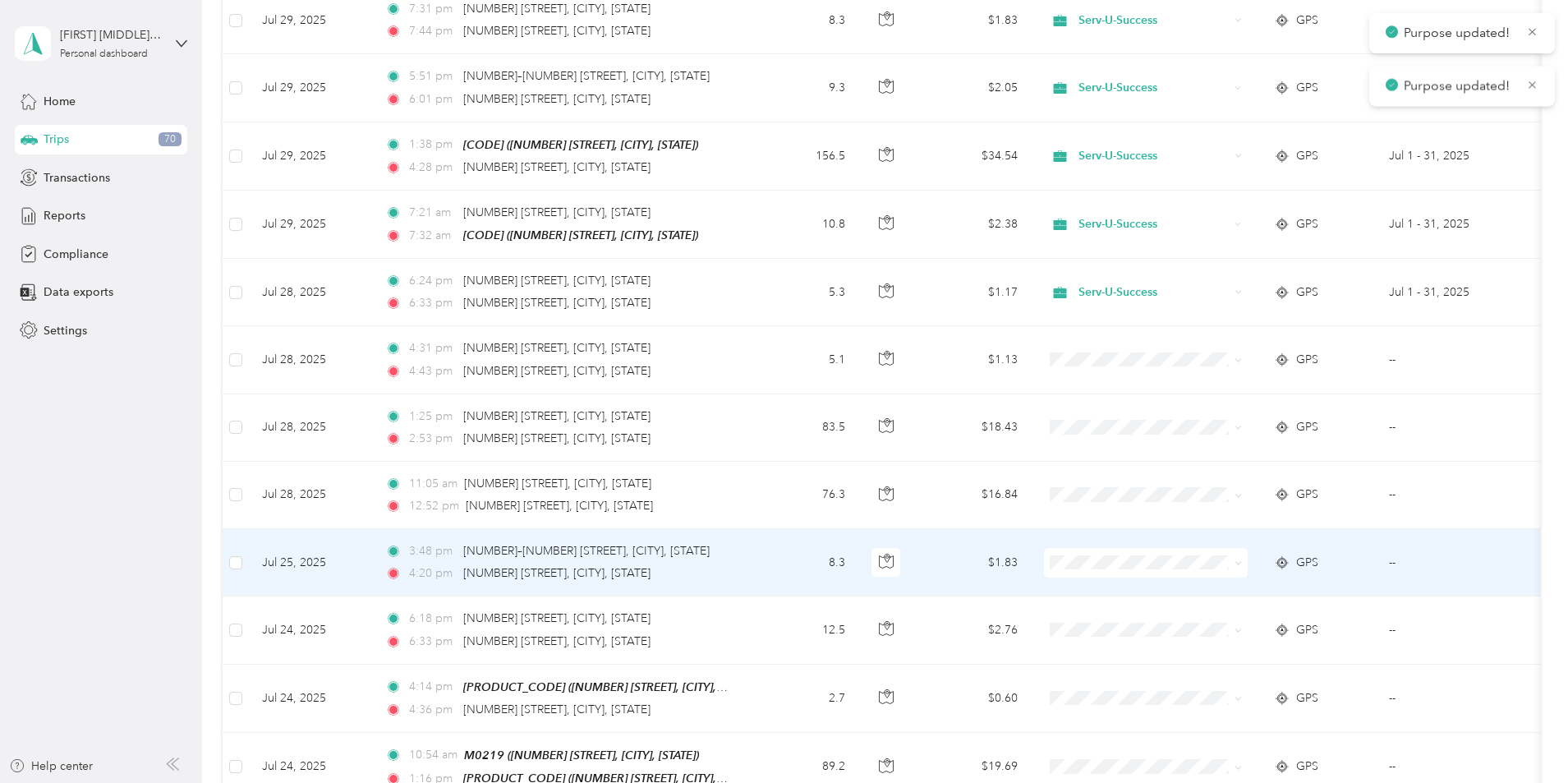 click 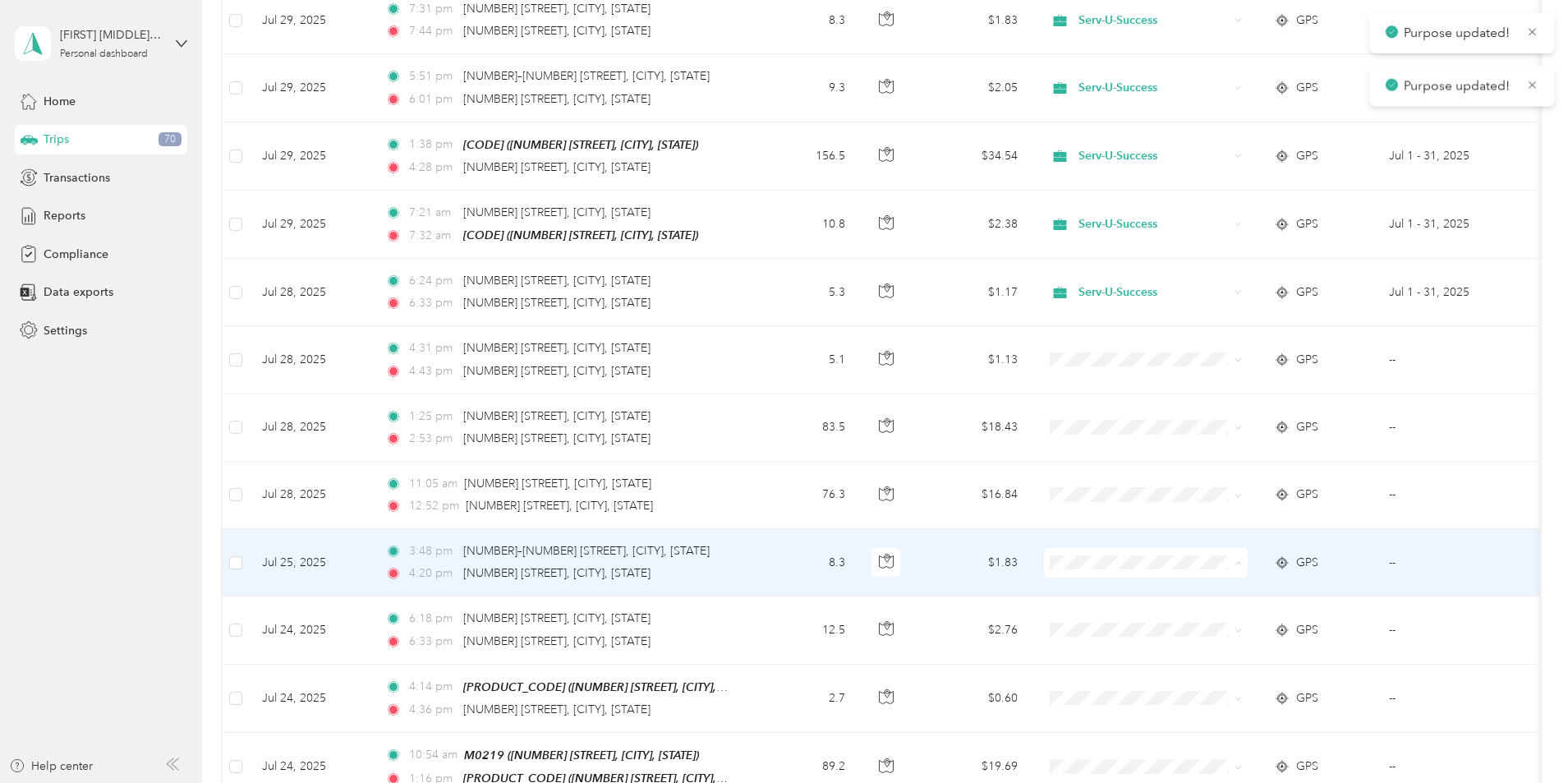 click on "Serv-U-Success" at bounding box center (1270, 590) 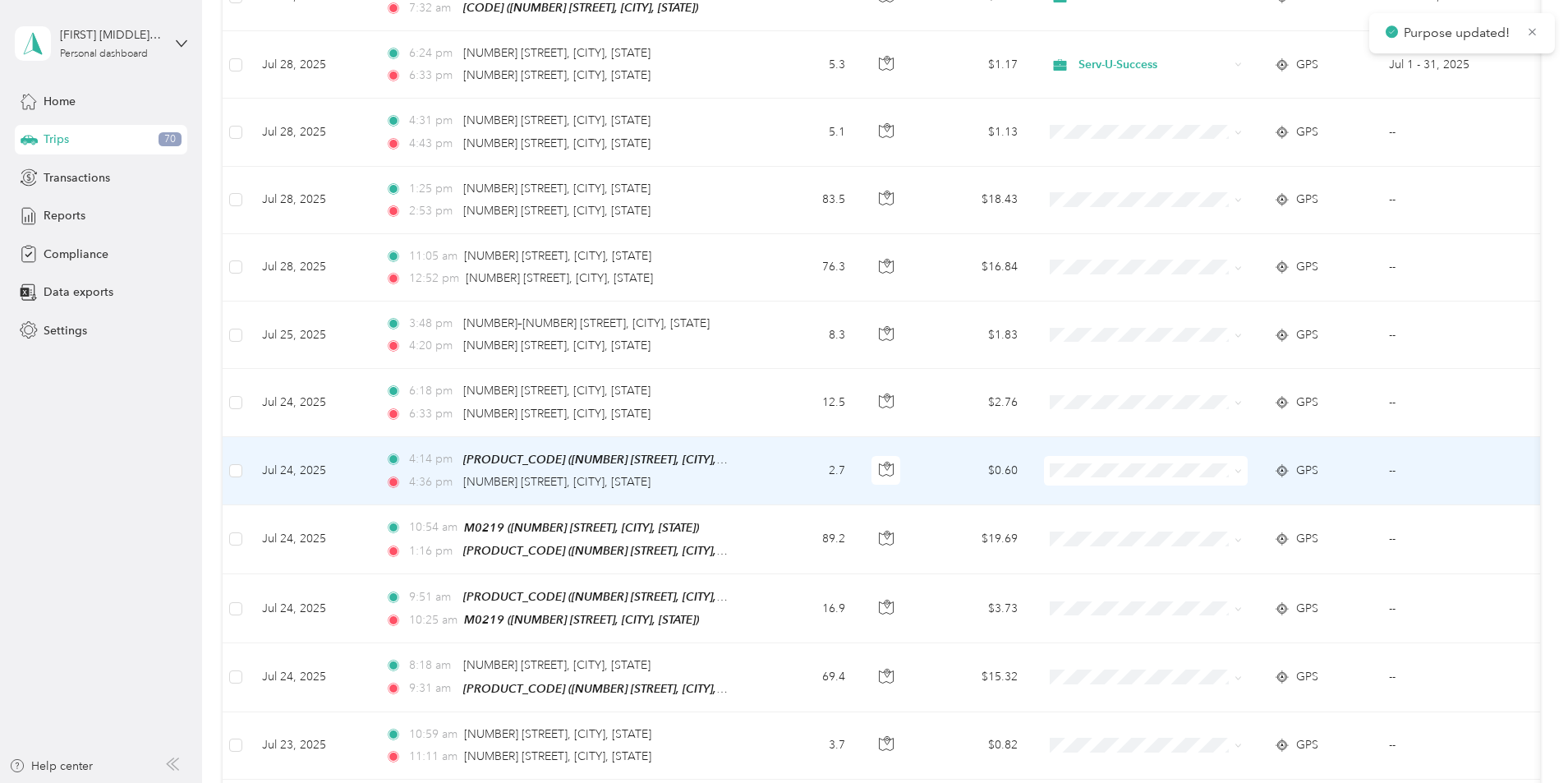 scroll, scrollTop: 1890, scrollLeft: 0, axis: vertical 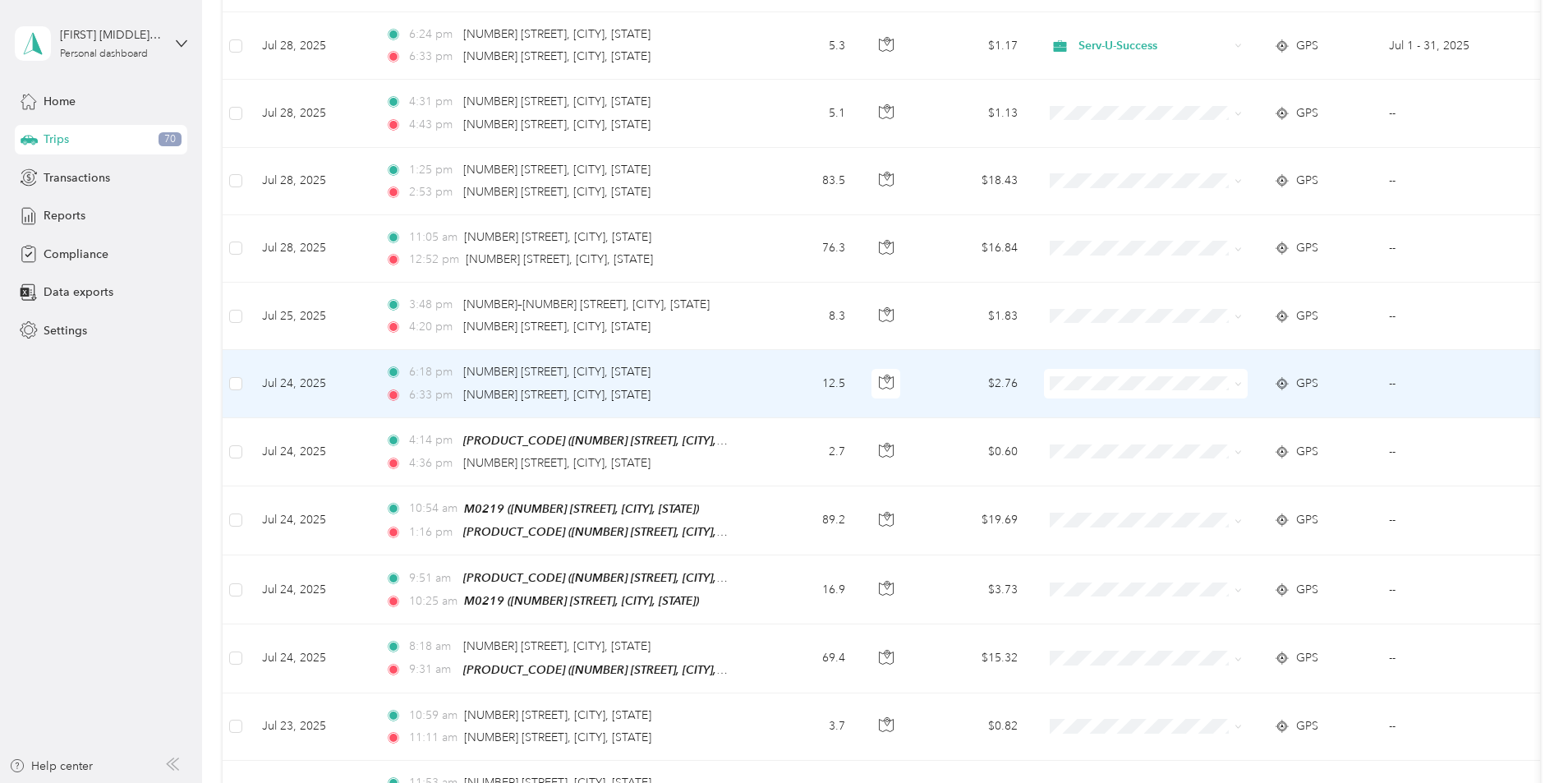 click 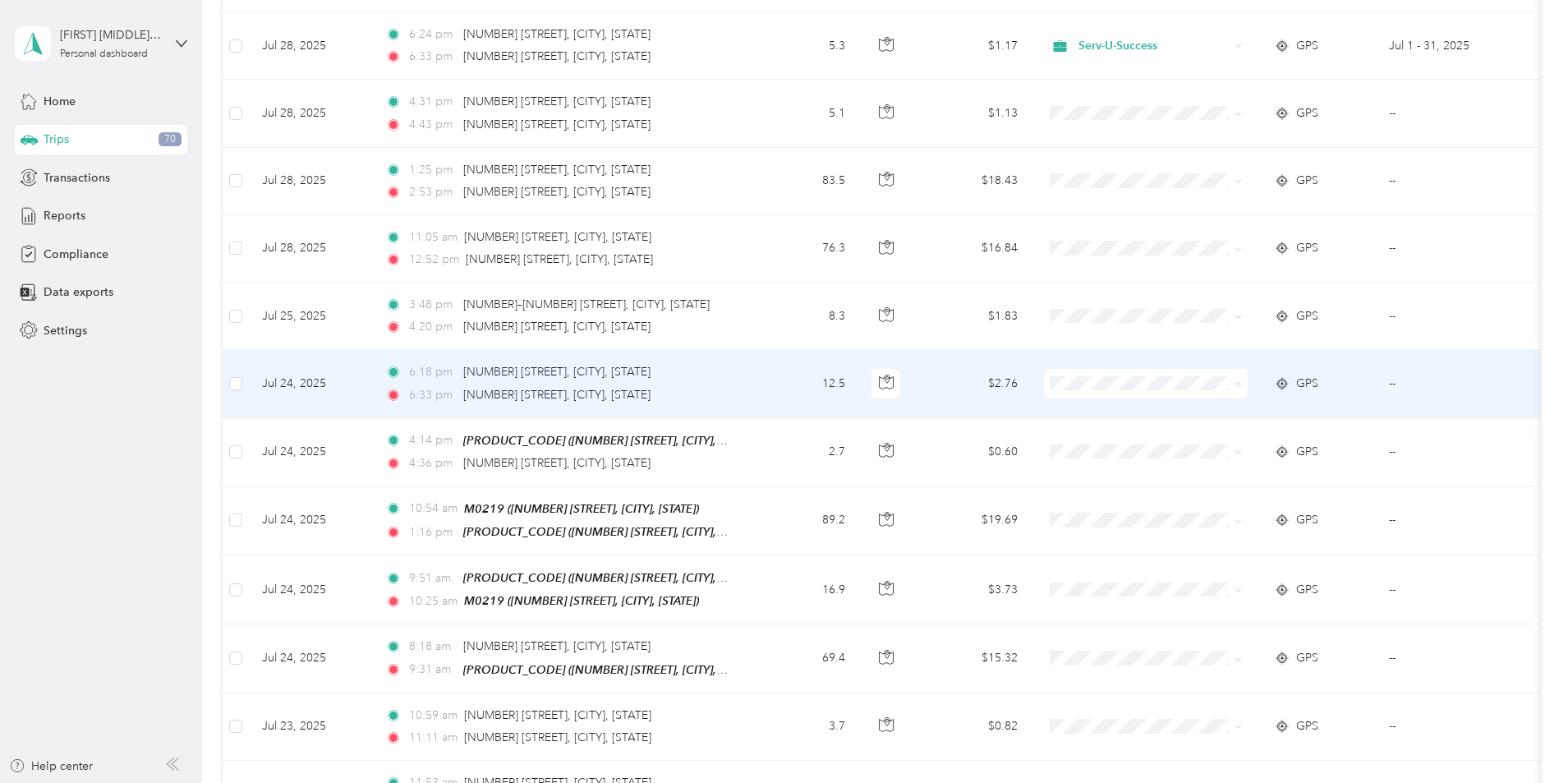 click on "Serv-U-Success" at bounding box center [1270, 411] 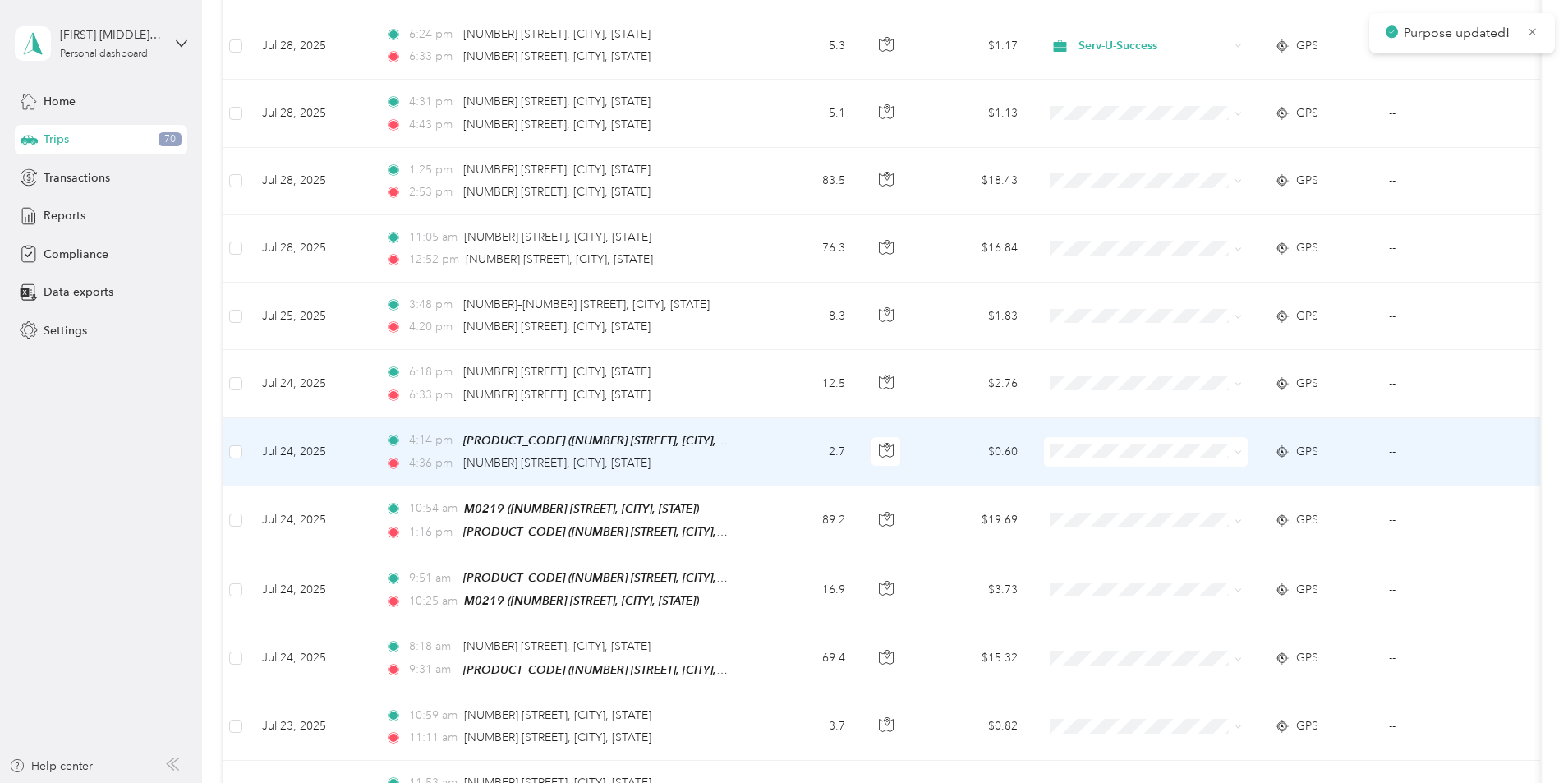 click 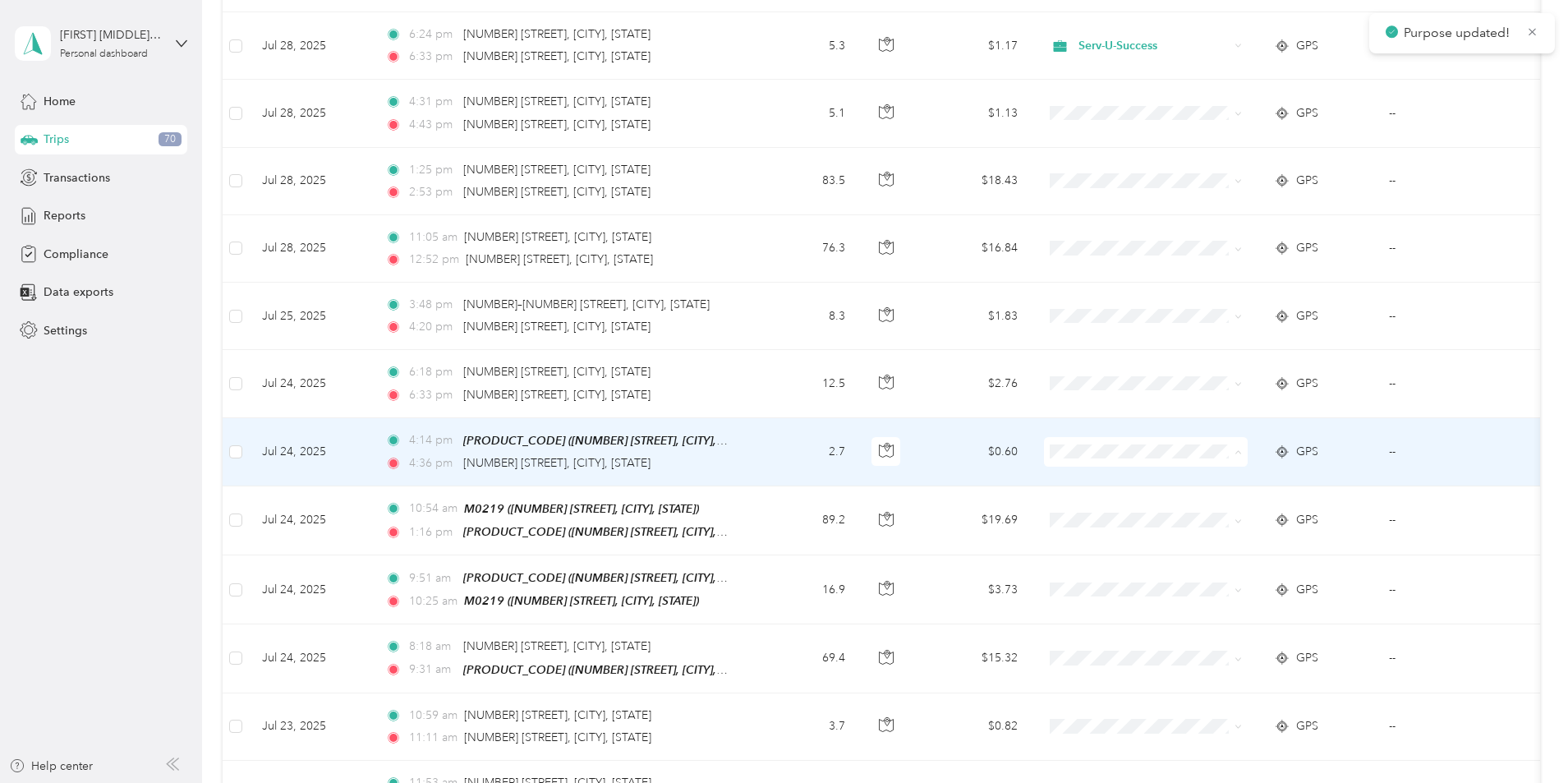 click on "Serv-U-Success" at bounding box center (1270, 478) 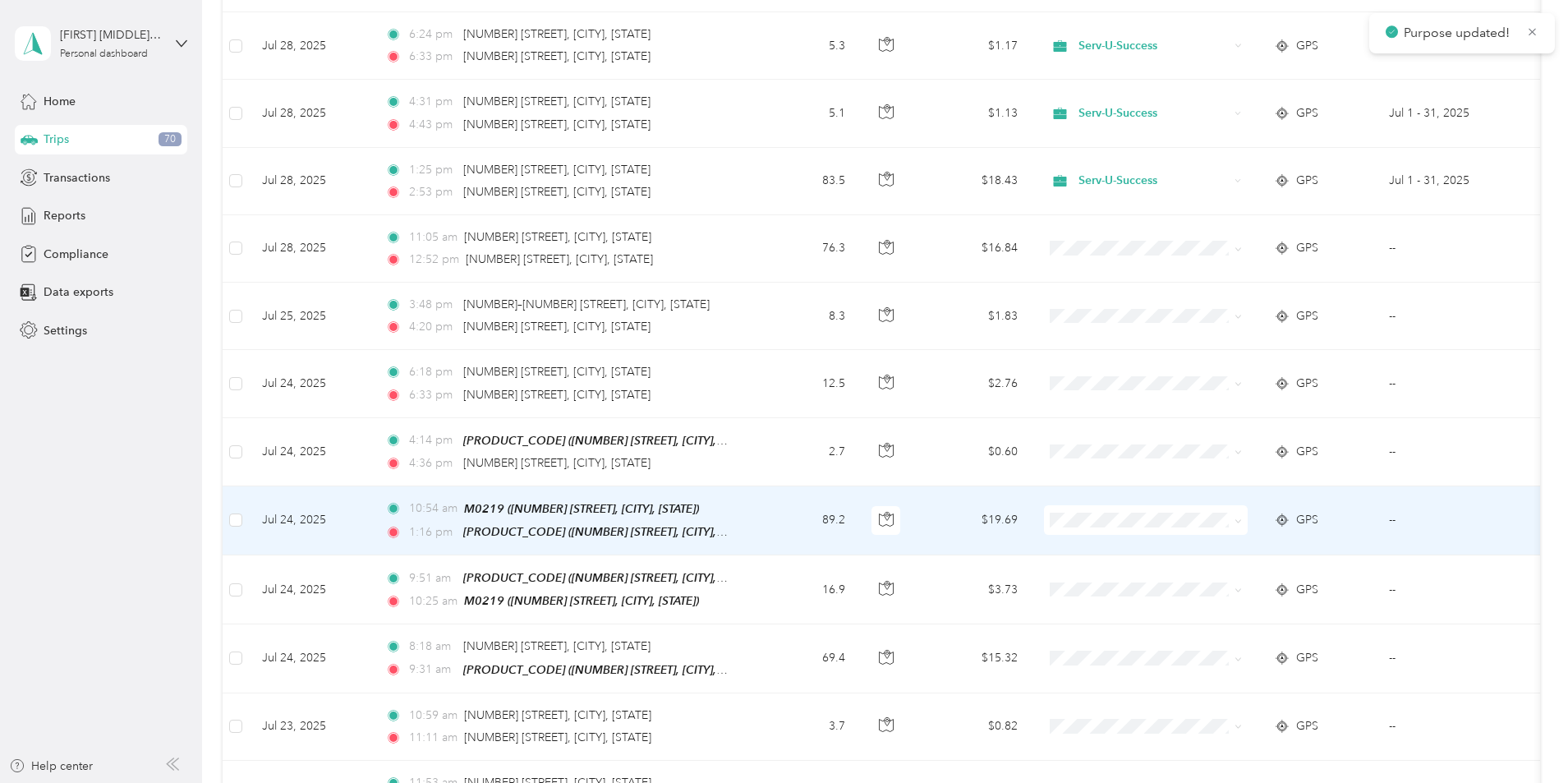 click 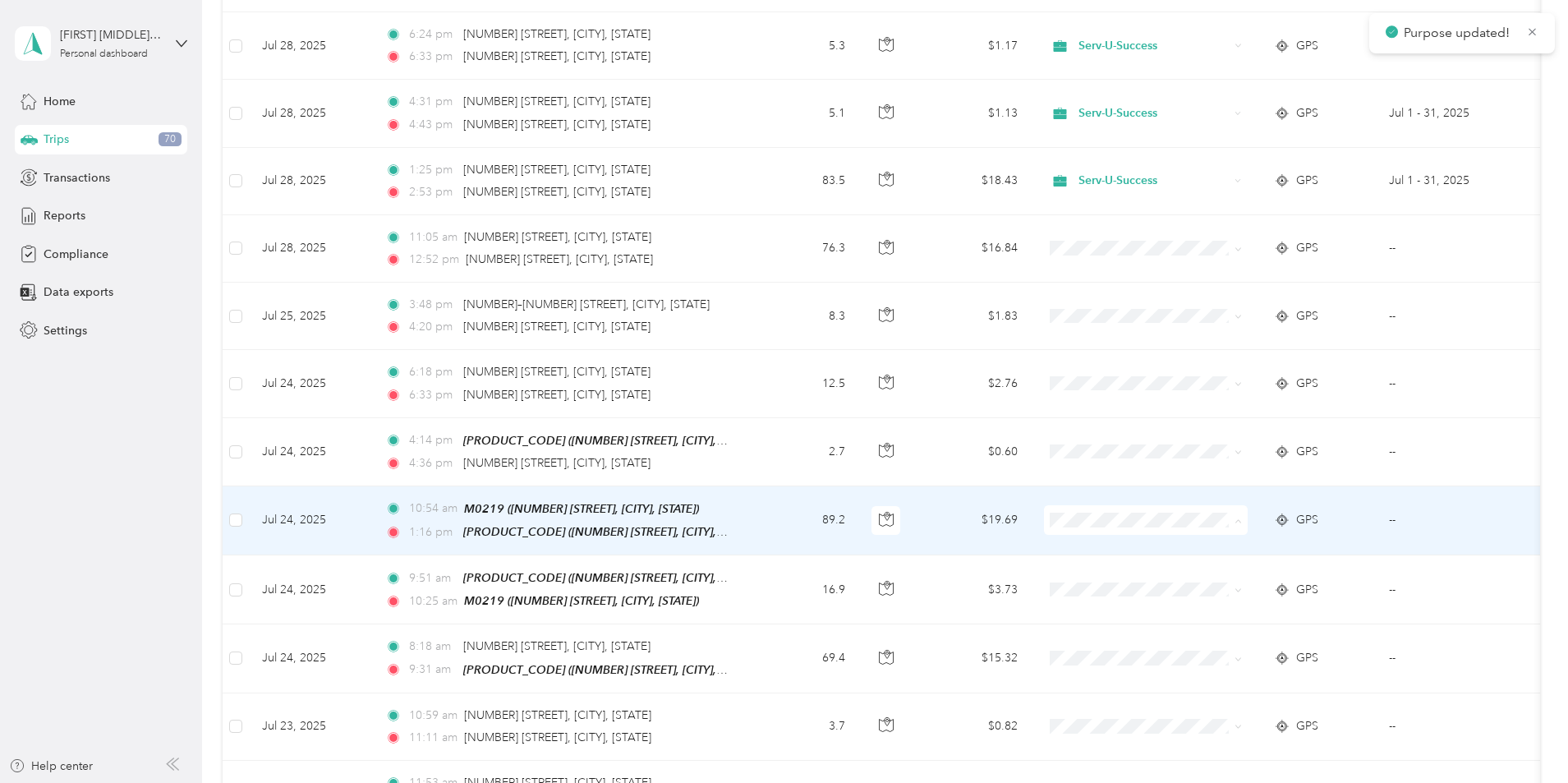 click on "Serv-U-Success" at bounding box center (1270, 546) 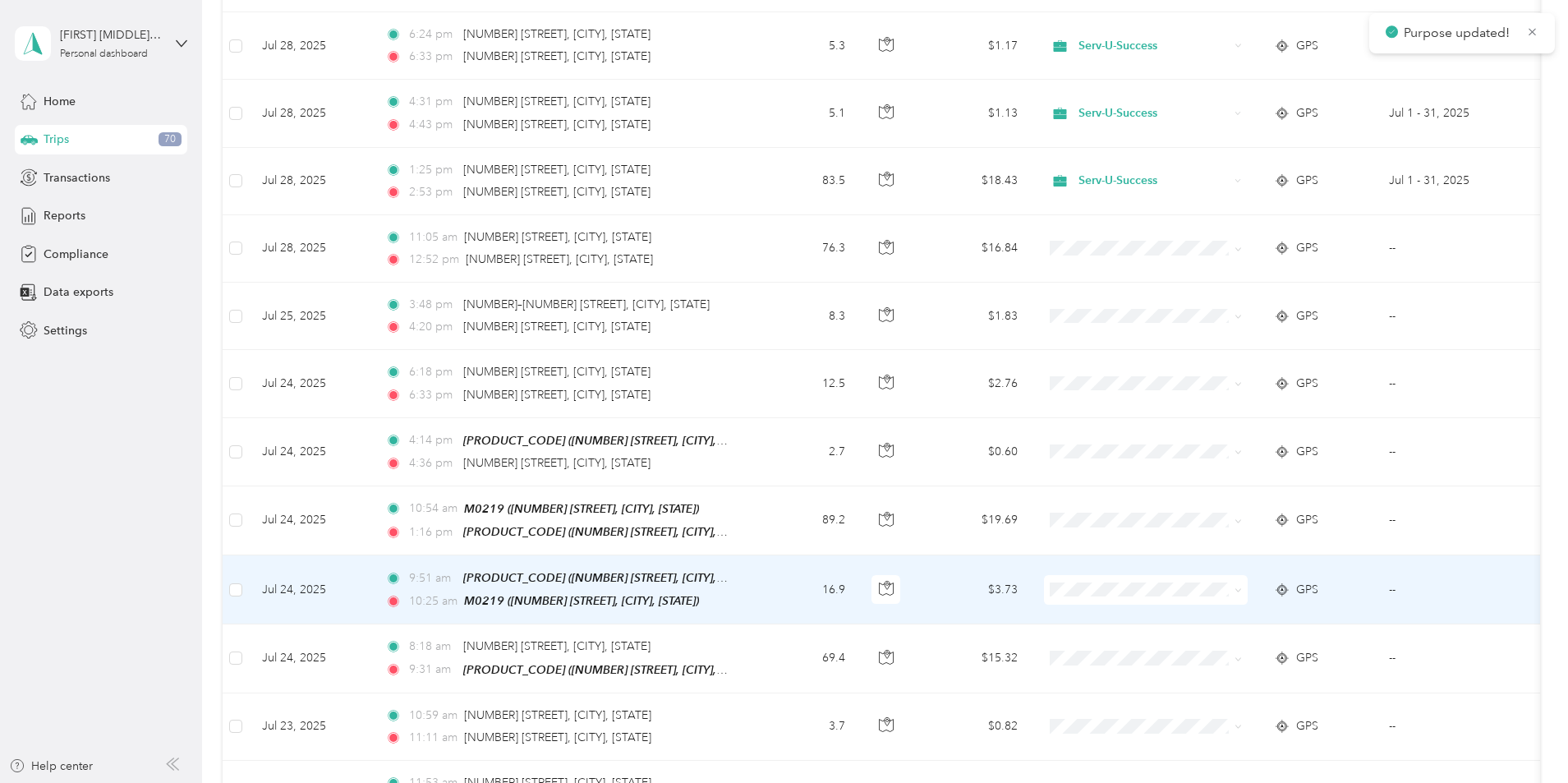 click 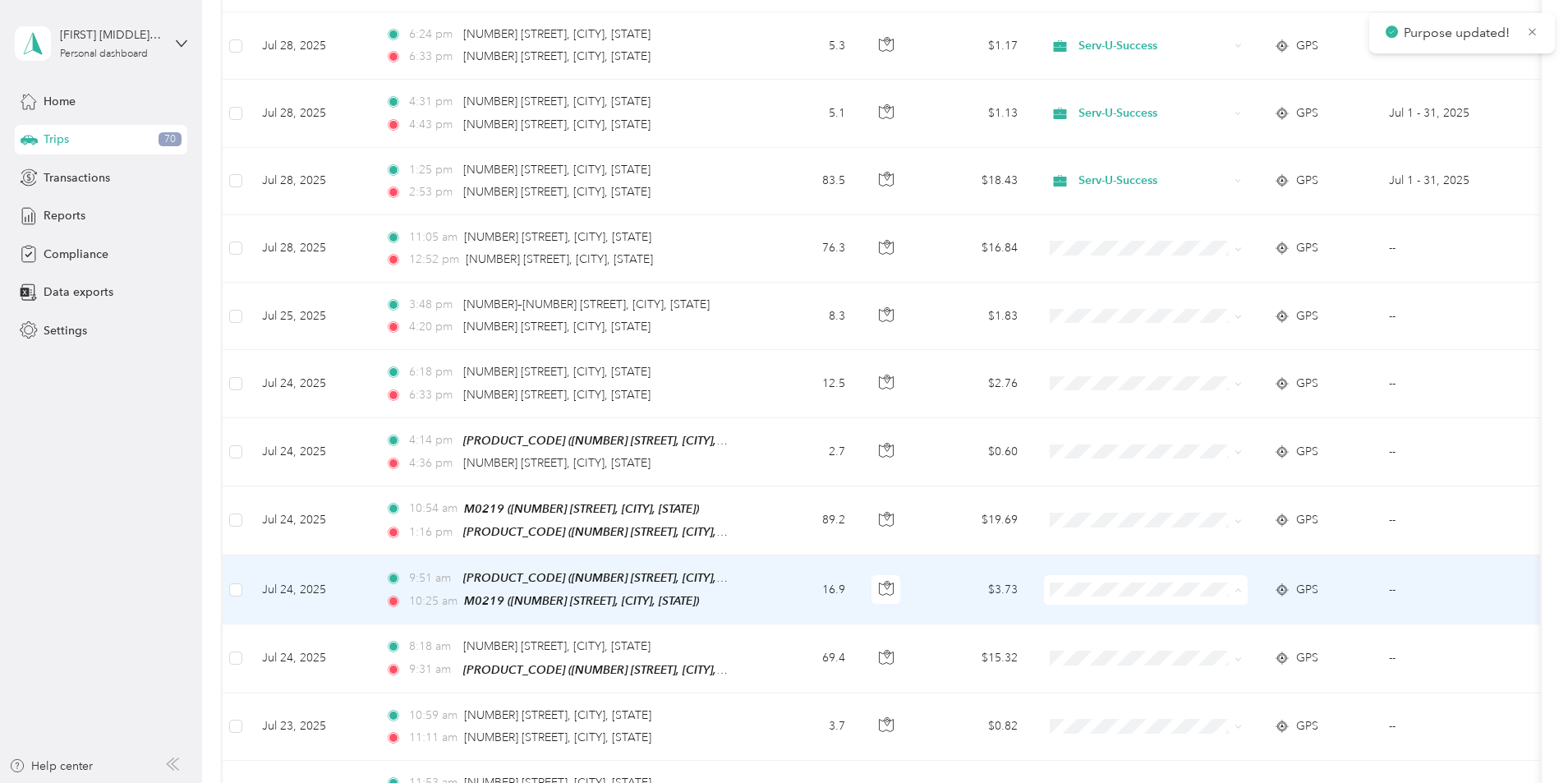 click on "Serv-U-Success" at bounding box center (1270, 614) 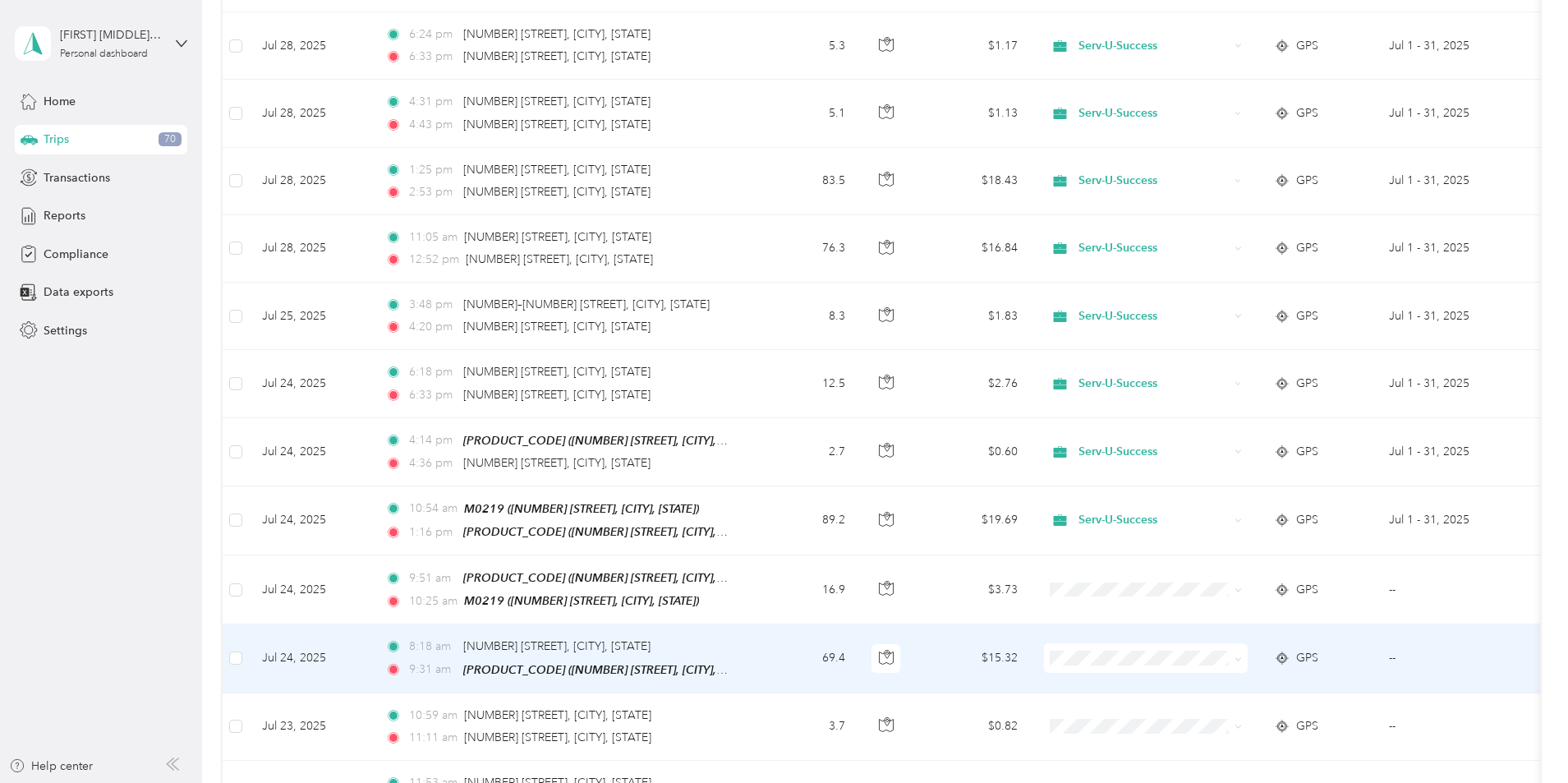 click 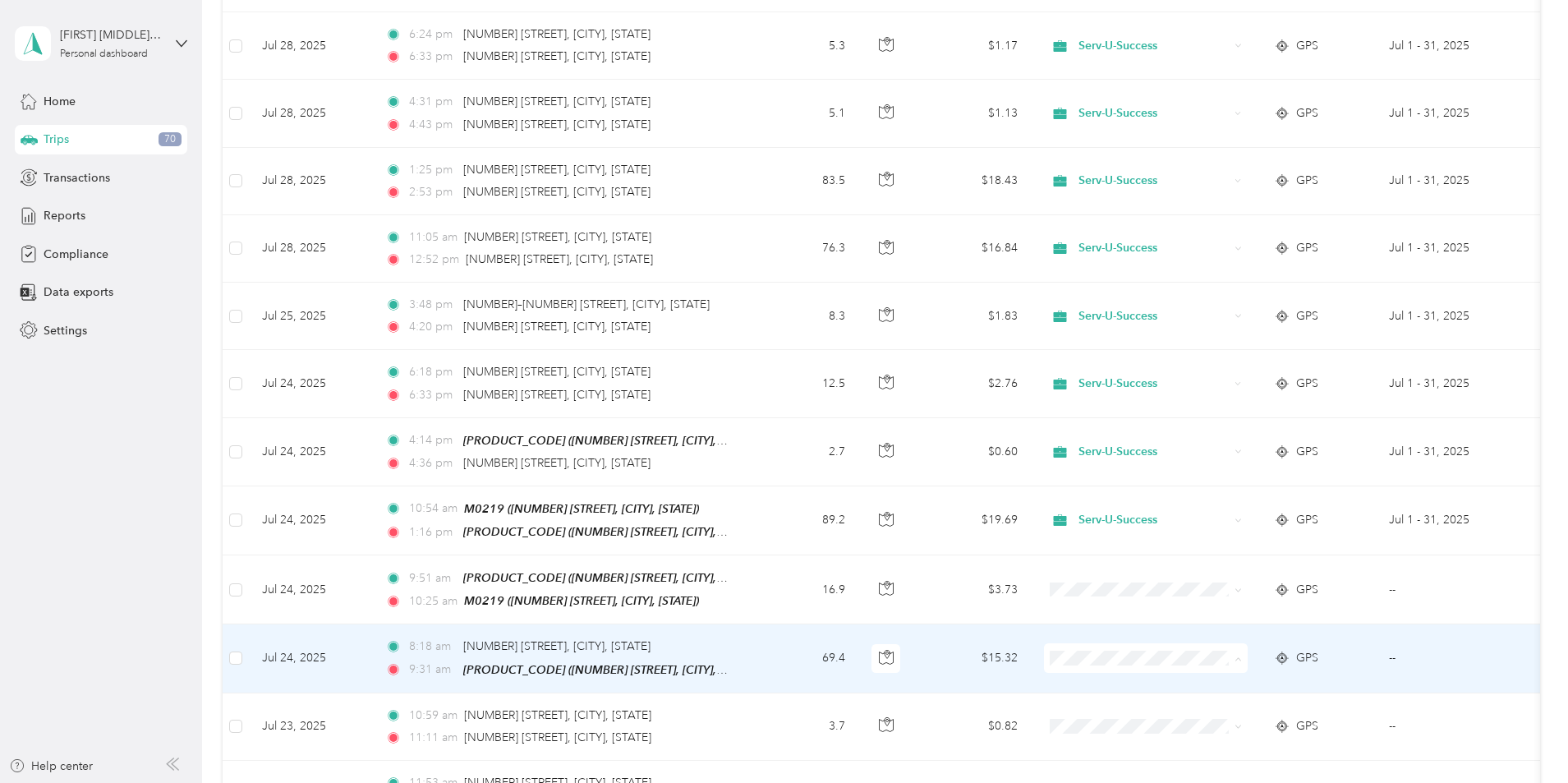click on "Serv-U-Success" at bounding box center [1270, 681] 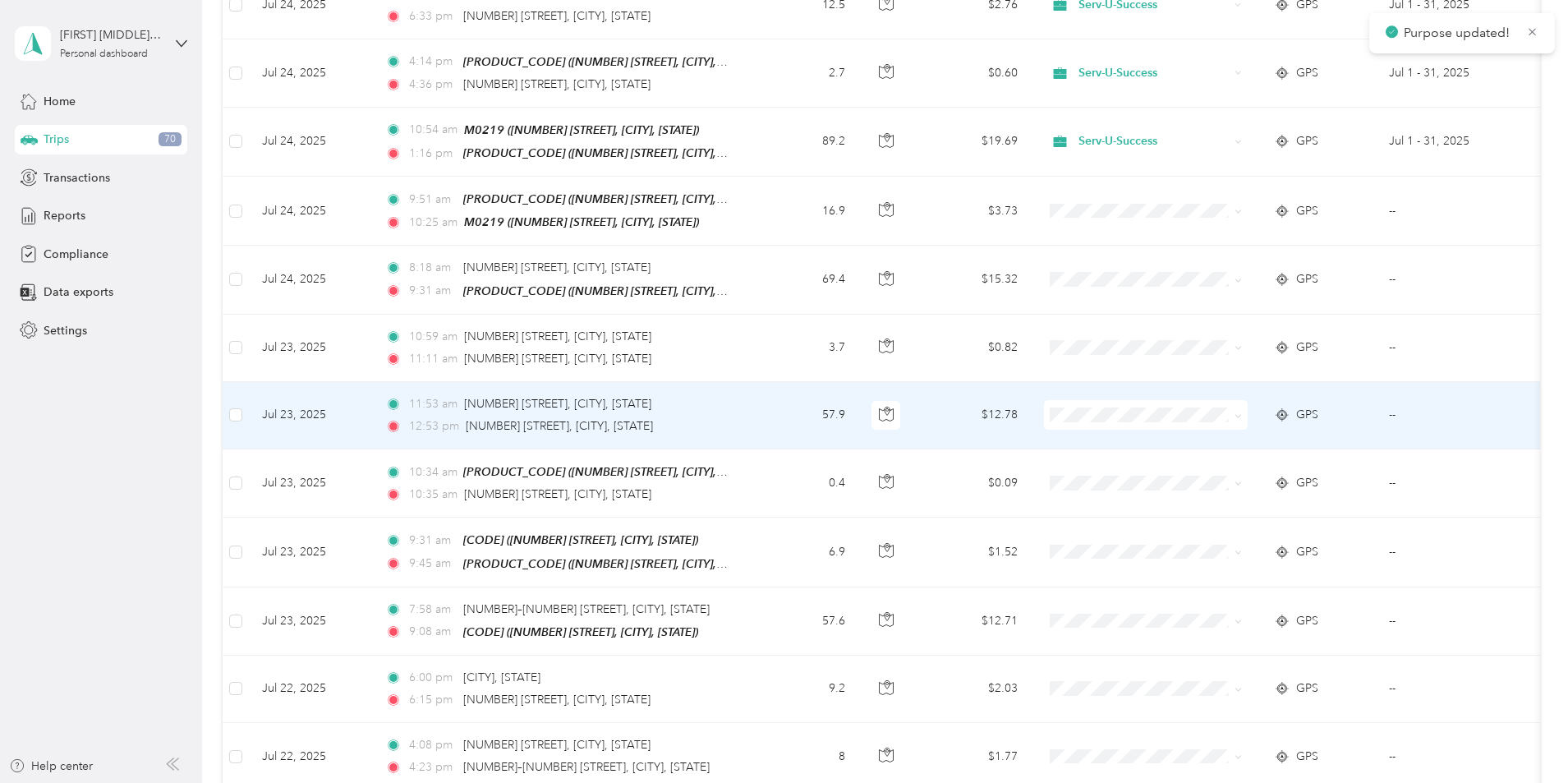 scroll, scrollTop: 2301, scrollLeft: 0, axis: vertical 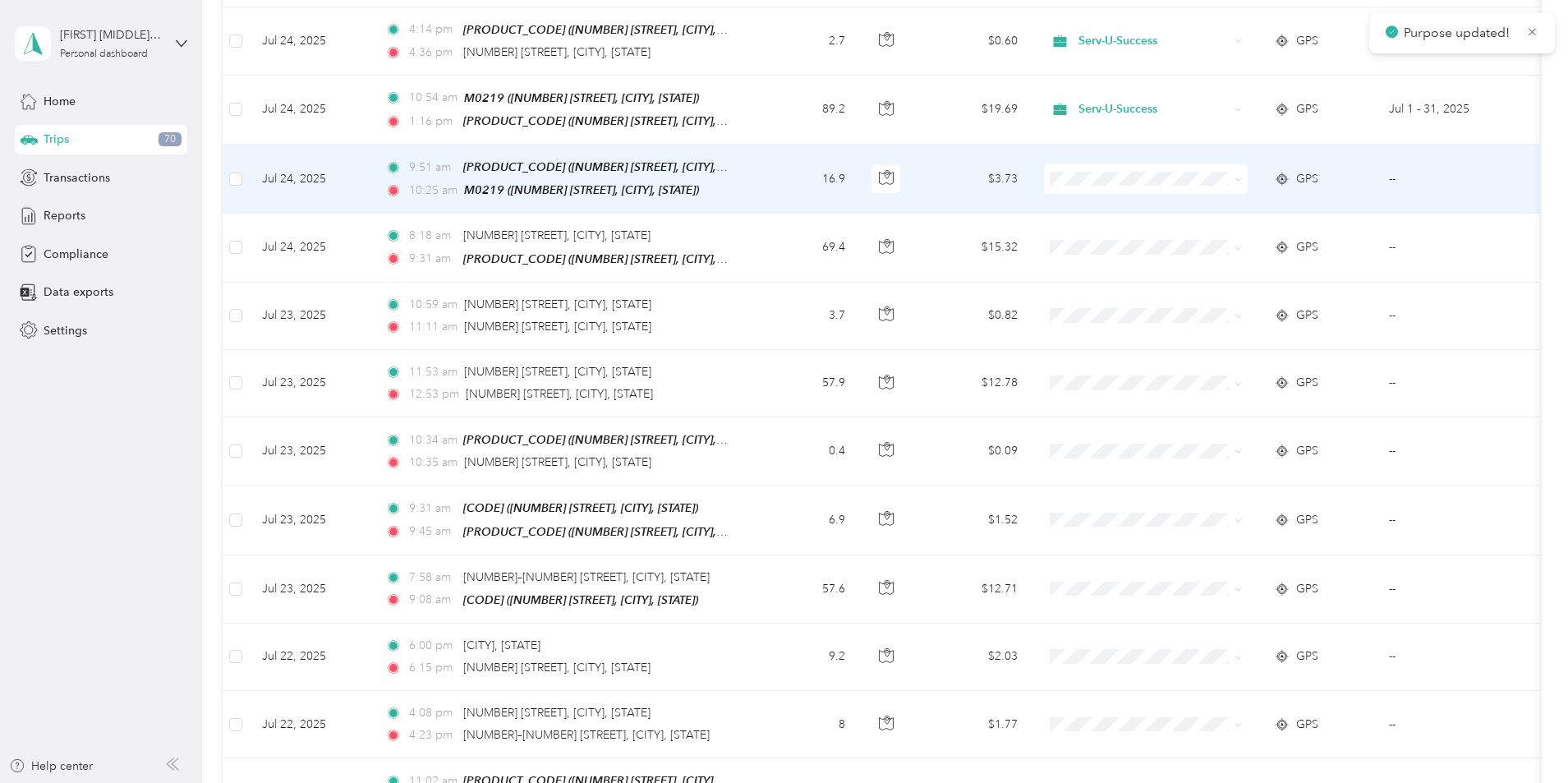 click 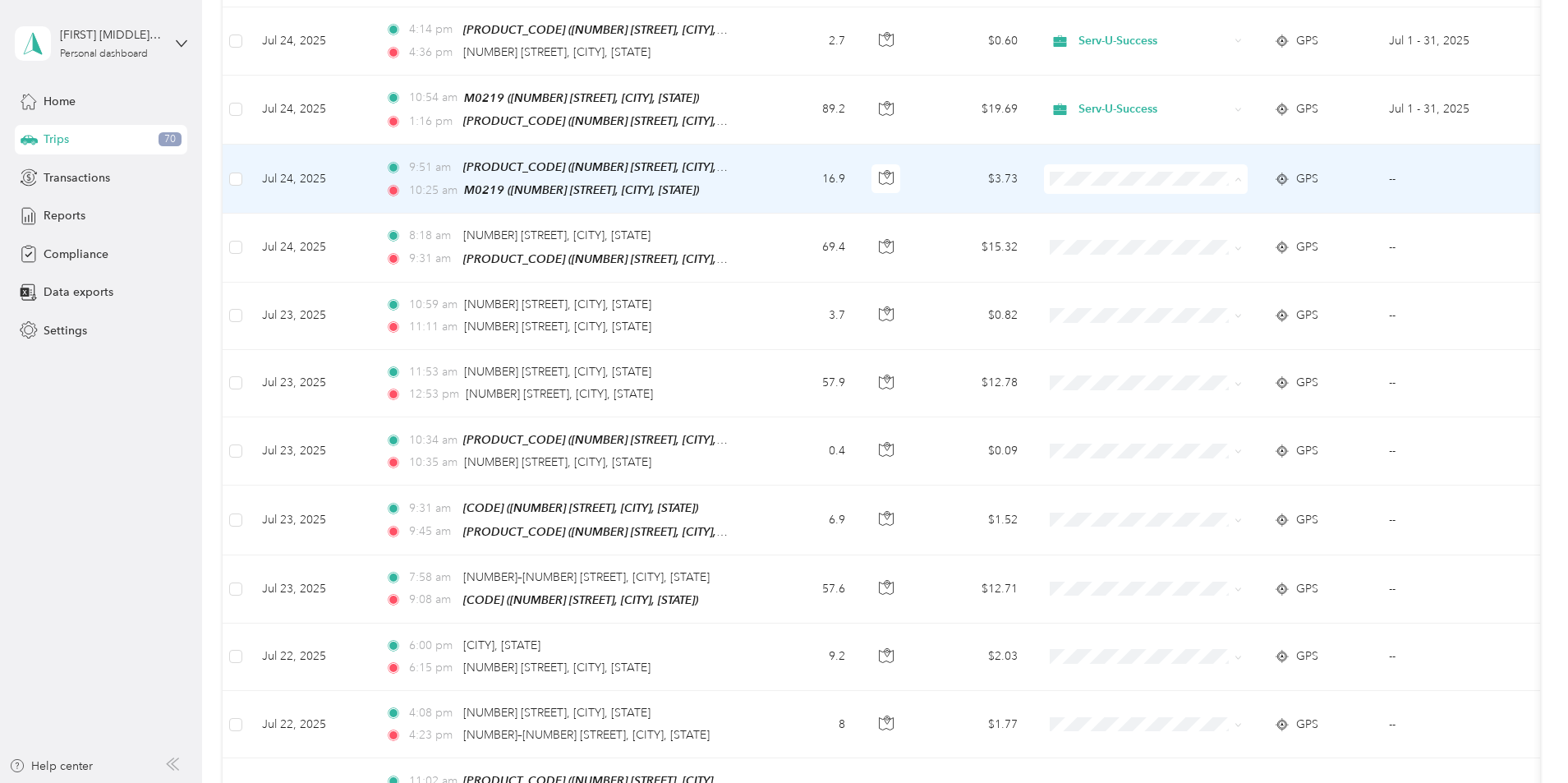 click on "Serv-U-Success" at bounding box center [1270, 203] 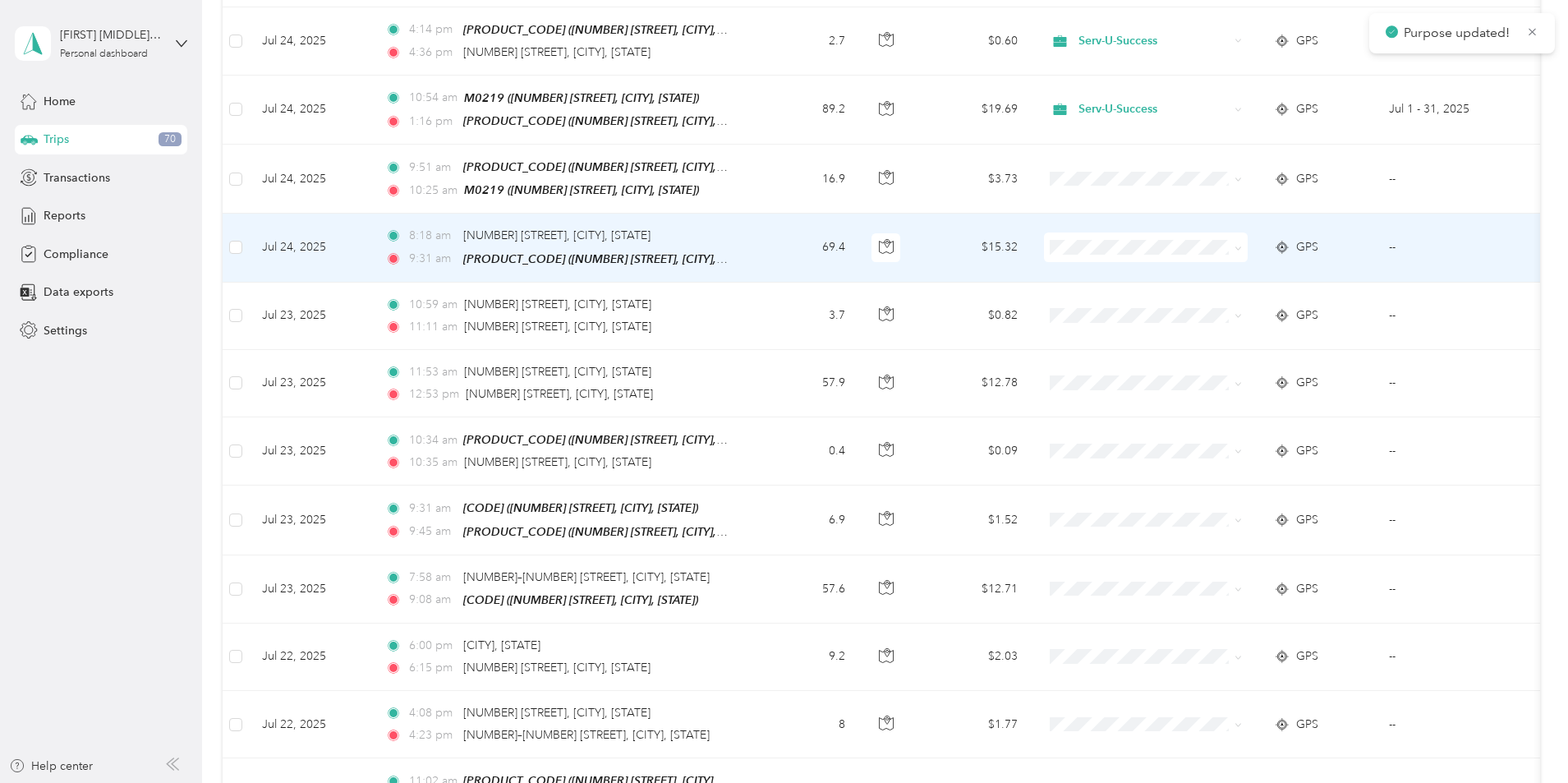 click 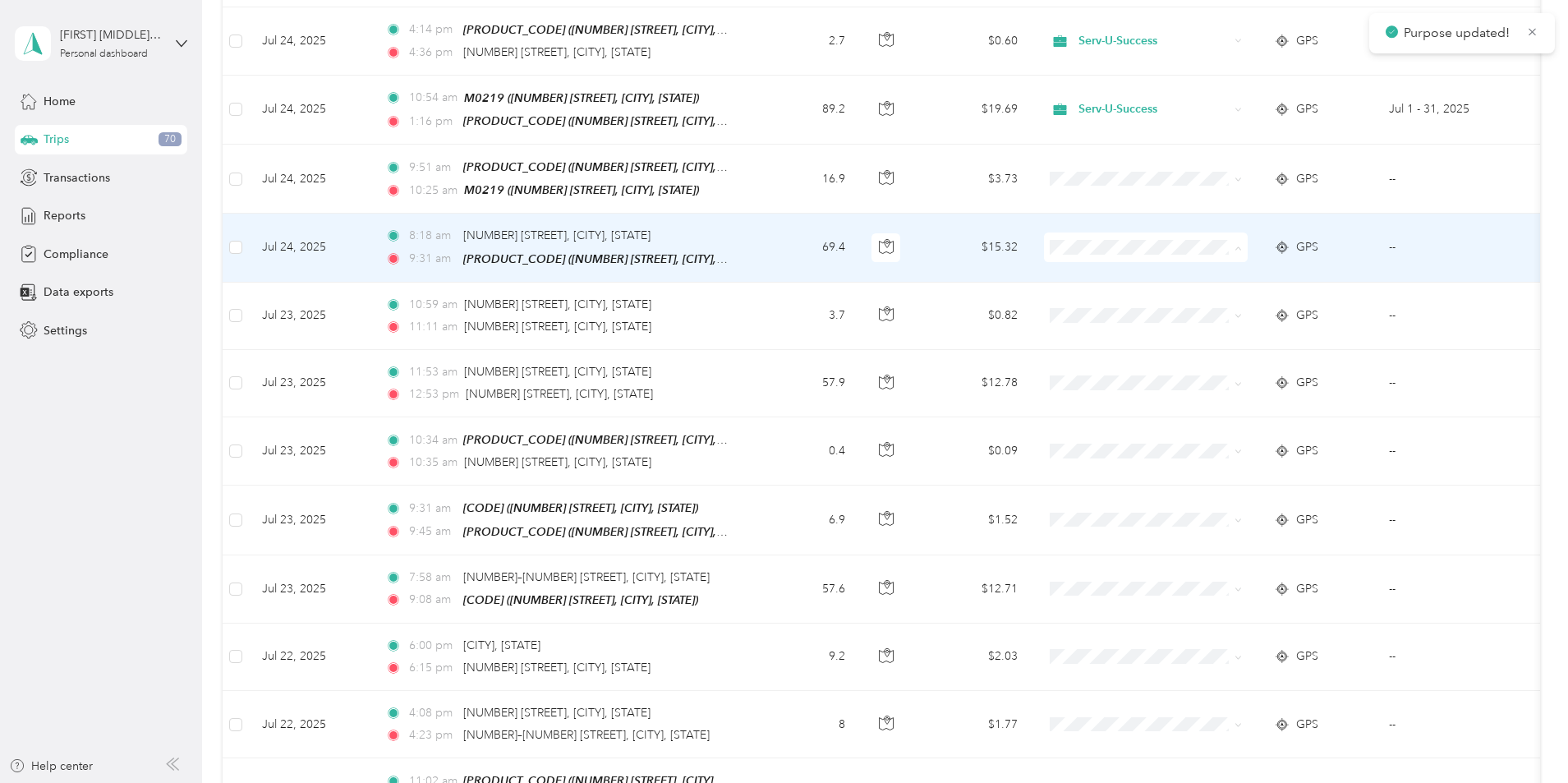 click on "Serv-U-Success" at bounding box center [1270, 270] 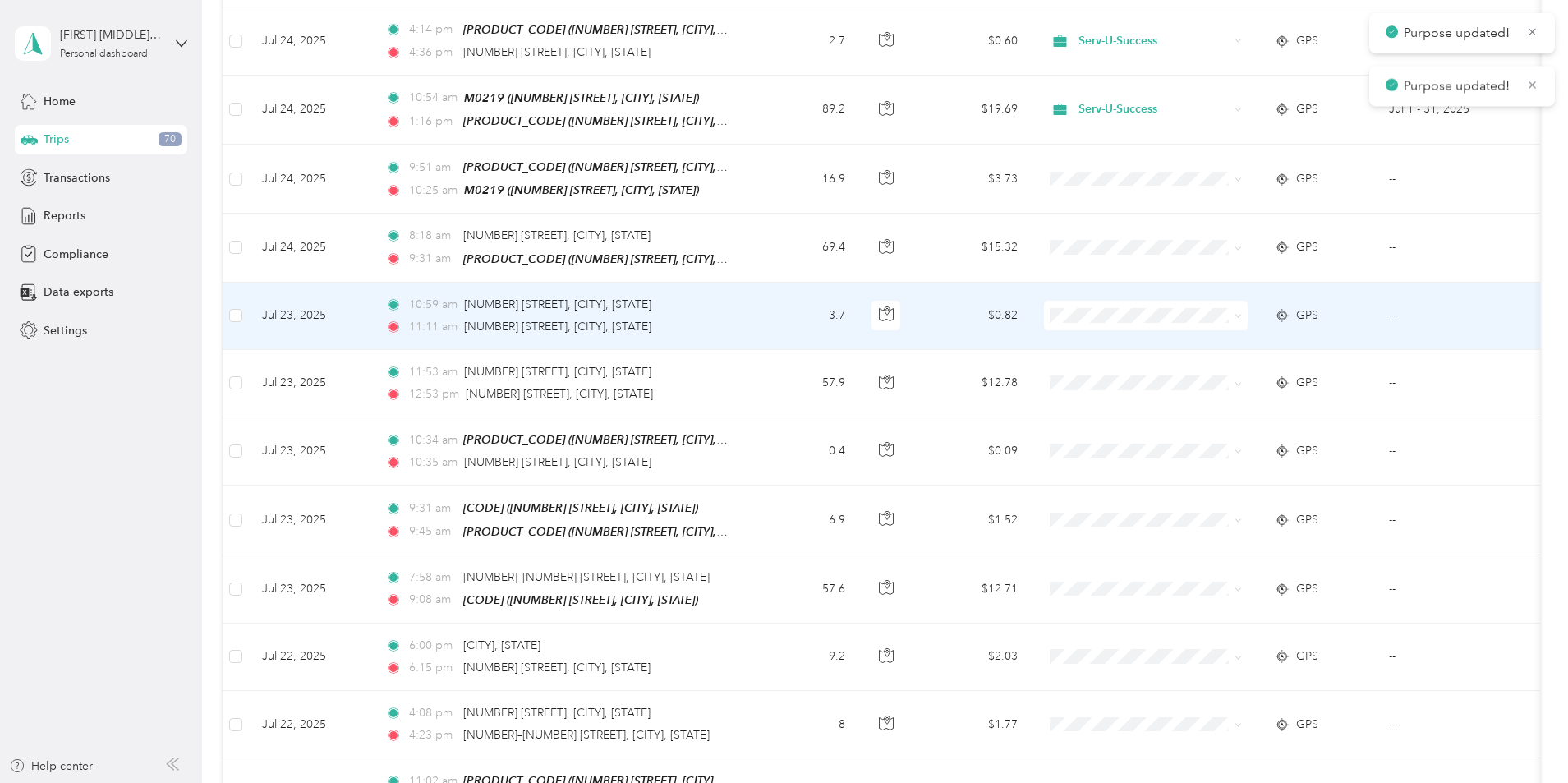 click 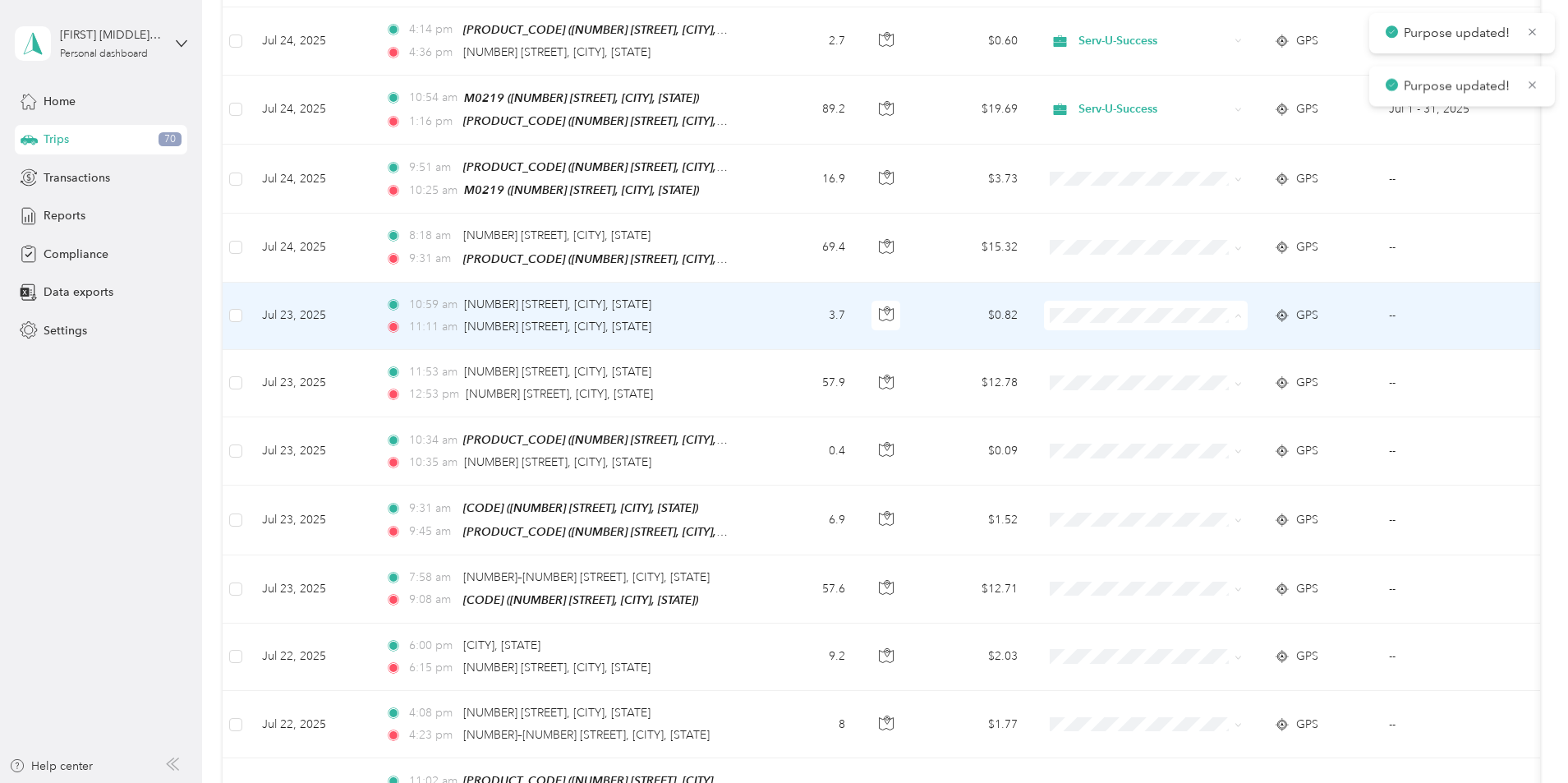 click on "Serv-U-Success" at bounding box center [1270, 338] 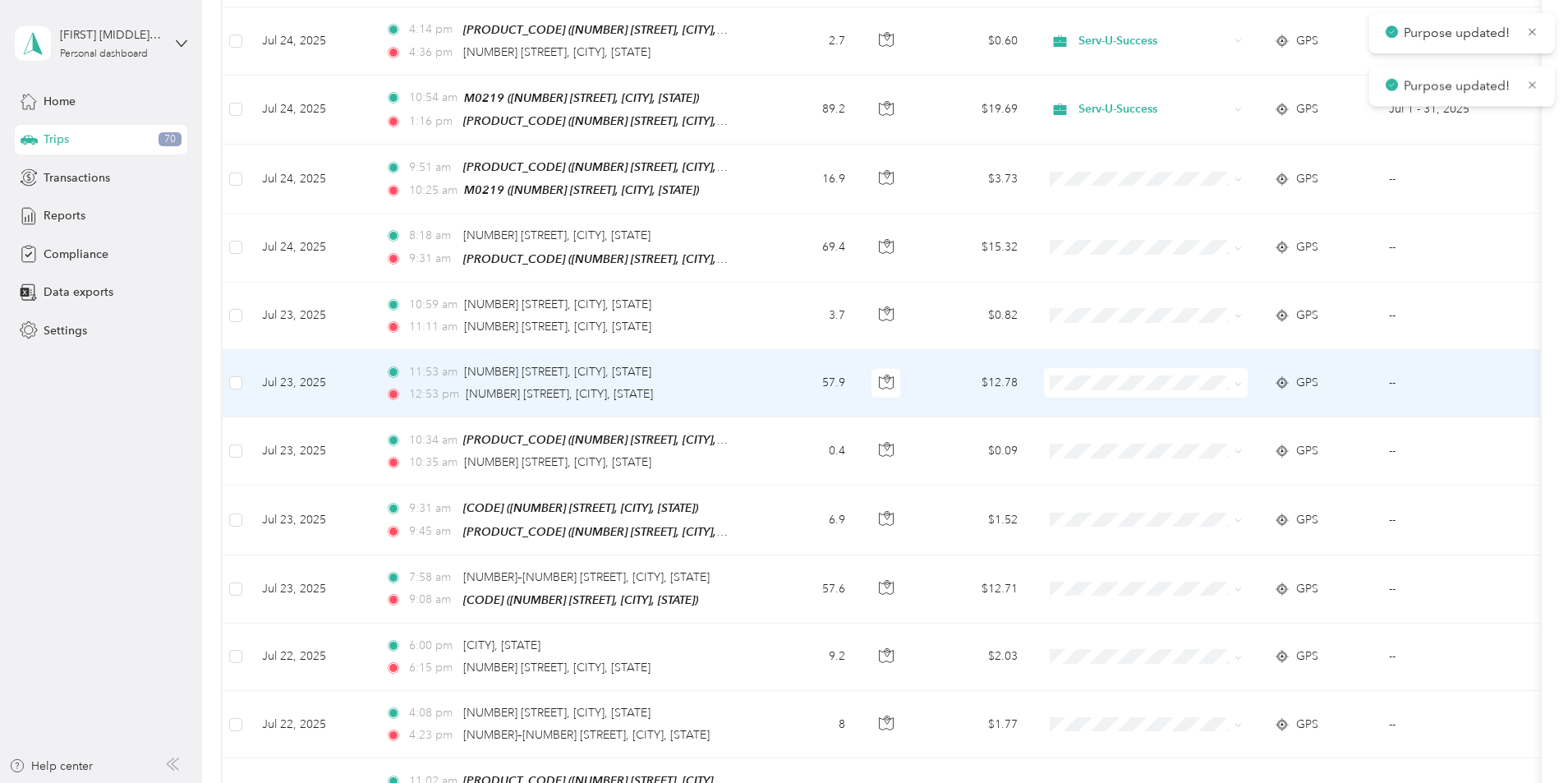 click 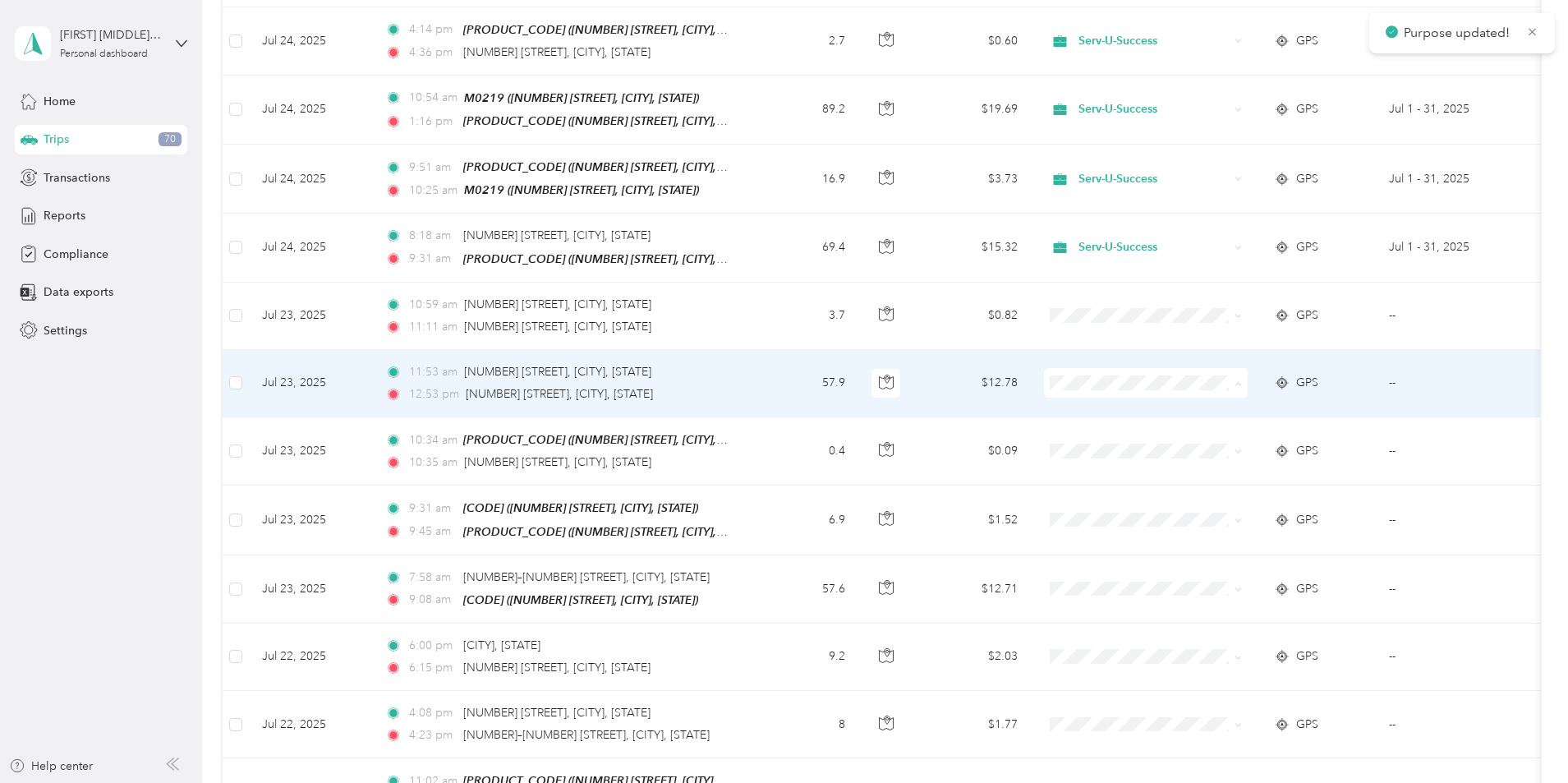 click on "Serv-U-Success" at bounding box center [1270, 405] 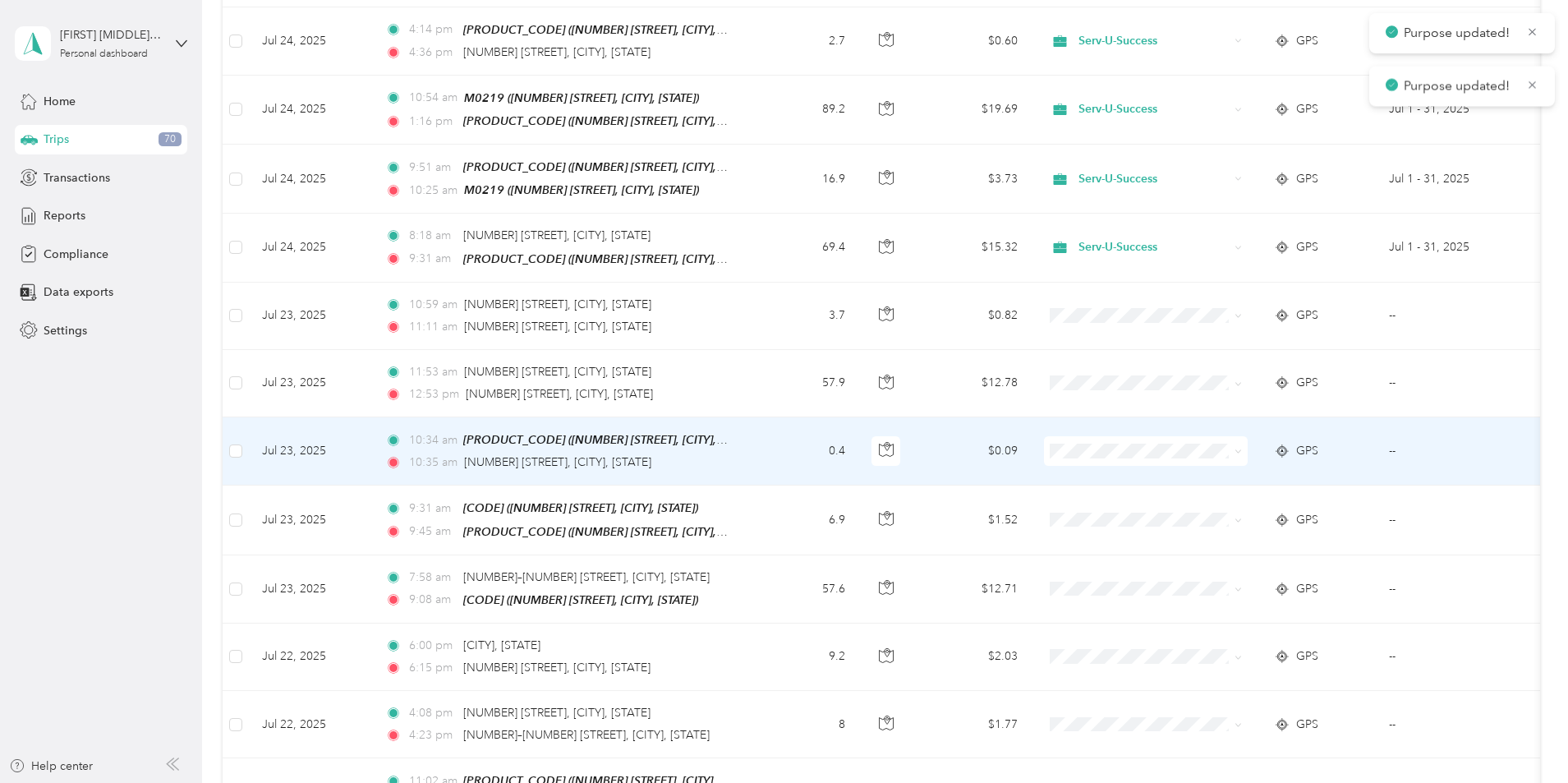 click 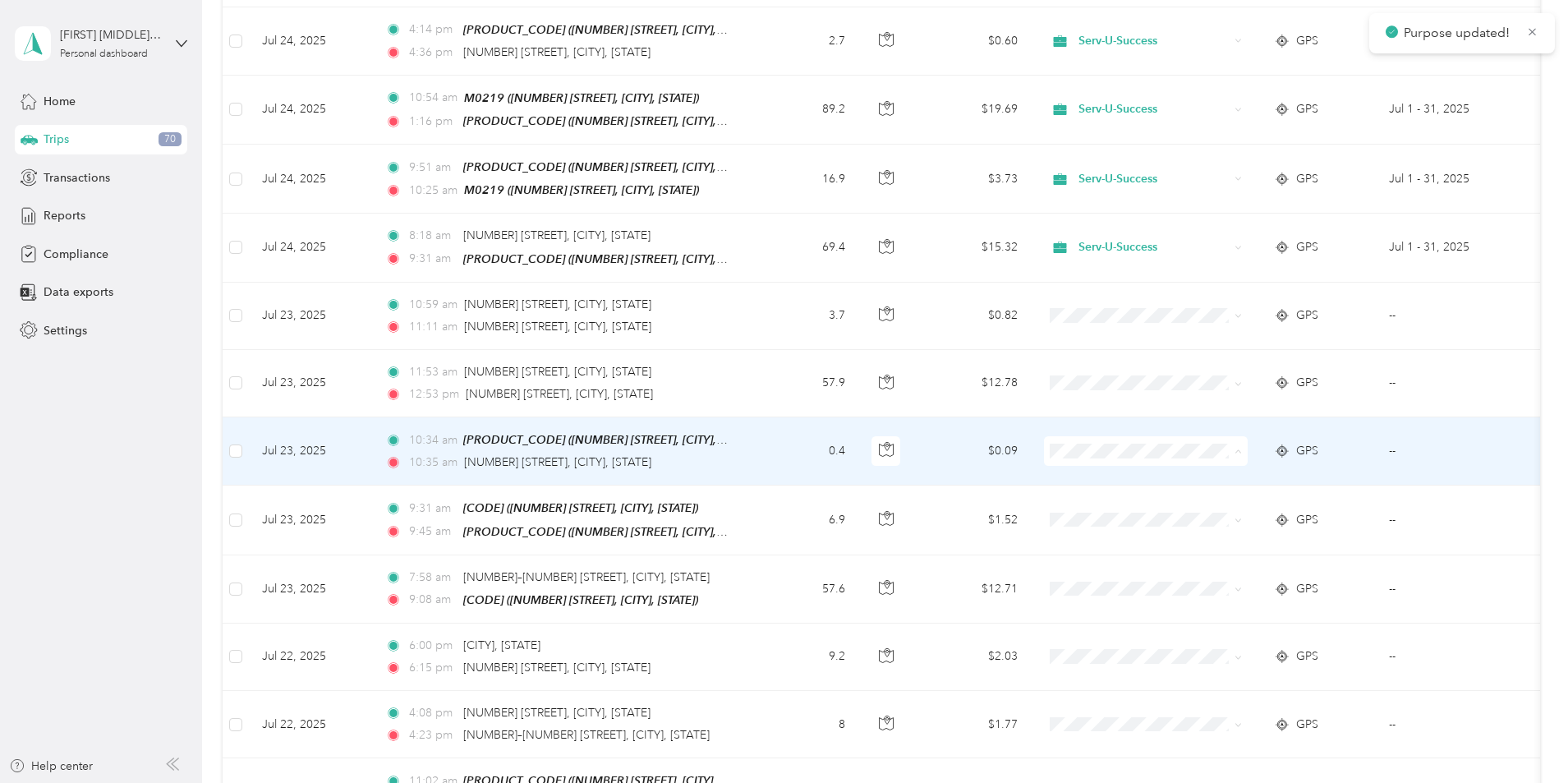 click on "Serv-U-Success" at bounding box center (1270, 473) 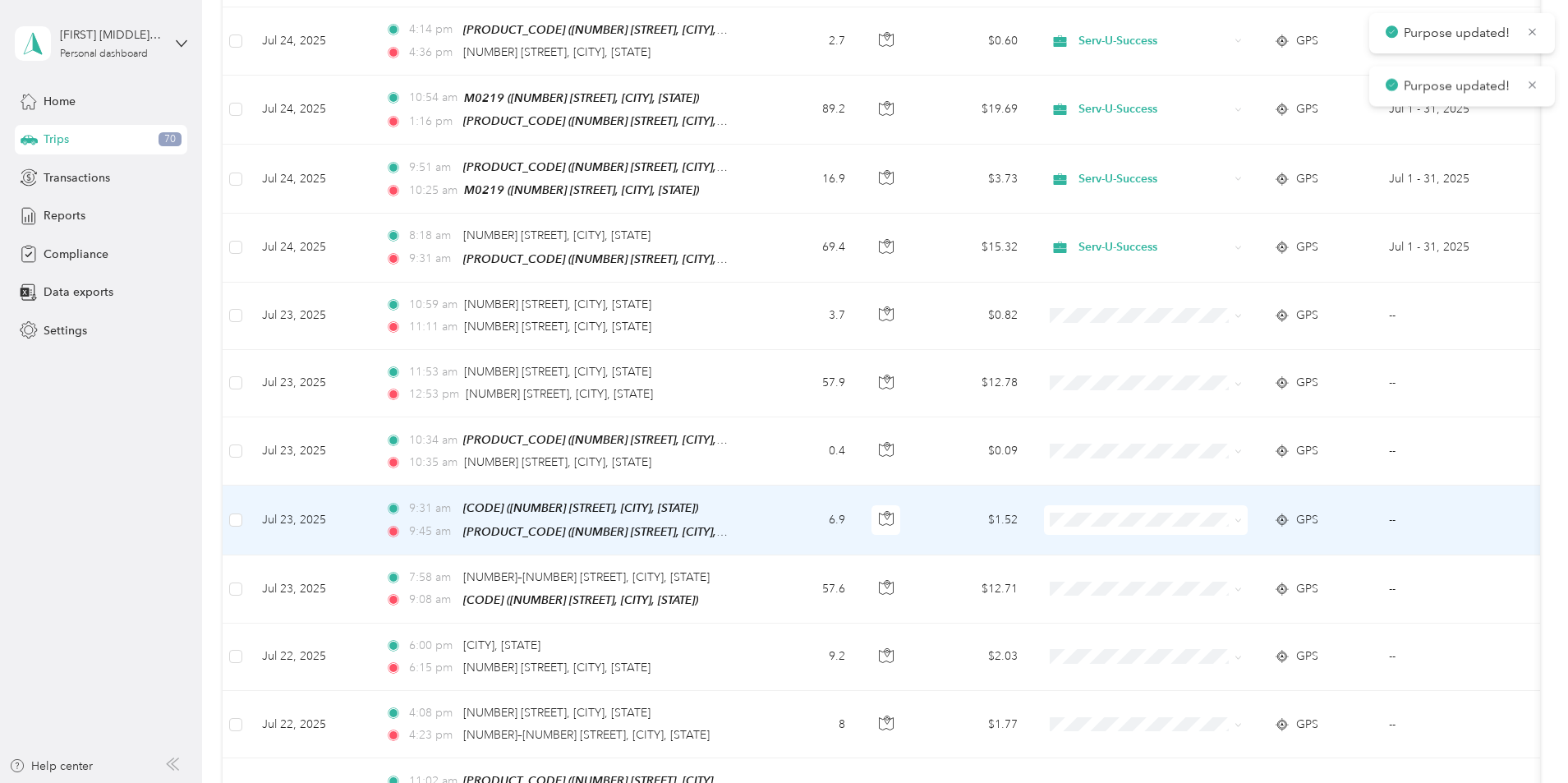 click 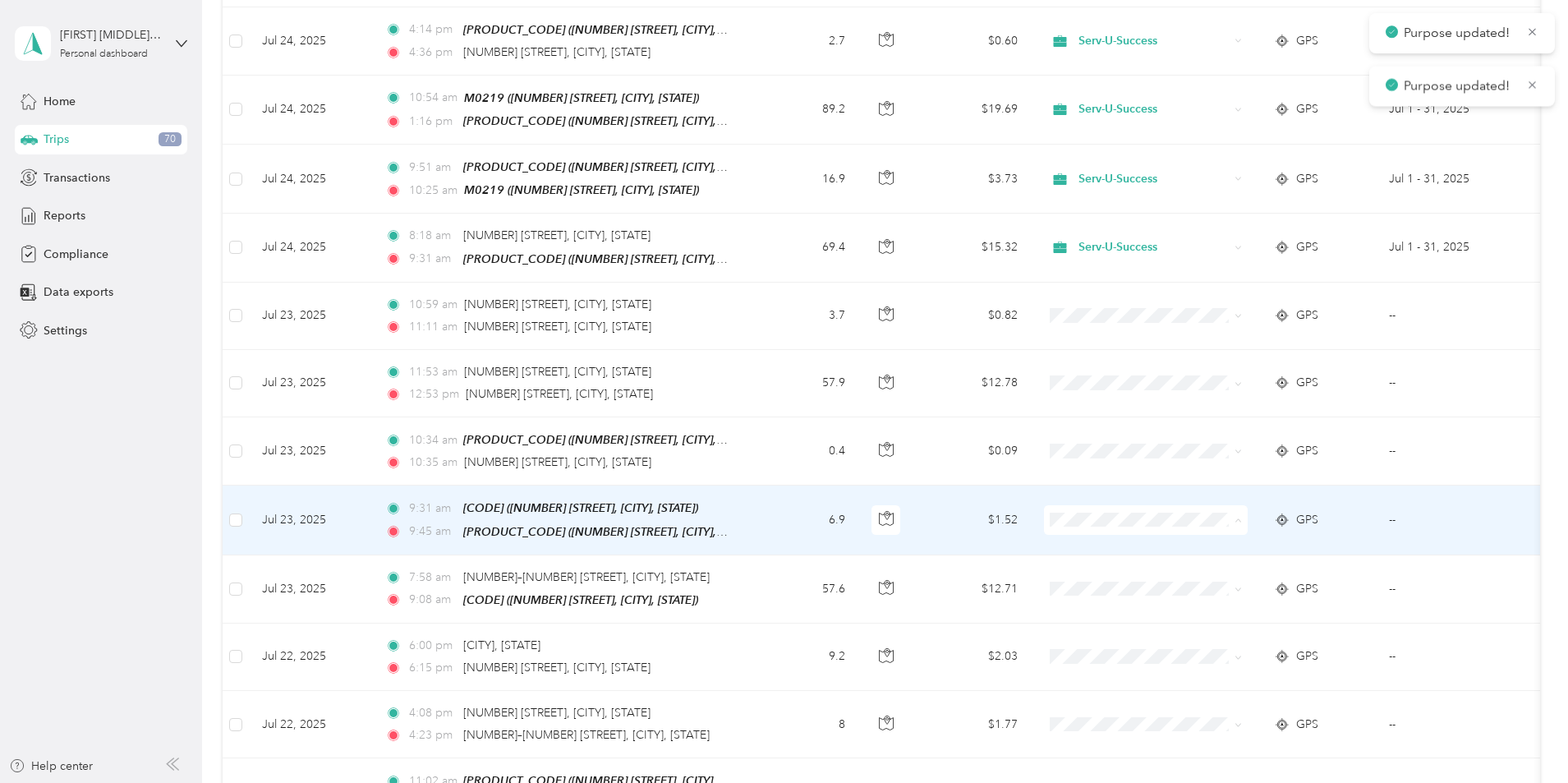 click on "Serv-U-Success" at bounding box center (1270, 541) 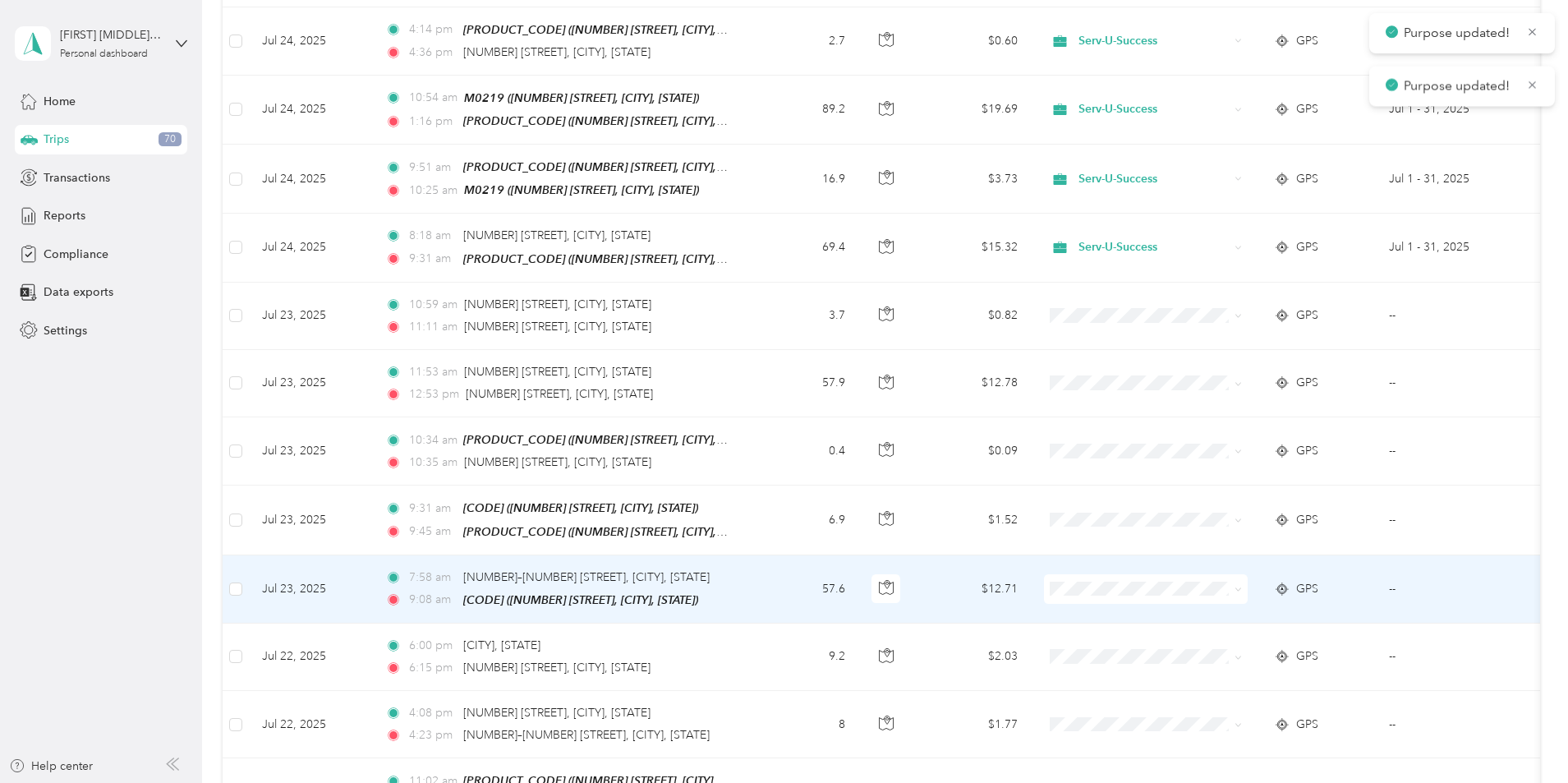 click 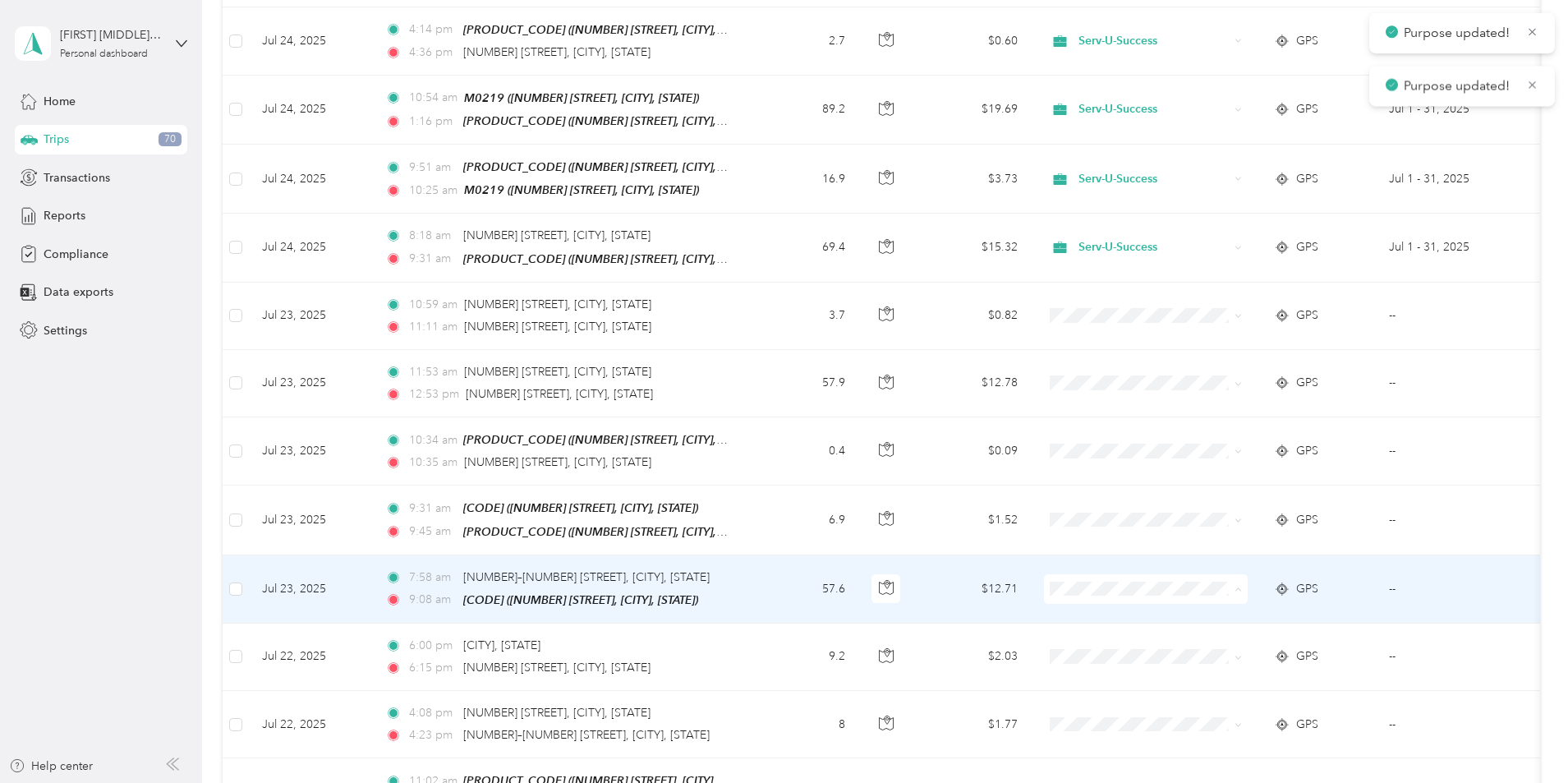 click on "Serv-U-Success" at bounding box center (1270, 608) 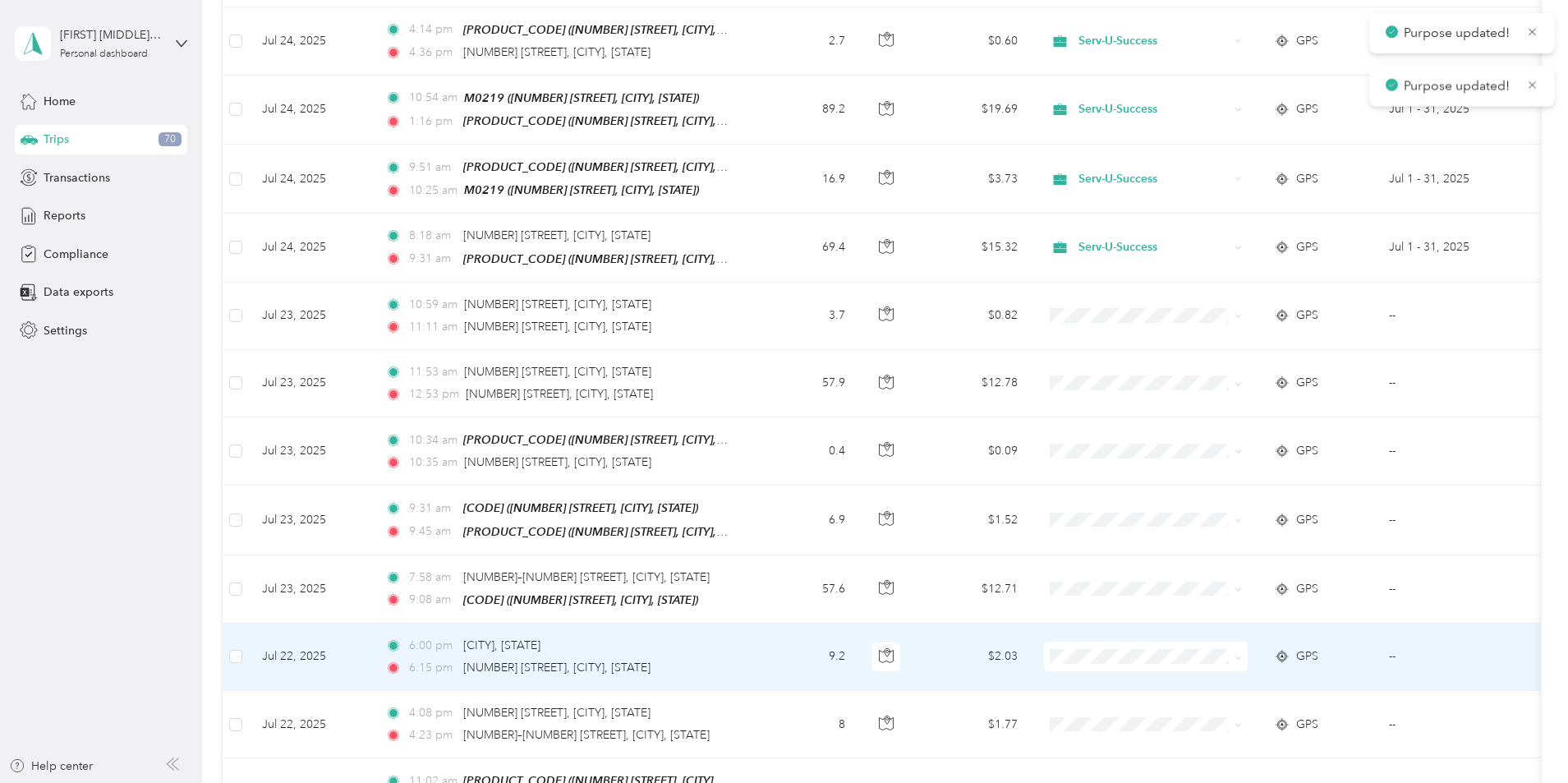 click 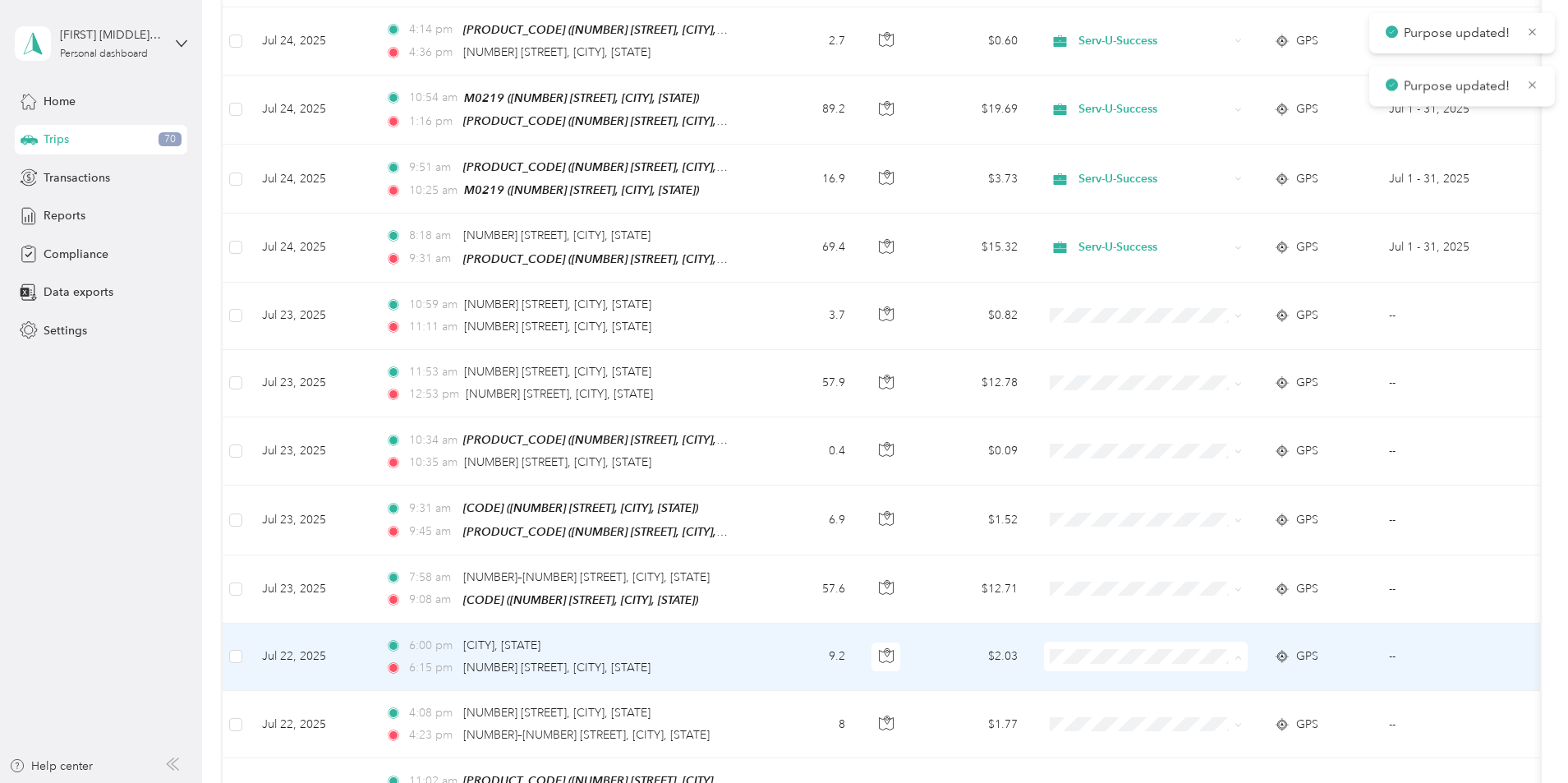 click on "Serv-U-Success" at bounding box center [1270, 675] 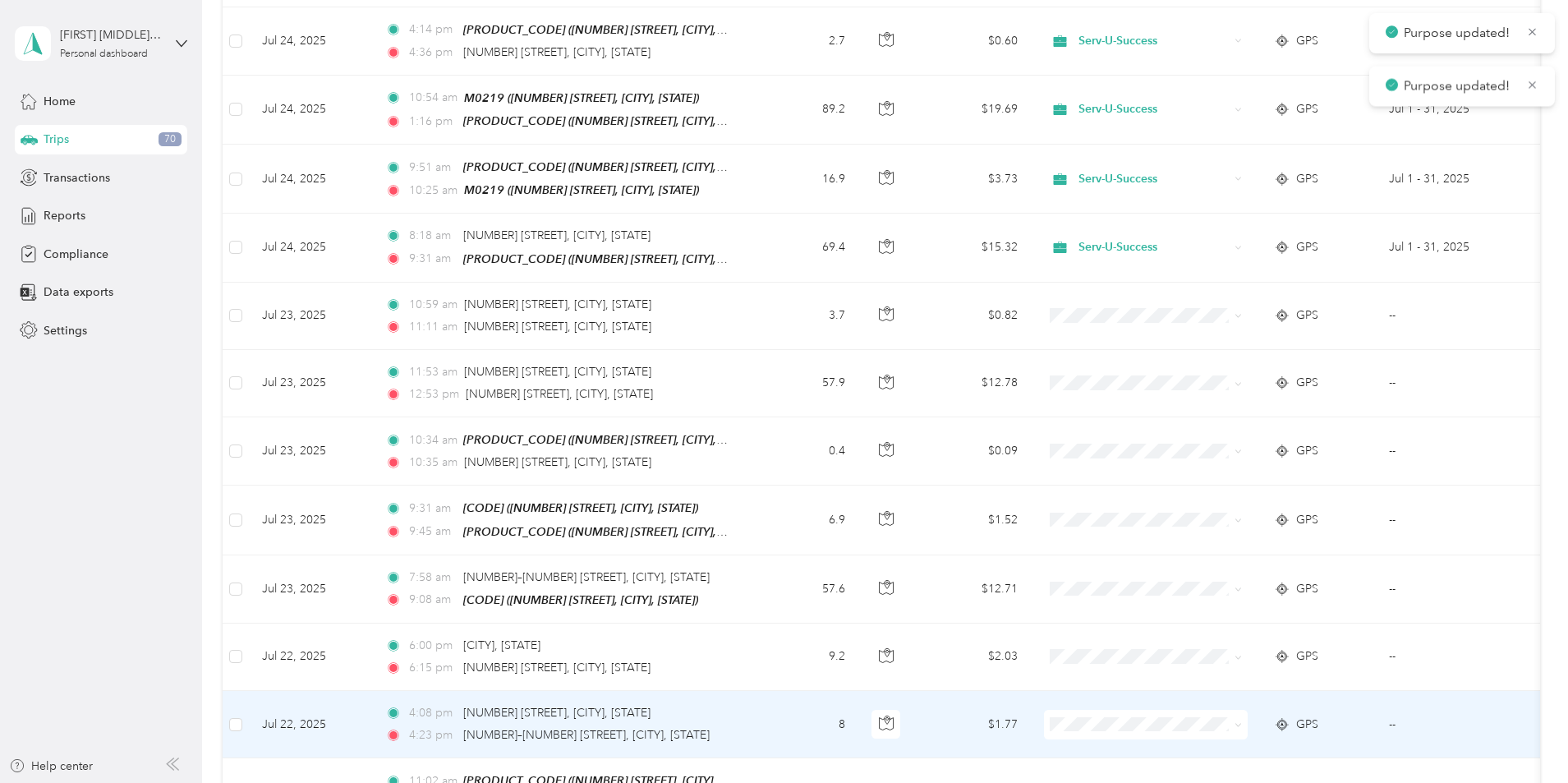 click 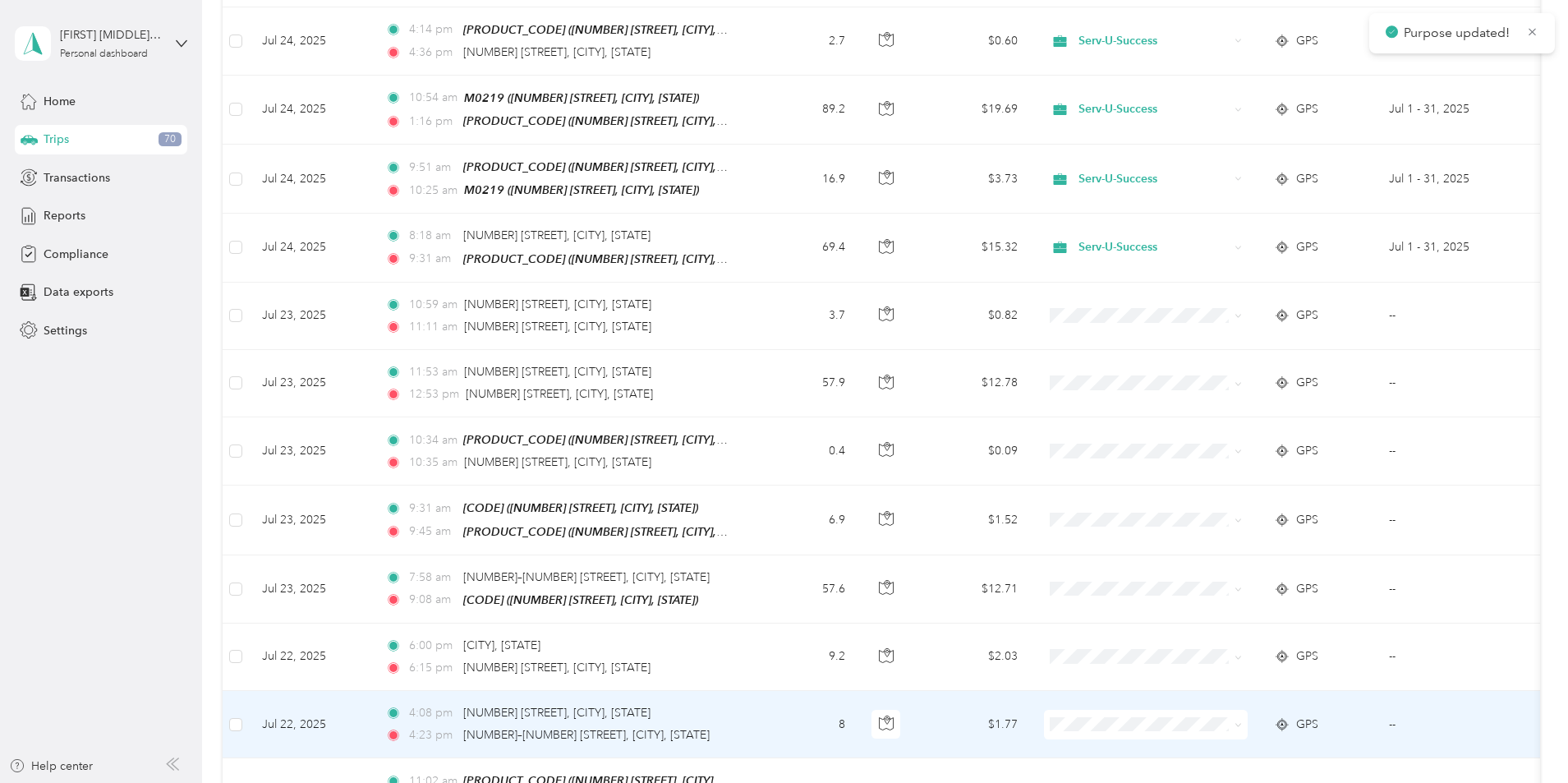 click on "Serv-U-Success" at bounding box center [1270, 653] 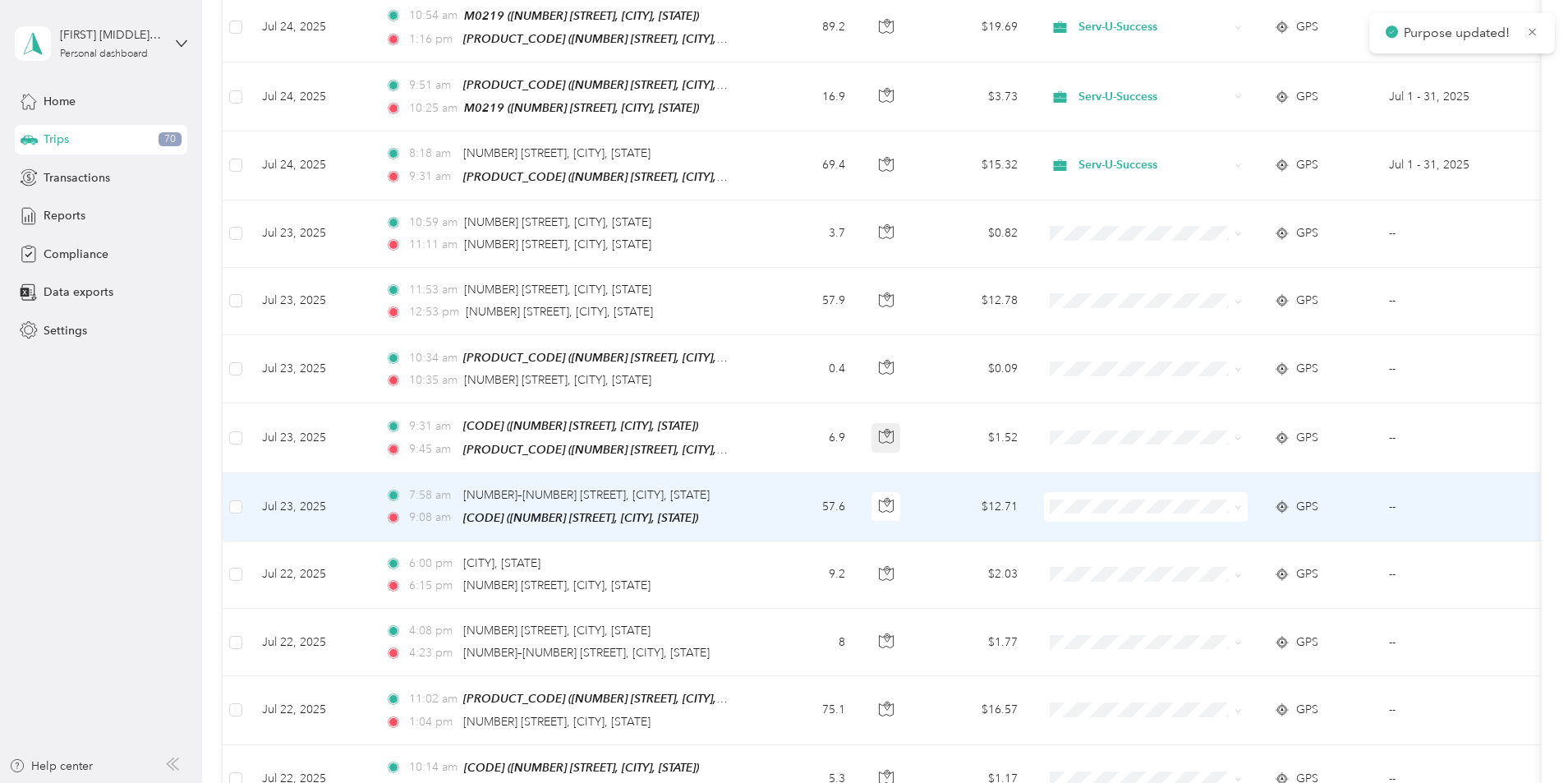 scroll, scrollTop: 2465, scrollLeft: 0, axis: vertical 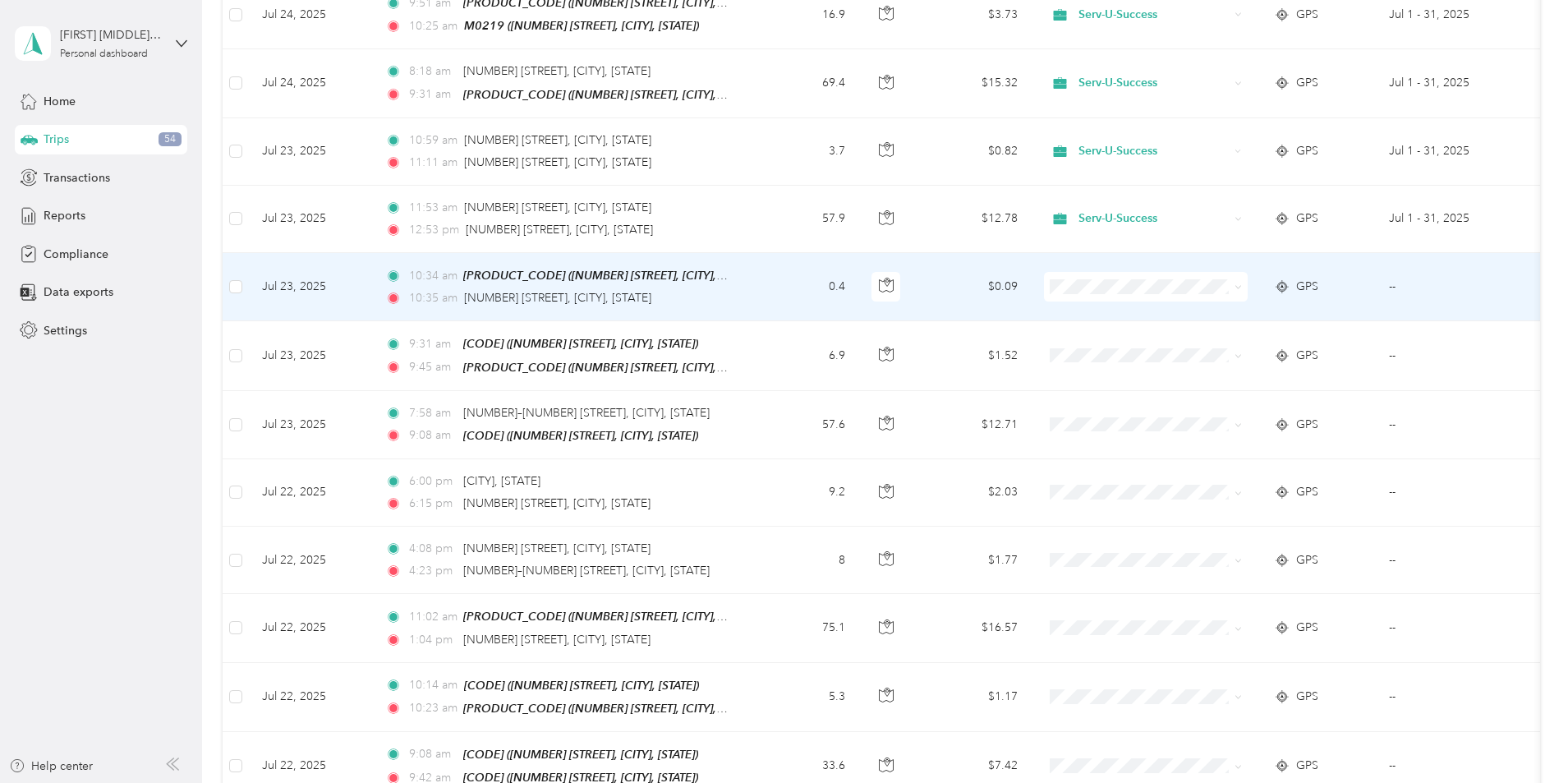 click 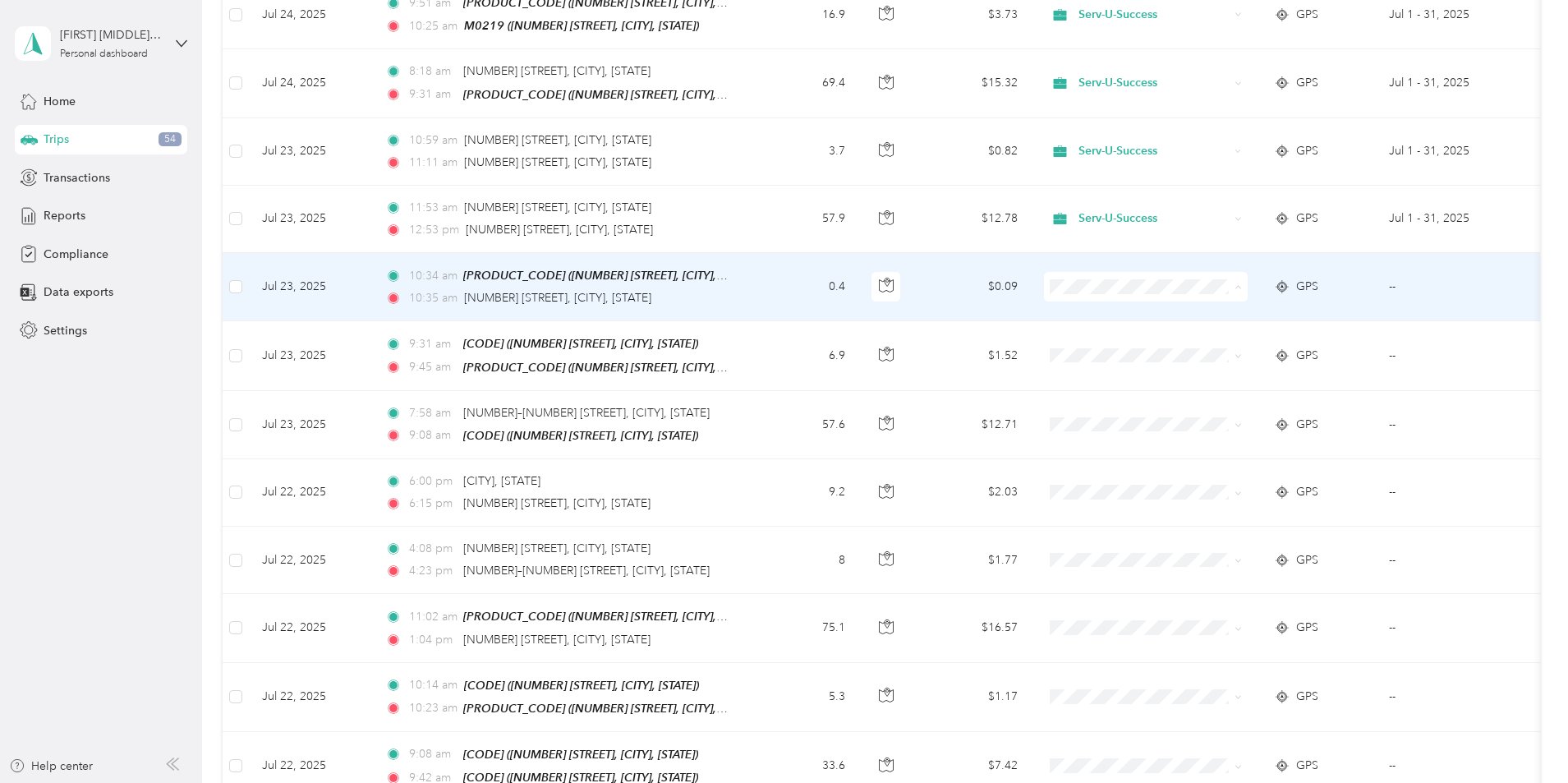 click on "Serv-U-Success" at bounding box center [1270, 309] 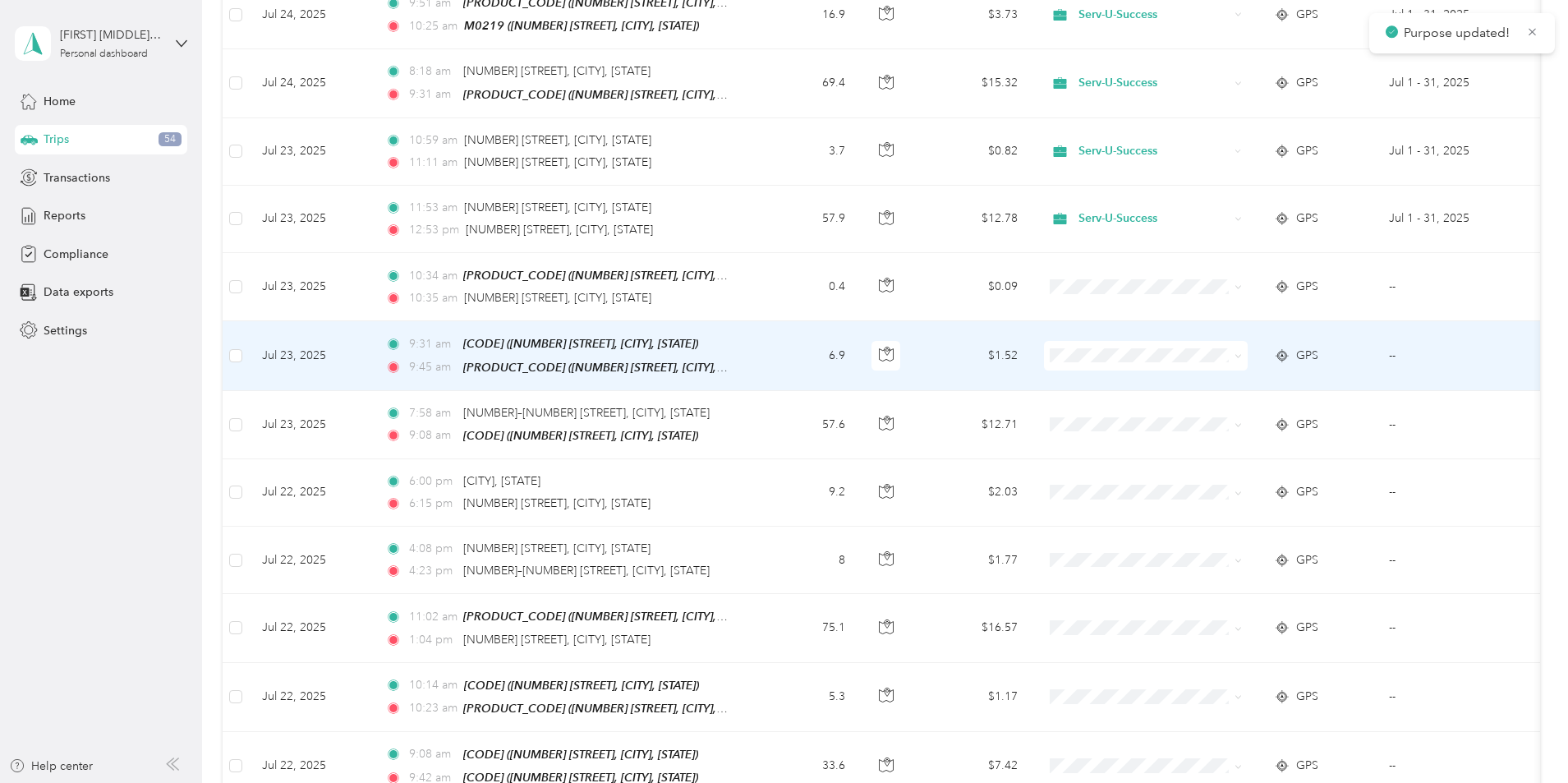 click 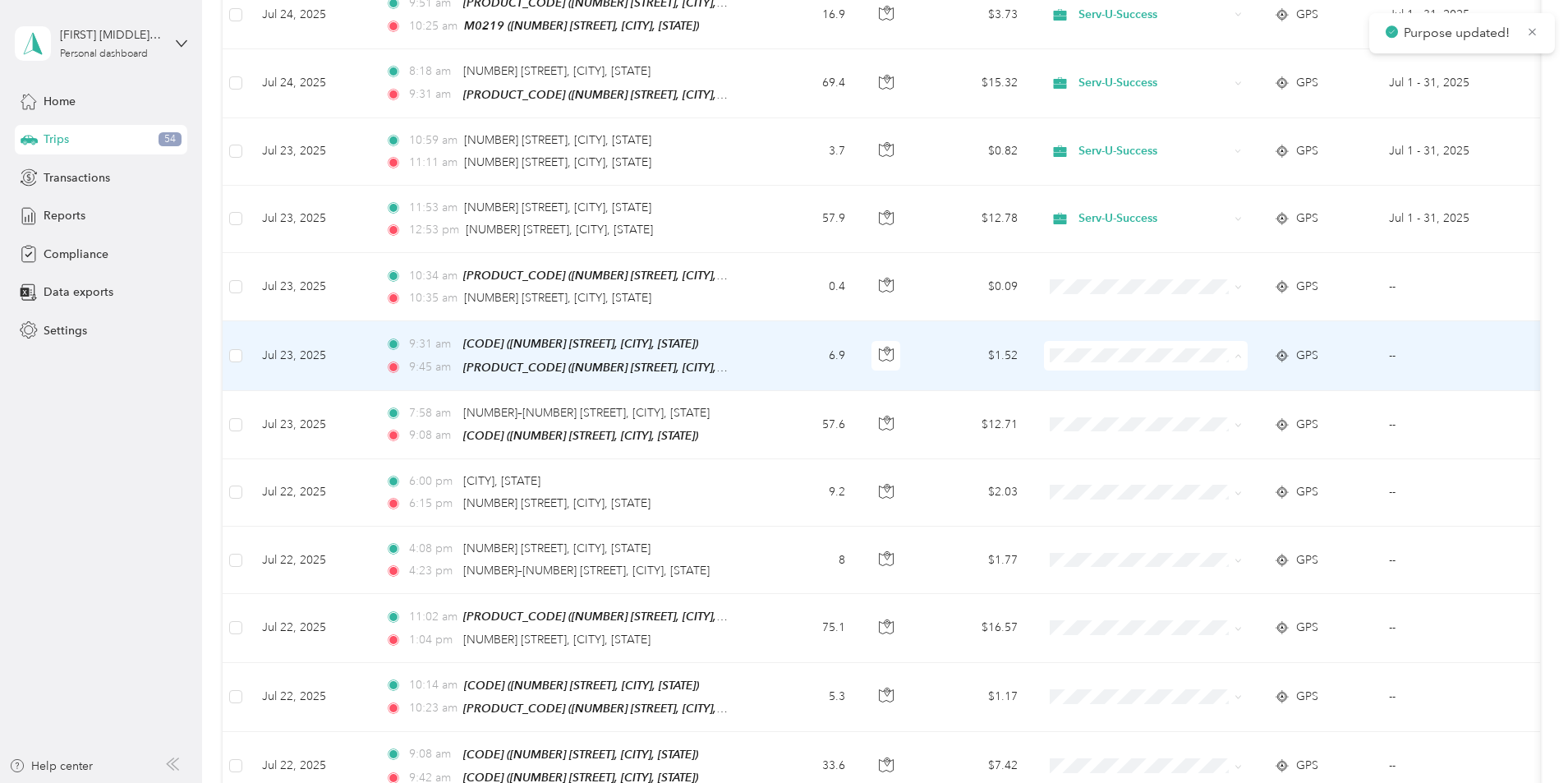click on "Serv-U-Success" at bounding box center (1270, 376) 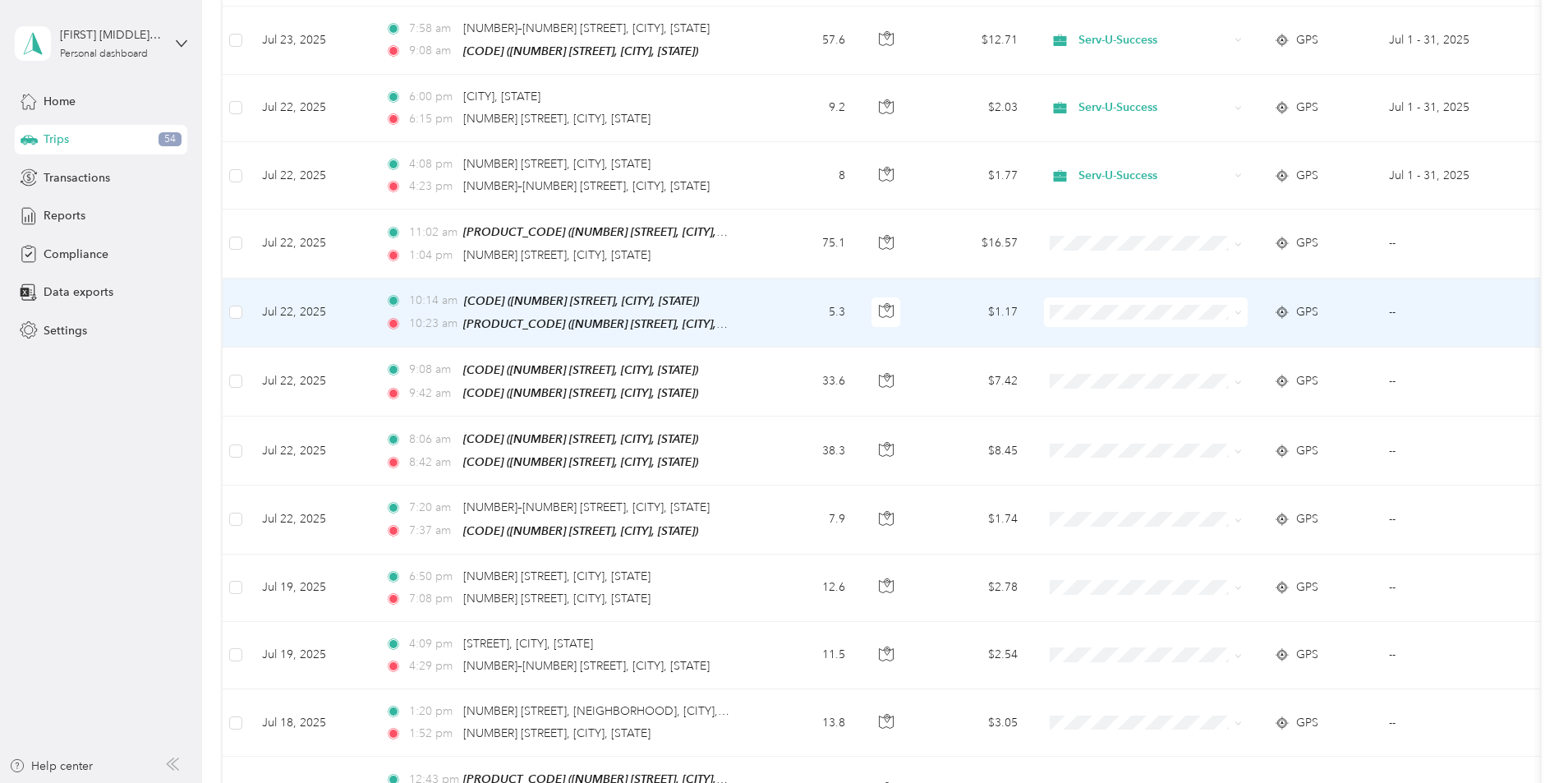 scroll, scrollTop: 2876, scrollLeft: 0, axis: vertical 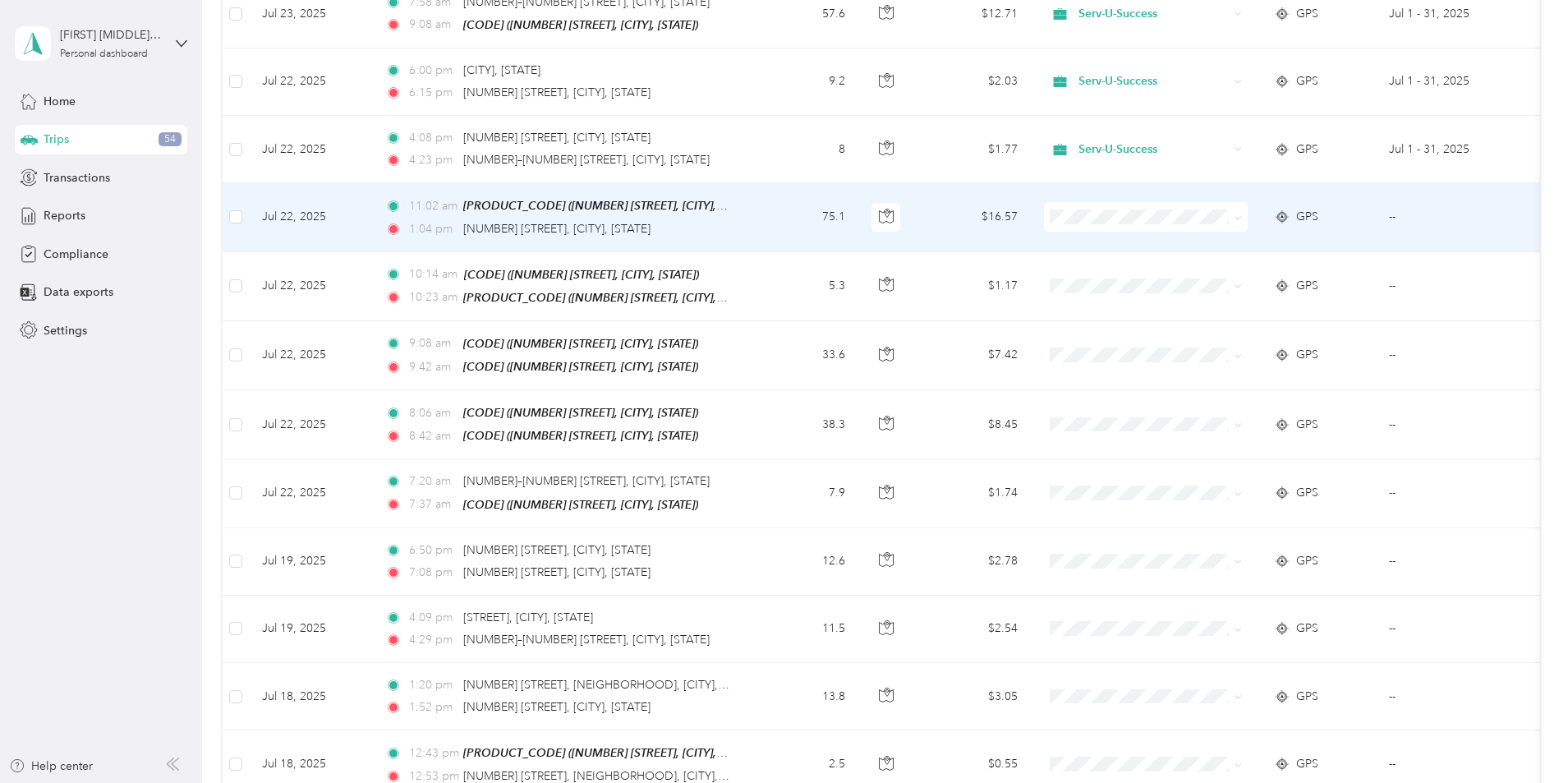 click 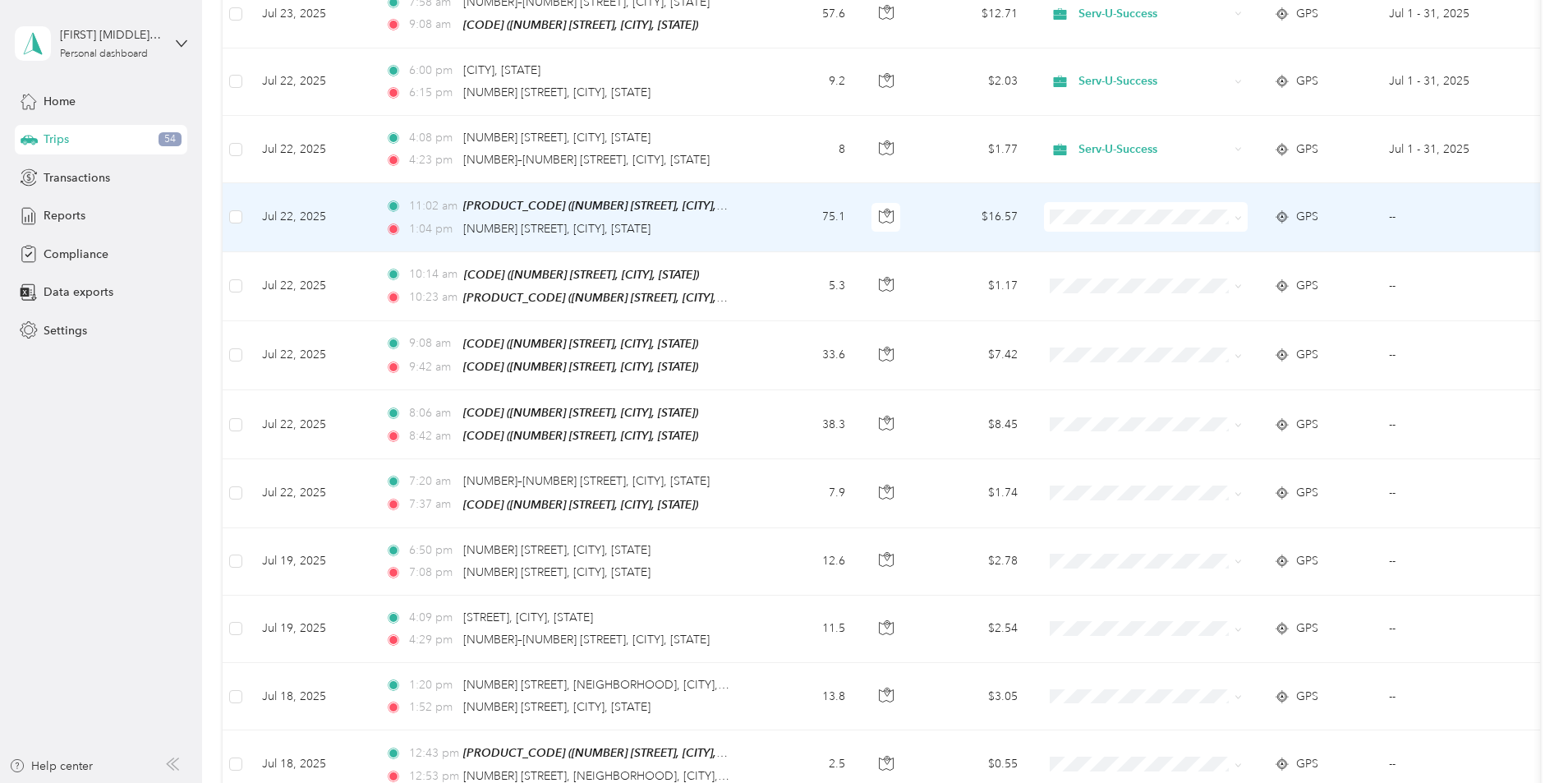 click on "Serv-U-Success" at bounding box center [1270, 231] 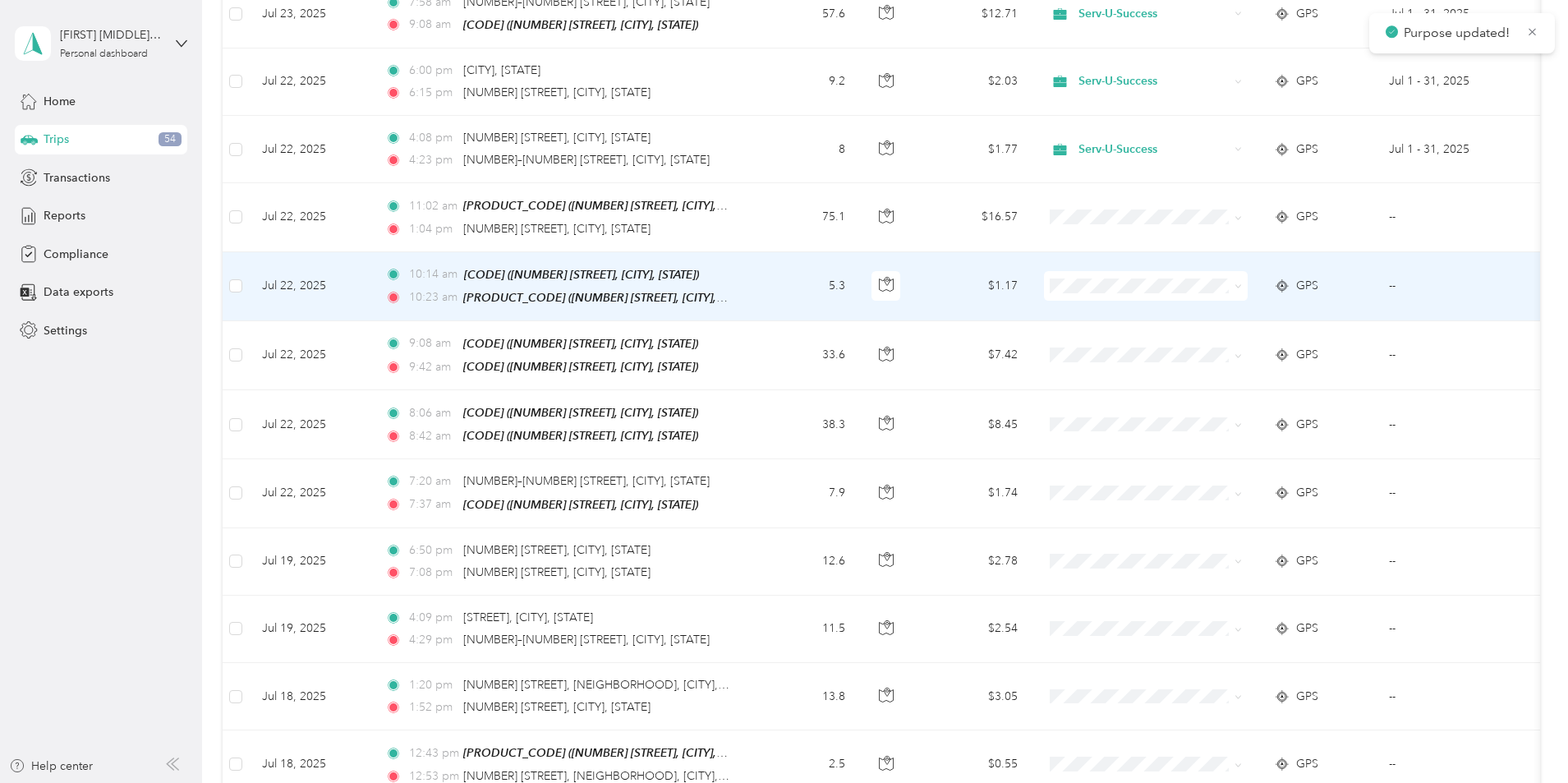 click 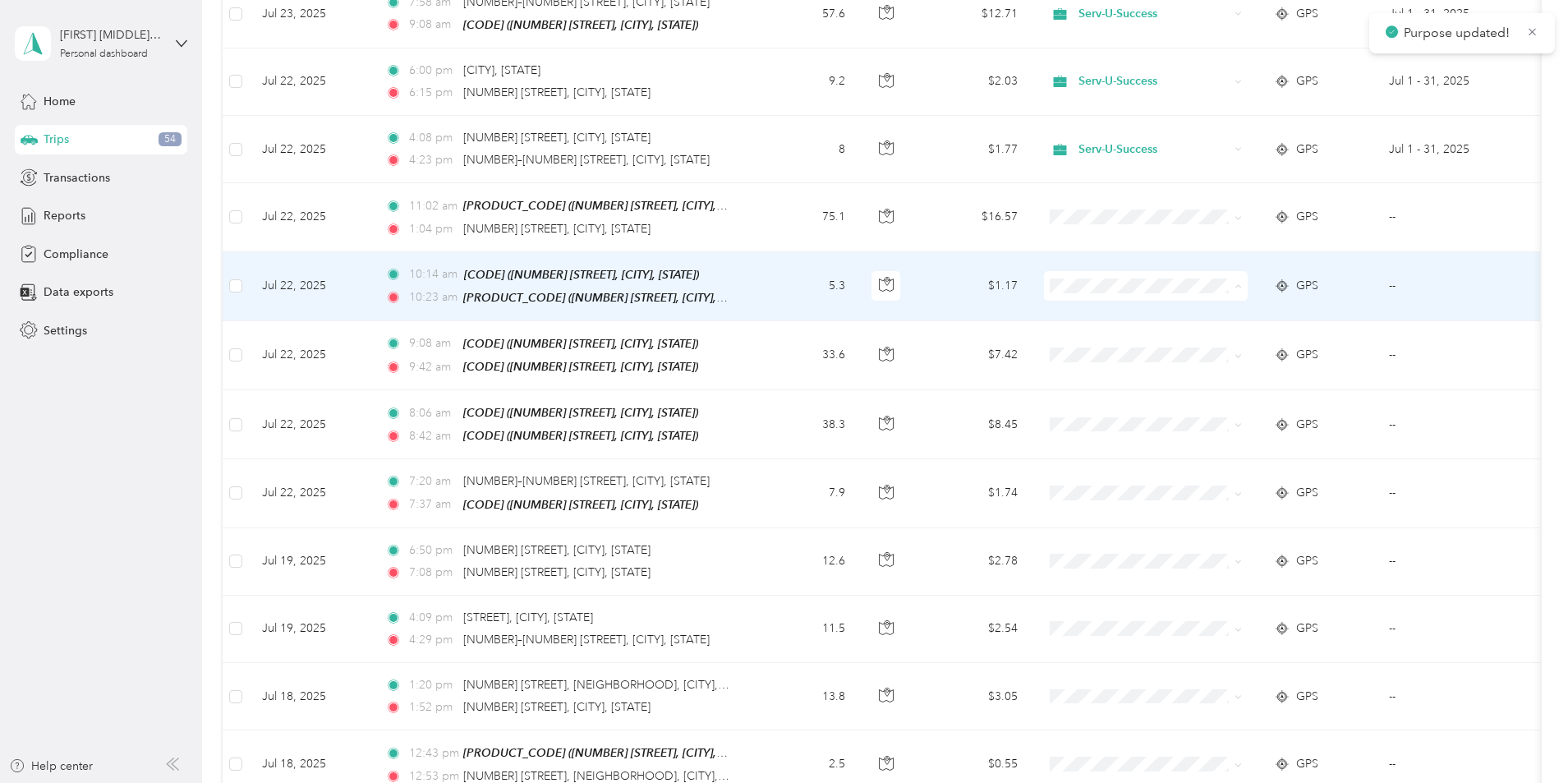 click on "Serv-U-Success" at bounding box center [1255, 303] 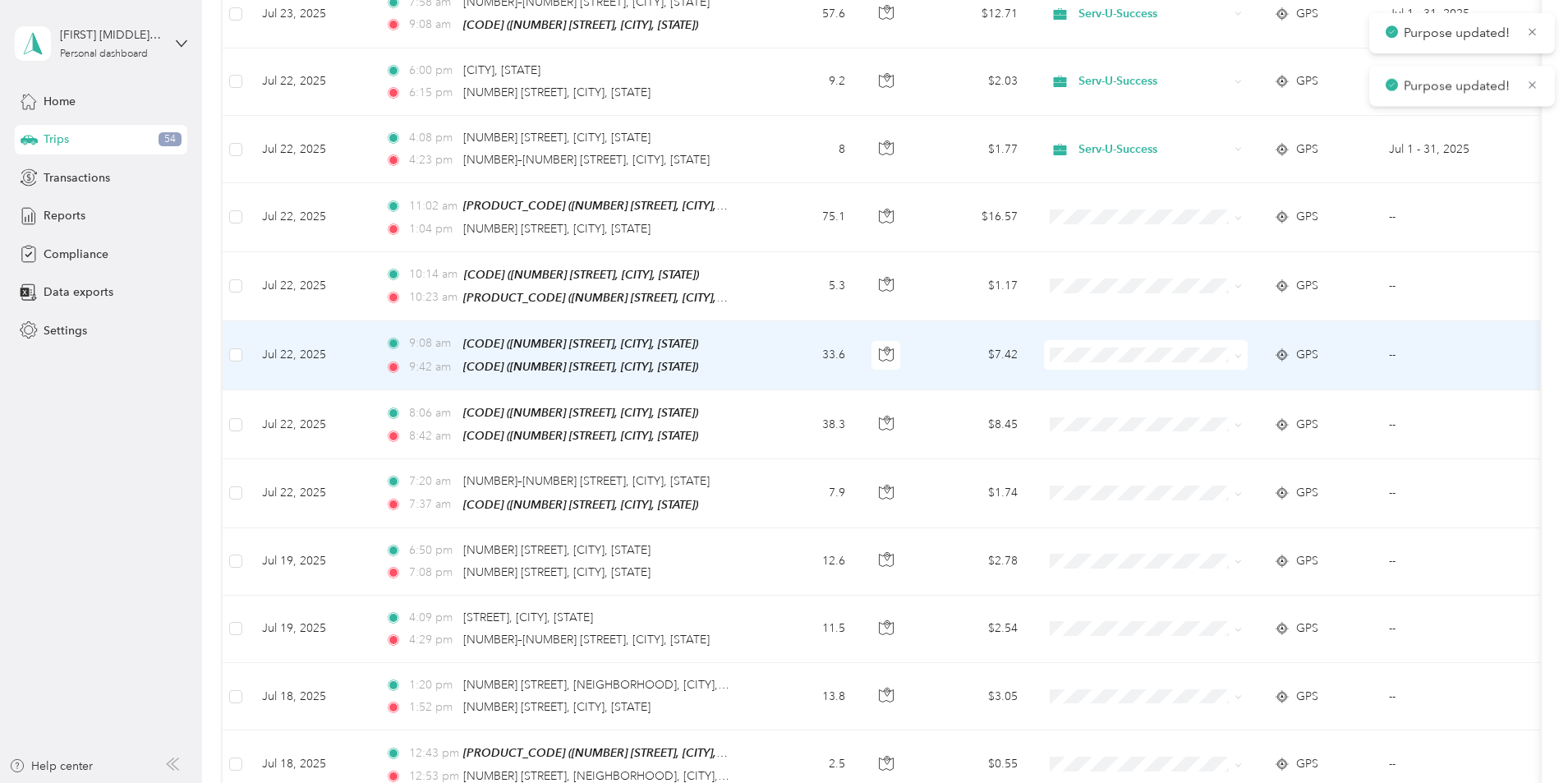 click 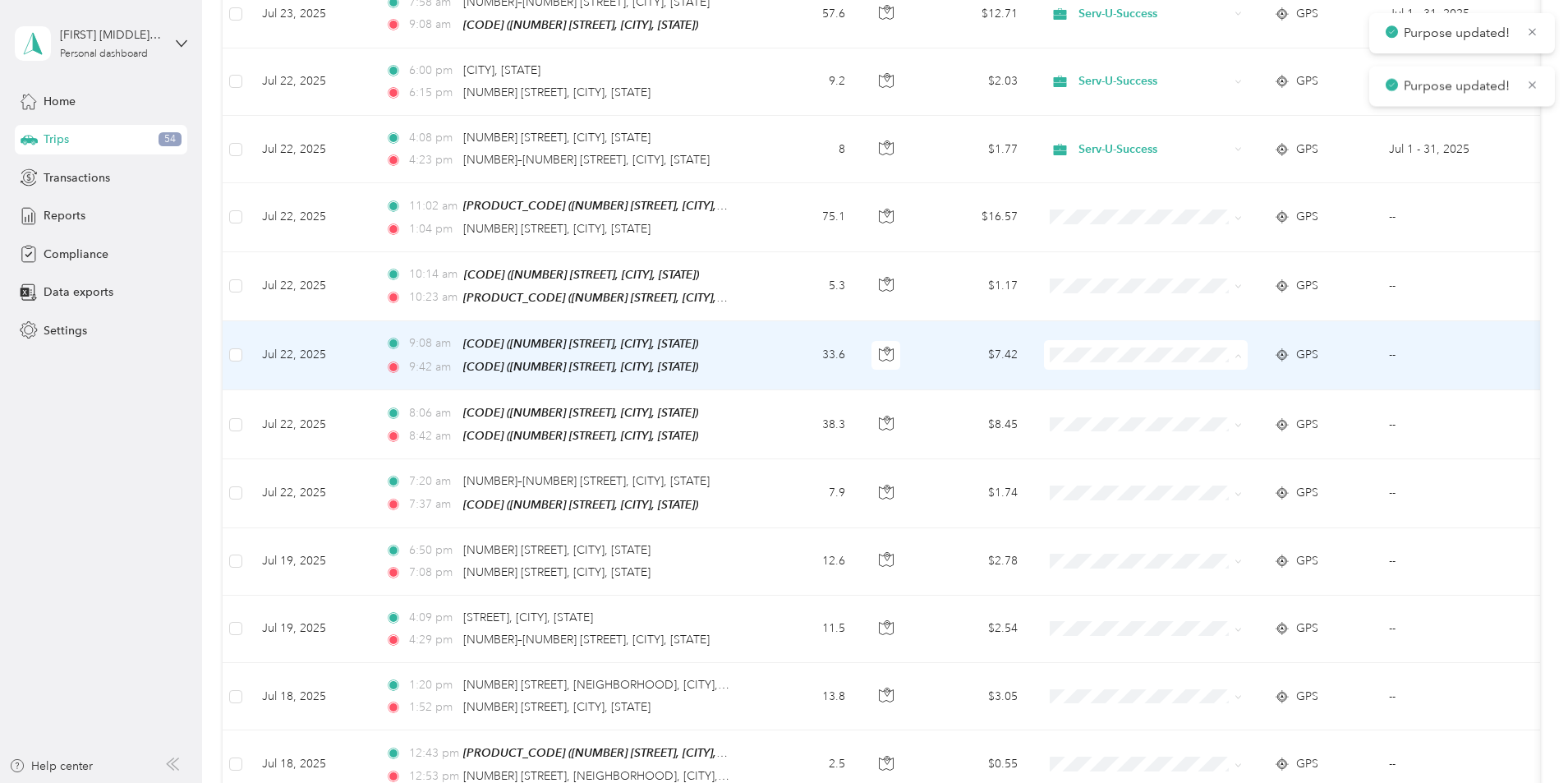 click on "Serv-U-Success" at bounding box center [1255, 371] 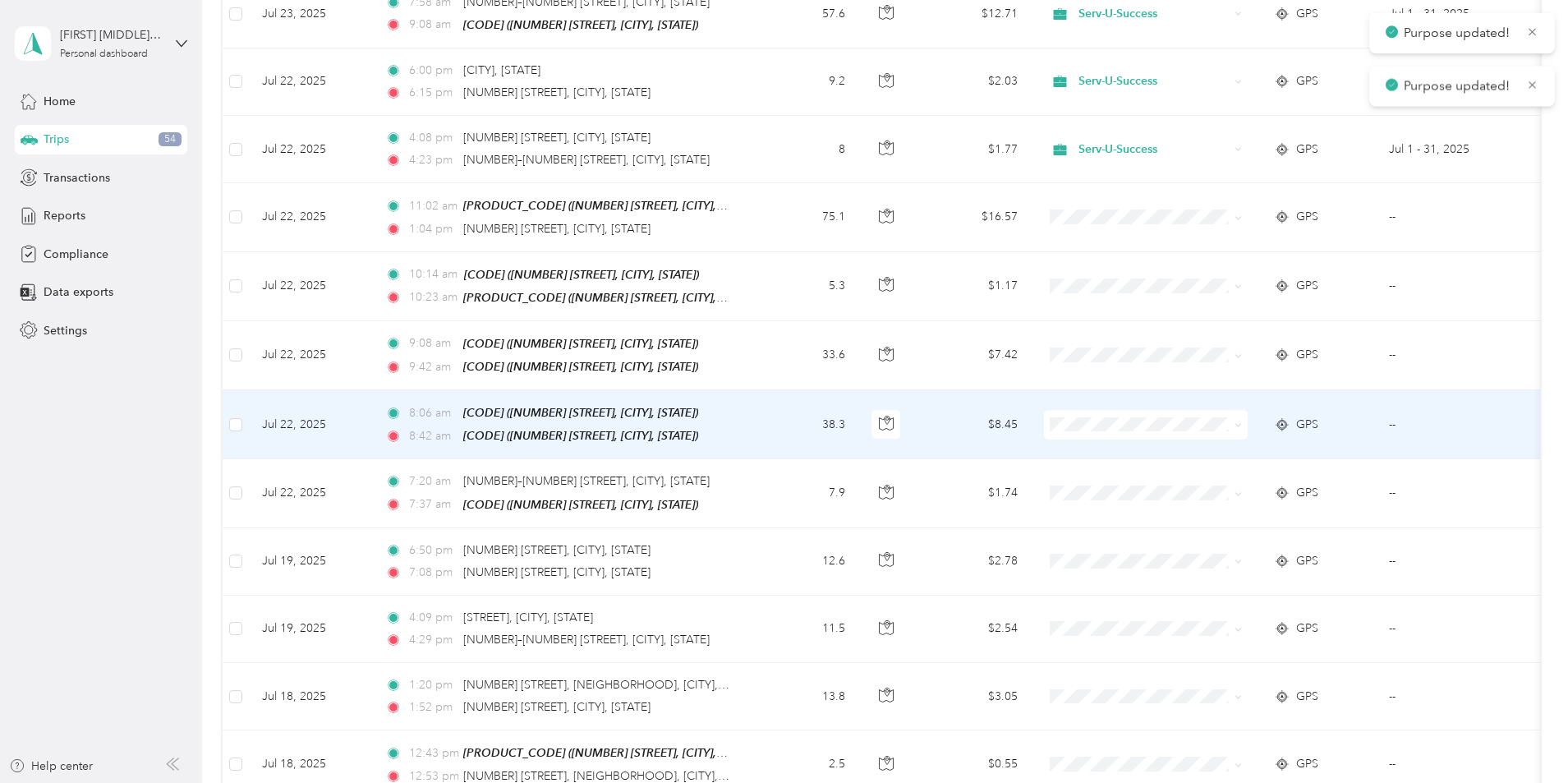 click 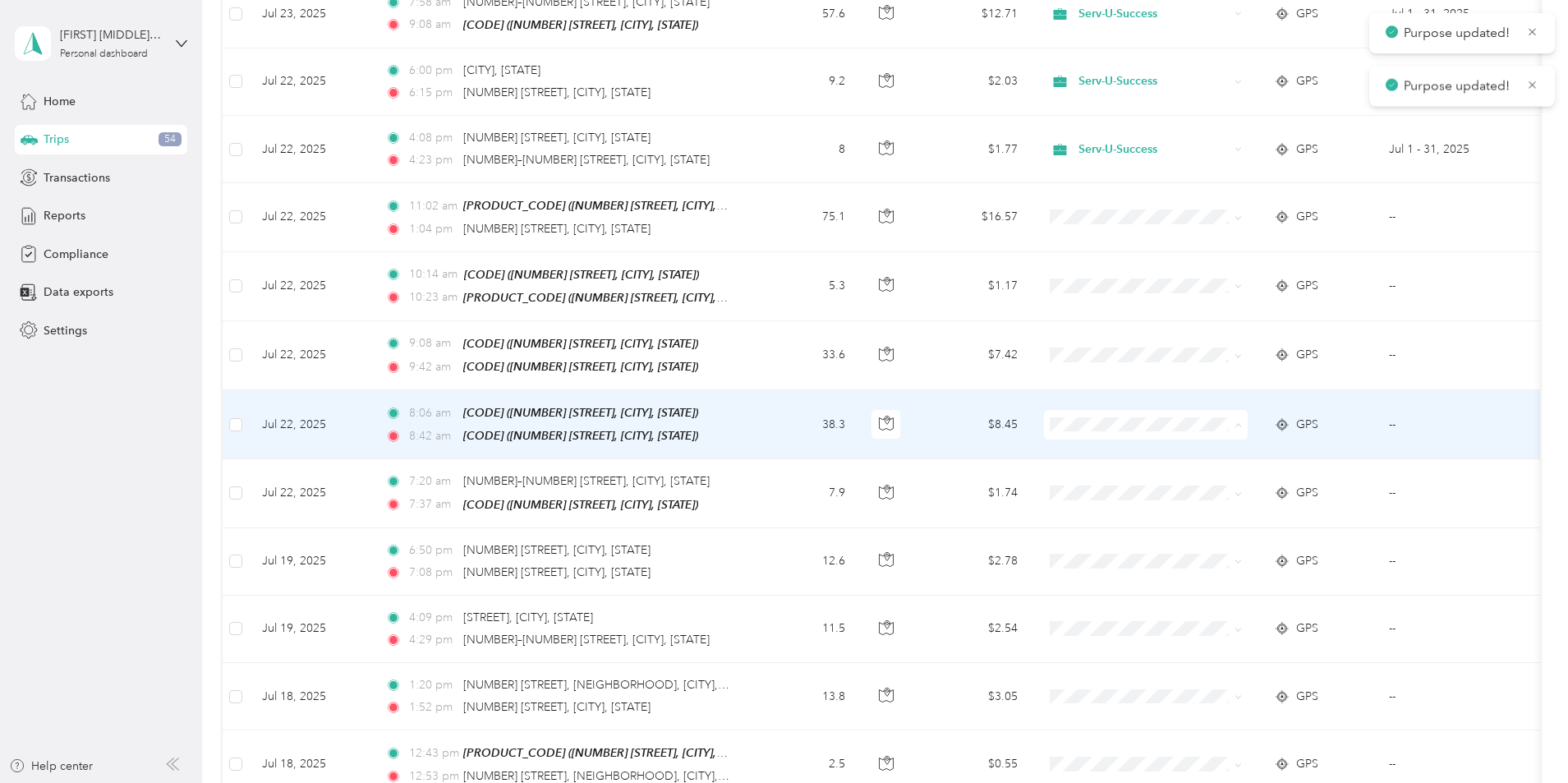 click on "Serv-U-Success" at bounding box center [1270, 439] 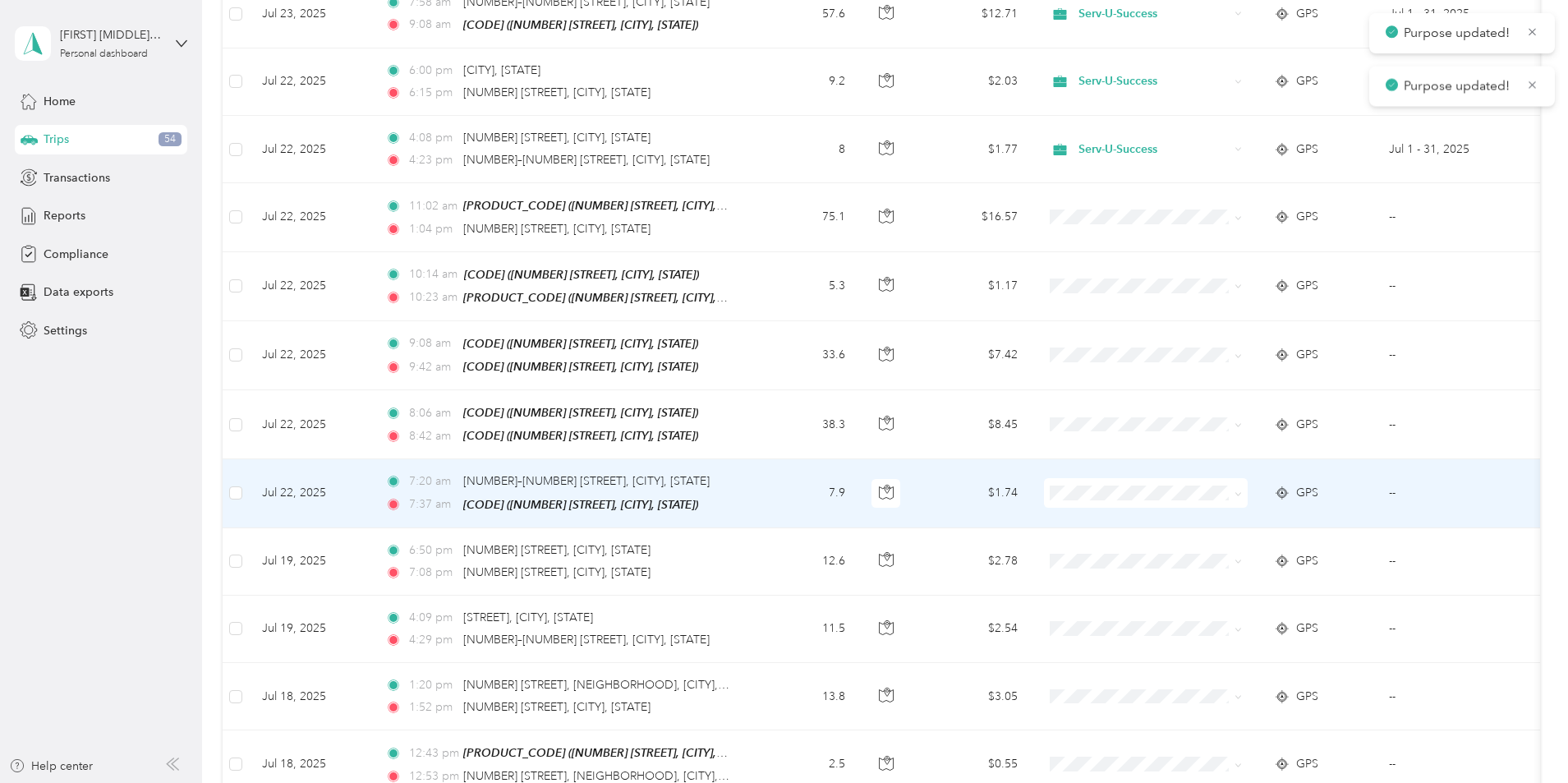 click 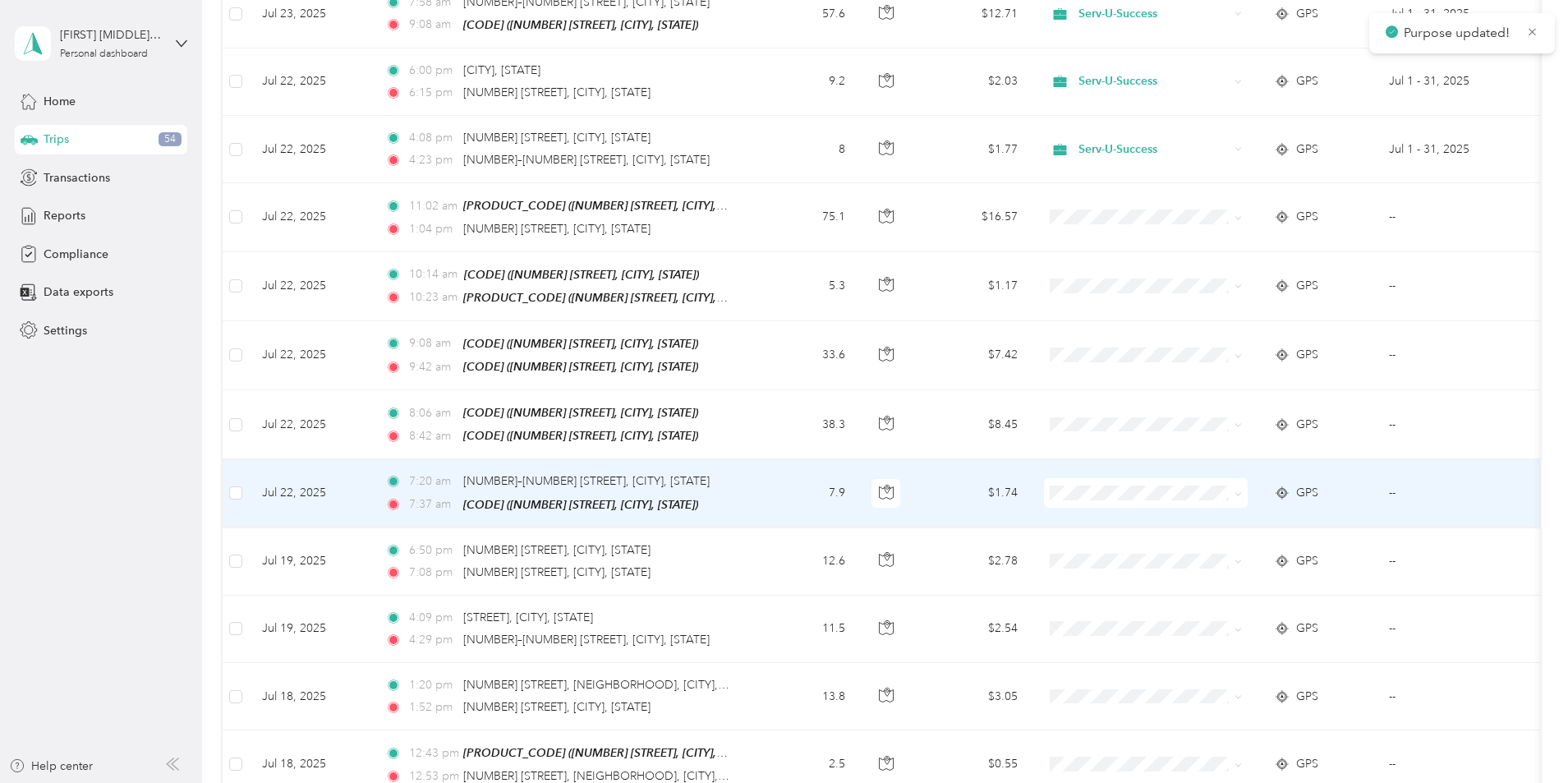 click on "Serv-U-Success" at bounding box center [1270, 503] 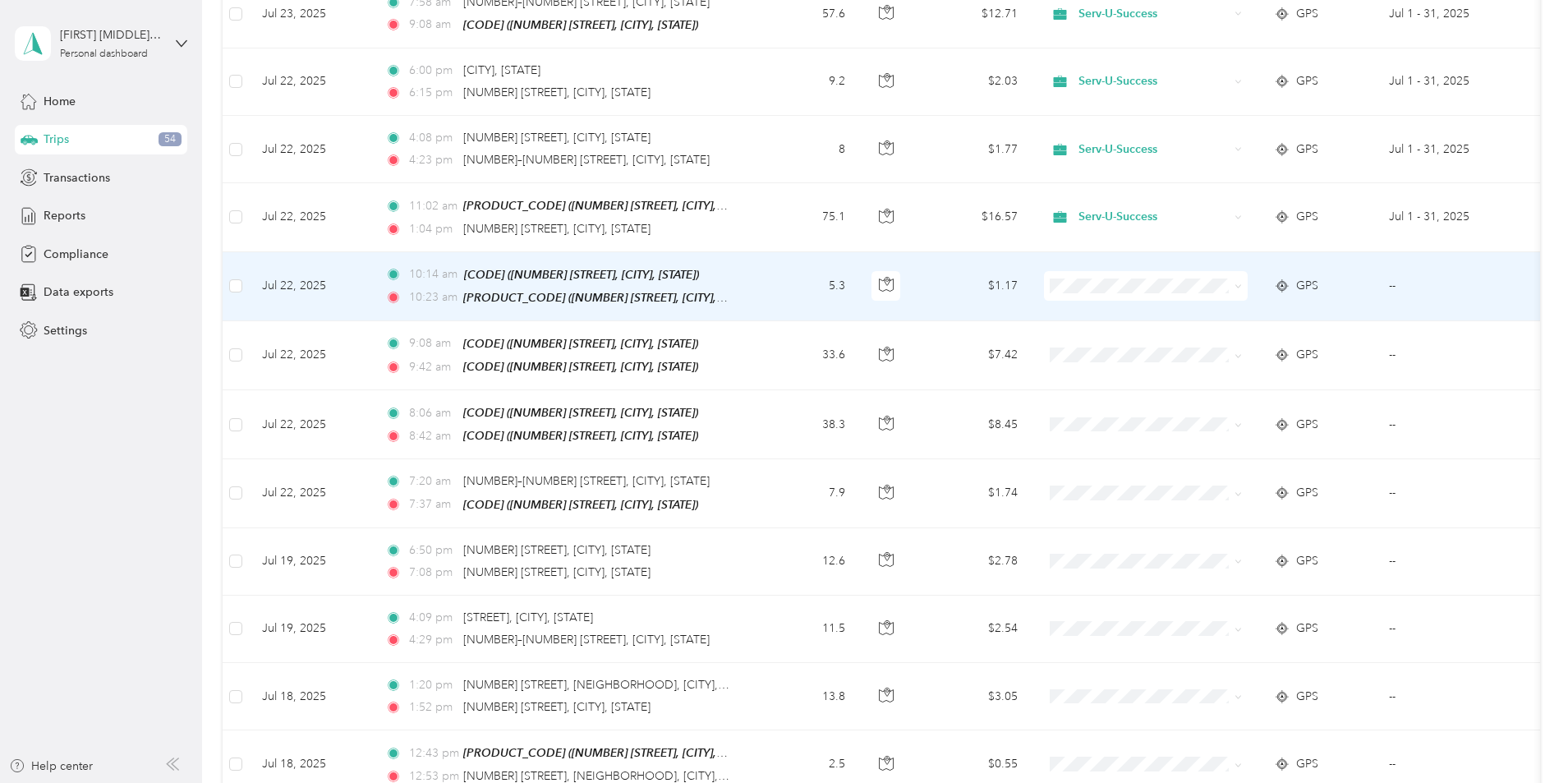 click 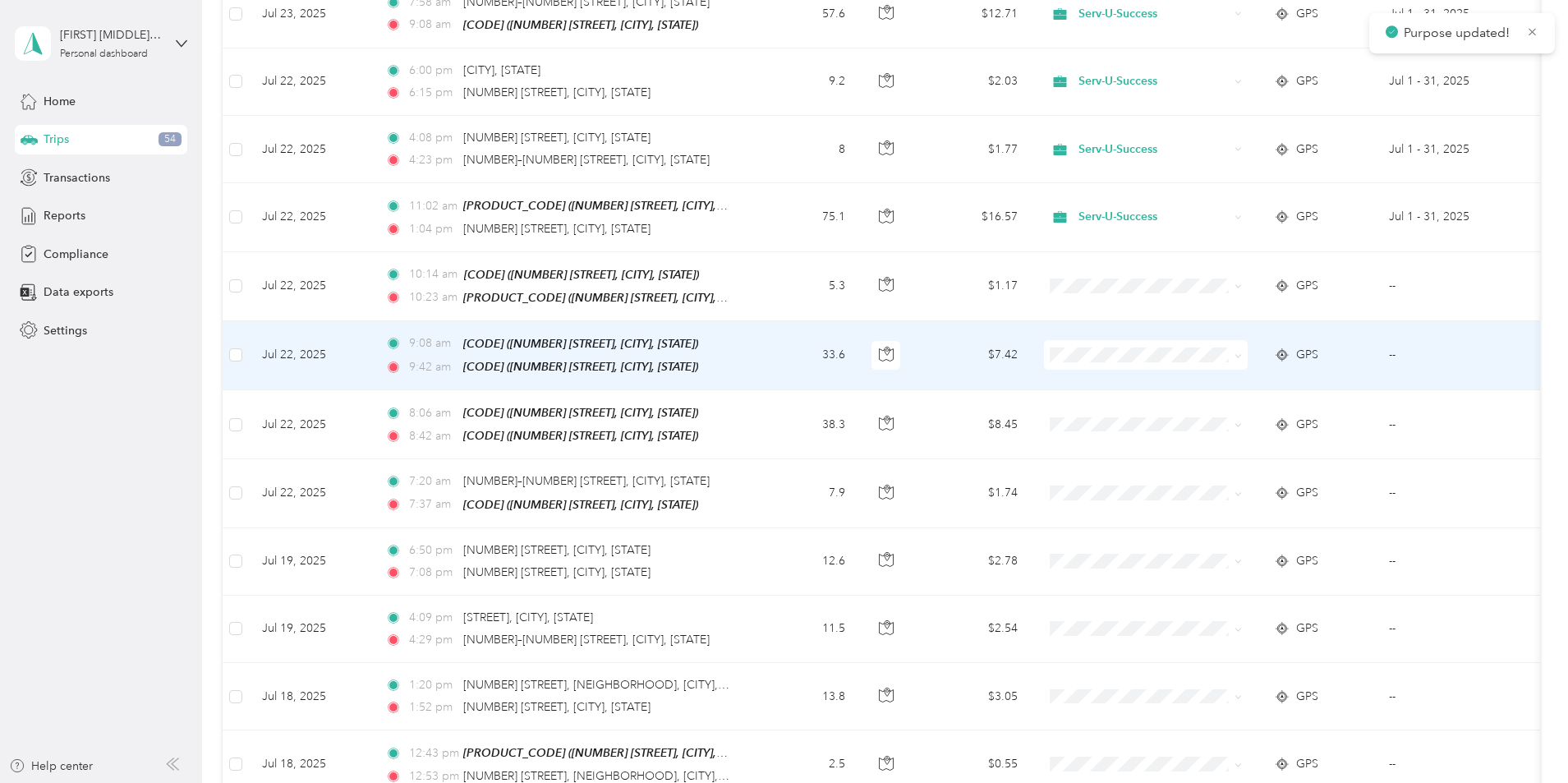click 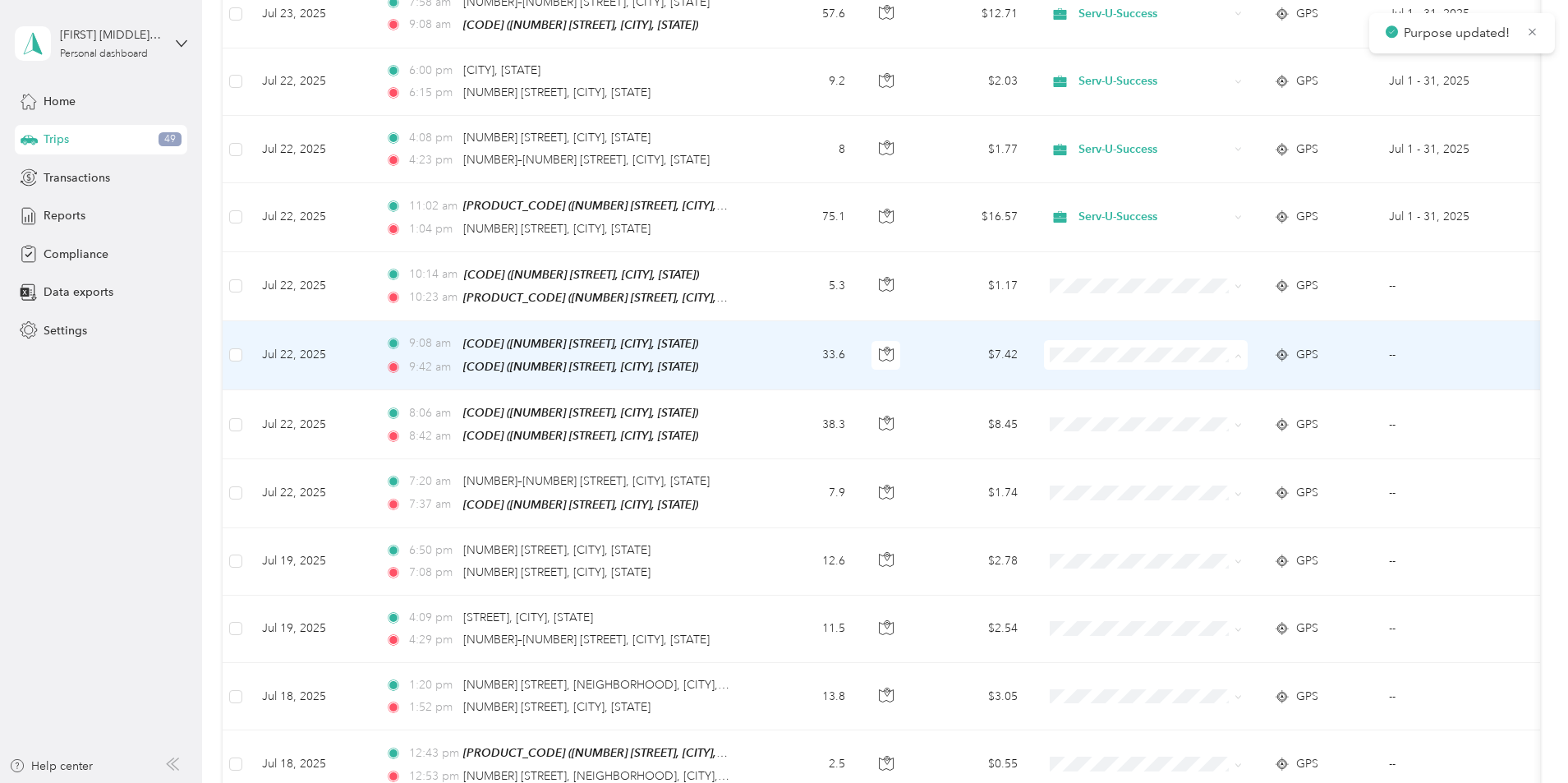 click on "Serv-U-Success" at bounding box center (1270, 371) 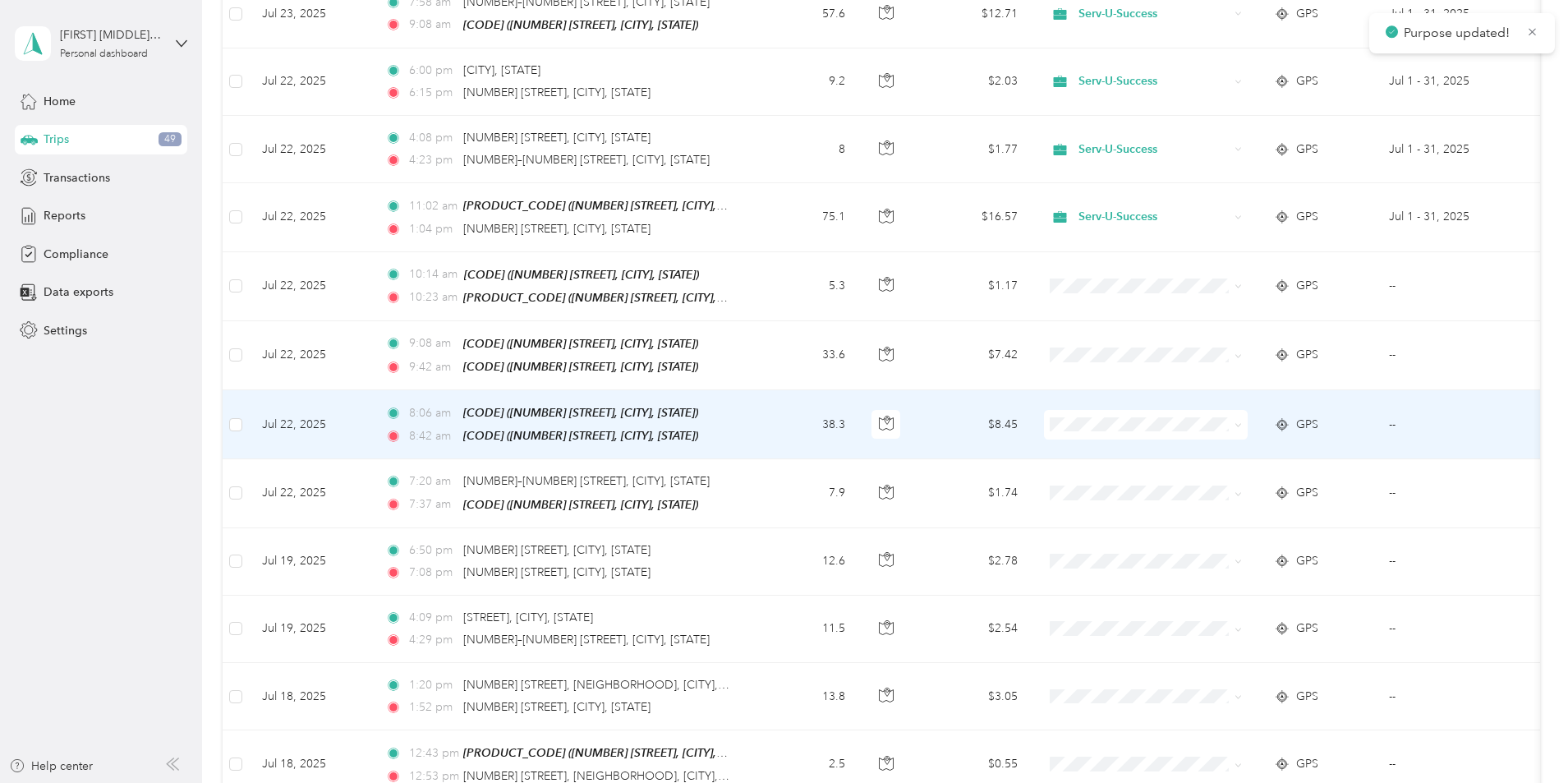 click 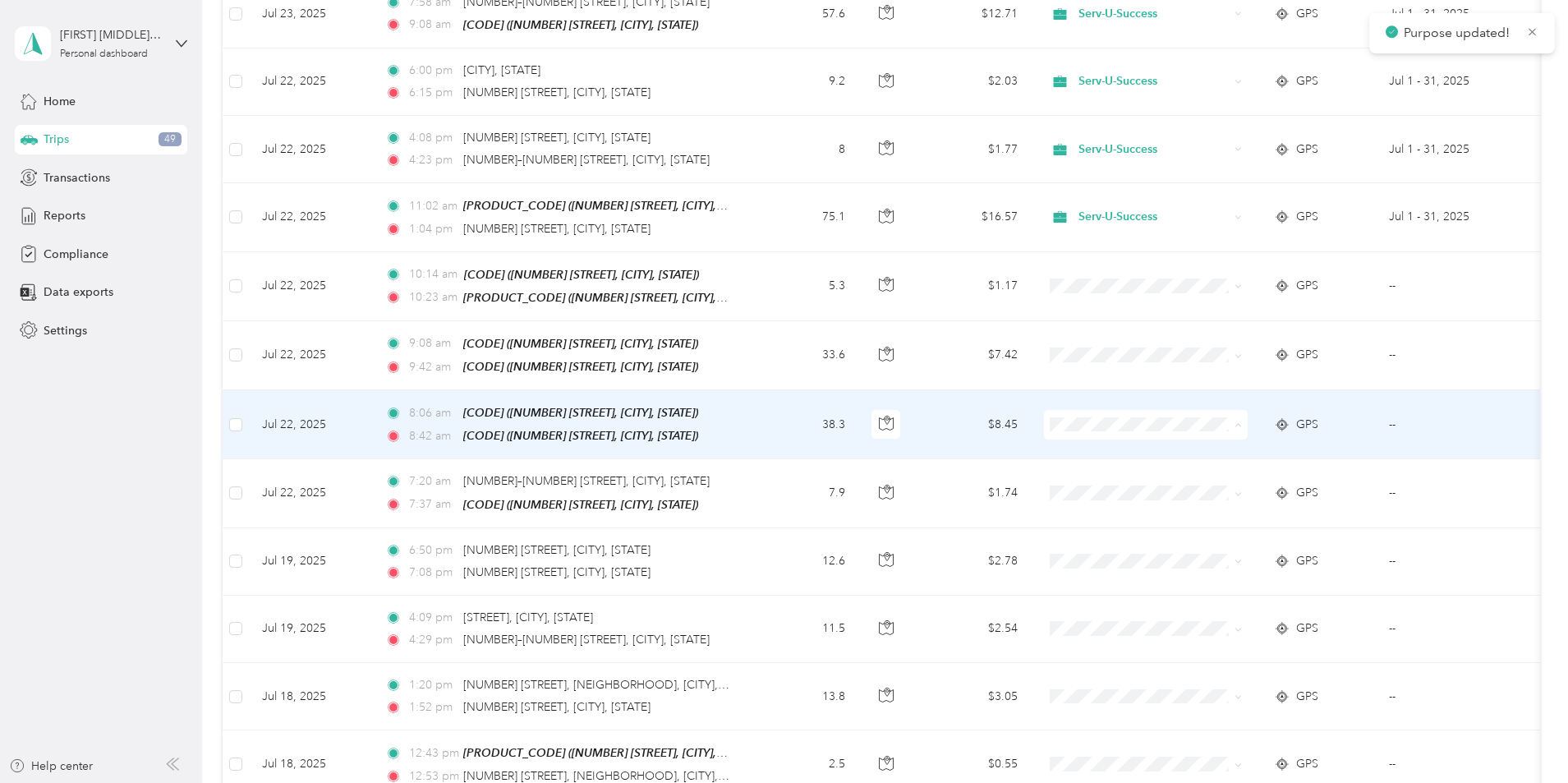 click on "Serv-U-Success" at bounding box center [1270, 439] 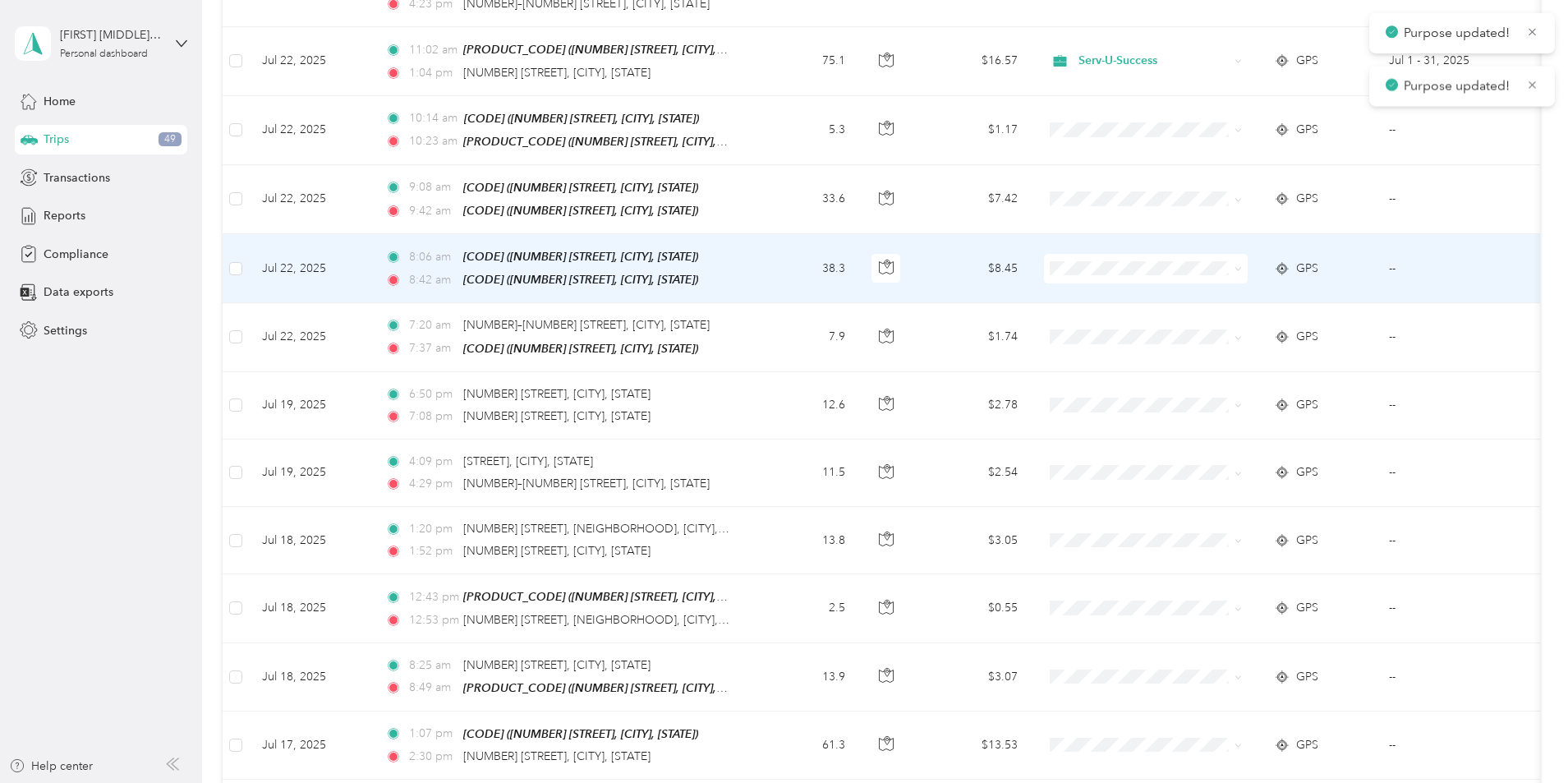 scroll, scrollTop: 3040, scrollLeft: 0, axis: vertical 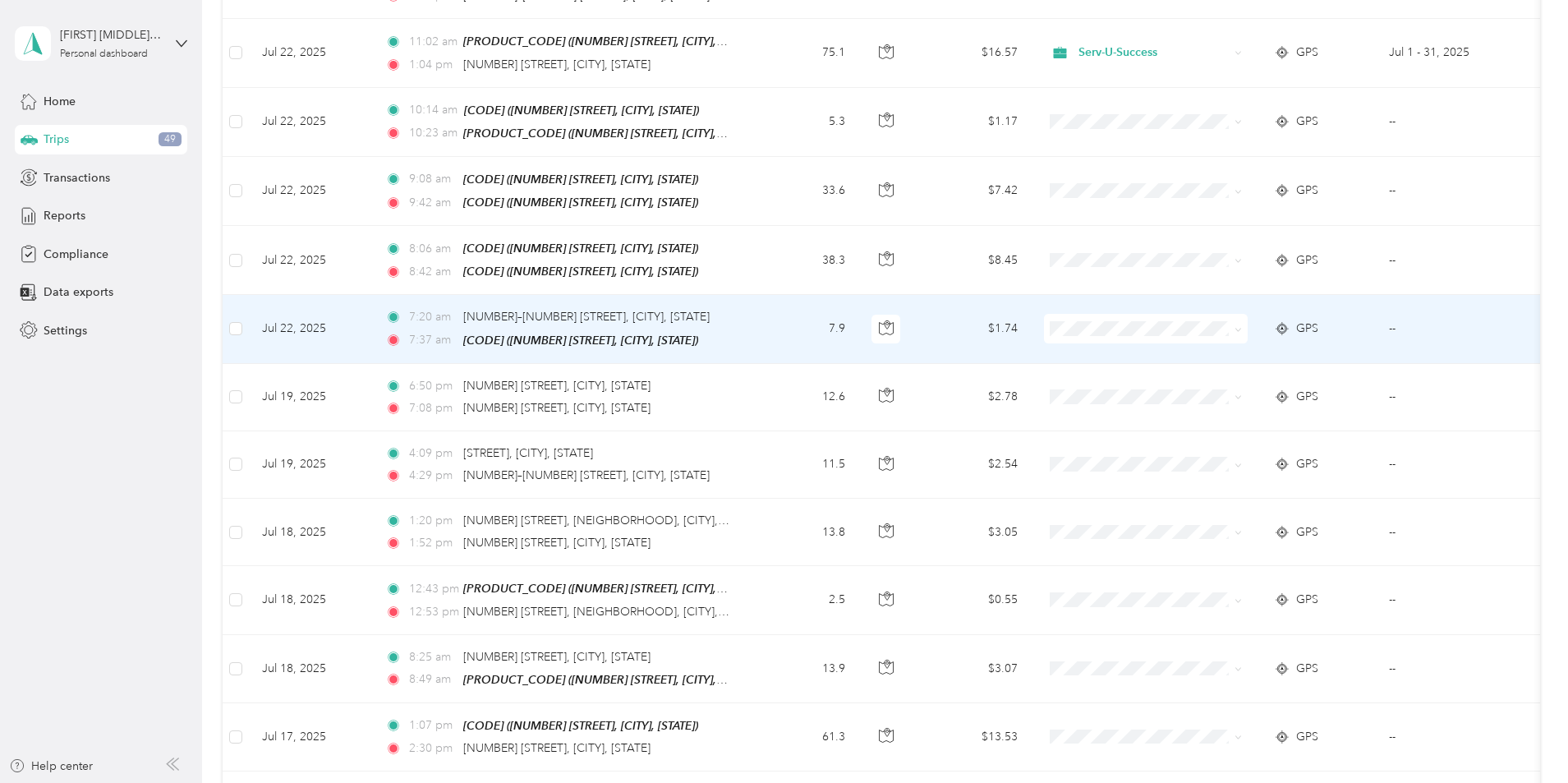 click 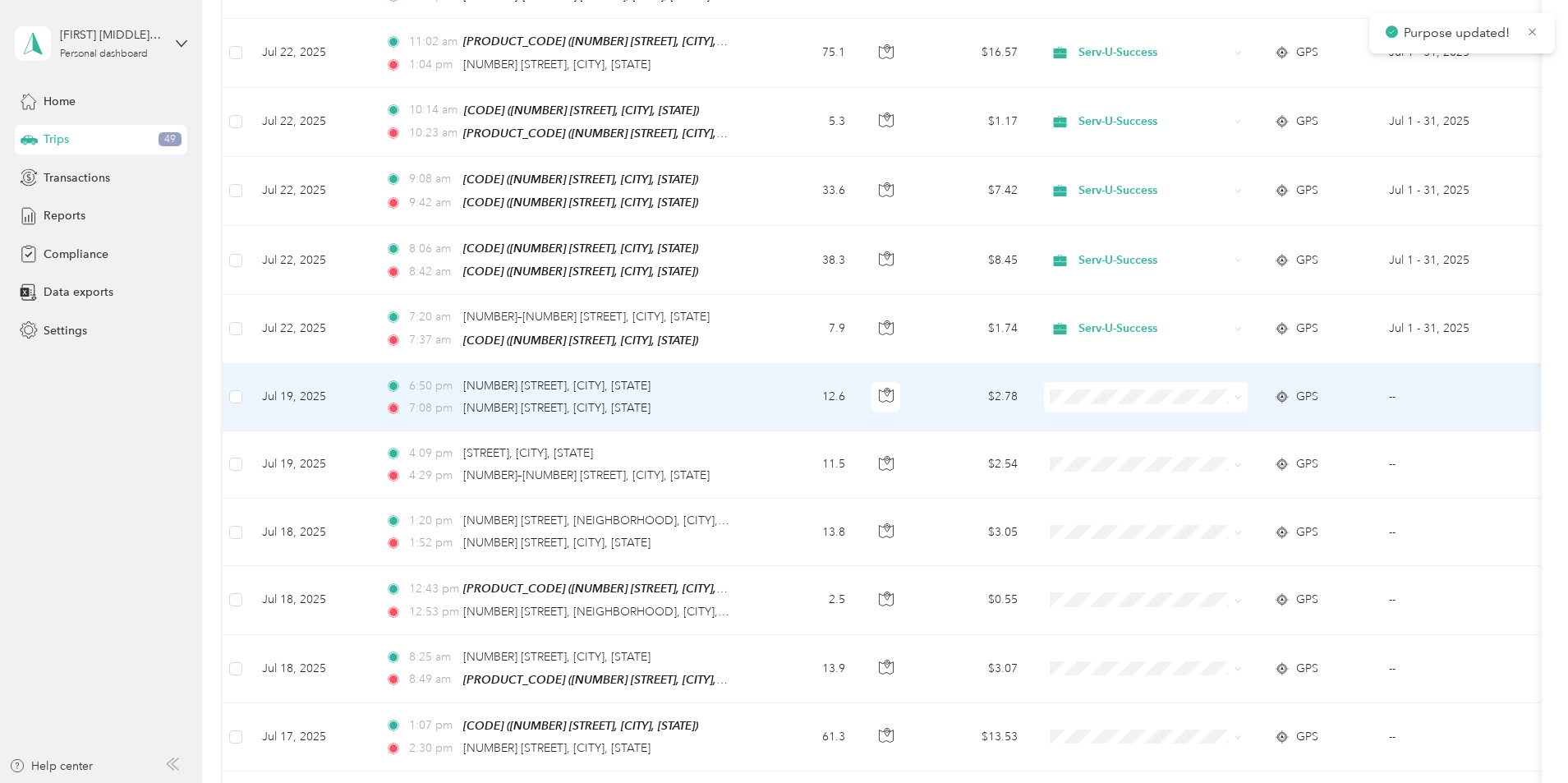 click 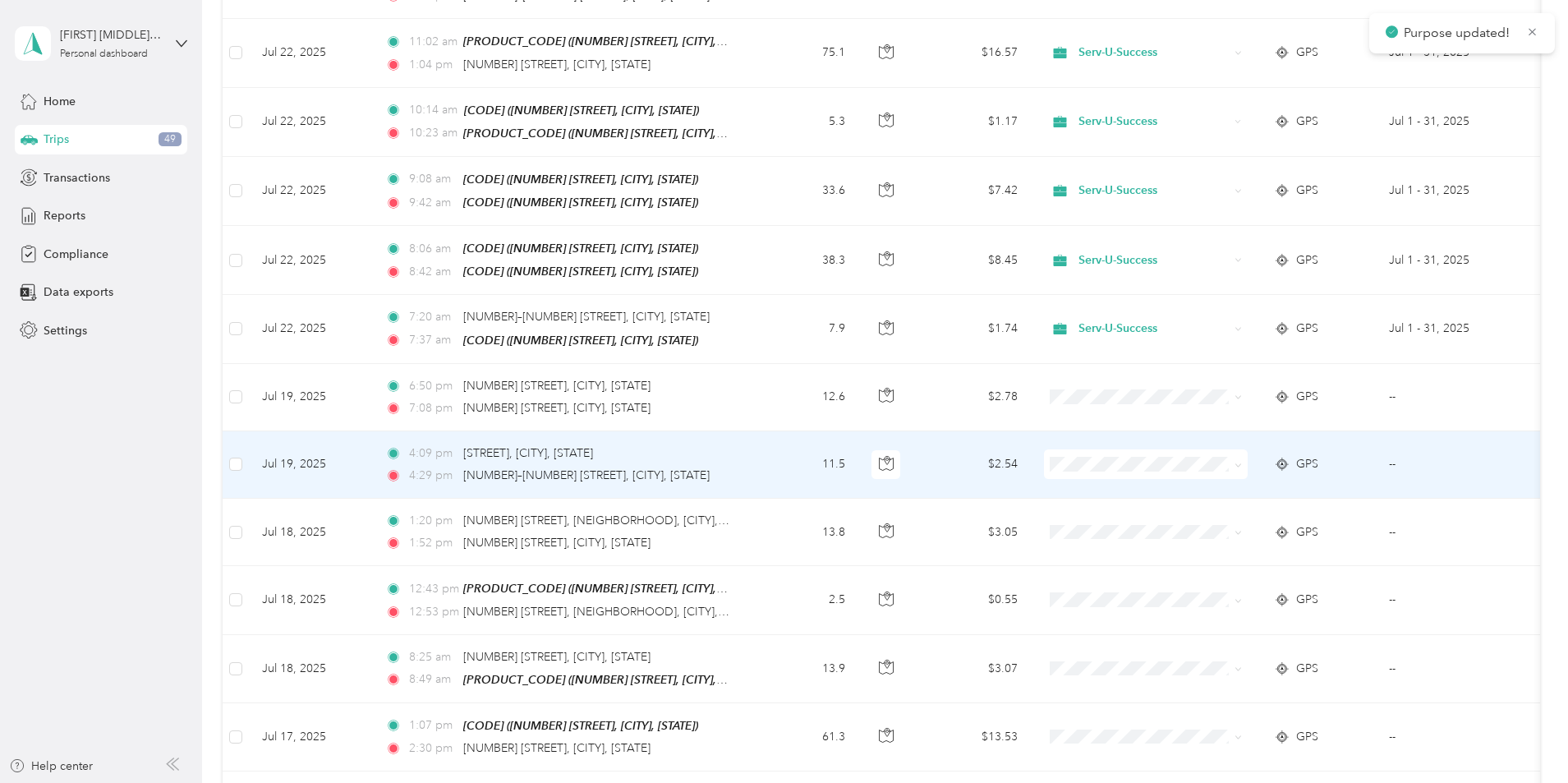click 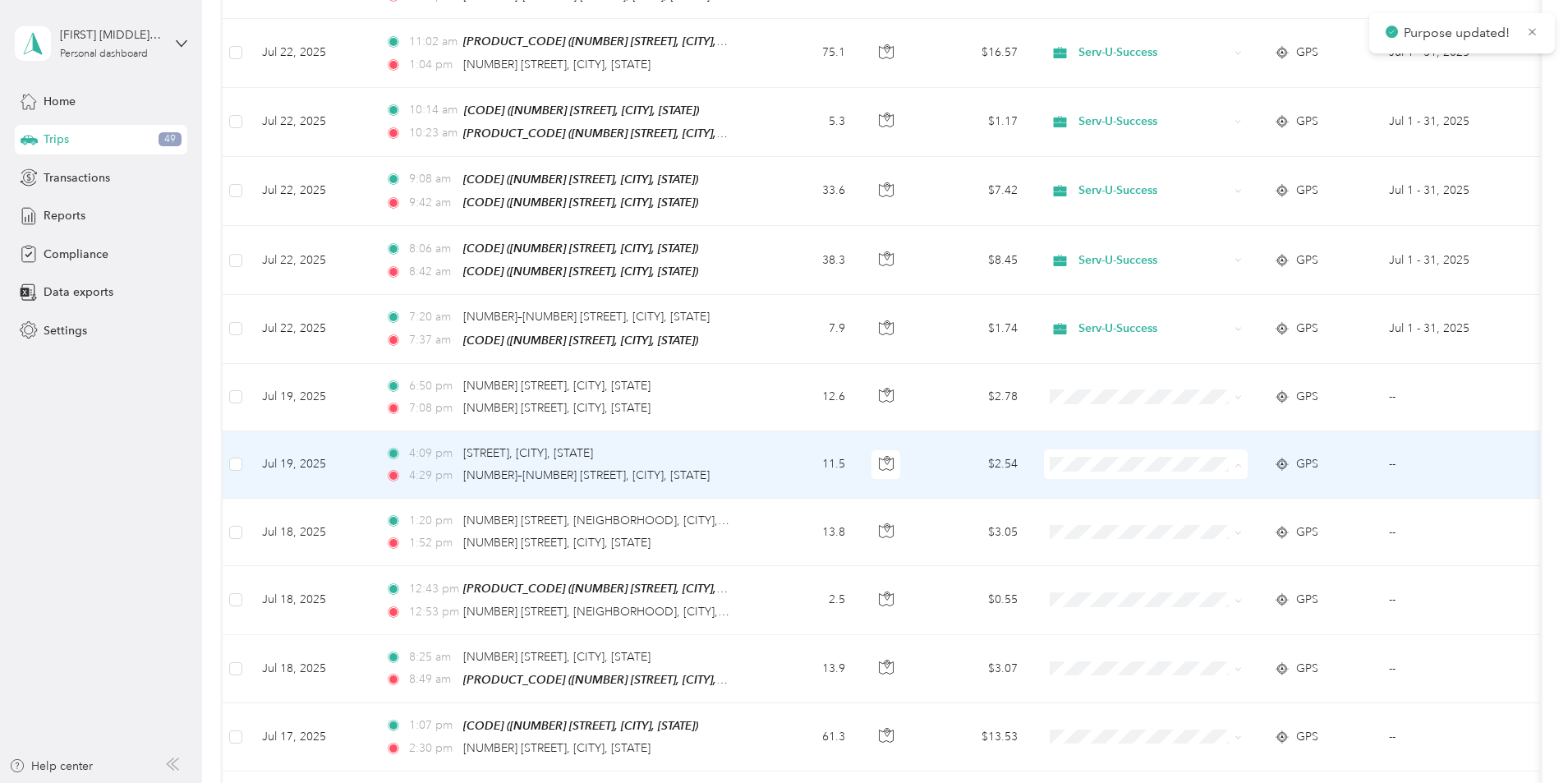 click on "Serv-U-Success" at bounding box center [1270, 477] 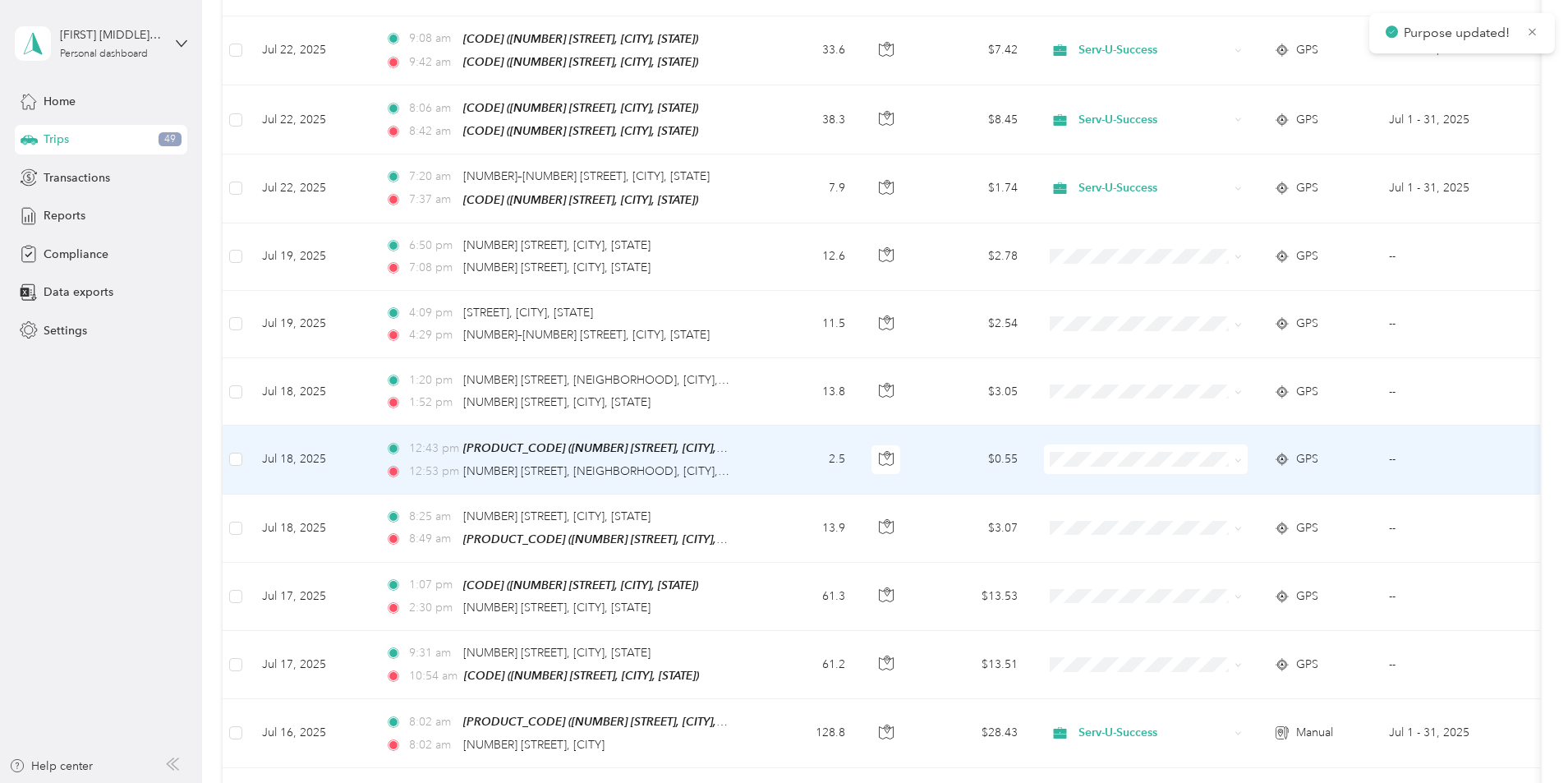 scroll, scrollTop: 3204, scrollLeft: 0, axis: vertical 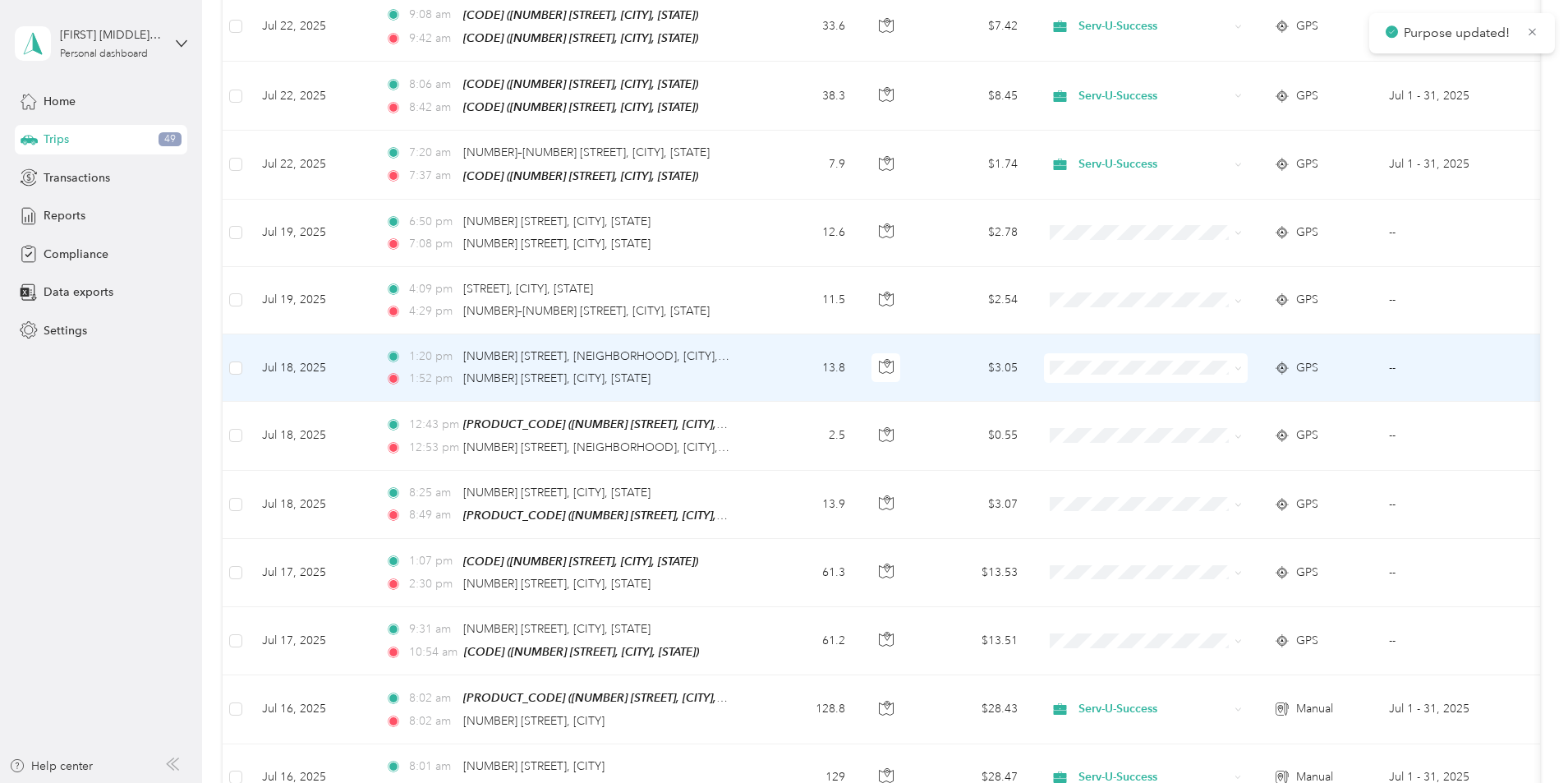 click 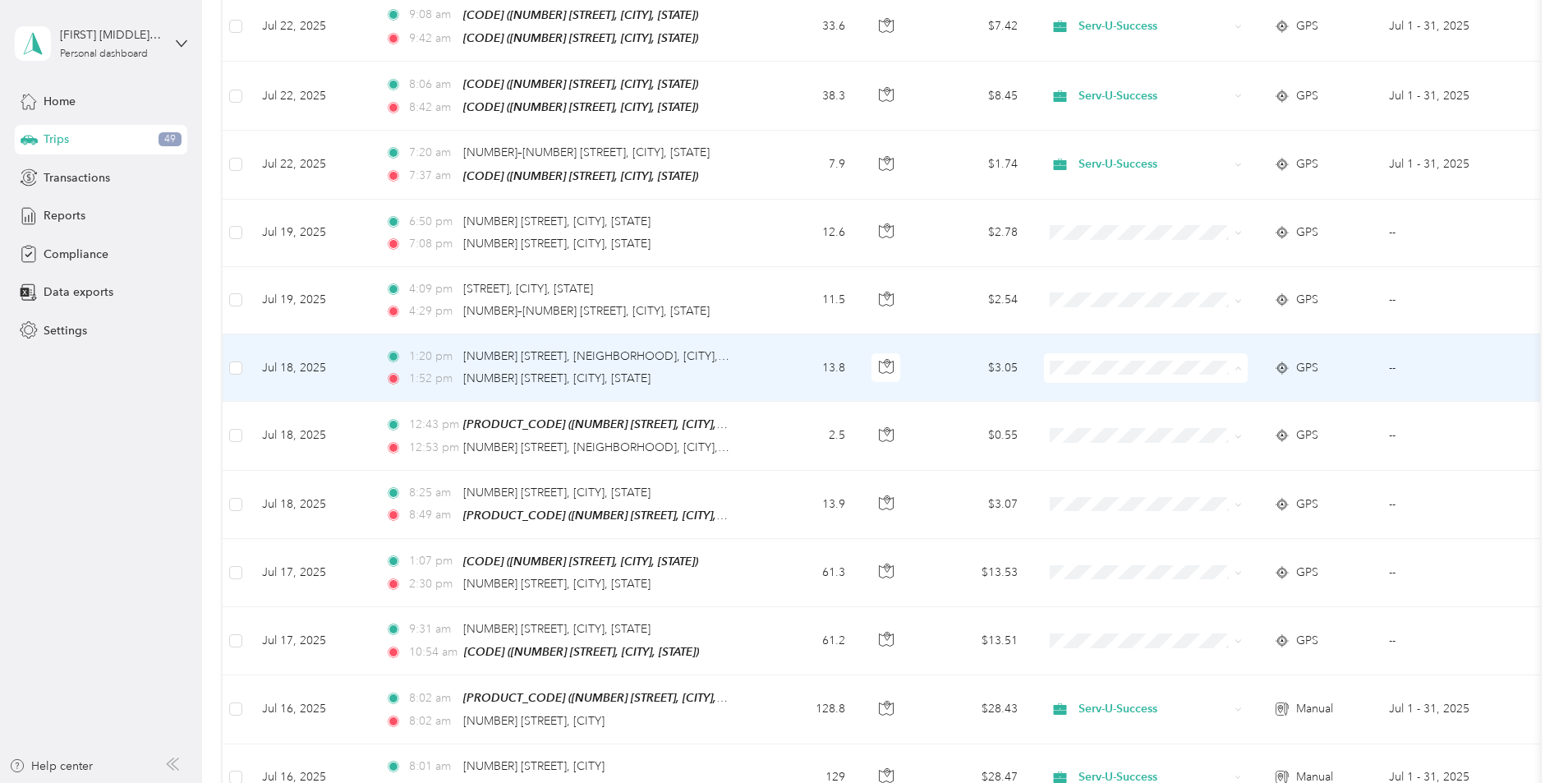 click on "Serv-U-Success" at bounding box center (1270, 380) 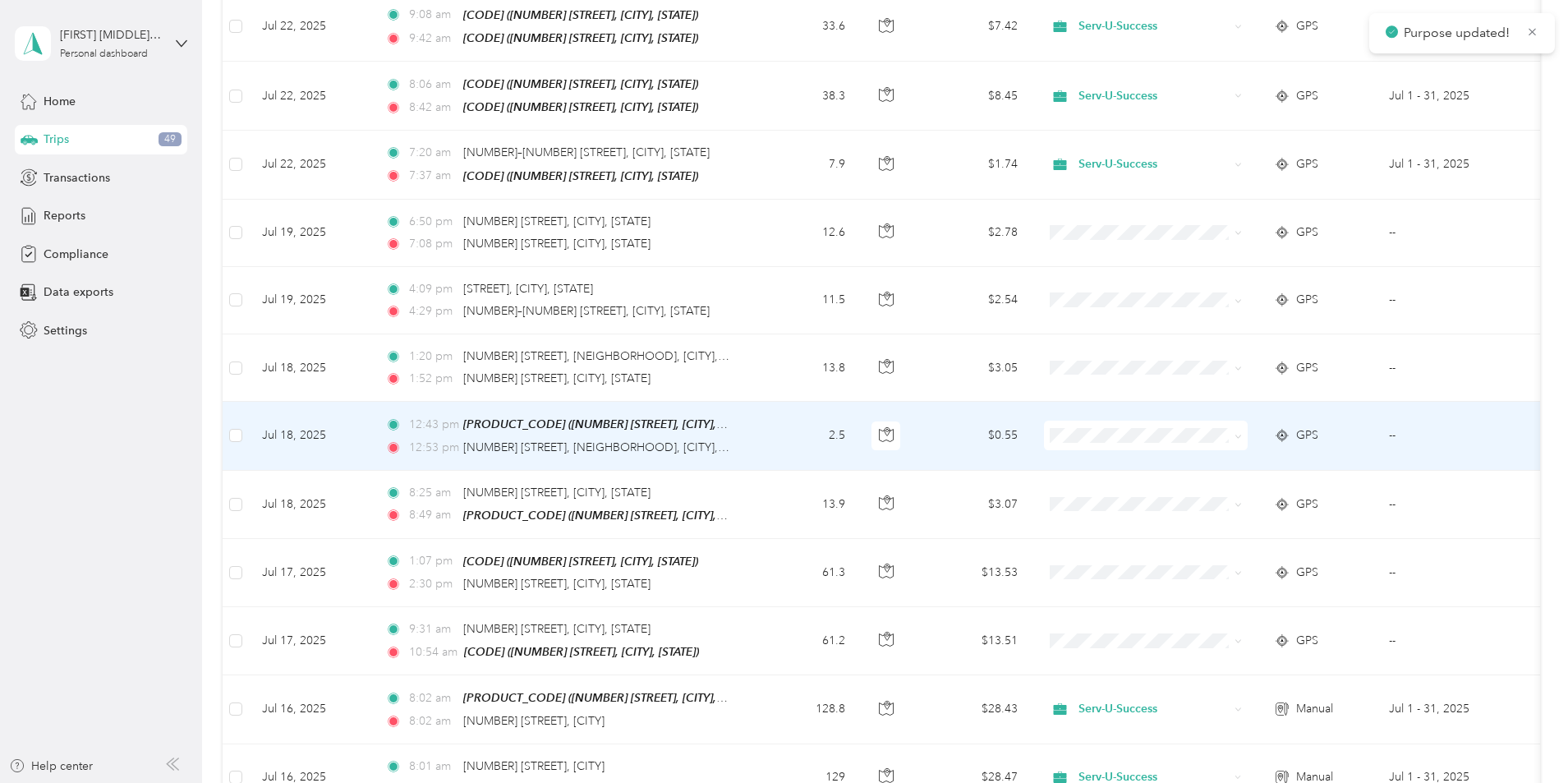 click 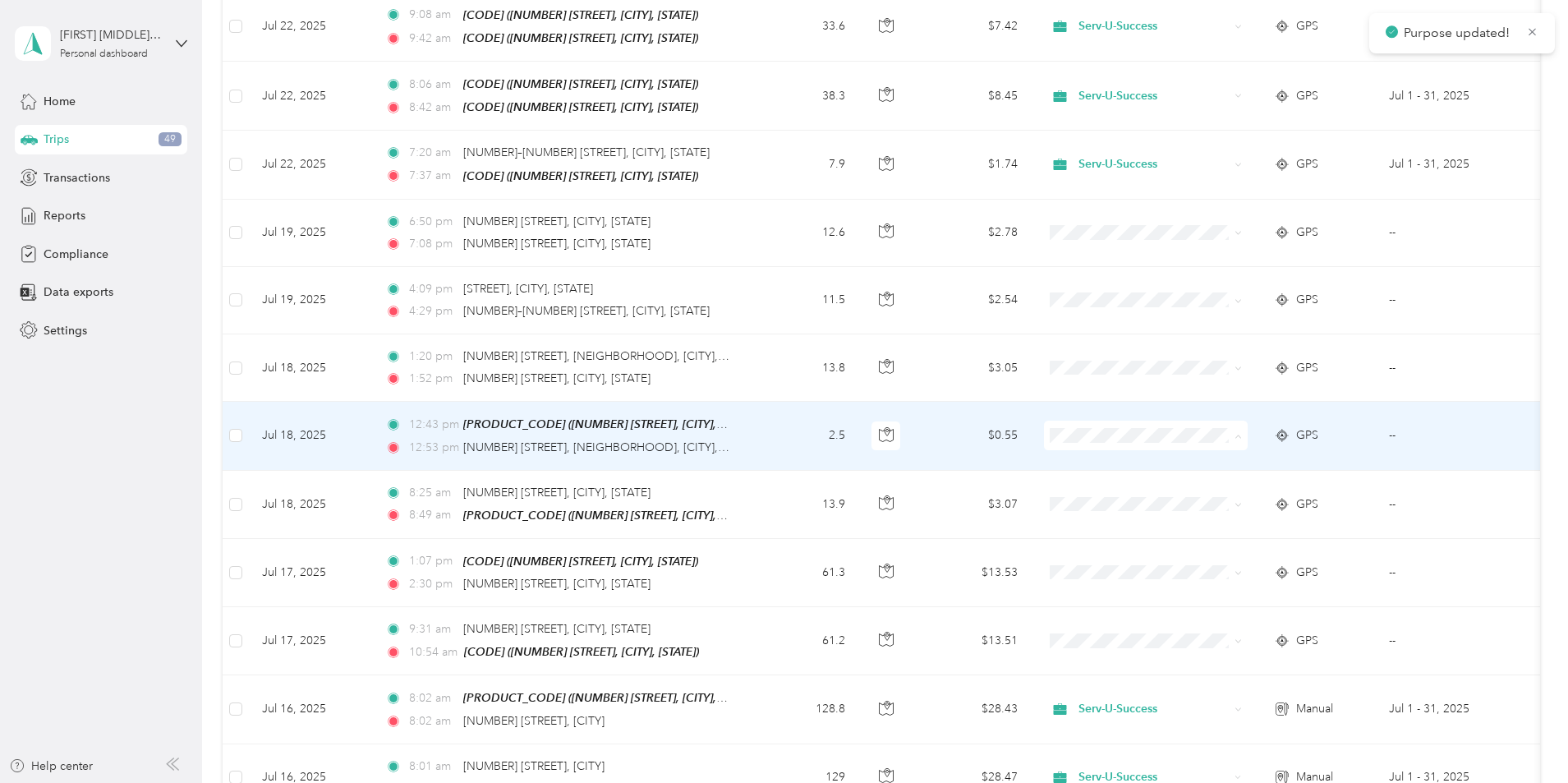 click on "Serv-U-Success" at bounding box center [1270, 448] 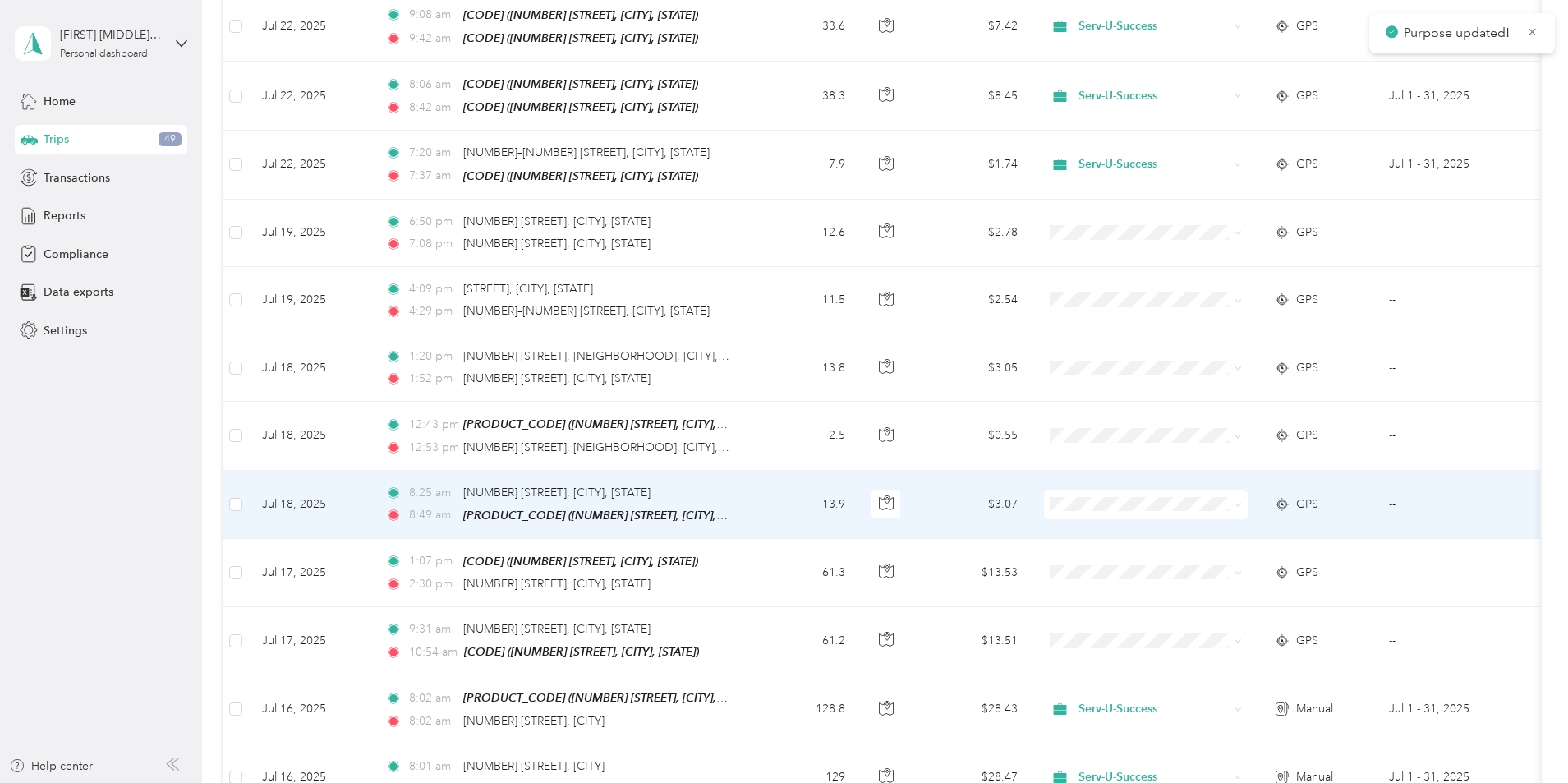 click 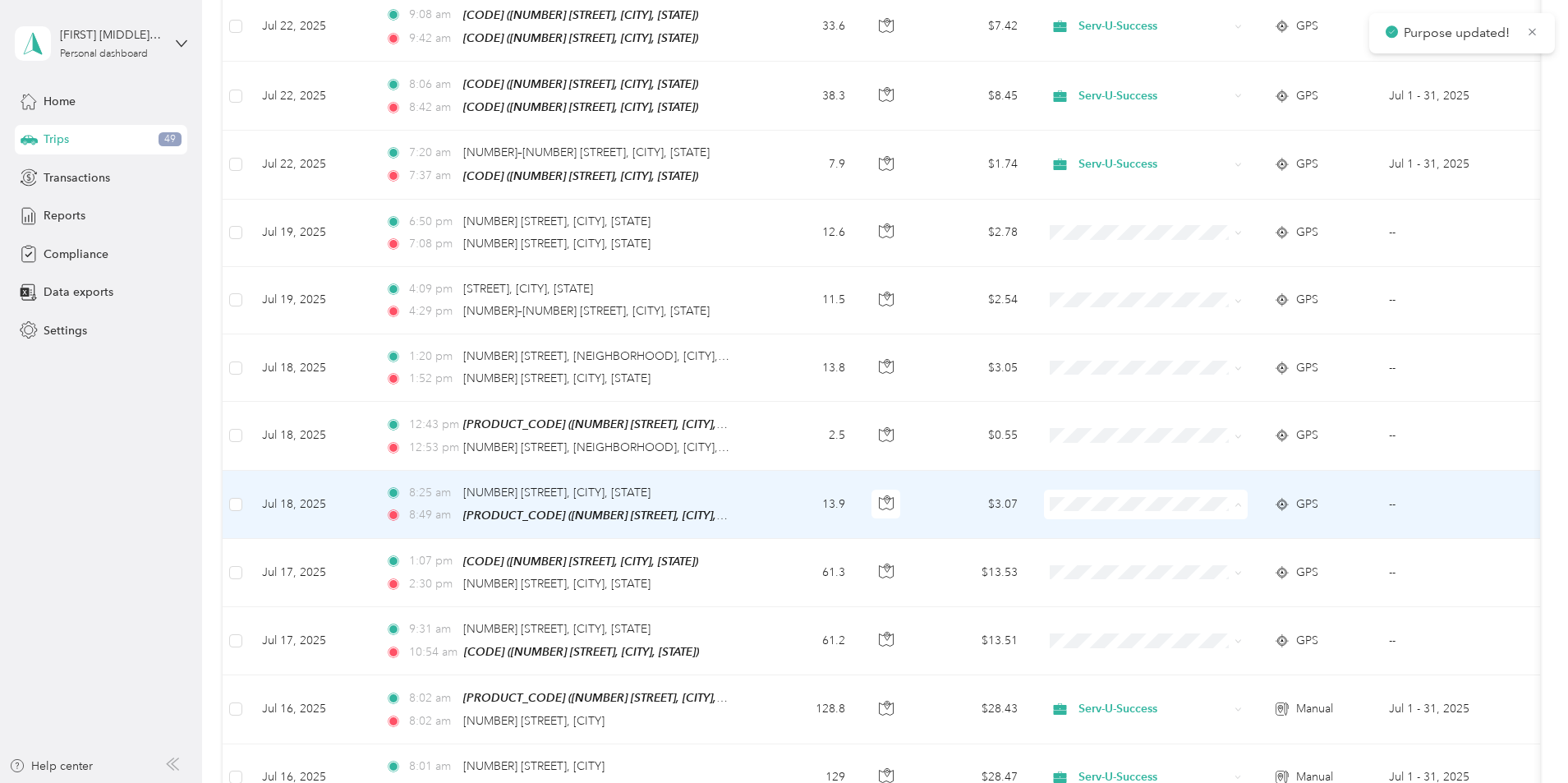 click on "Serv-U-Success" at bounding box center [1270, 515] 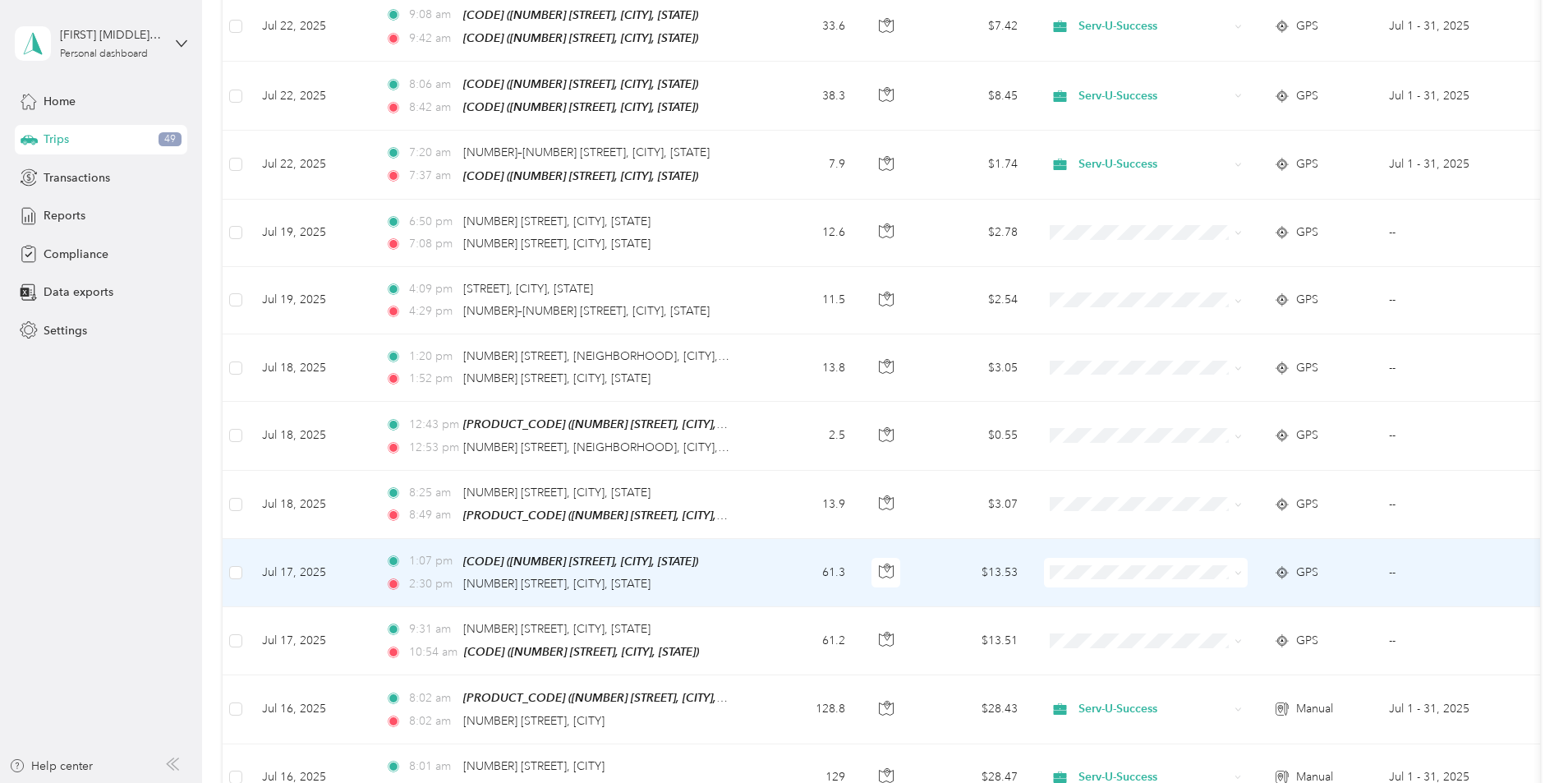 click 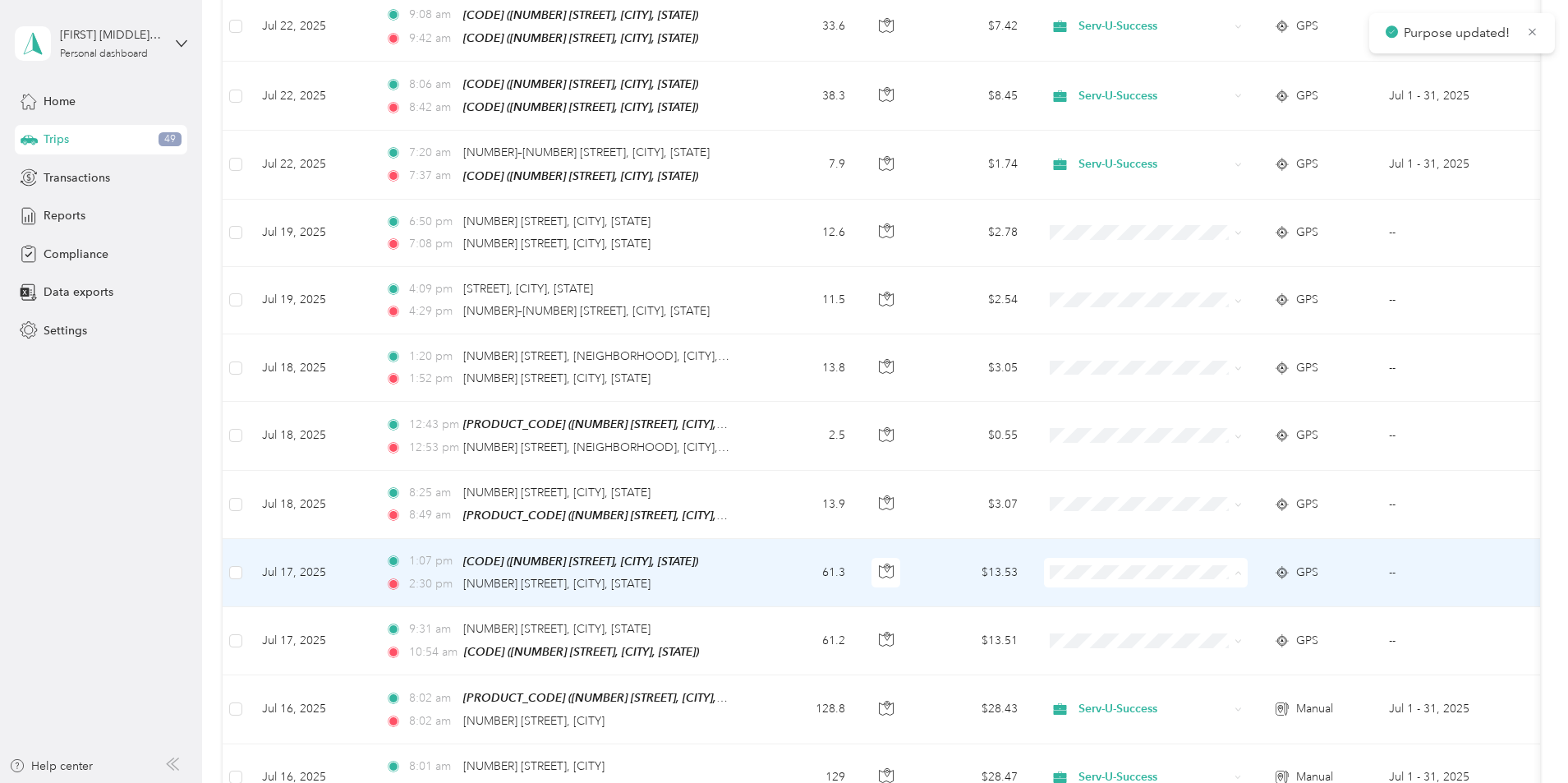 click on "Serv-U-Success" at bounding box center [1270, 583] 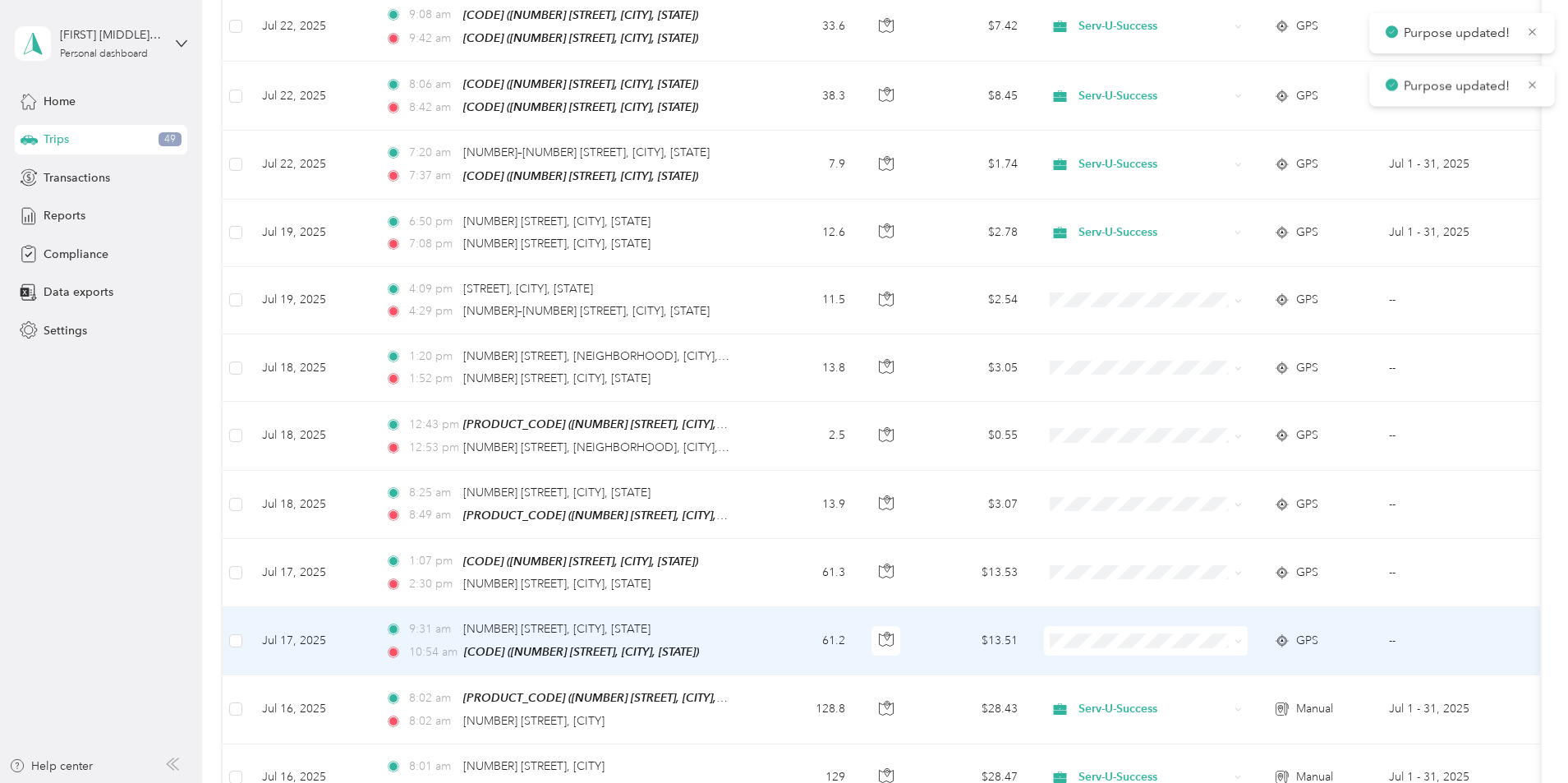 click 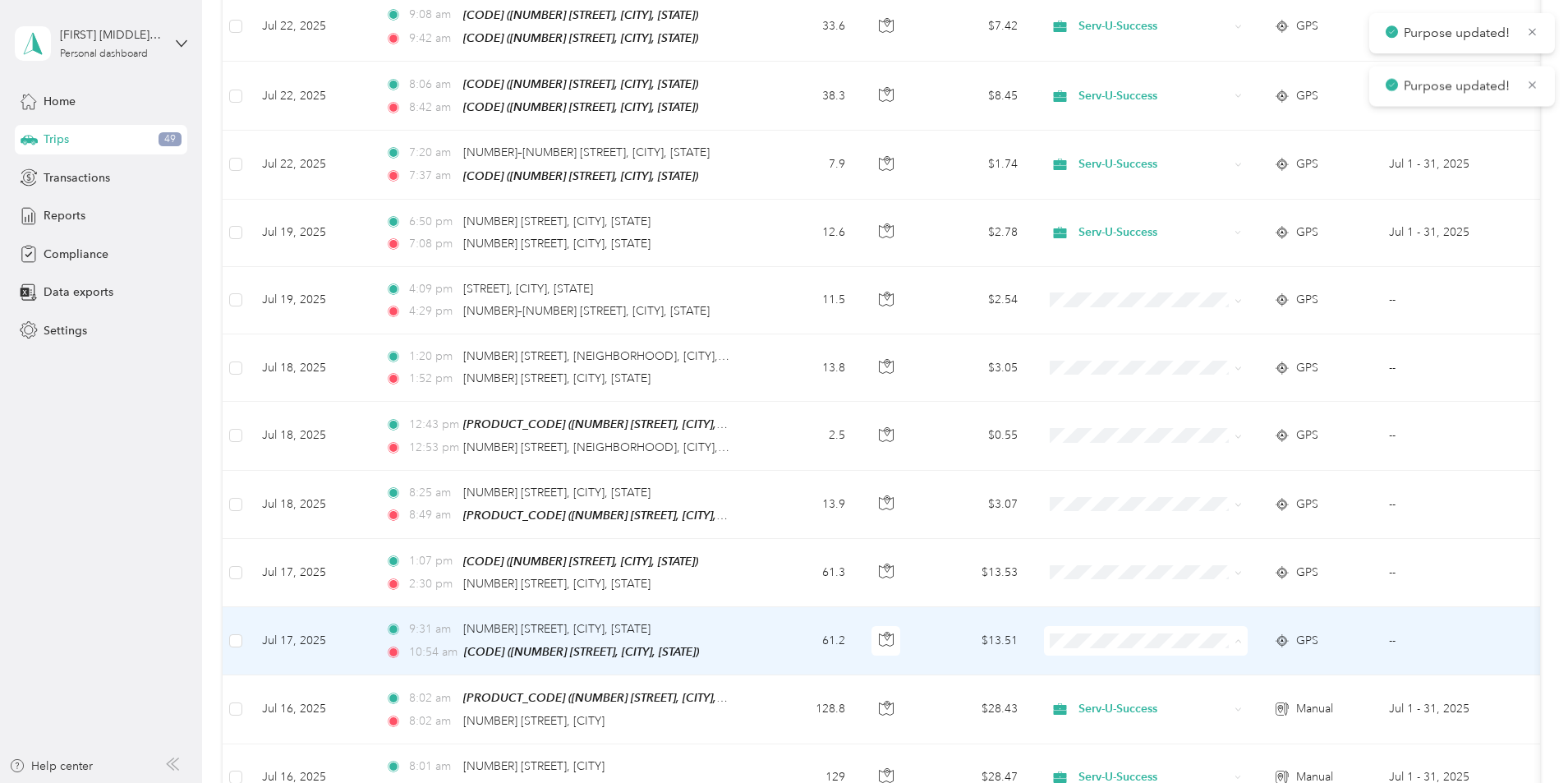 click on "Serv-U-Success" at bounding box center (1270, 651) 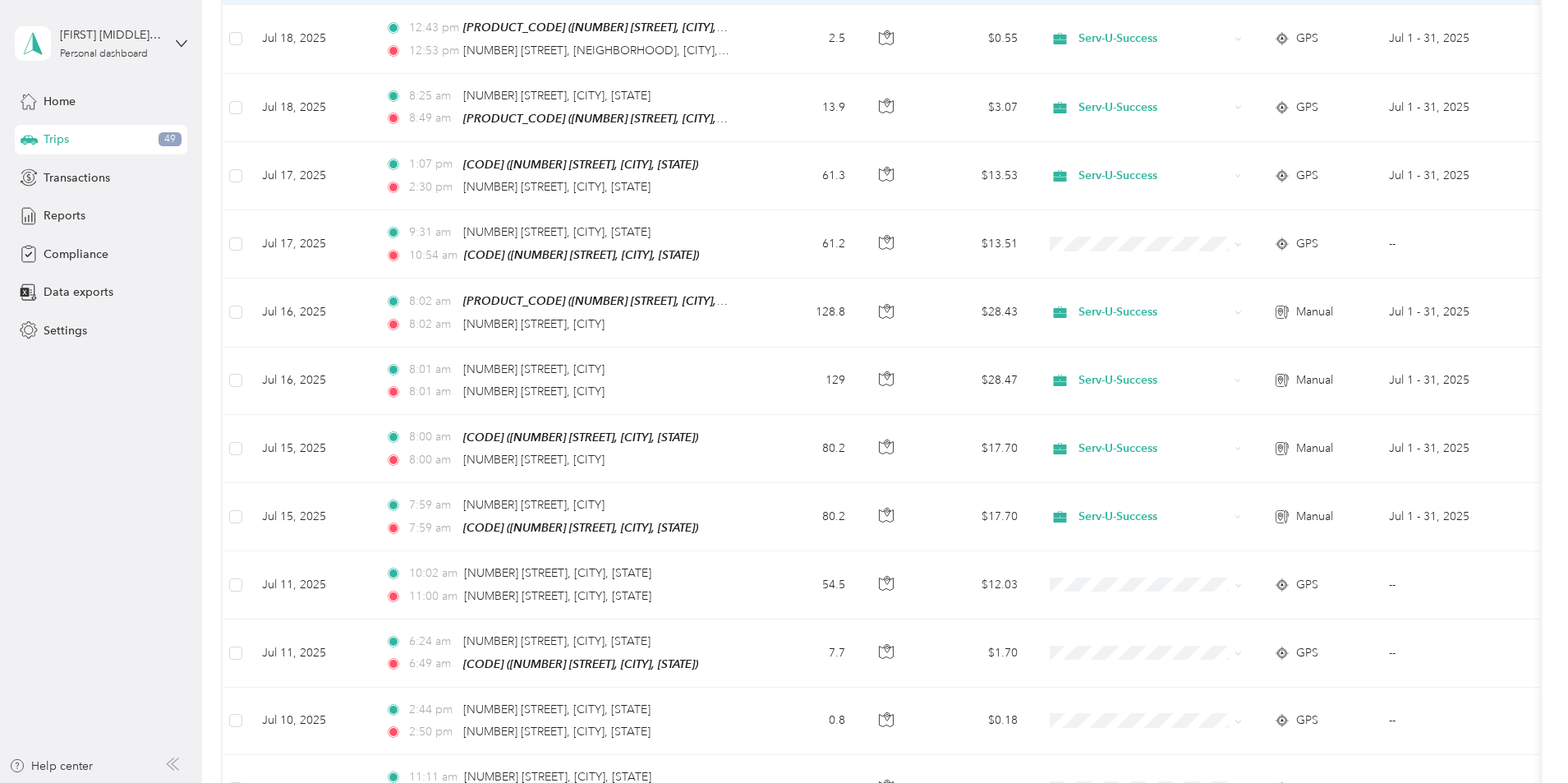 scroll, scrollTop: 3697, scrollLeft: 0, axis: vertical 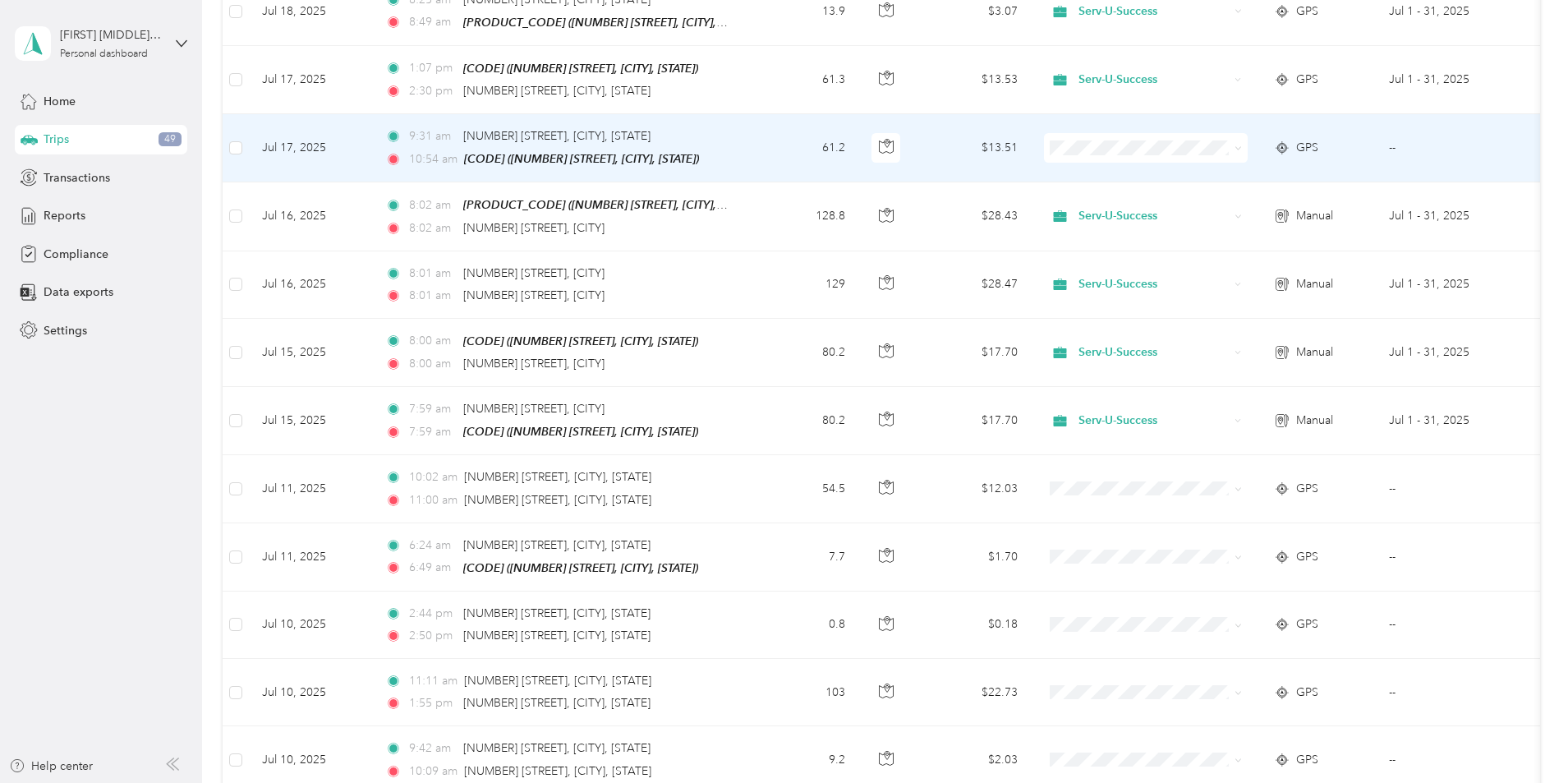 click 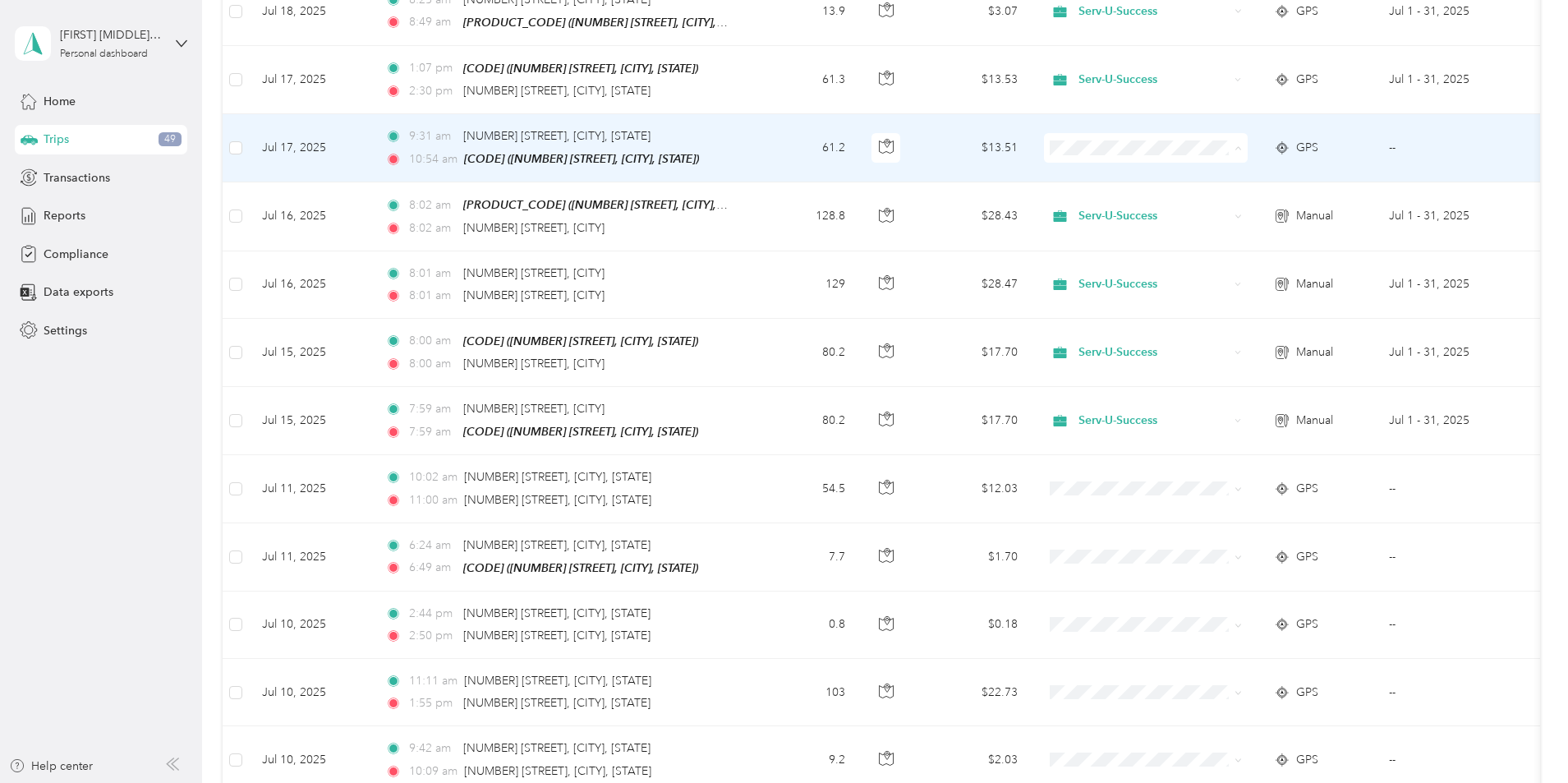 click on "Serv-U-Success" at bounding box center [1270, 158] 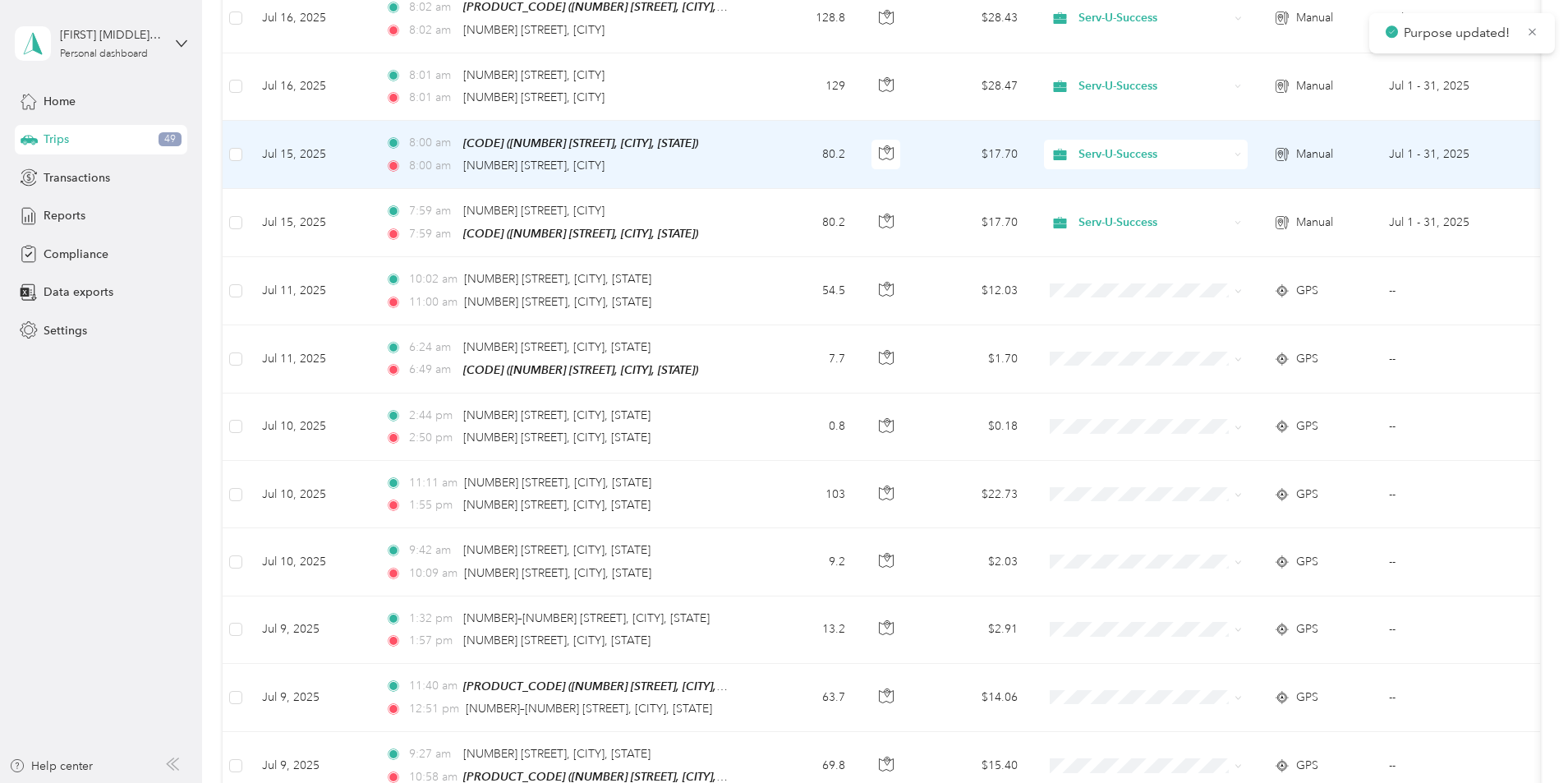 scroll, scrollTop: 3944, scrollLeft: 0, axis: vertical 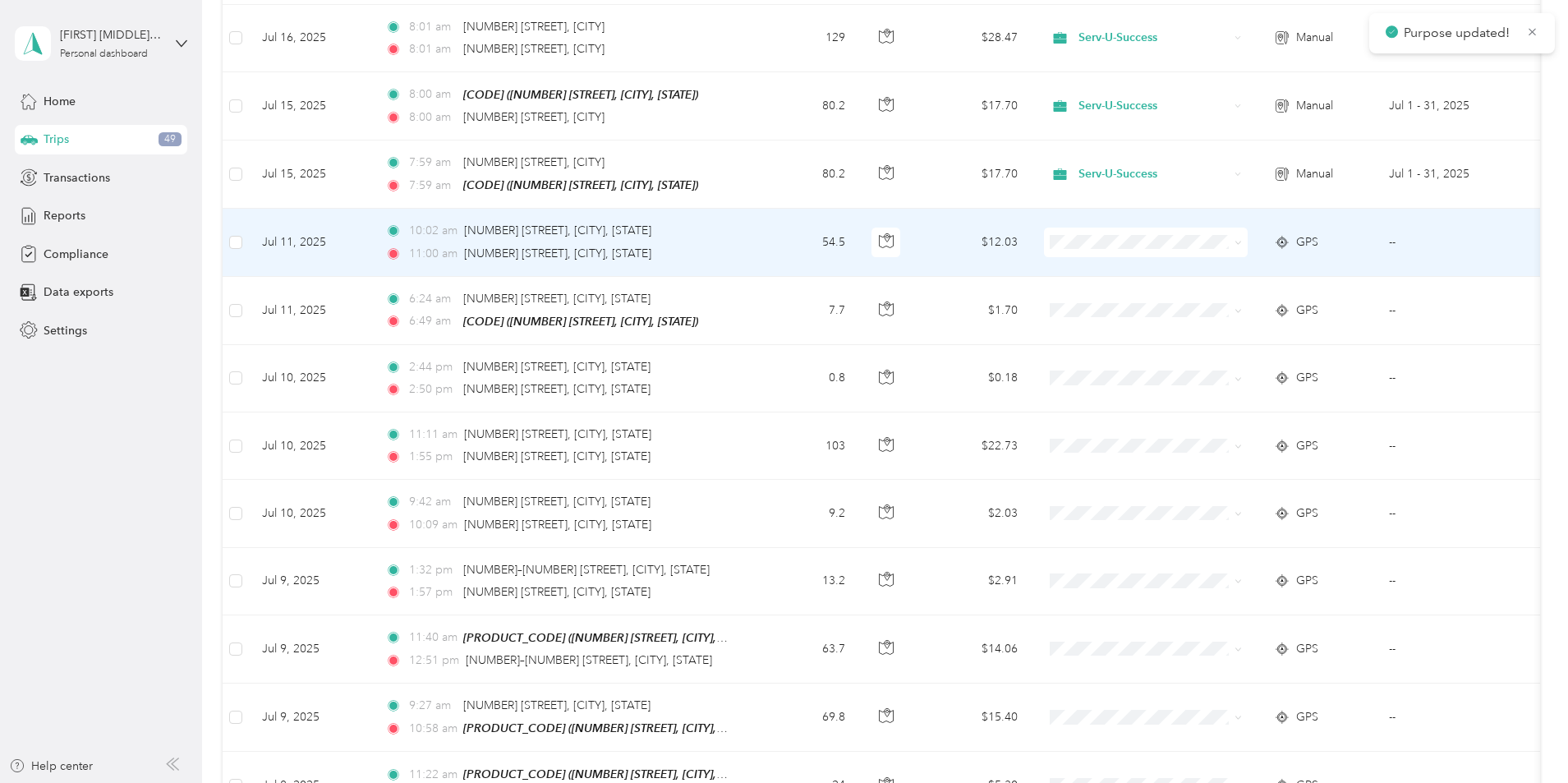 click 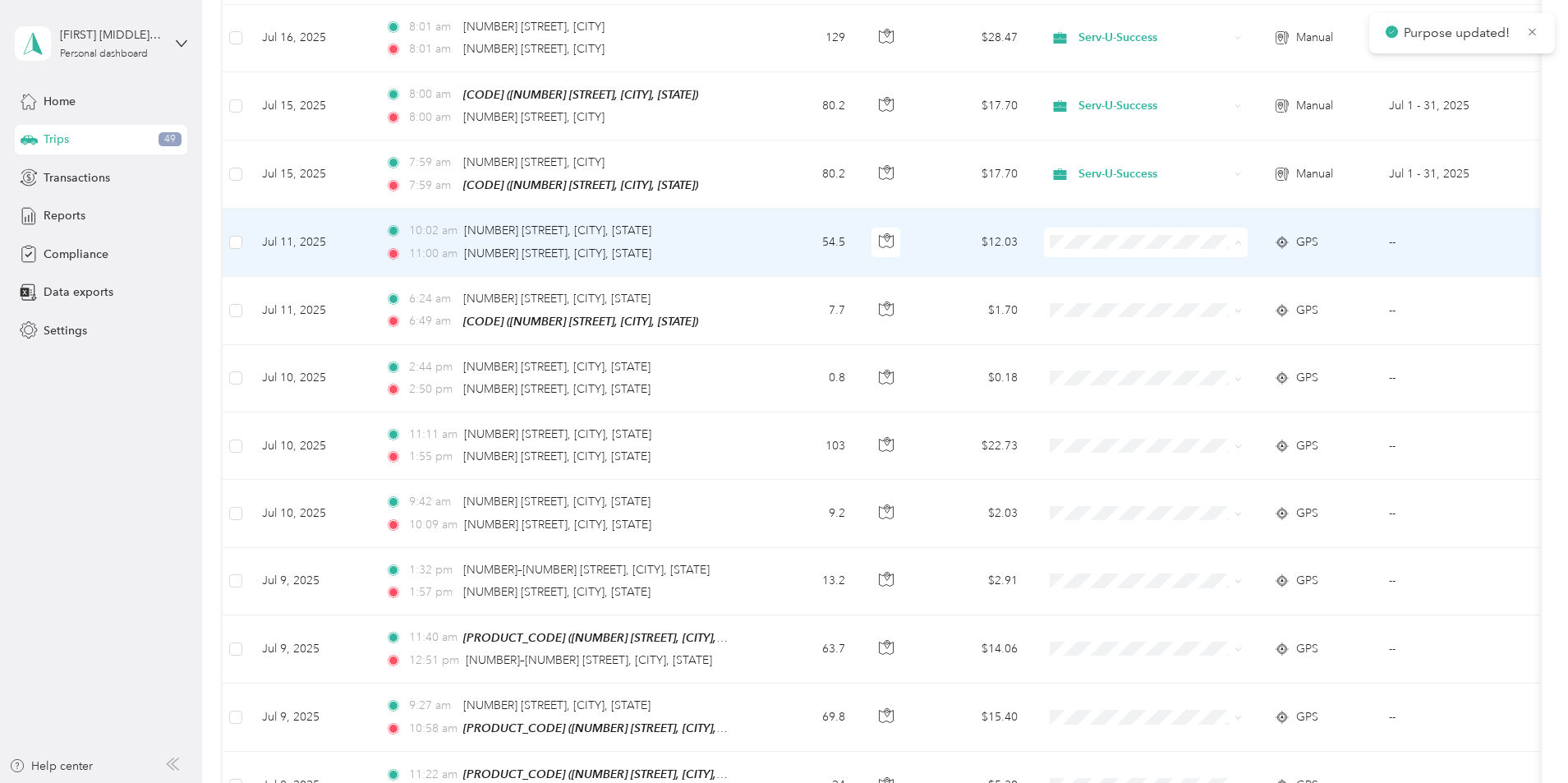 click on "Serv-U-Success" at bounding box center (1270, 249) 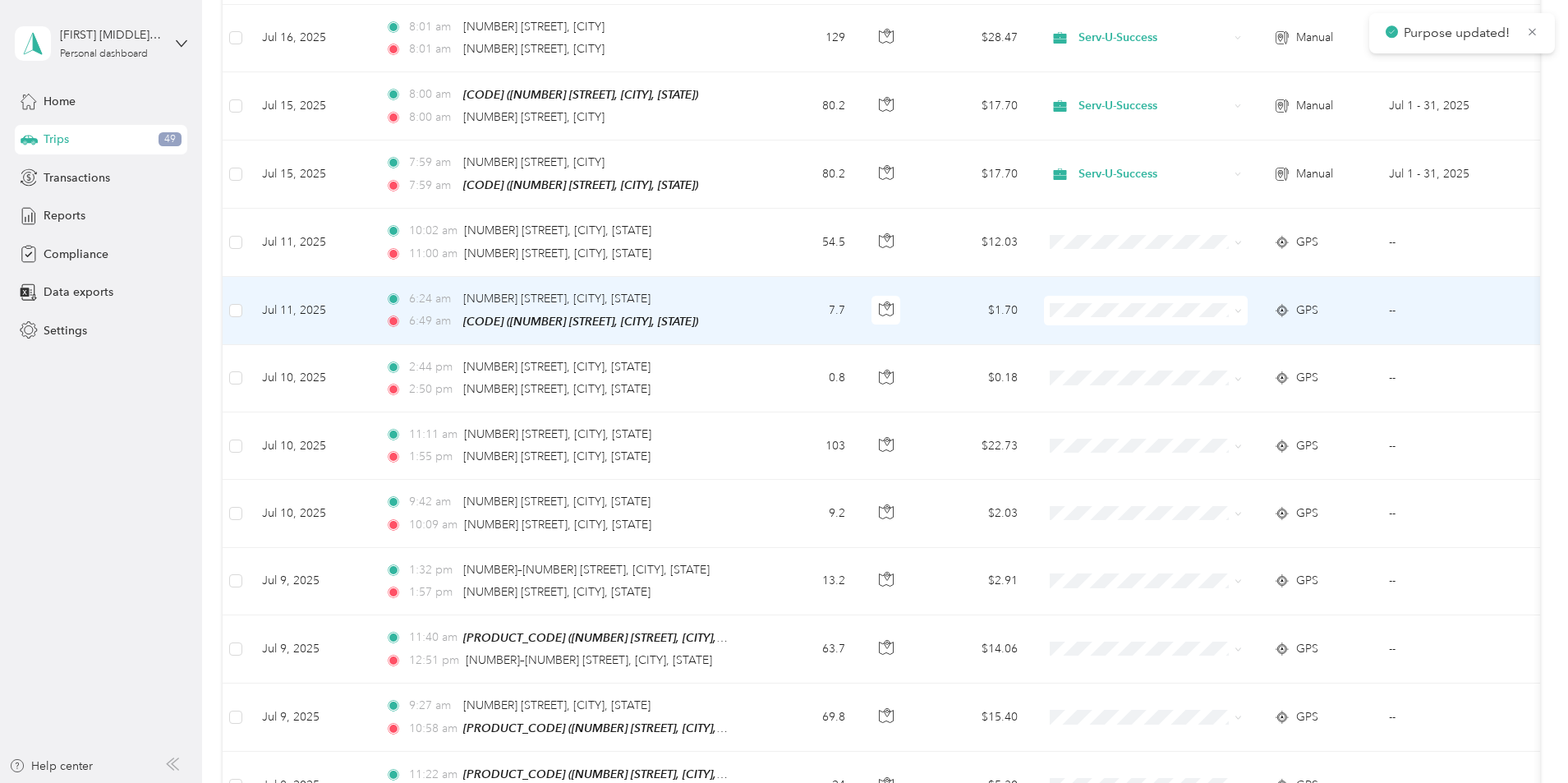 click 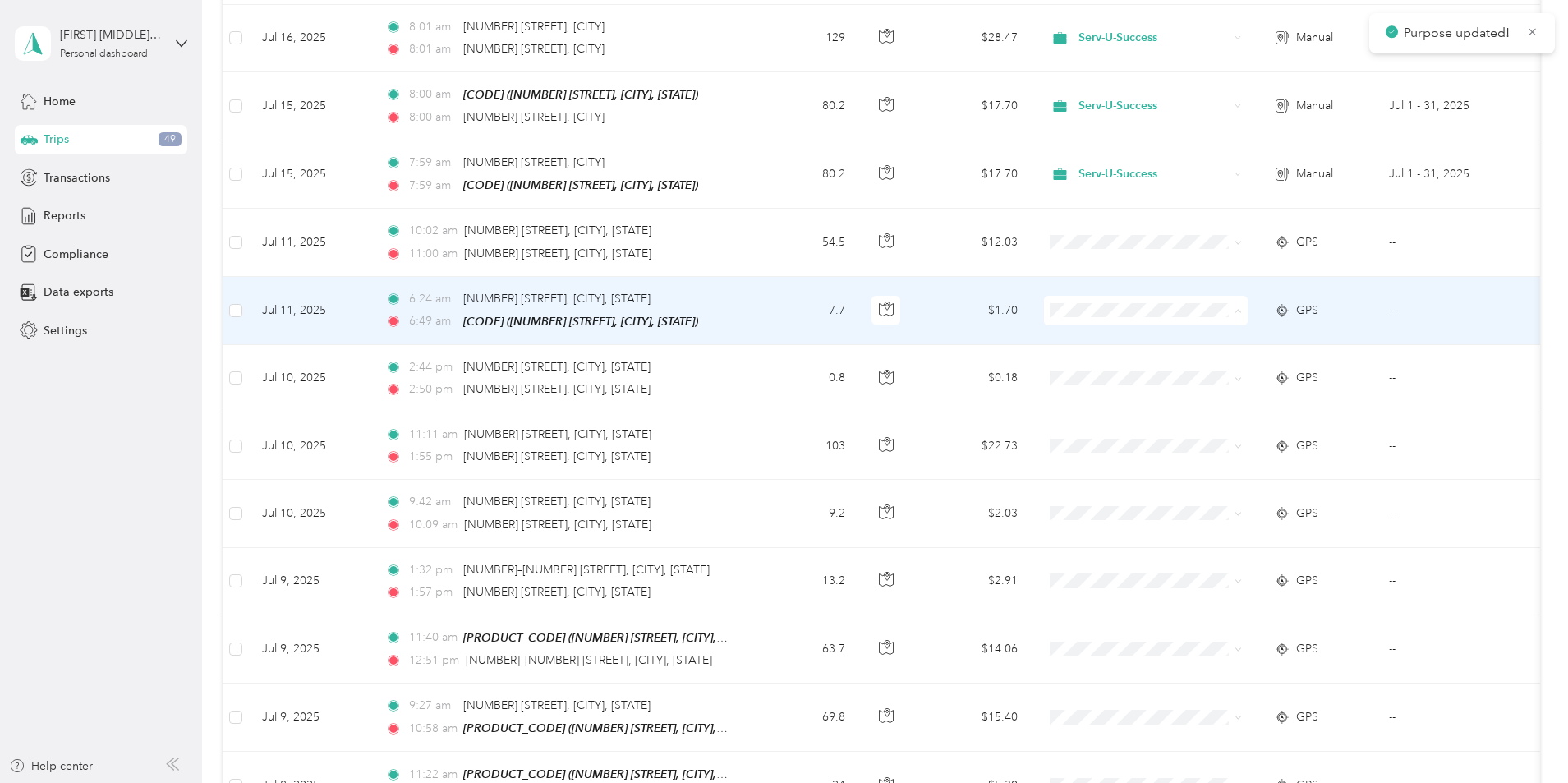 click on "Serv-U-Success" at bounding box center (1270, 316) 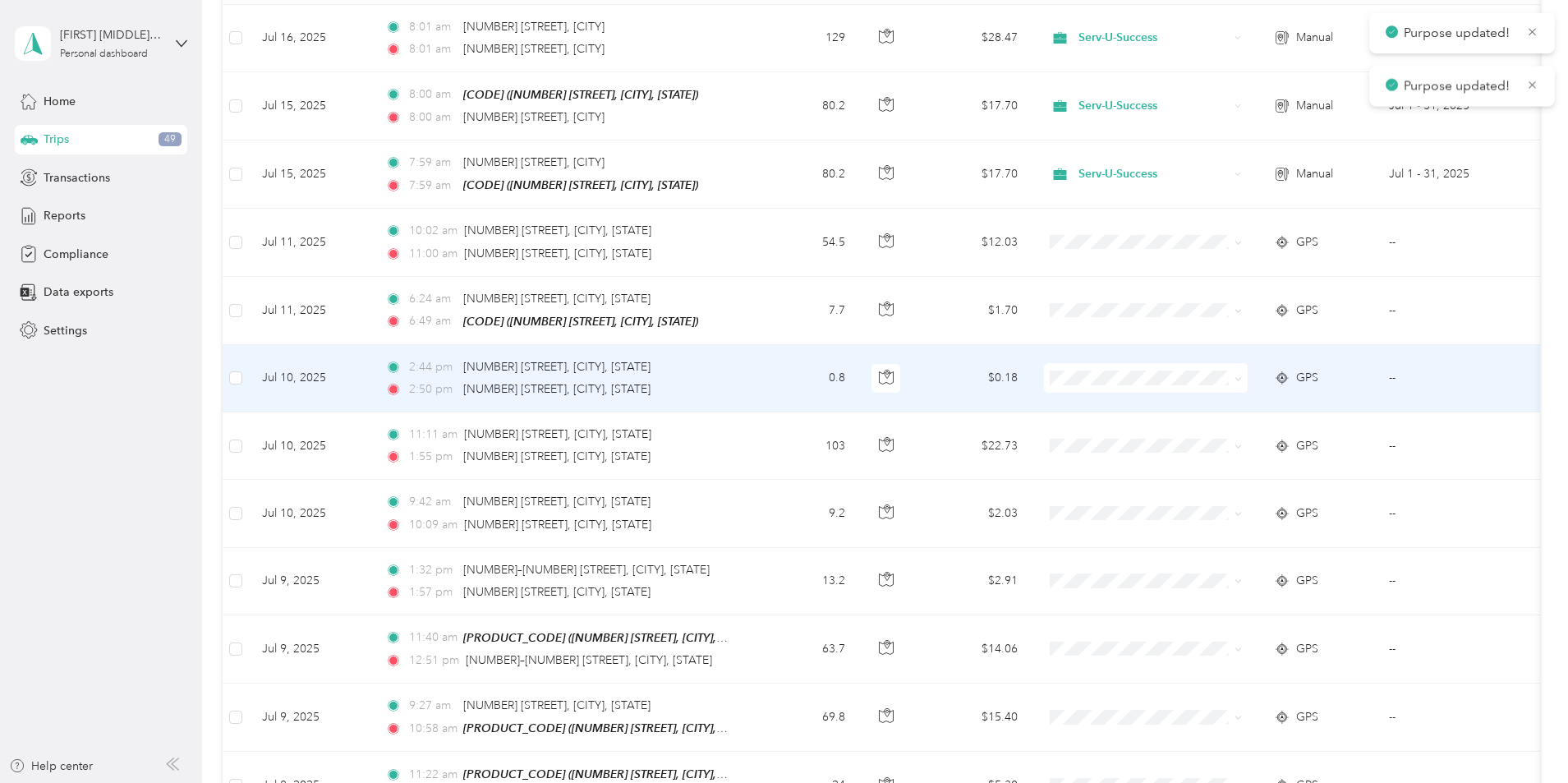 click at bounding box center [1235, 378] 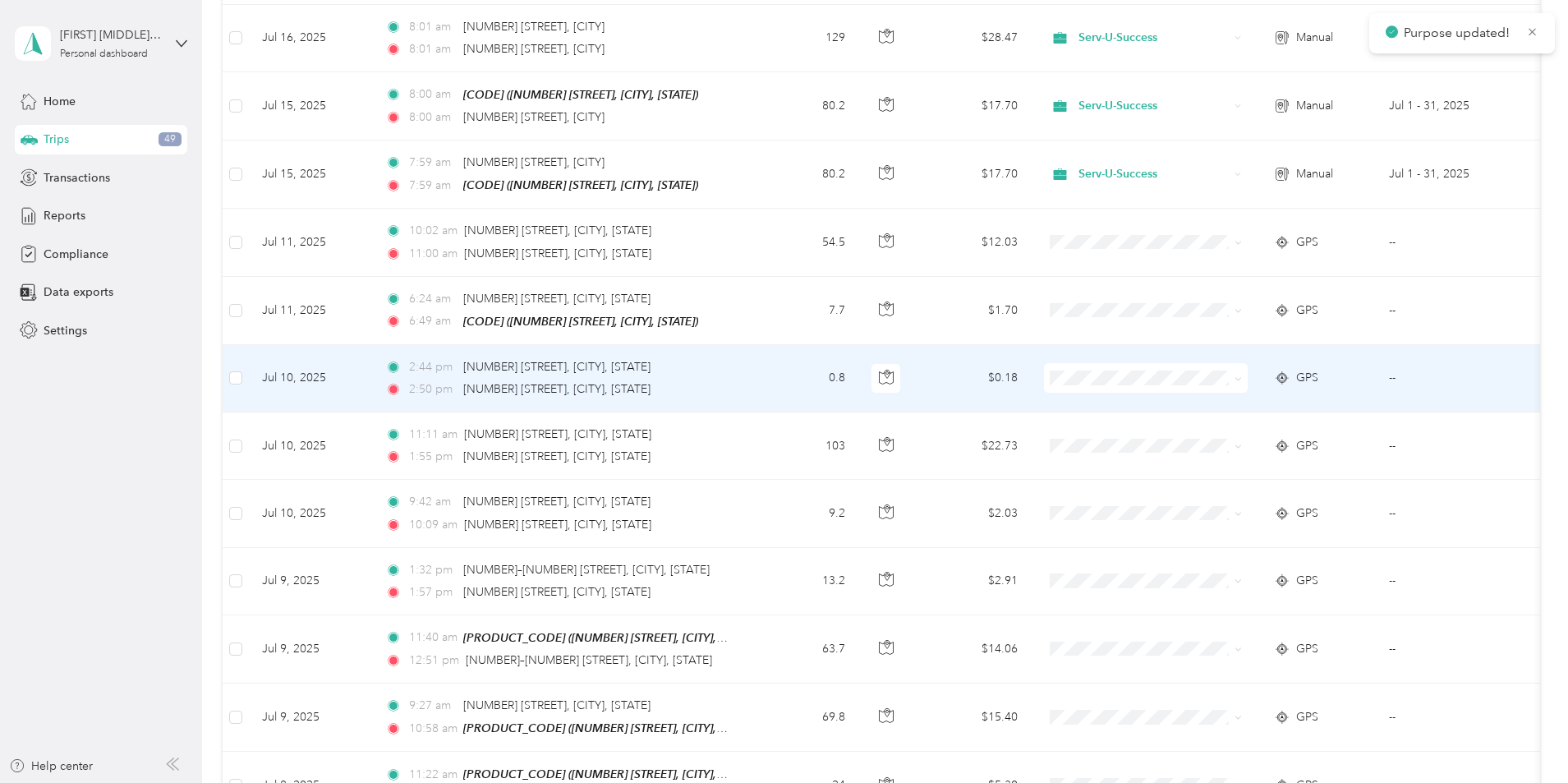 click 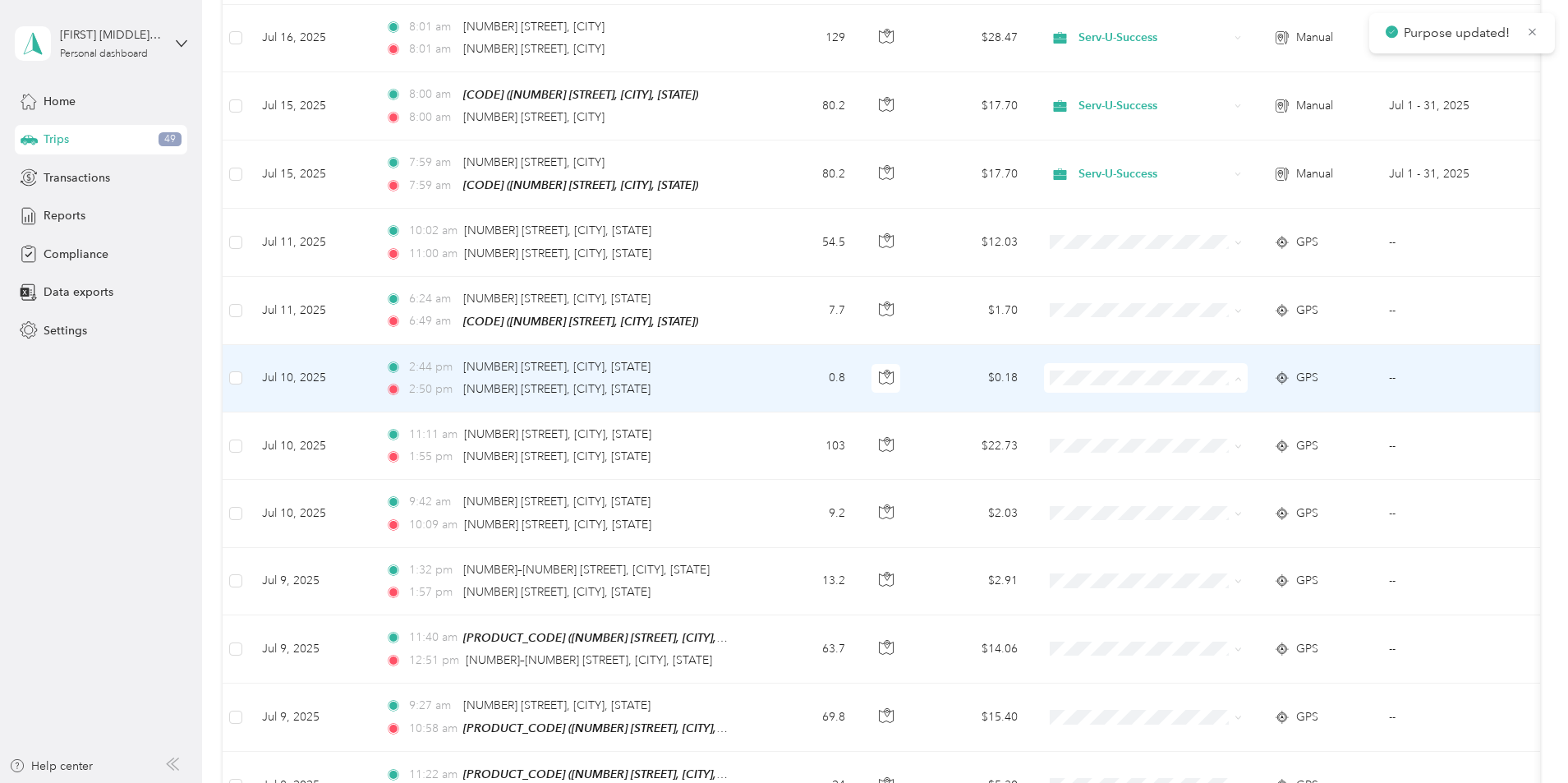 click on "Serv-U-Success" at bounding box center (1270, 384) 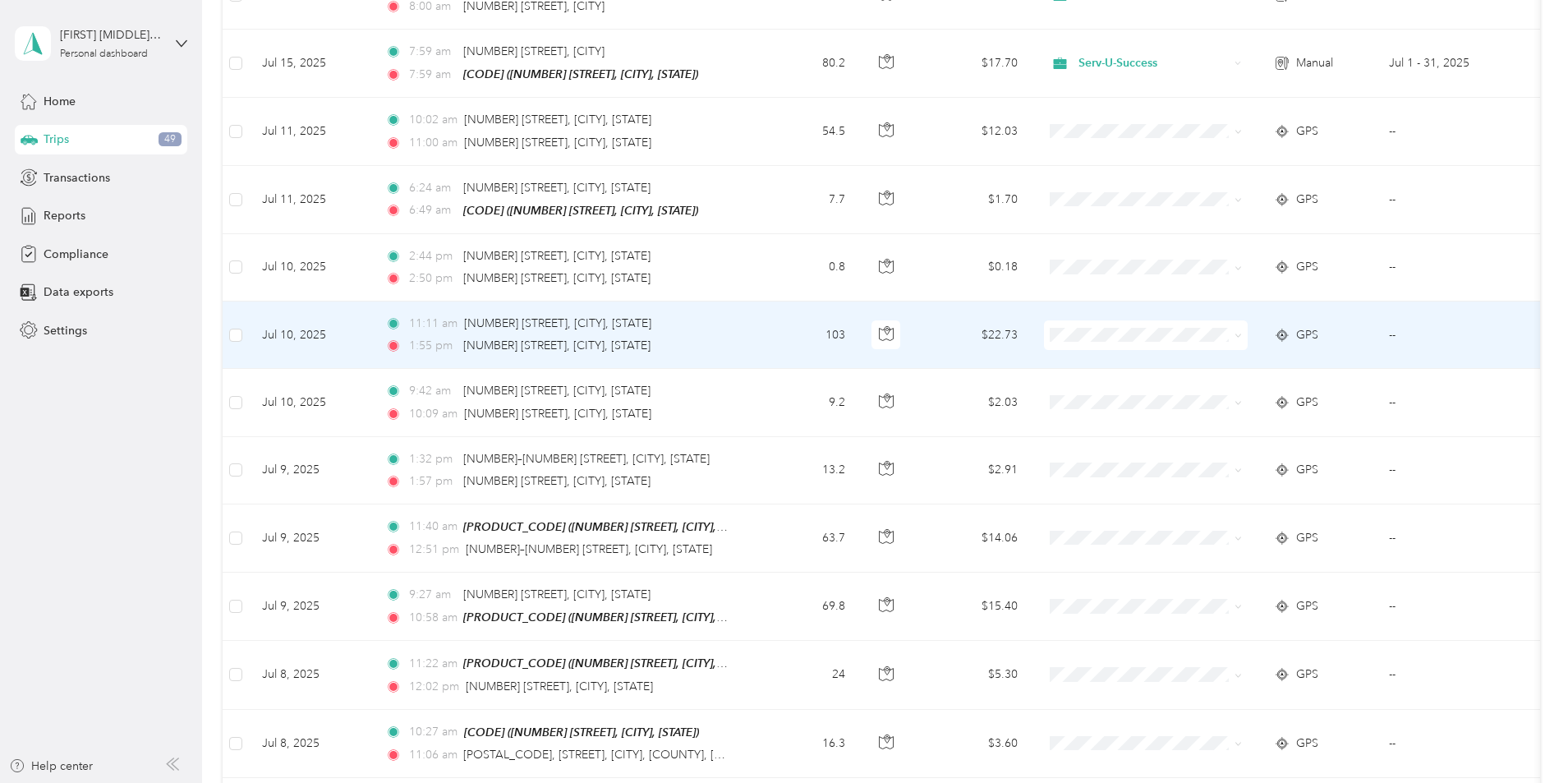scroll, scrollTop: 4026, scrollLeft: 0, axis: vertical 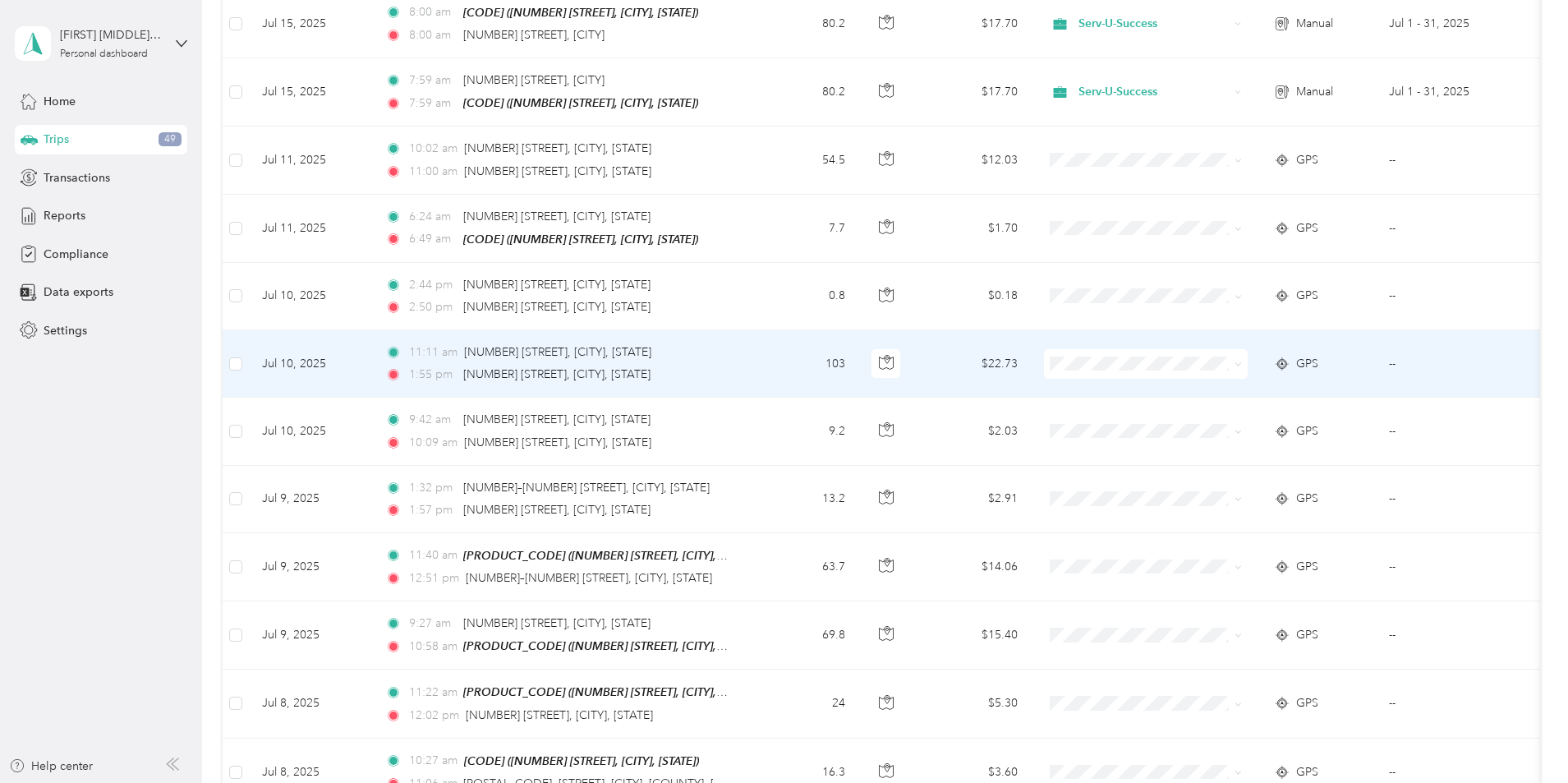 click 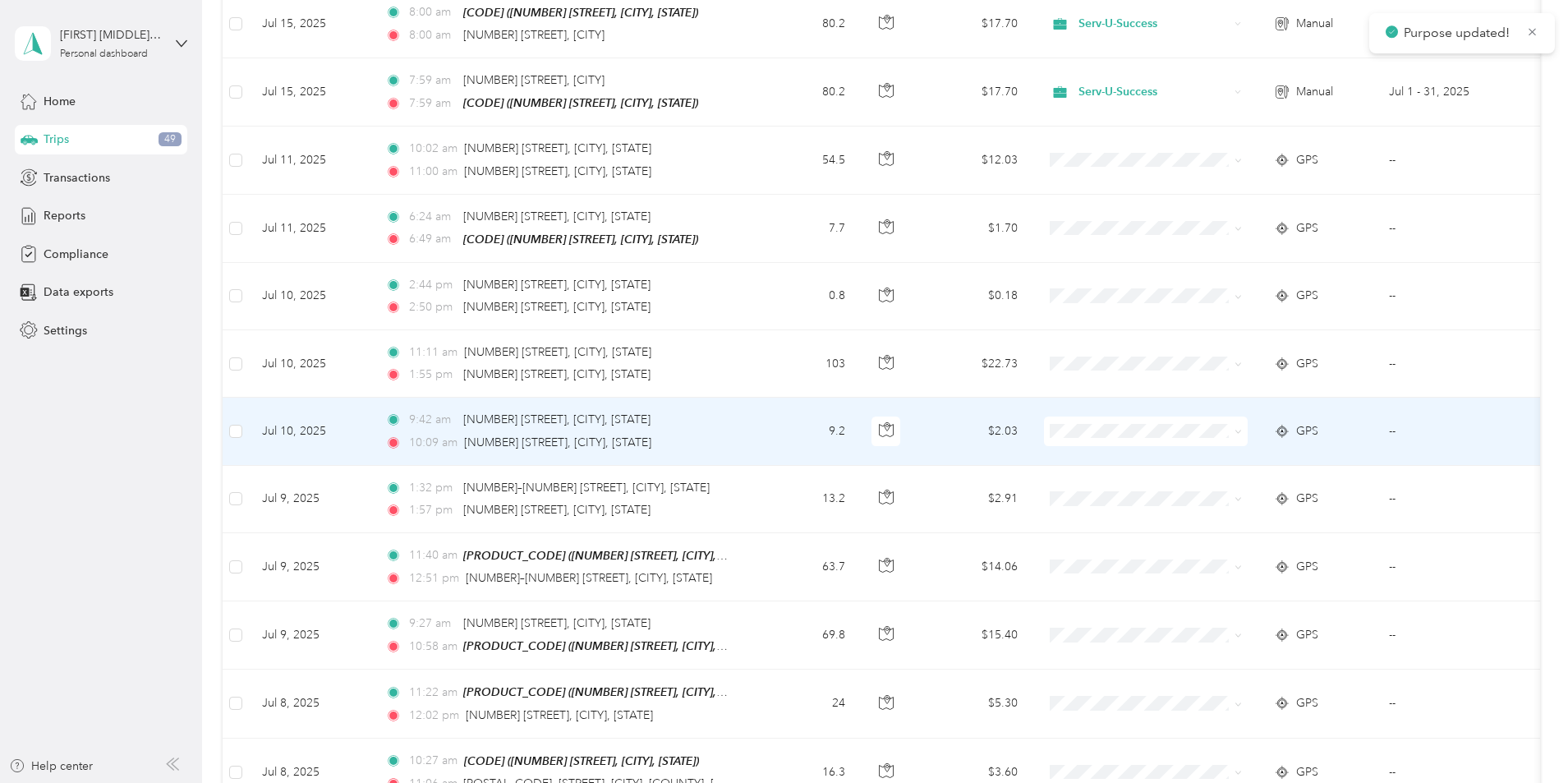 click 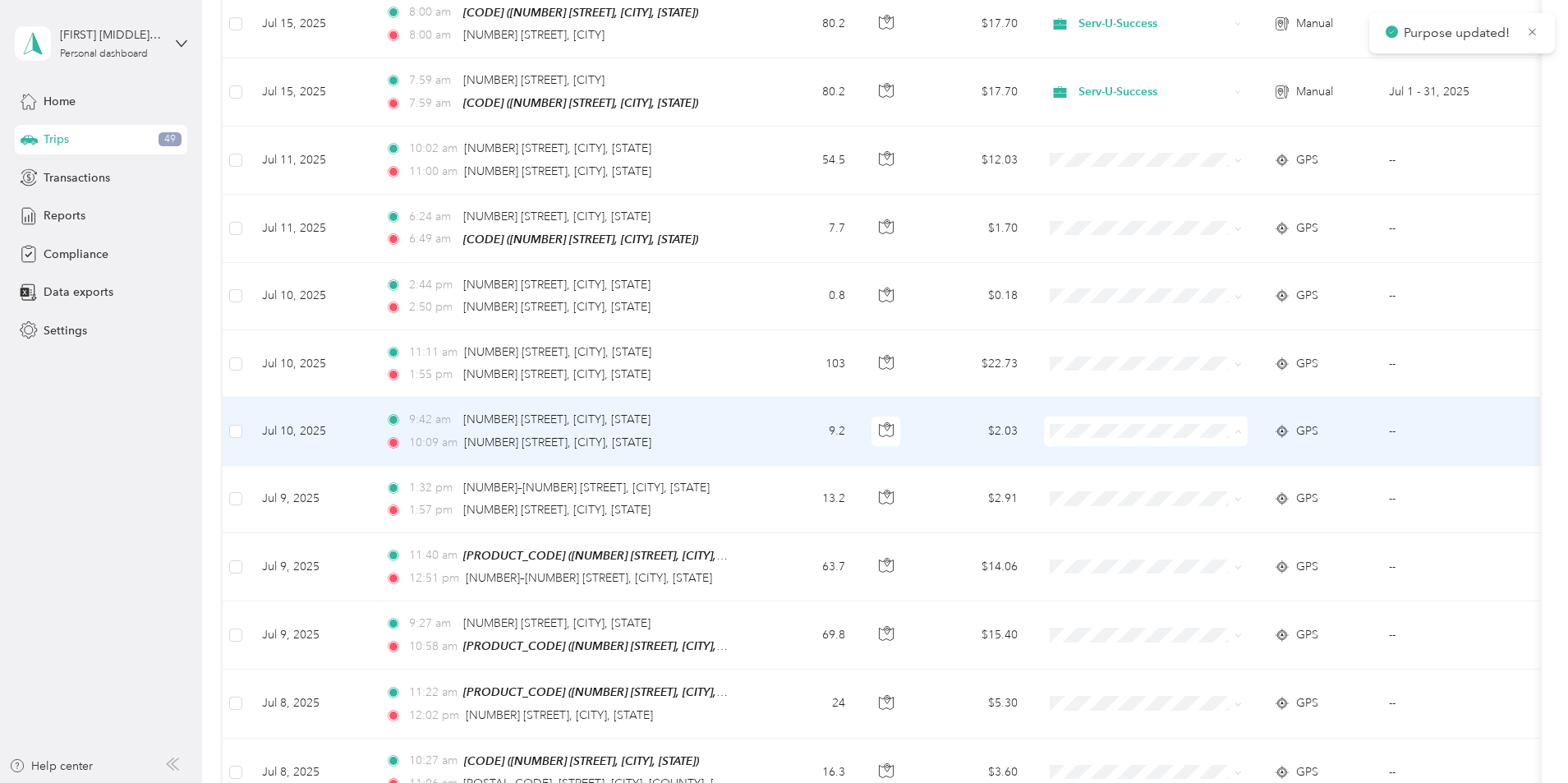 click on "Serv-U-Success" at bounding box center (1270, 437) 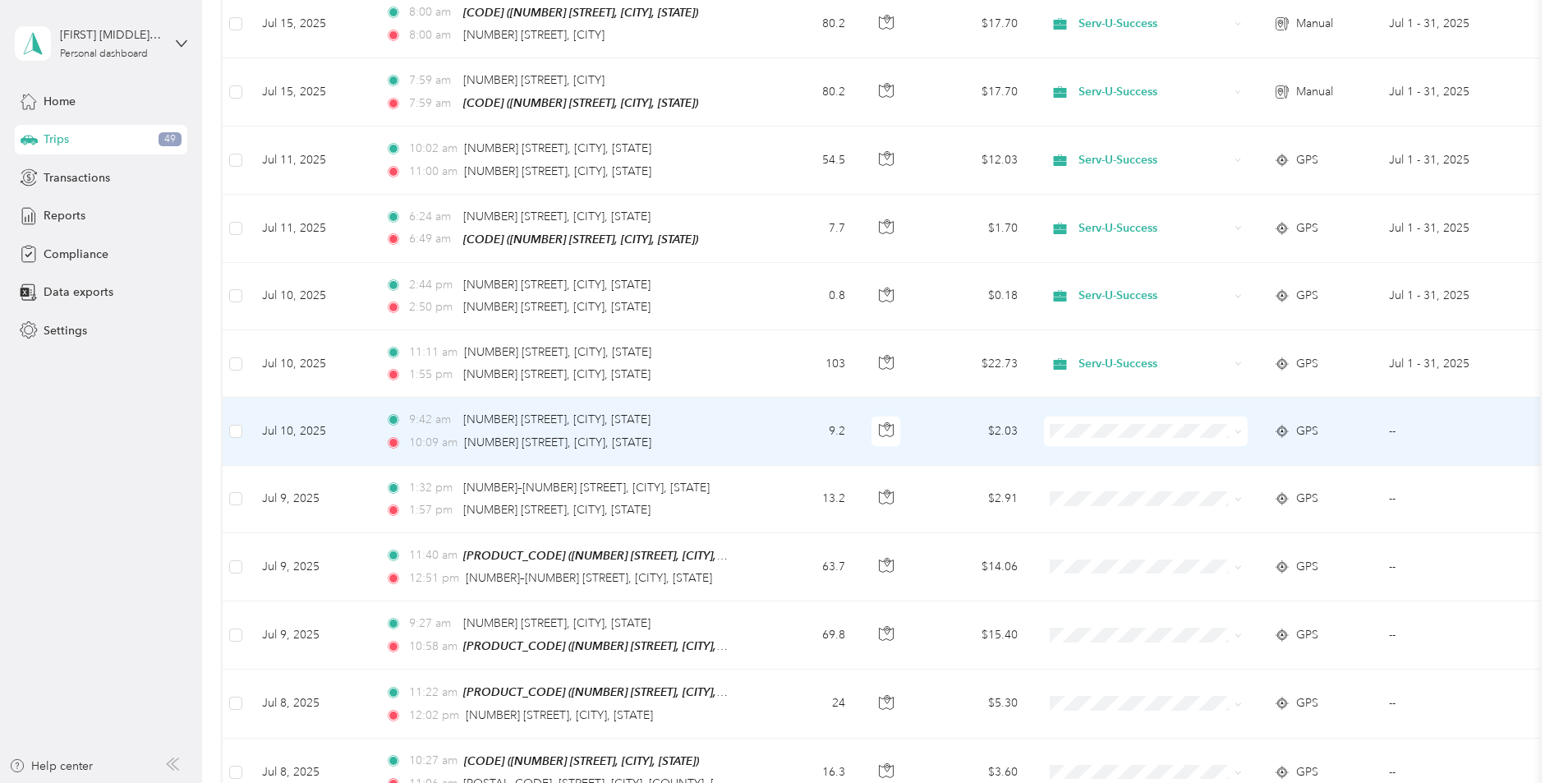 click 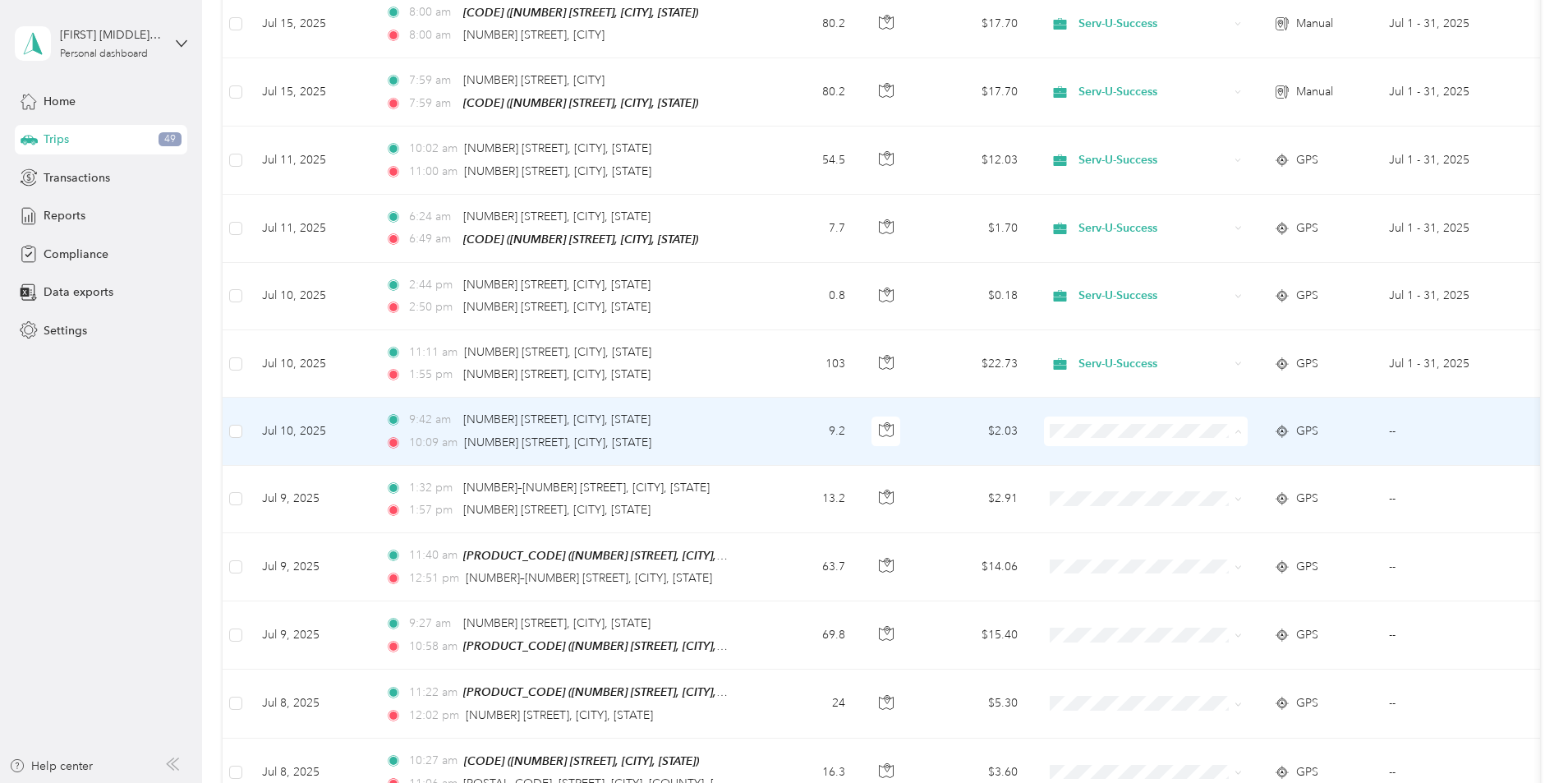 click on "Serv-U-Success" at bounding box center [1270, 437] 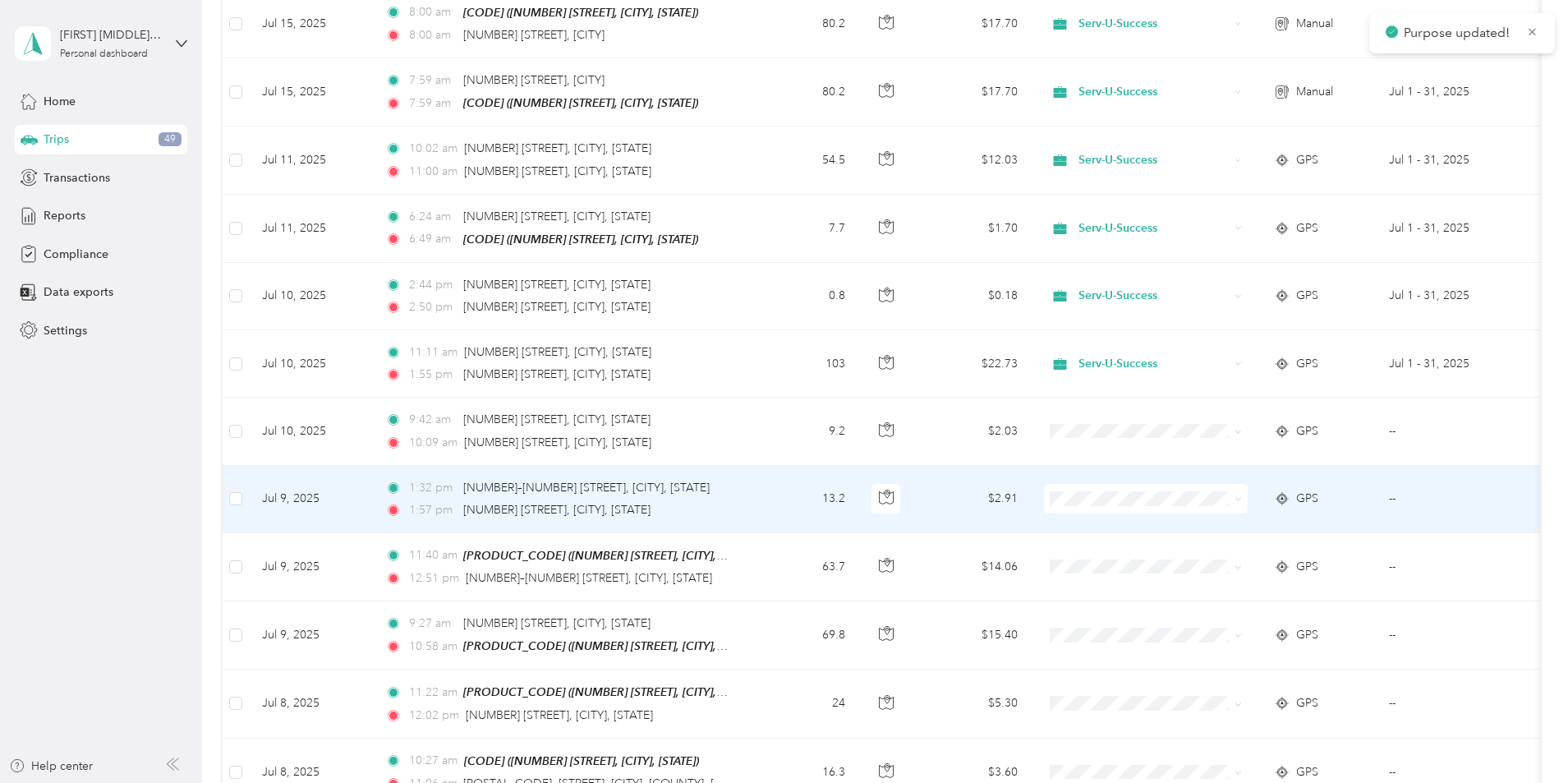 click 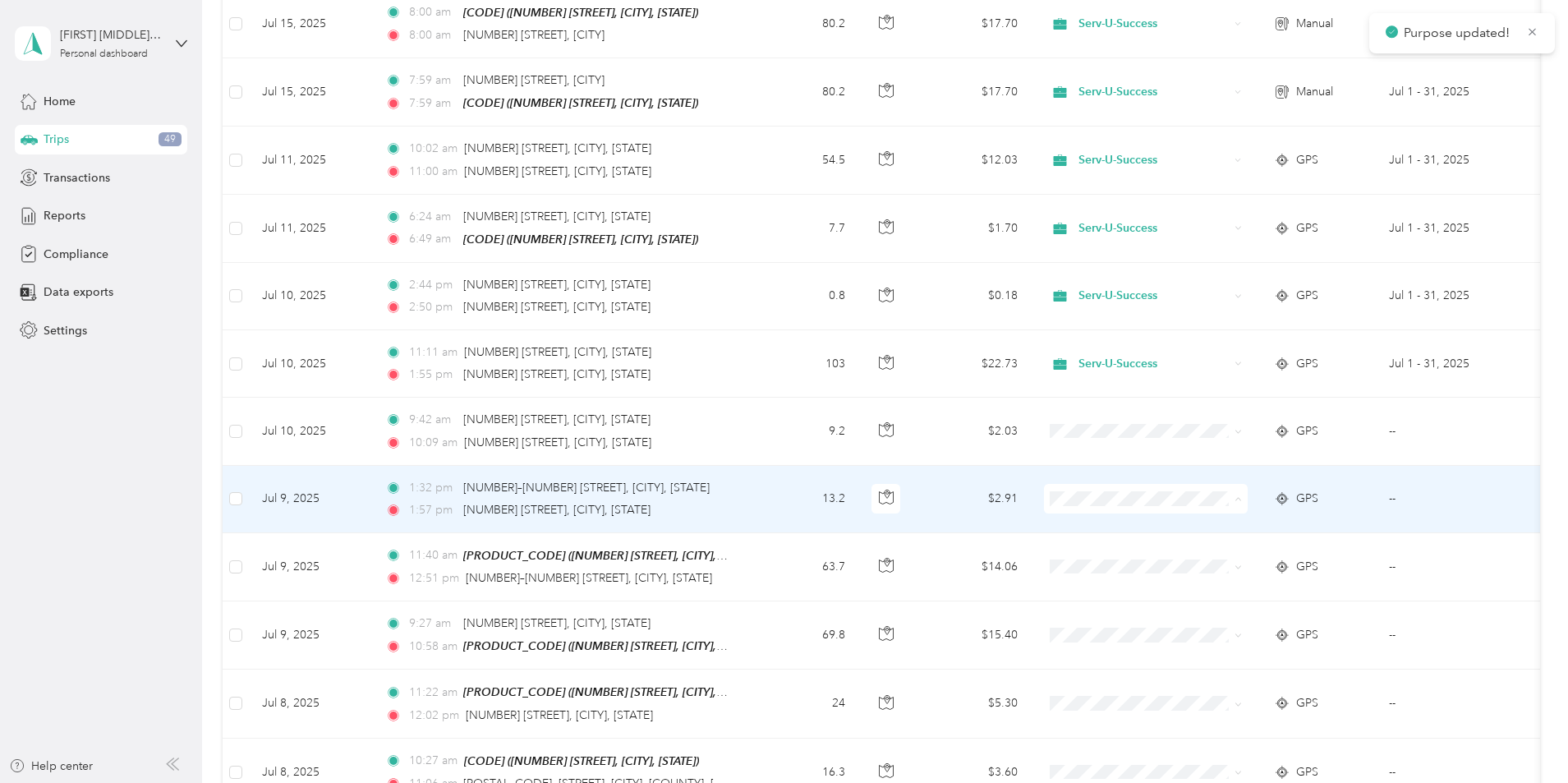 click on "Serv-U-Success" at bounding box center (1270, 504) 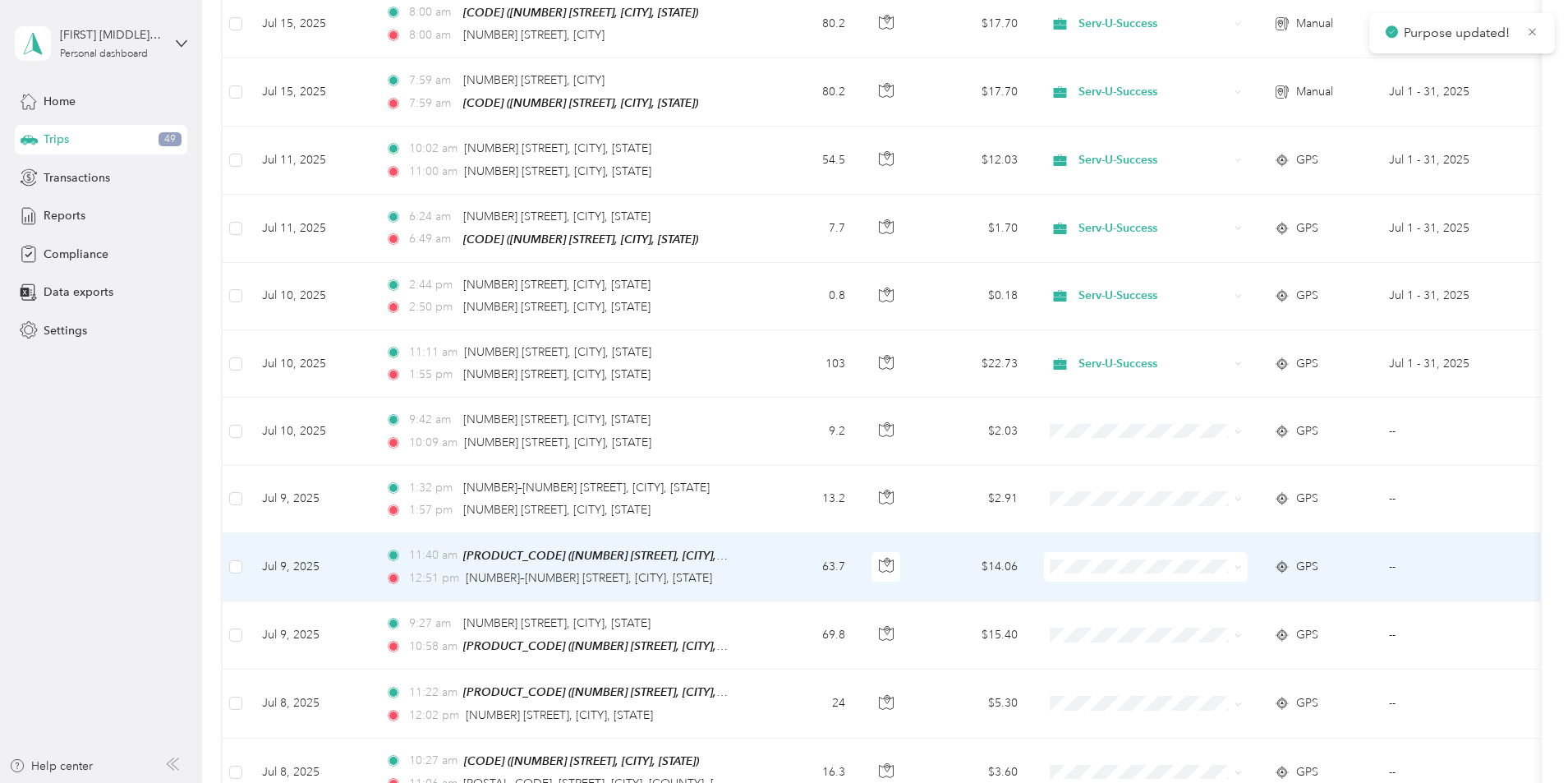 click 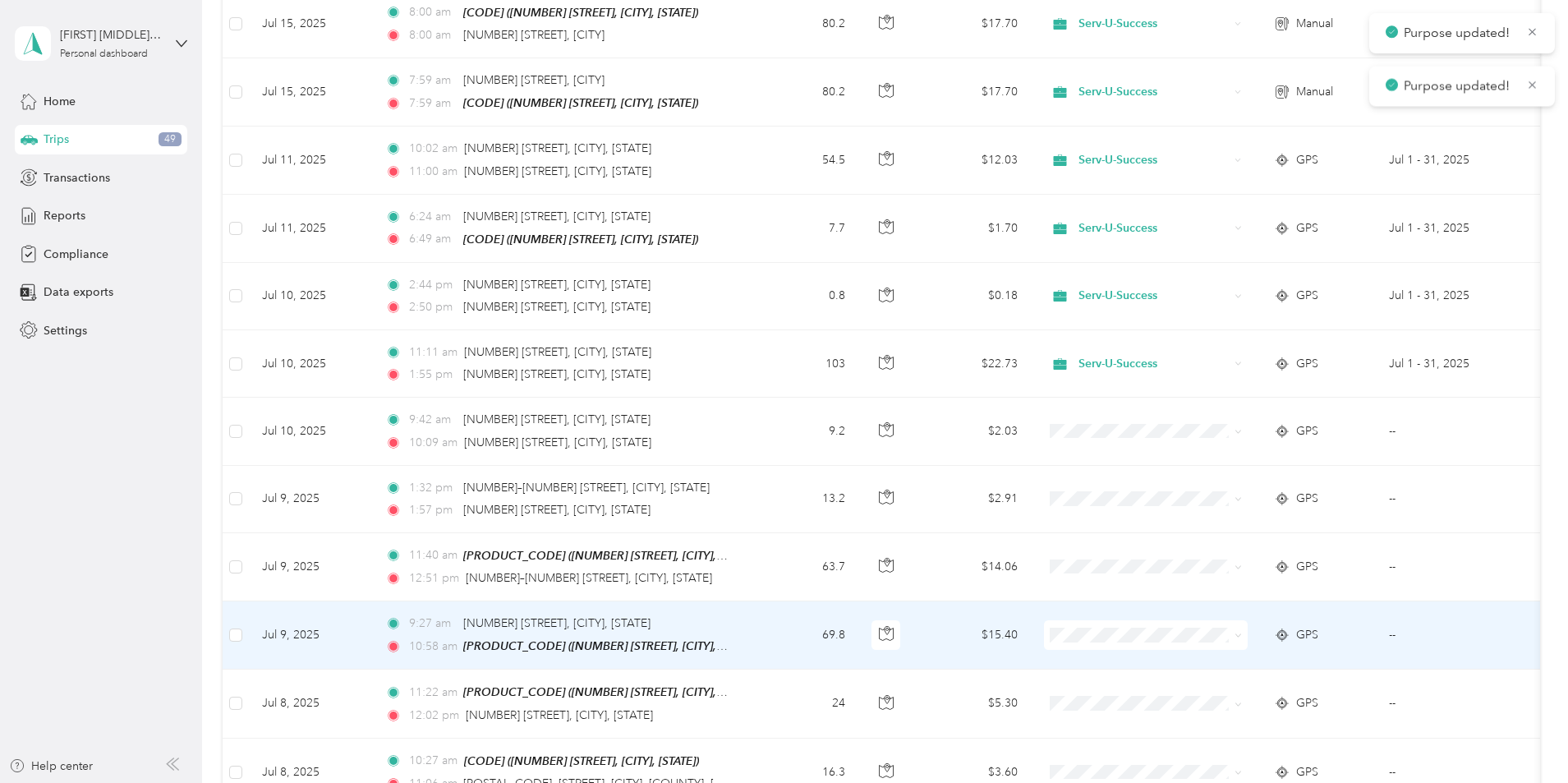 click 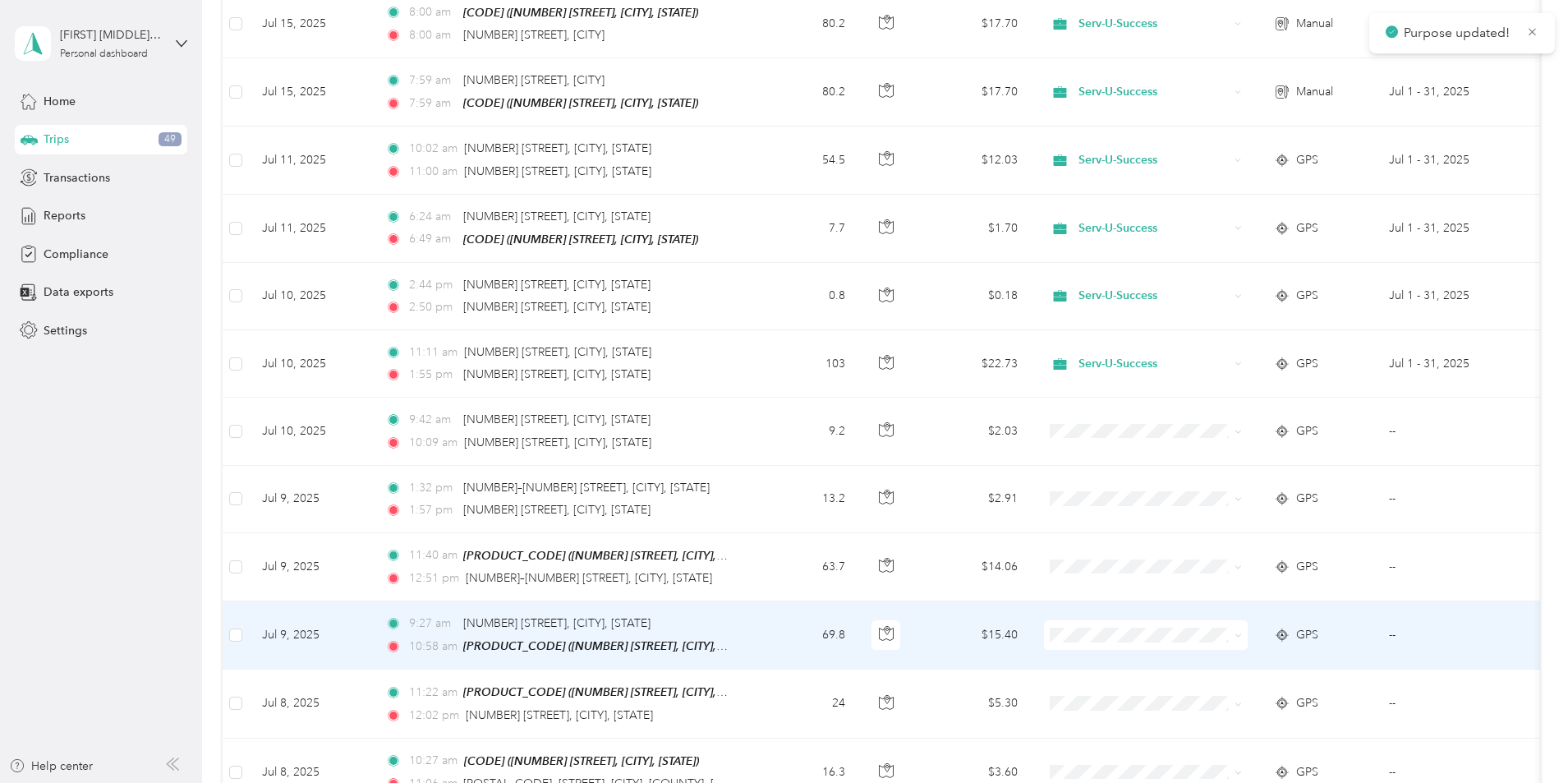 click on "Serv-U-Success" at bounding box center [1270, 637] 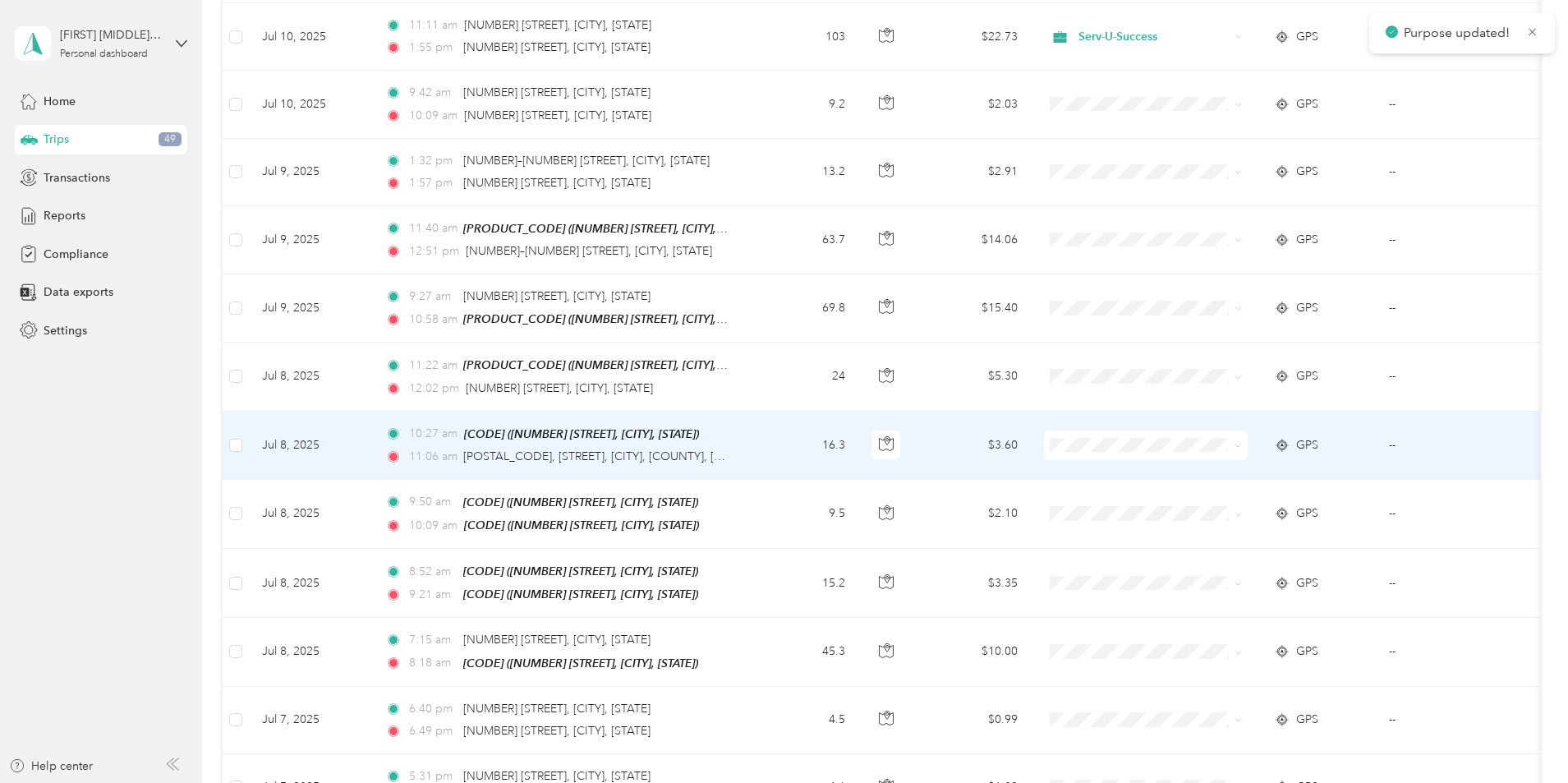 scroll, scrollTop: 4355, scrollLeft: 0, axis: vertical 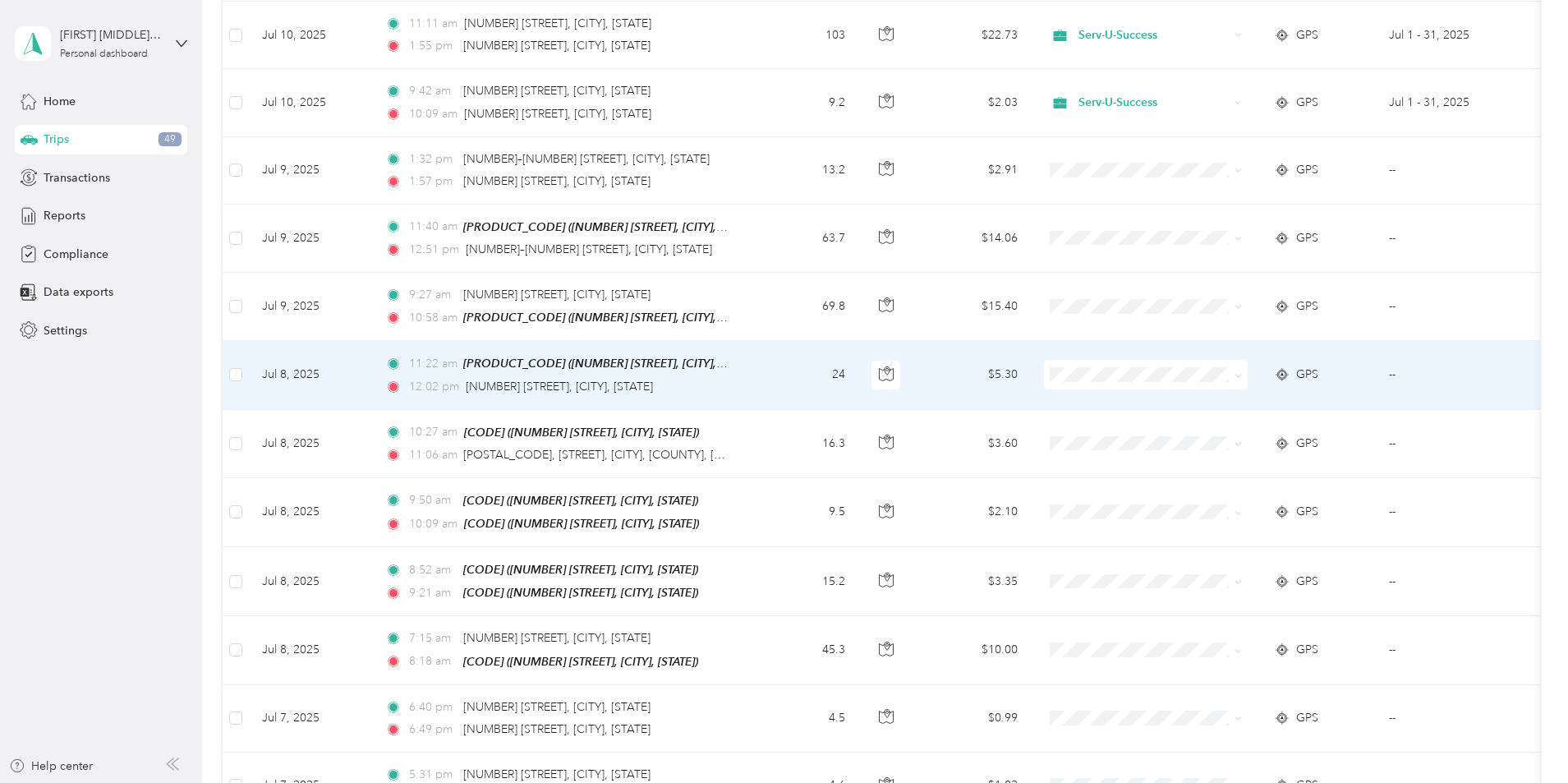 click 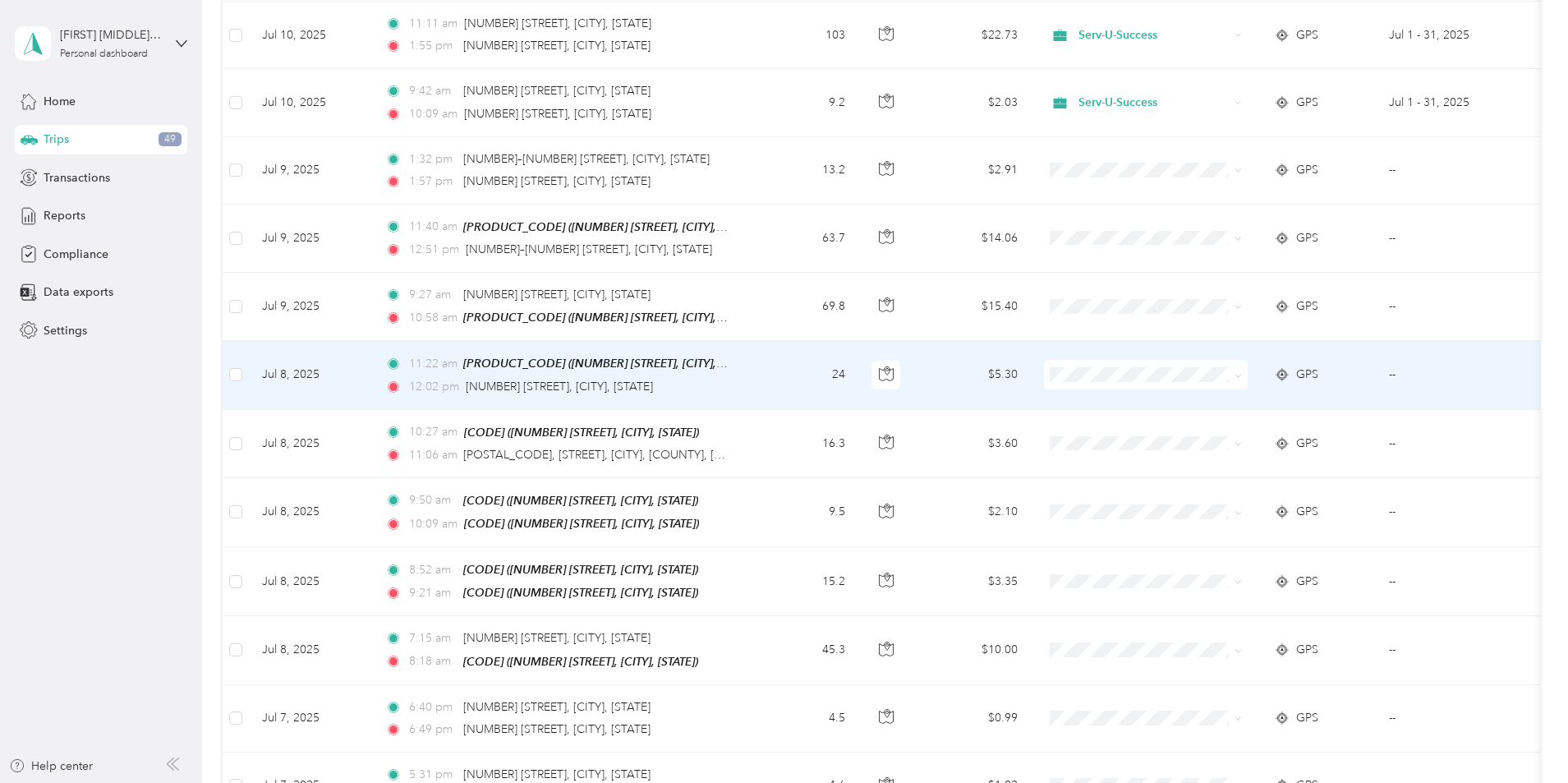 click on "Serv-U-Success" at bounding box center [1270, 379] 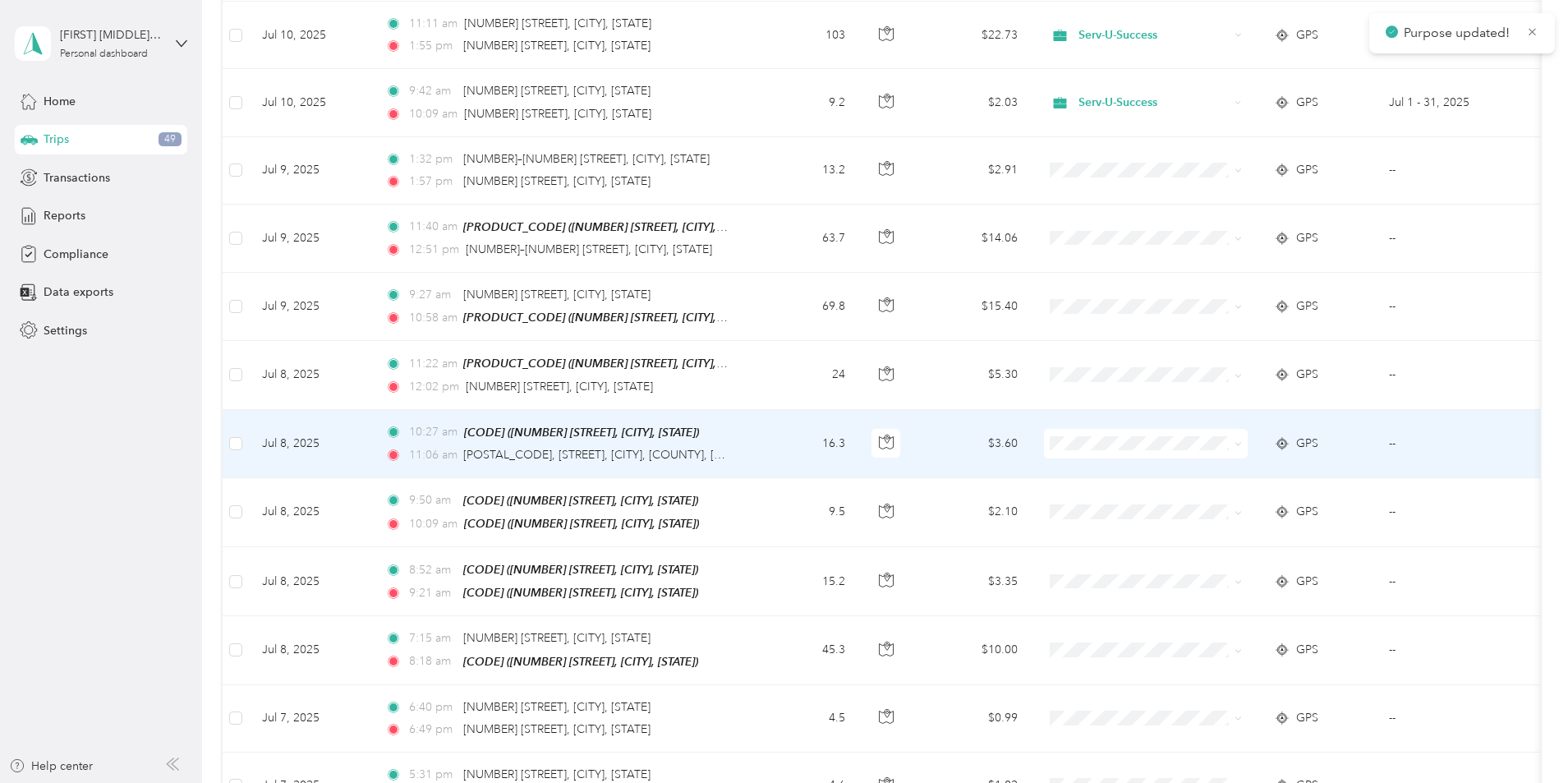click 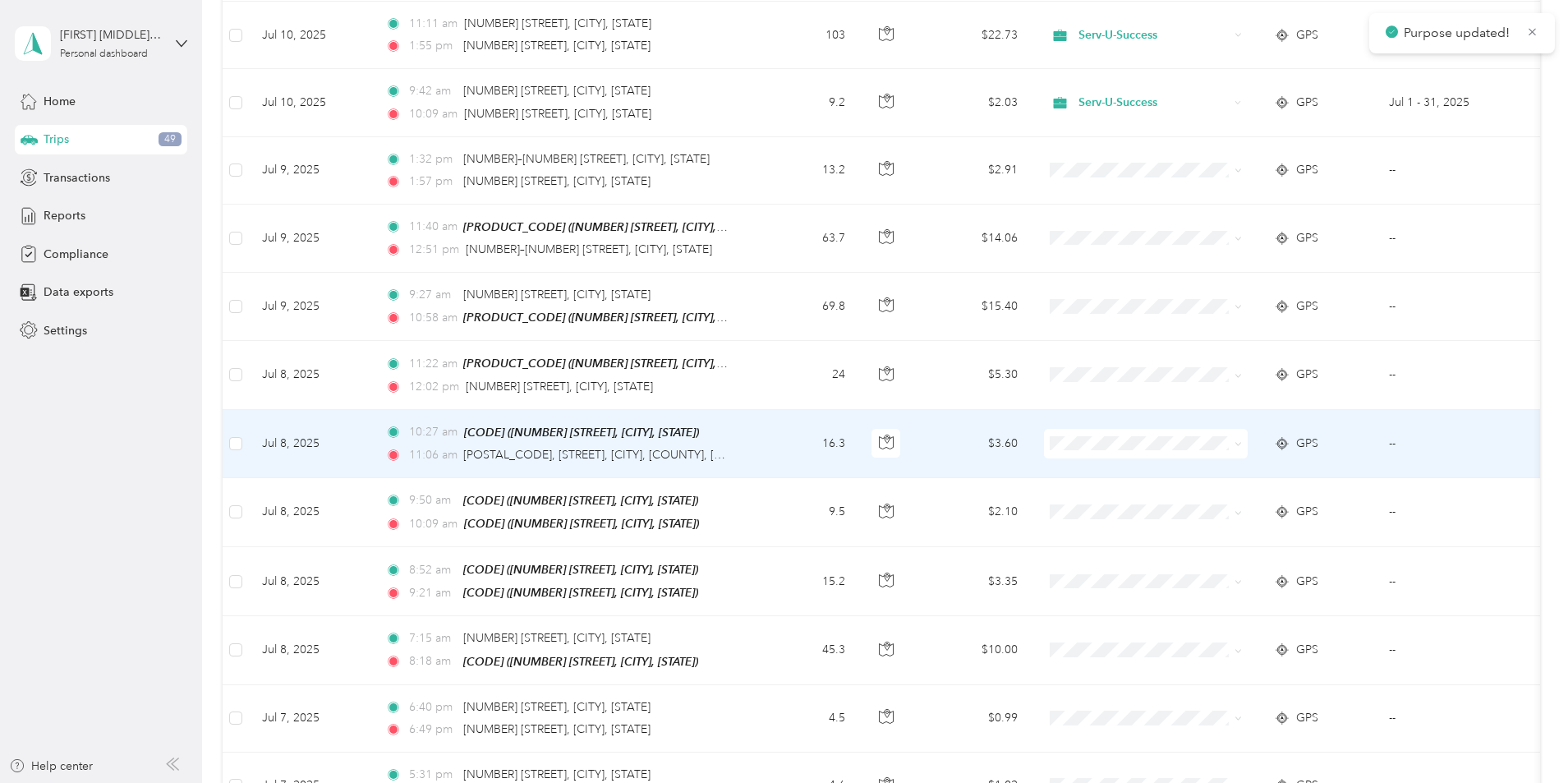 click on "Serv-U-Success" at bounding box center [1270, 441] 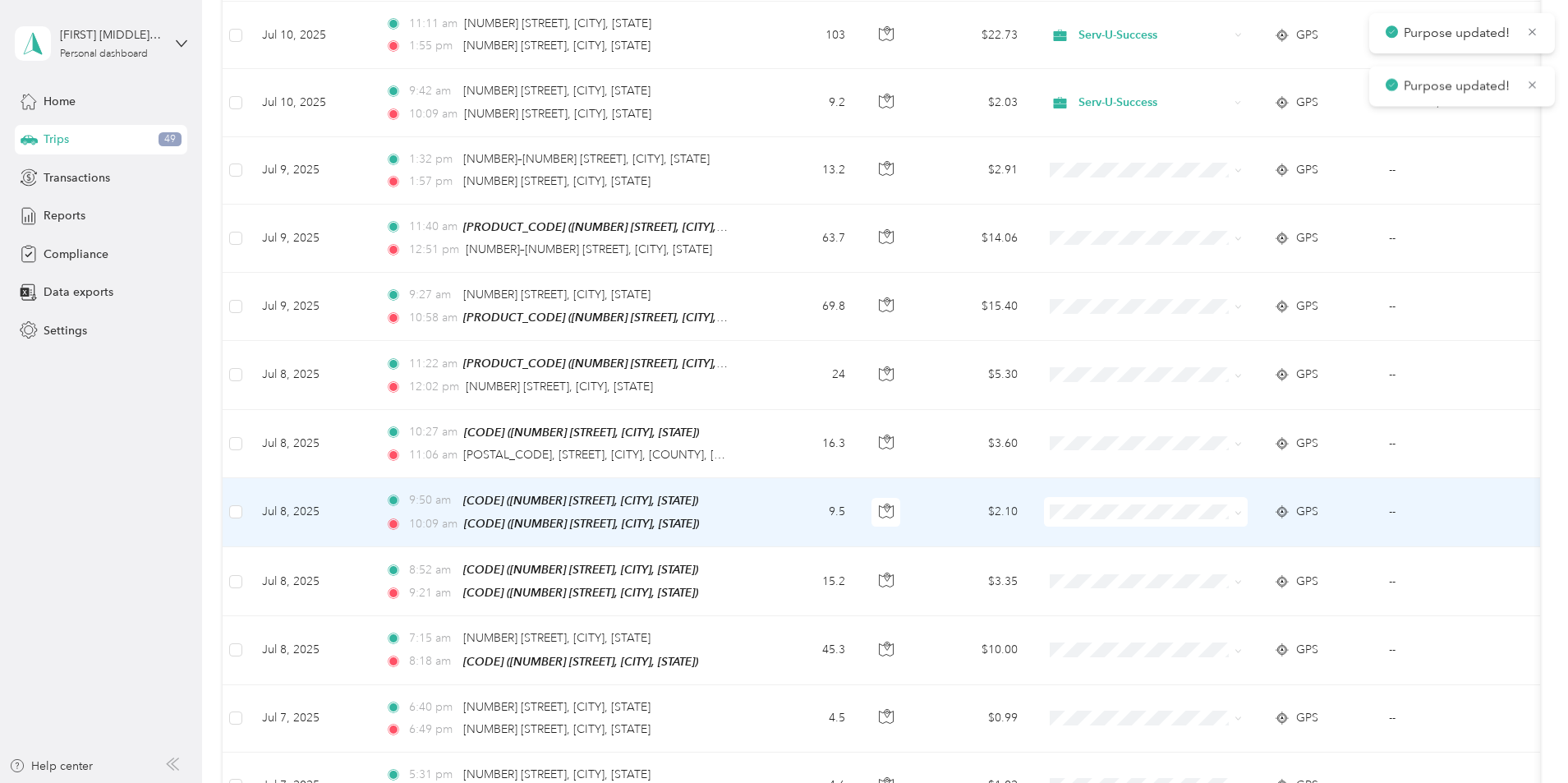 click 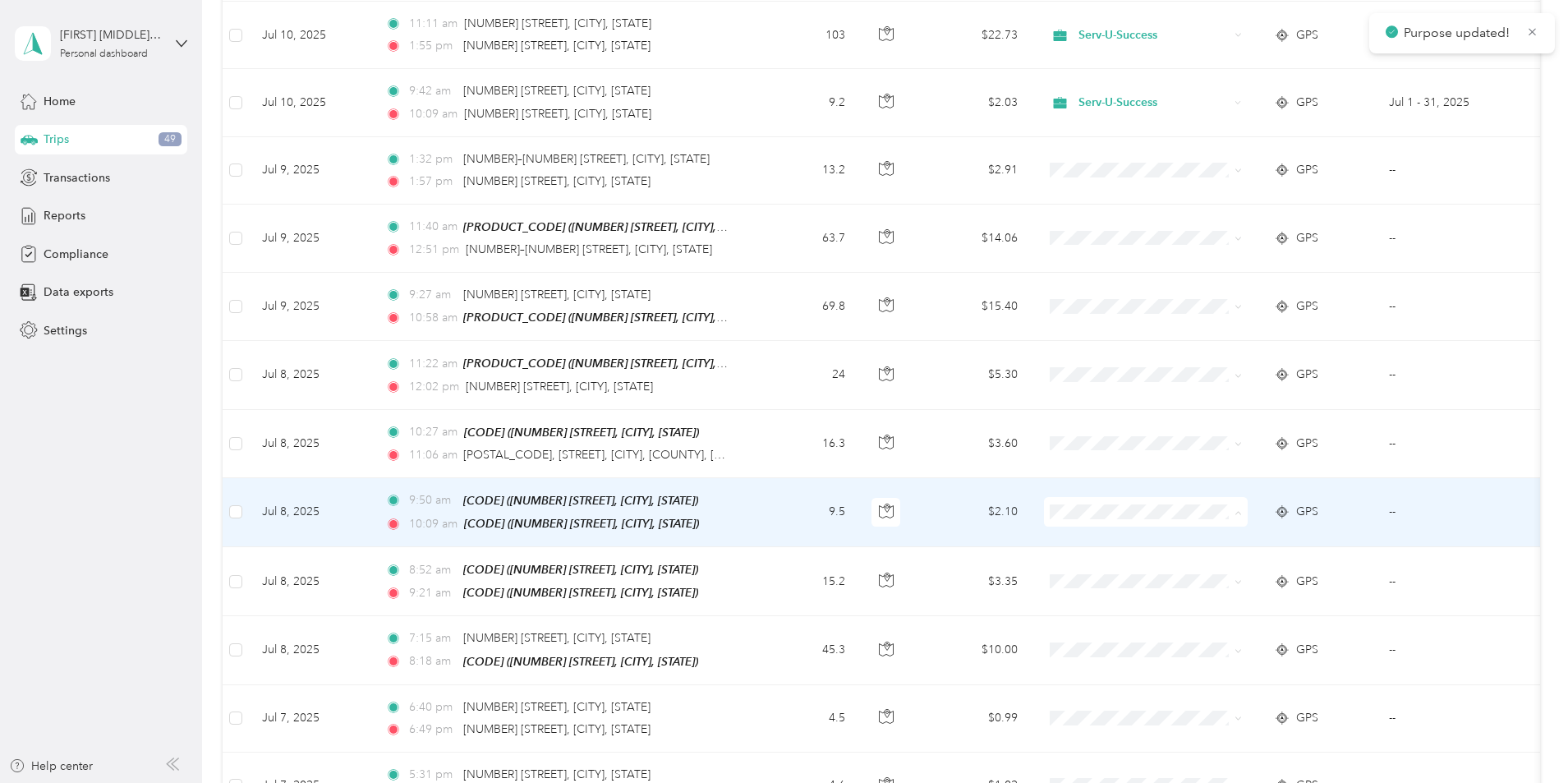 click on "Serv-U-Success" at bounding box center [1270, 514] 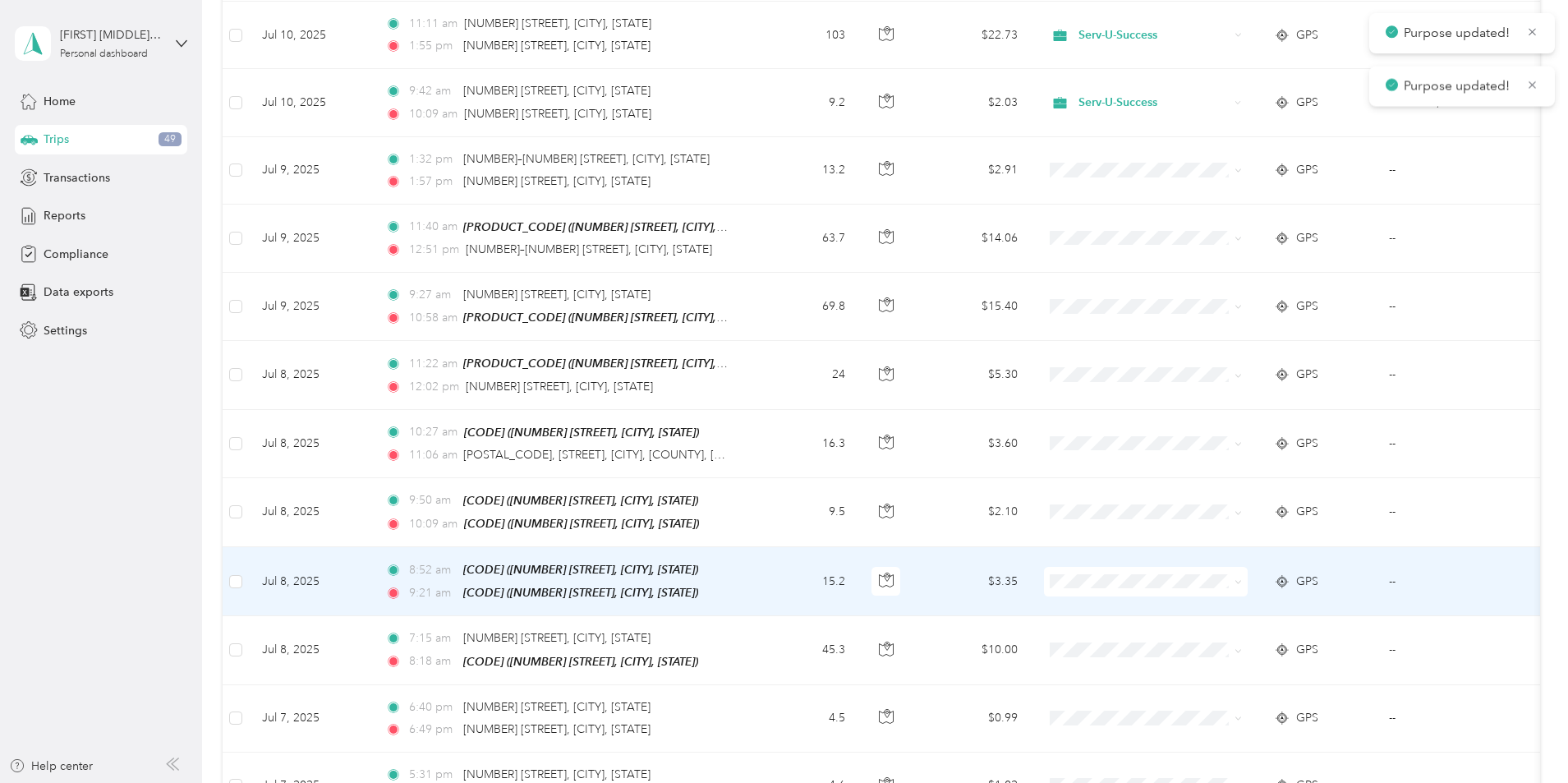 click 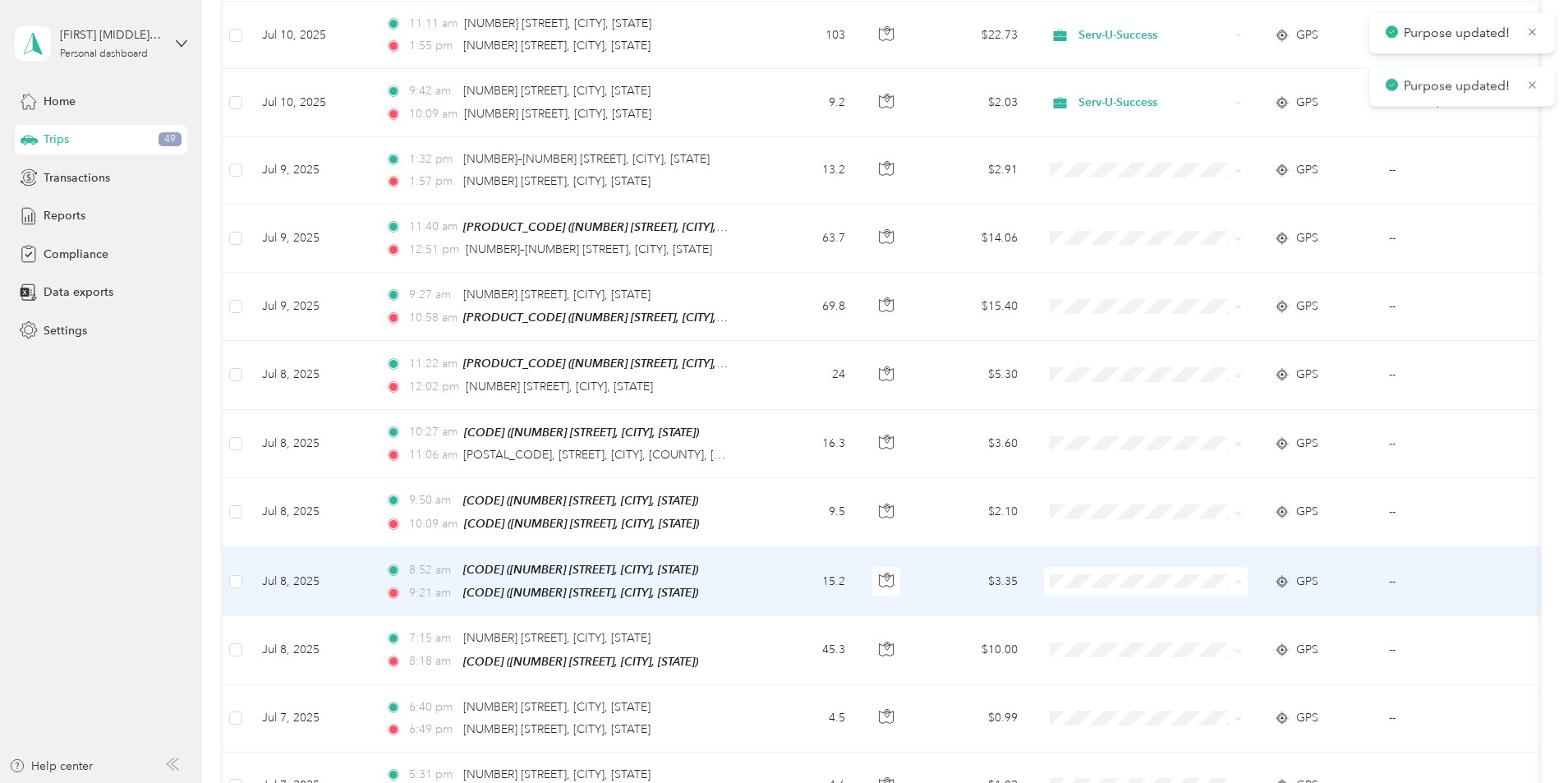 click on "Serv-U-Success" at bounding box center (1270, 582) 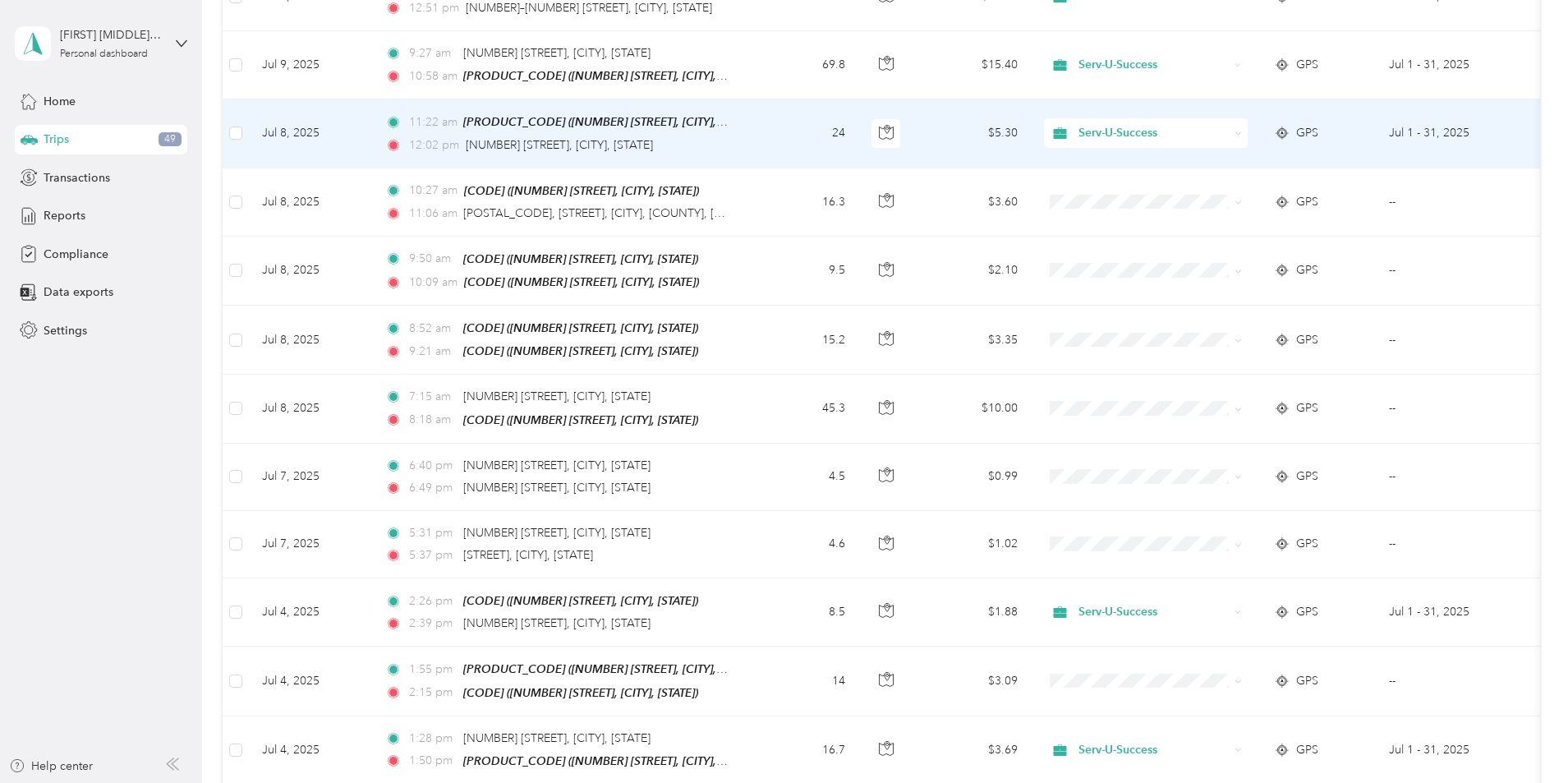scroll, scrollTop: 4601, scrollLeft: 0, axis: vertical 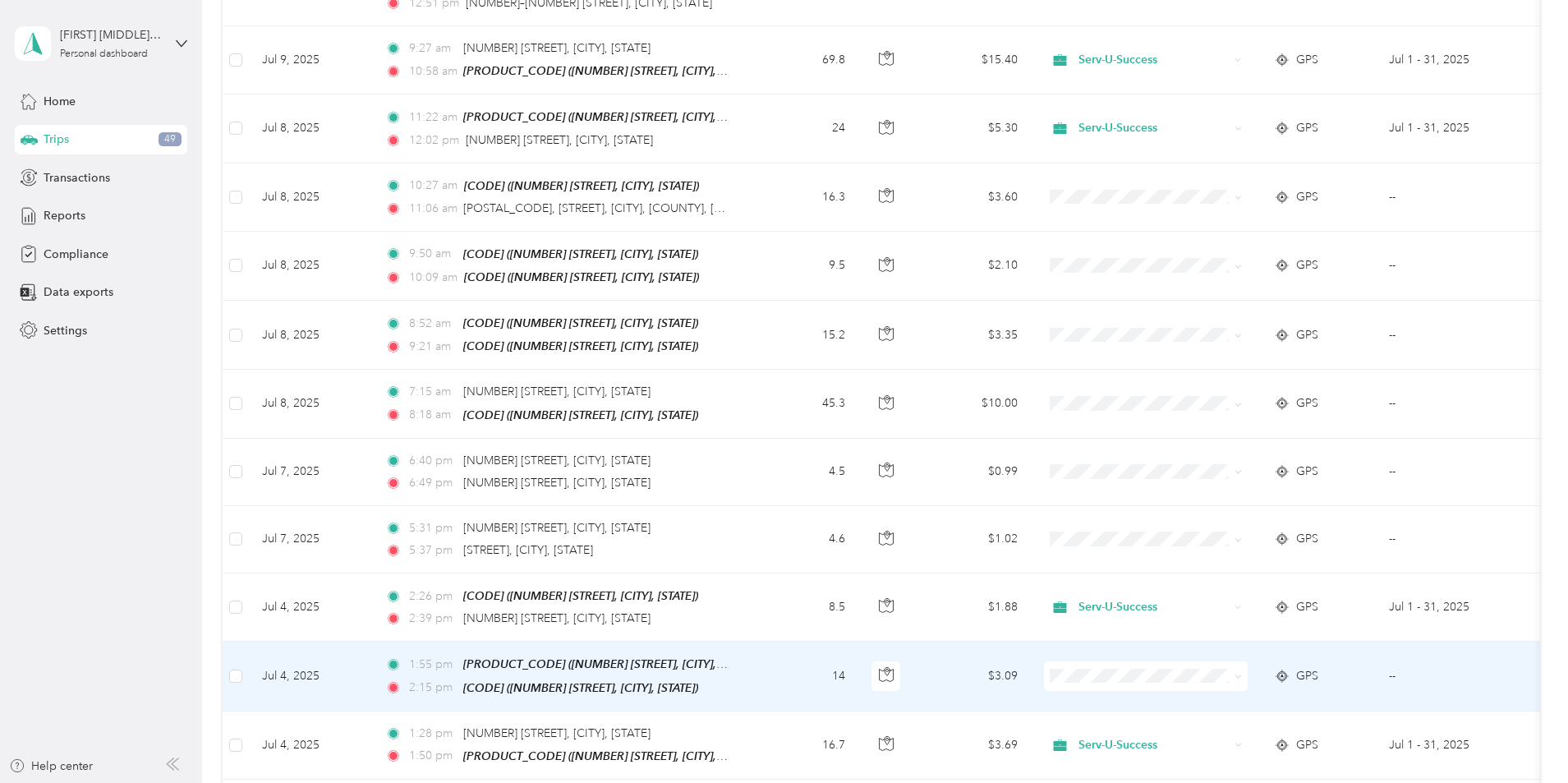 click 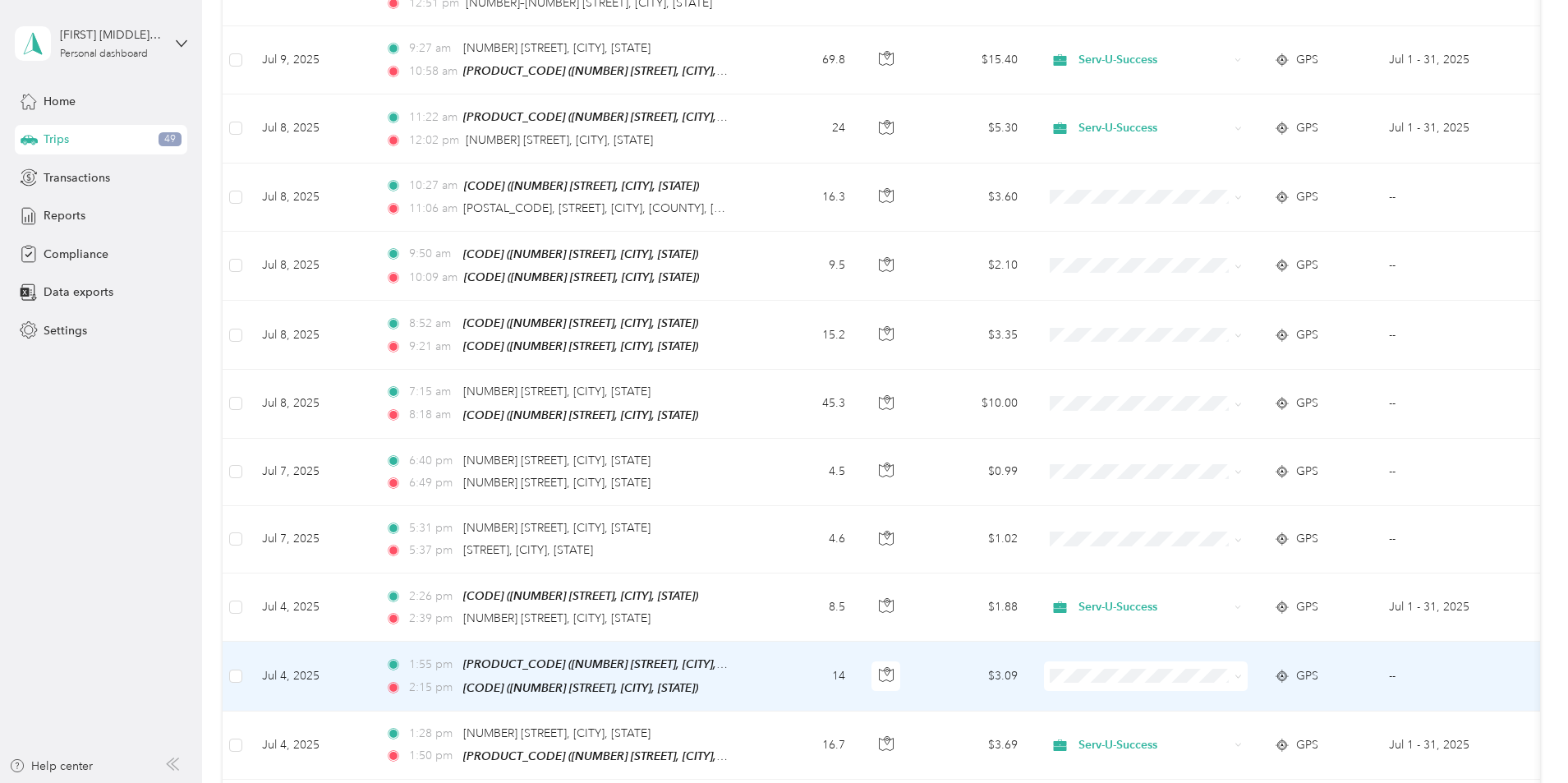 click on "Serv-U-Success" at bounding box center [1270, 672] 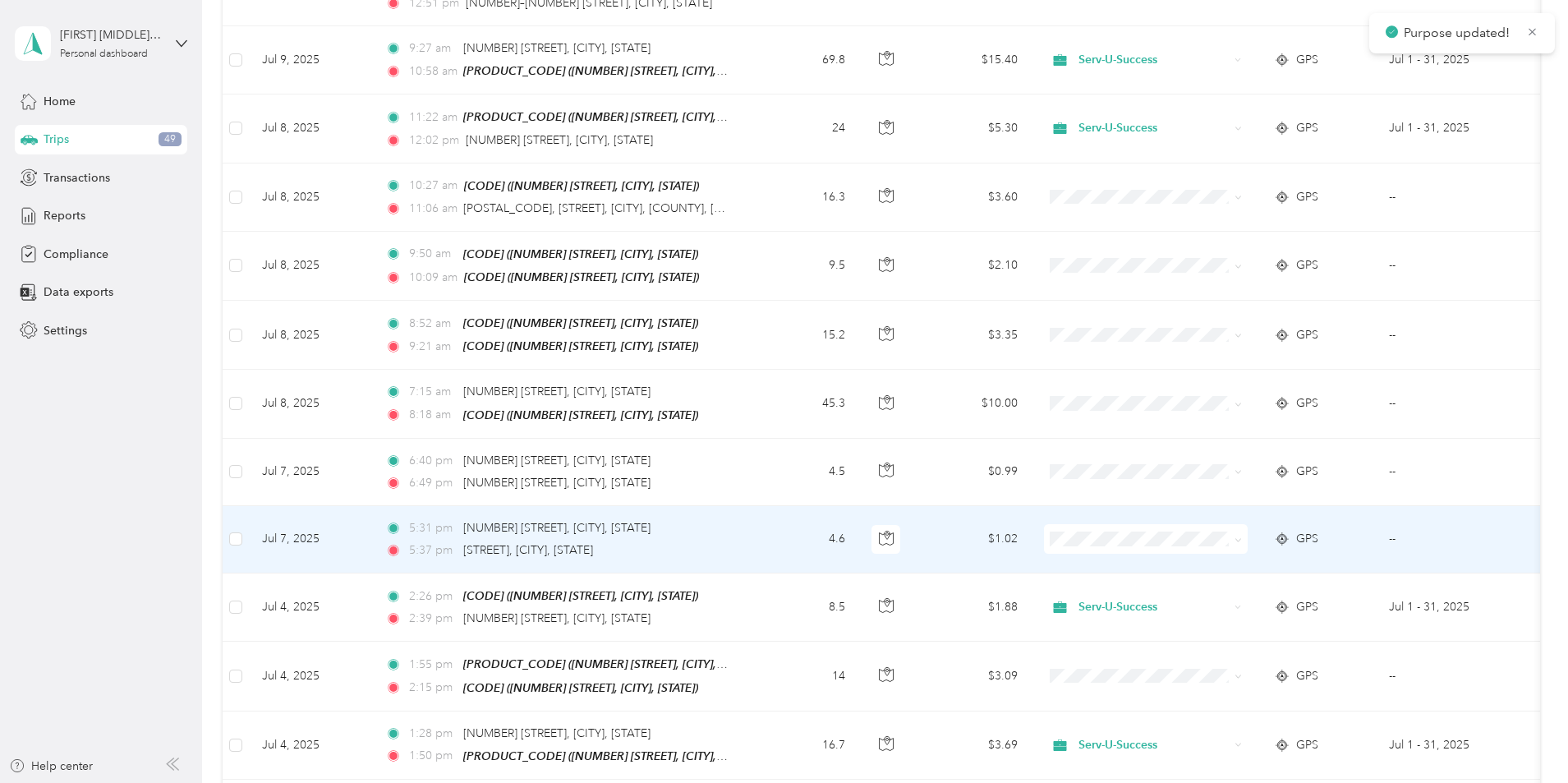 click 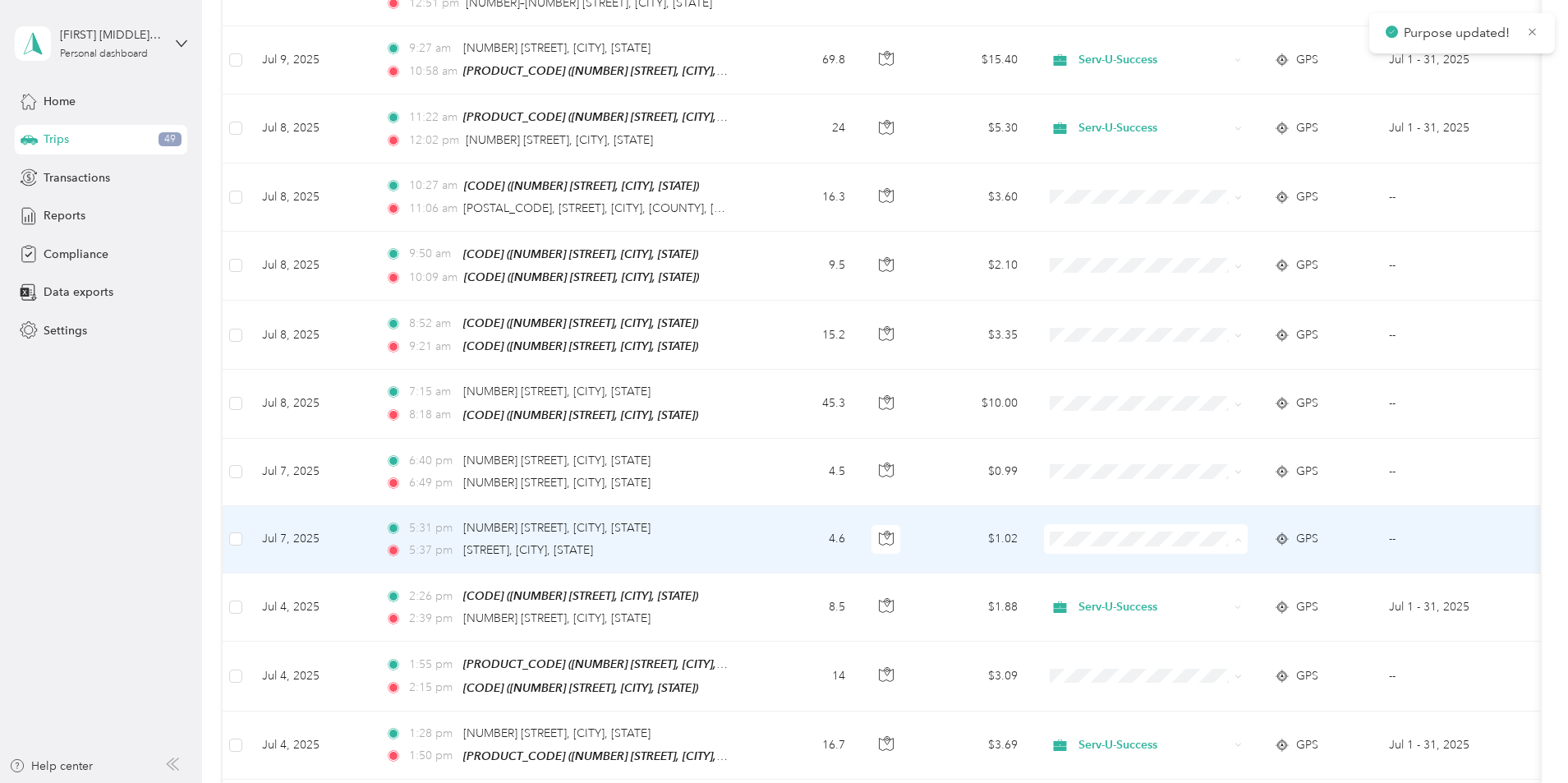click on "Serv-U-Success" at bounding box center [1255, 537] 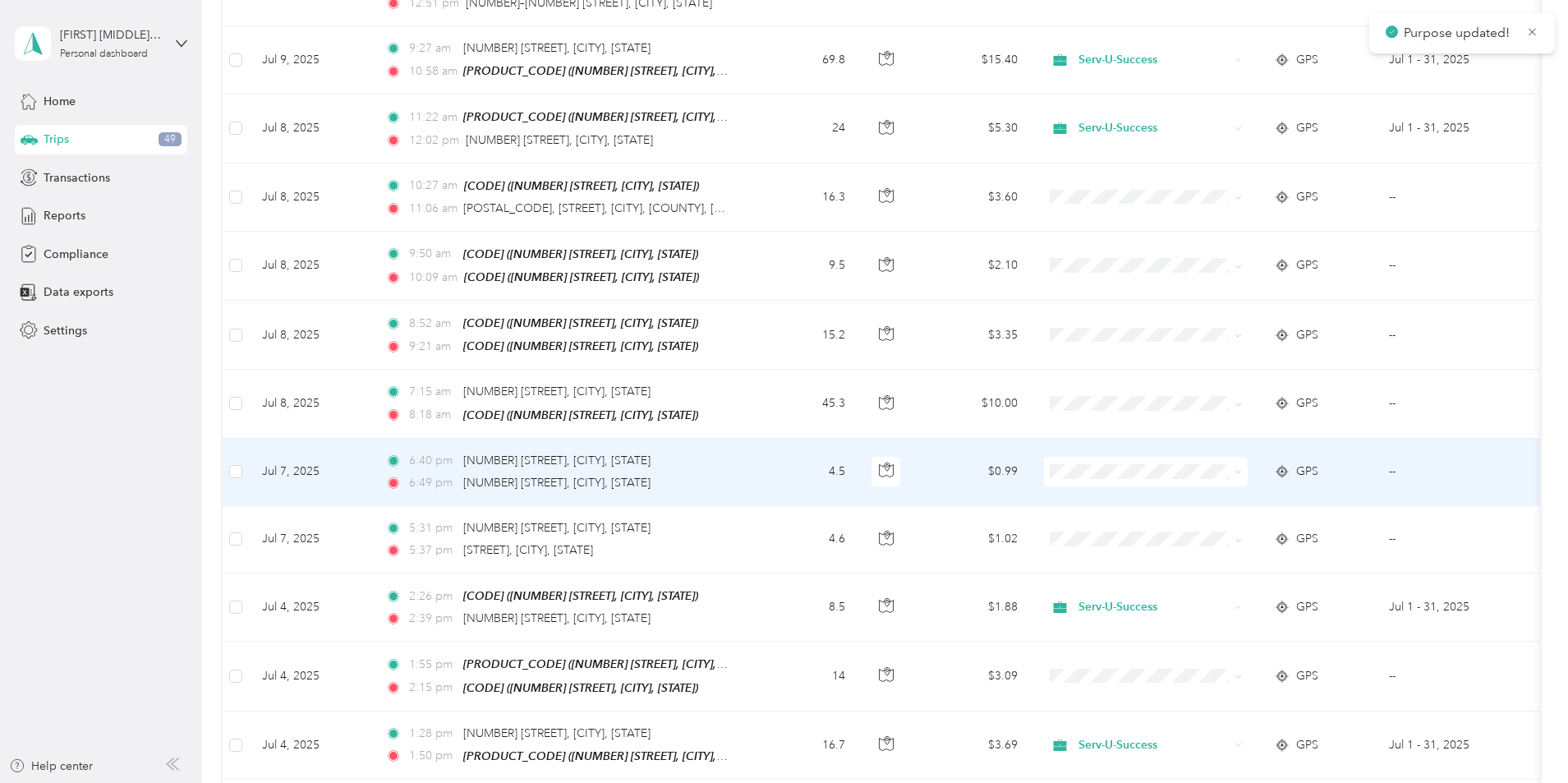 click 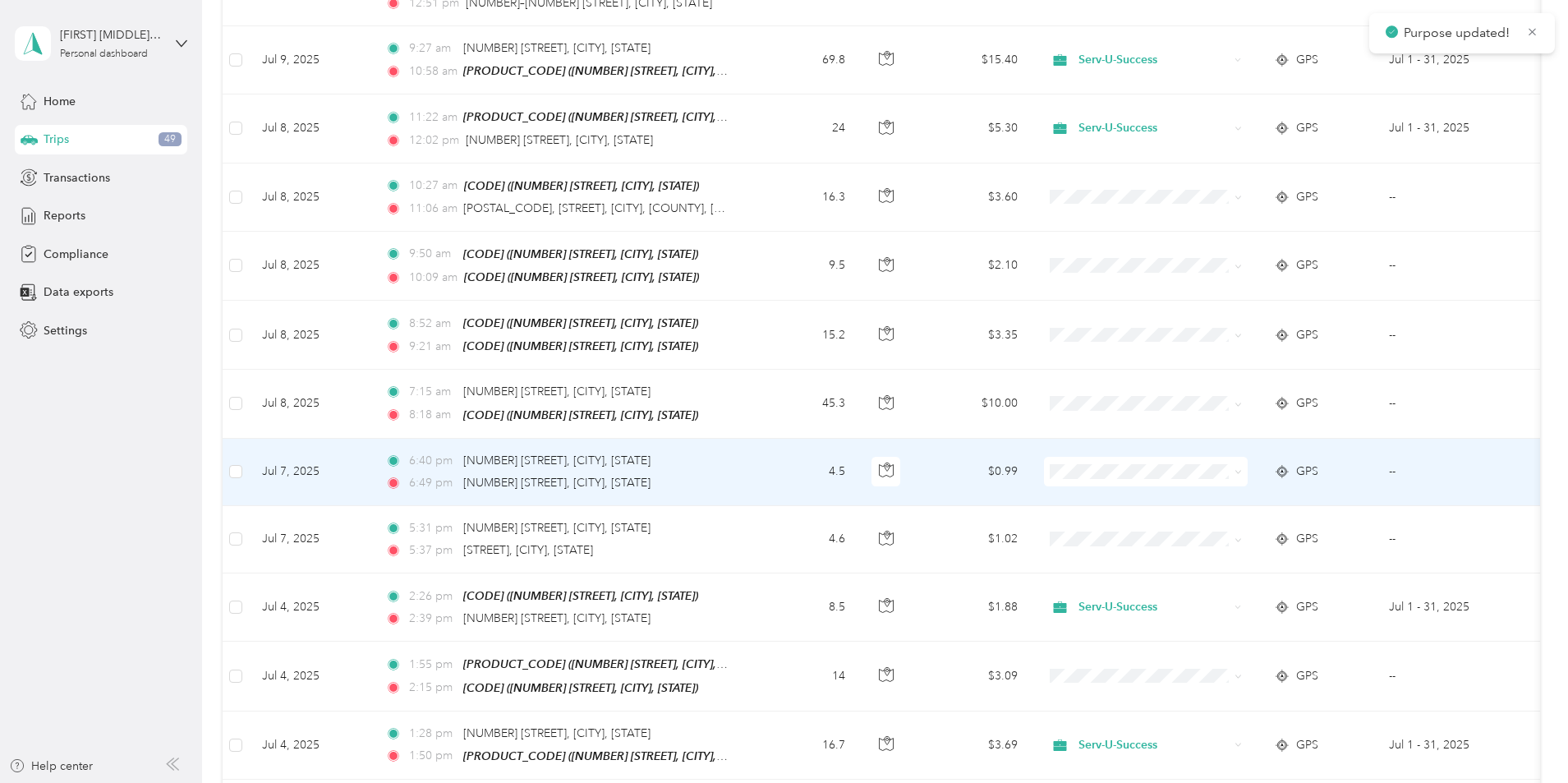 click on "Serv-U-Success" at bounding box center (1270, 466) 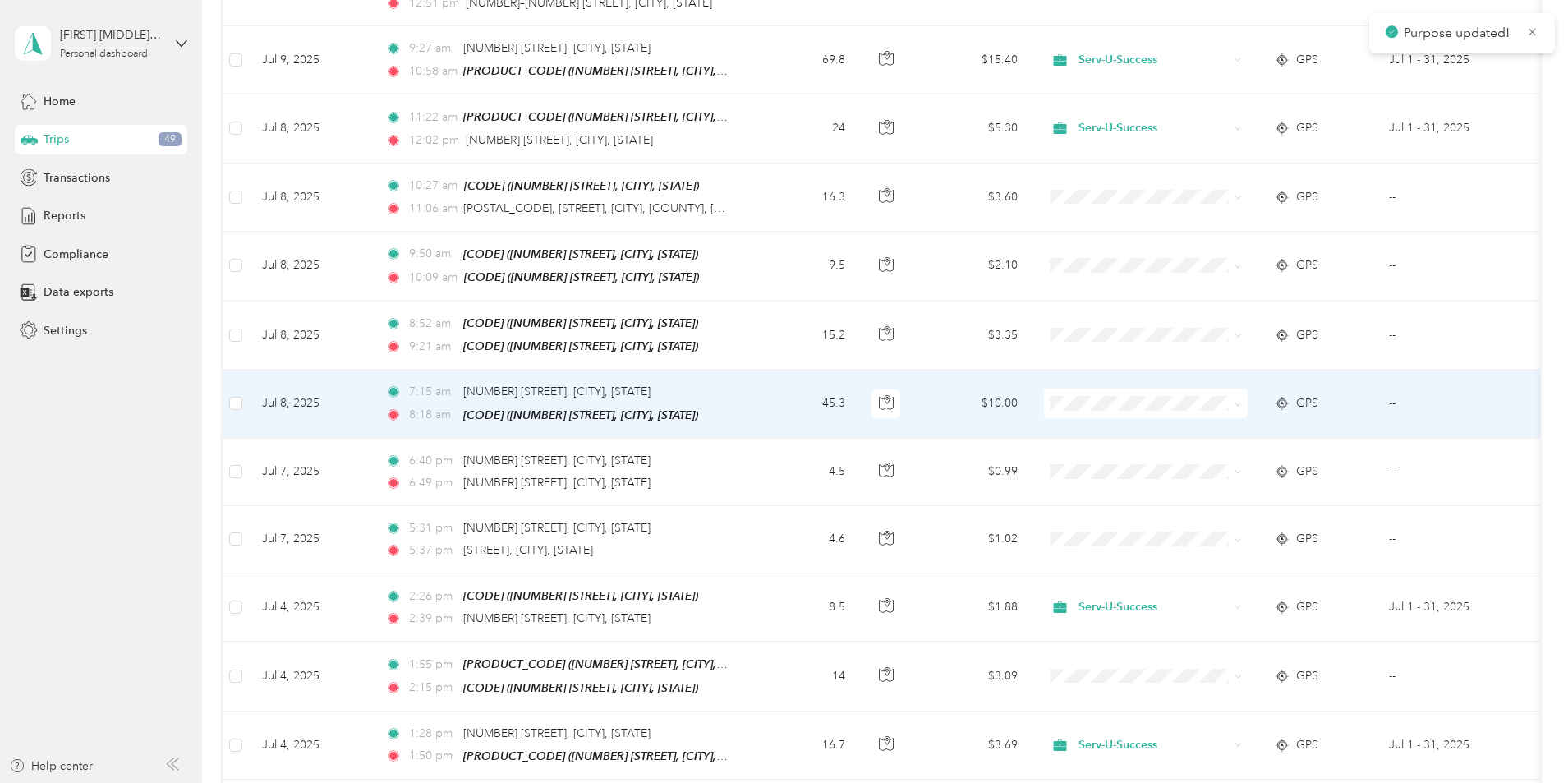click 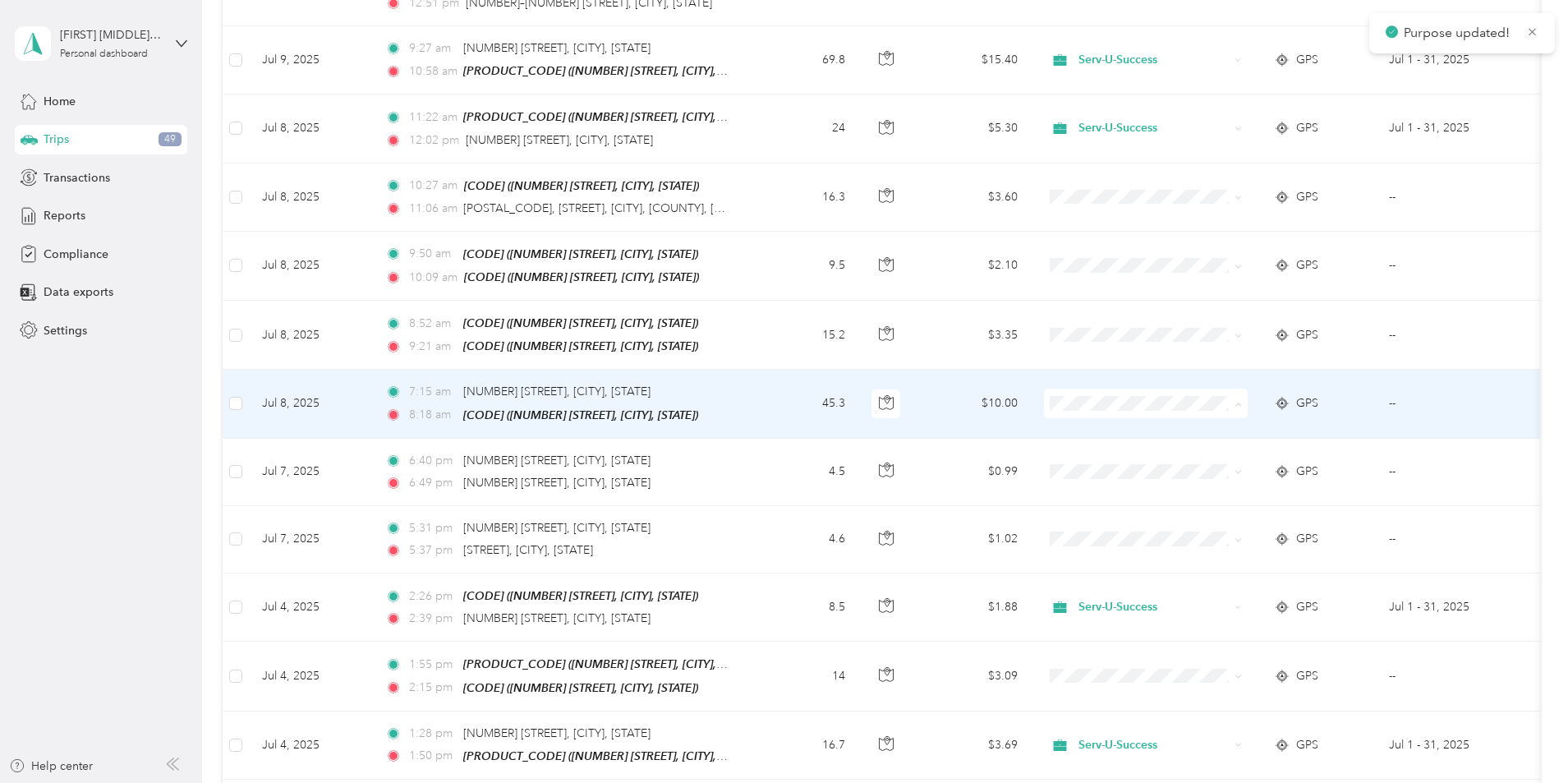 click on "Serv-U-Success" at bounding box center [1270, 403] 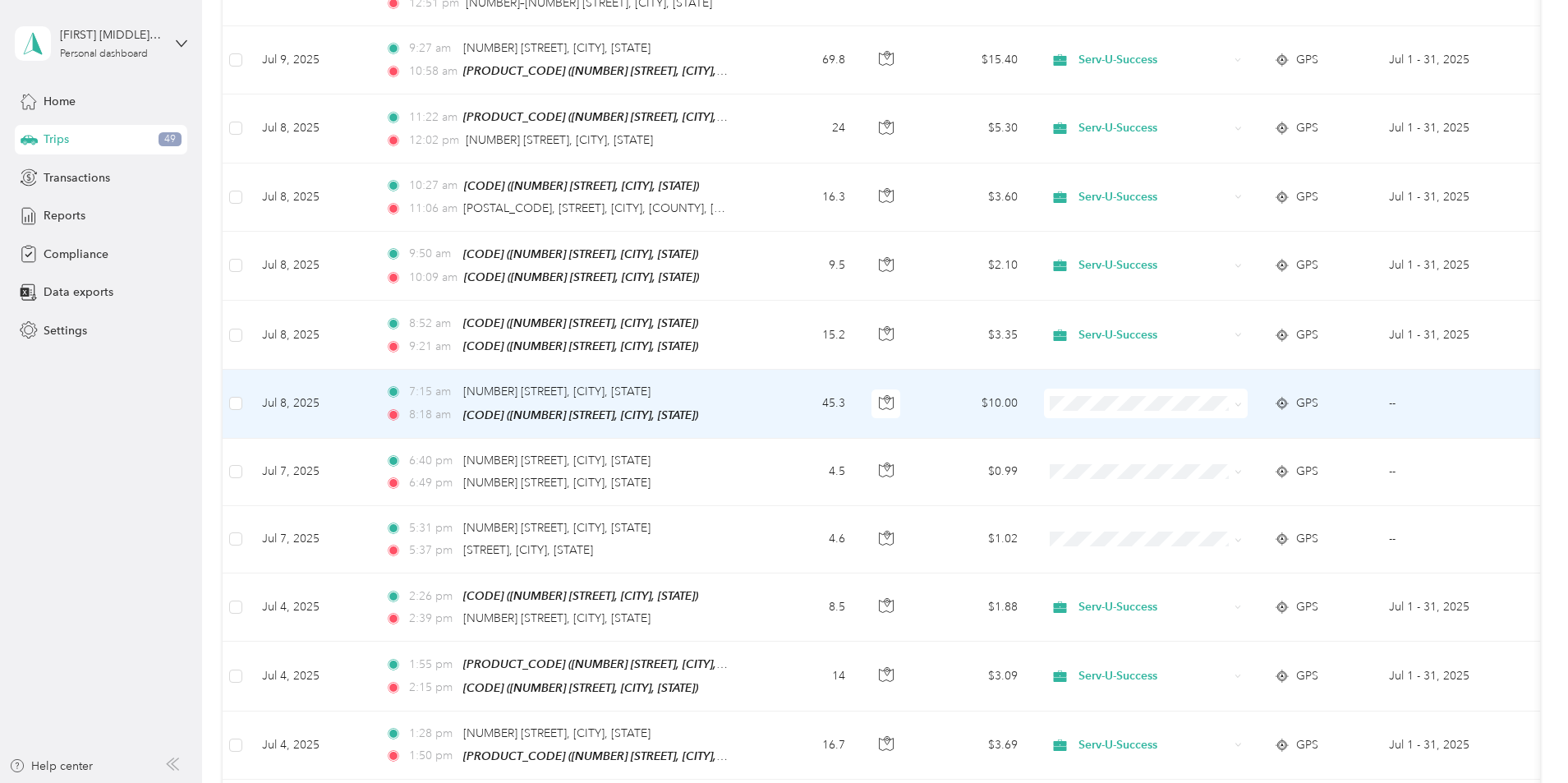 click 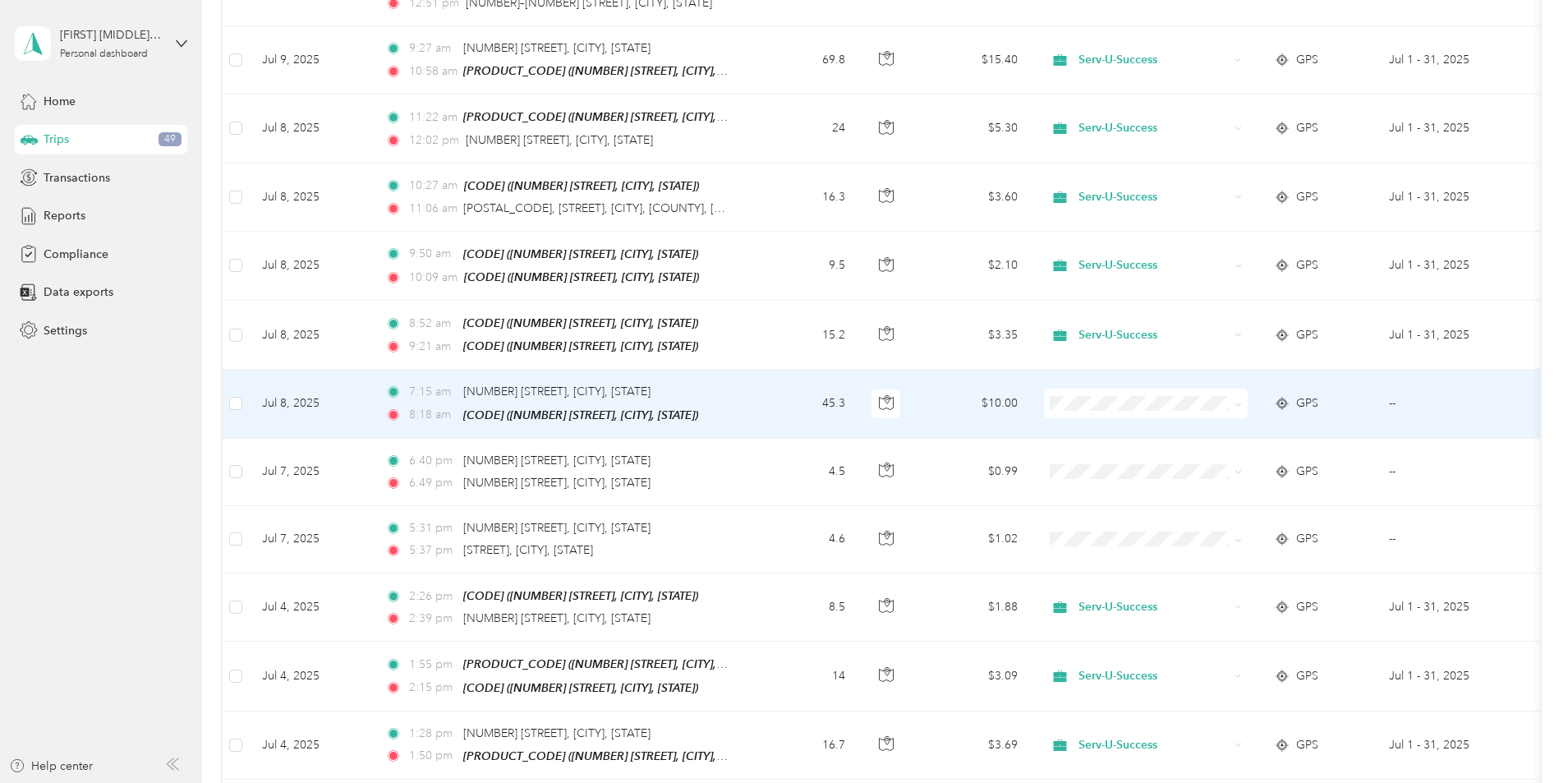click on "Serv-U-Success" at bounding box center (1270, 402) 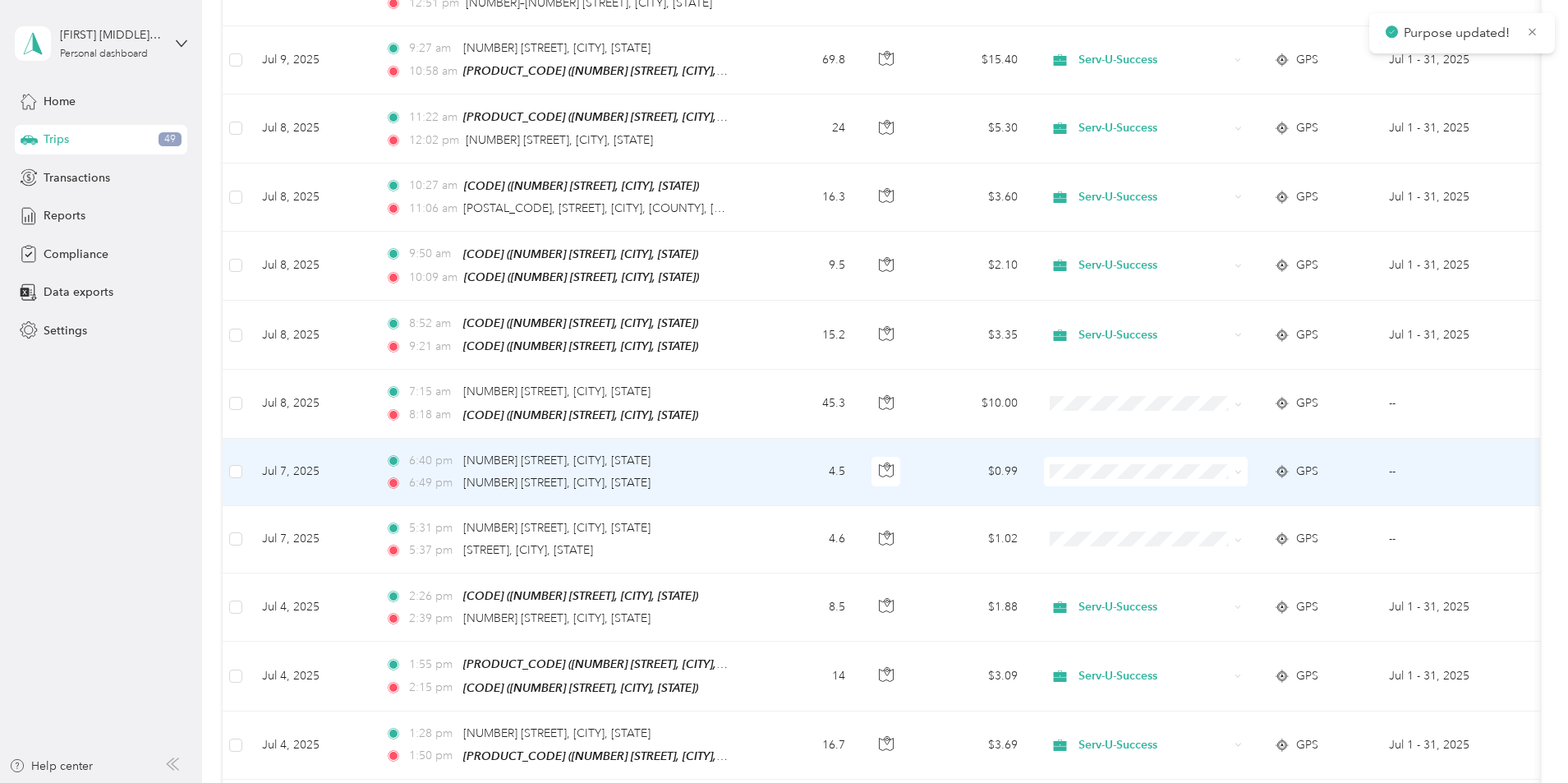 click 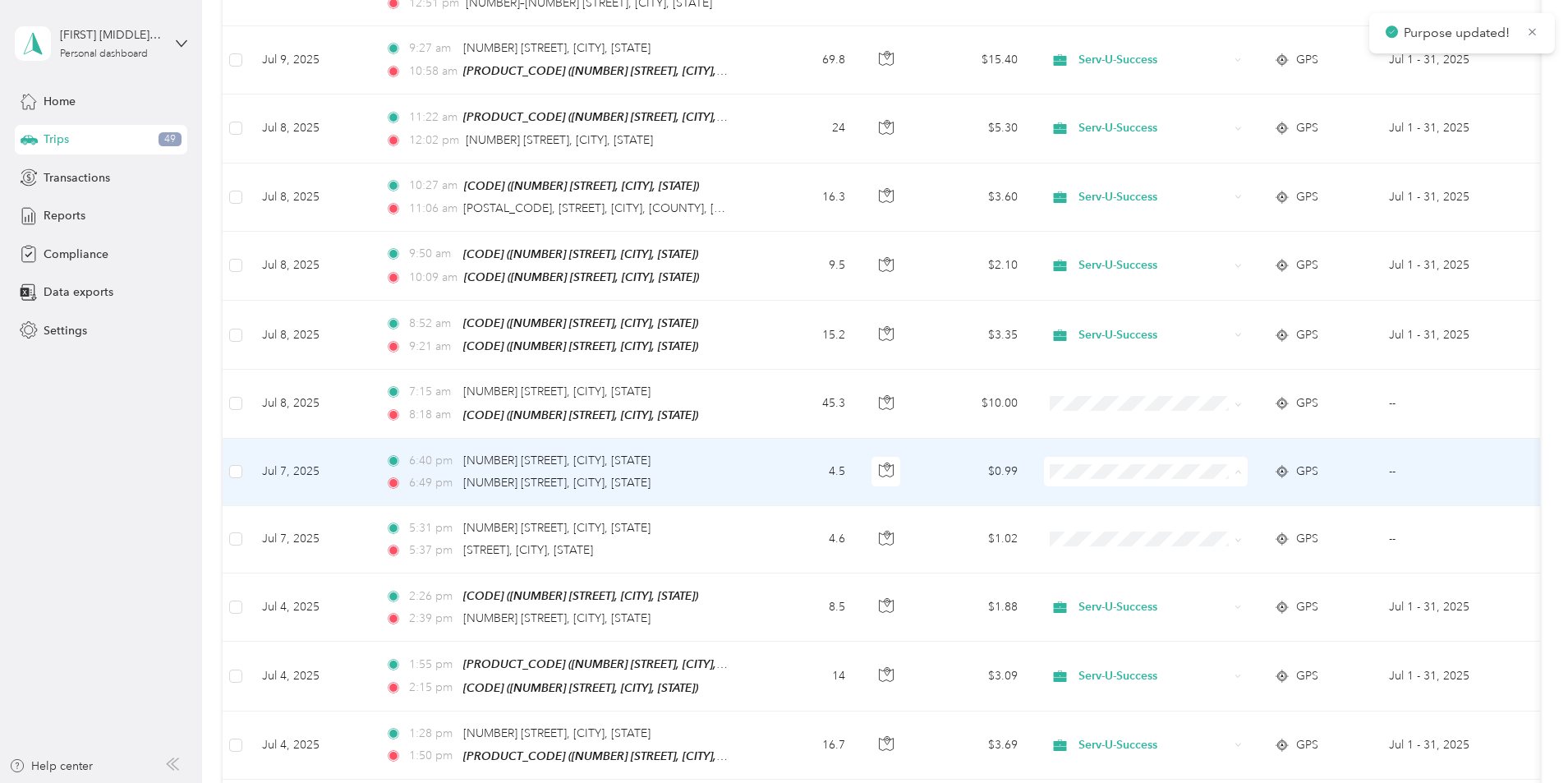 click on "Serv-U-Success" at bounding box center [1270, 470] 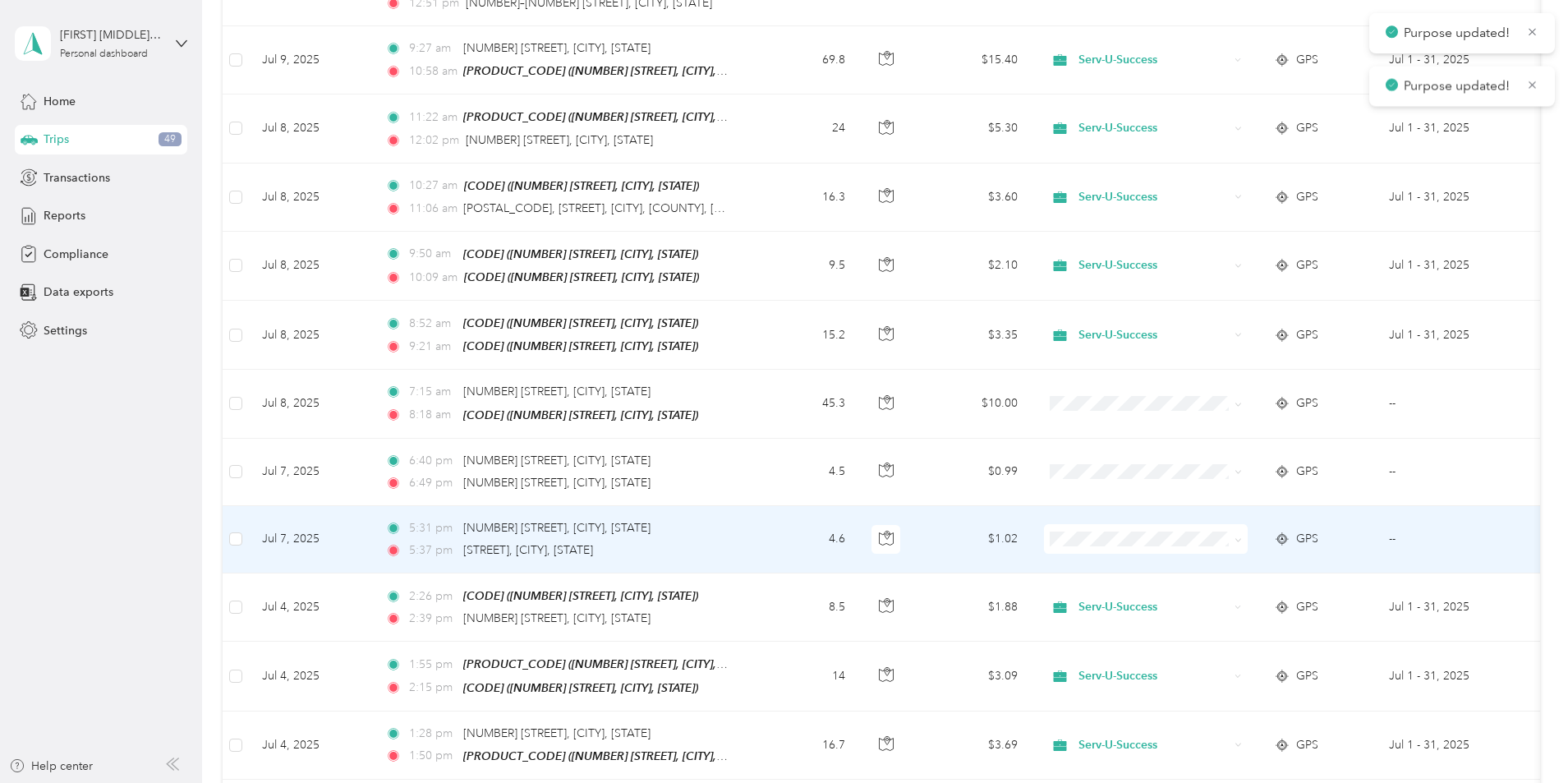 click 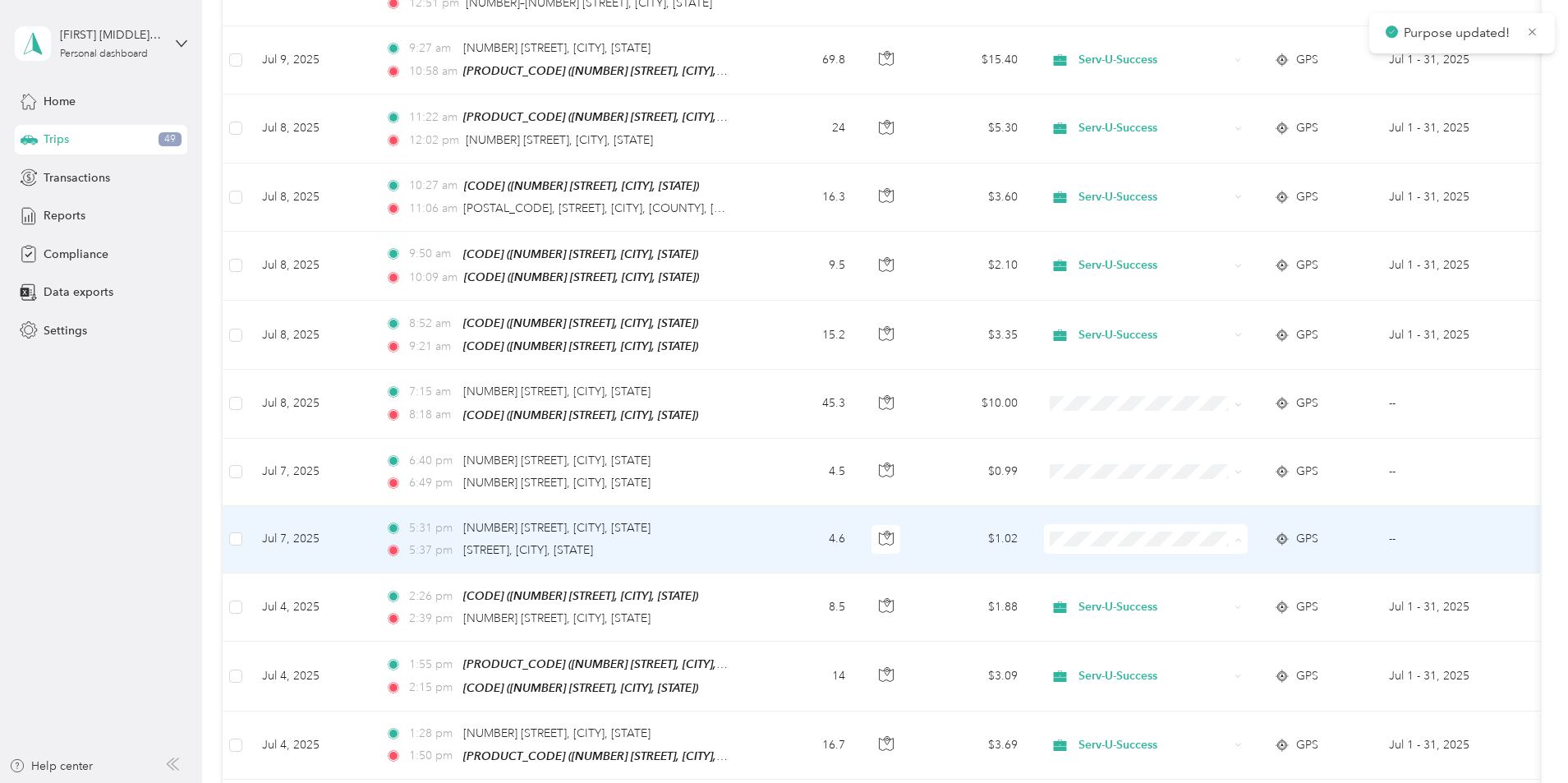 click on "Serv-U-Success" at bounding box center [1270, 537] 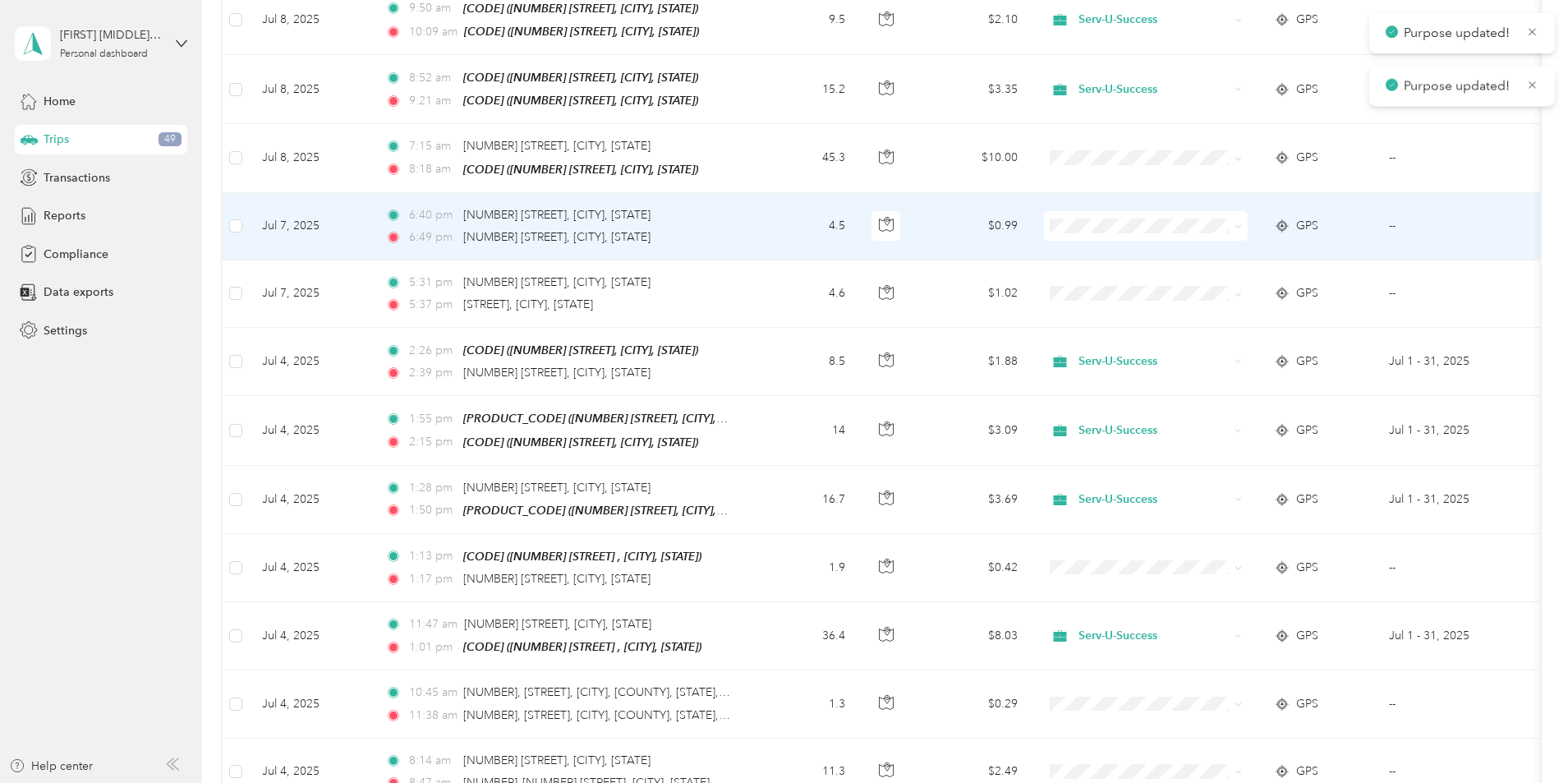 scroll, scrollTop: 4848, scrollLeft: 0, axis: vertical 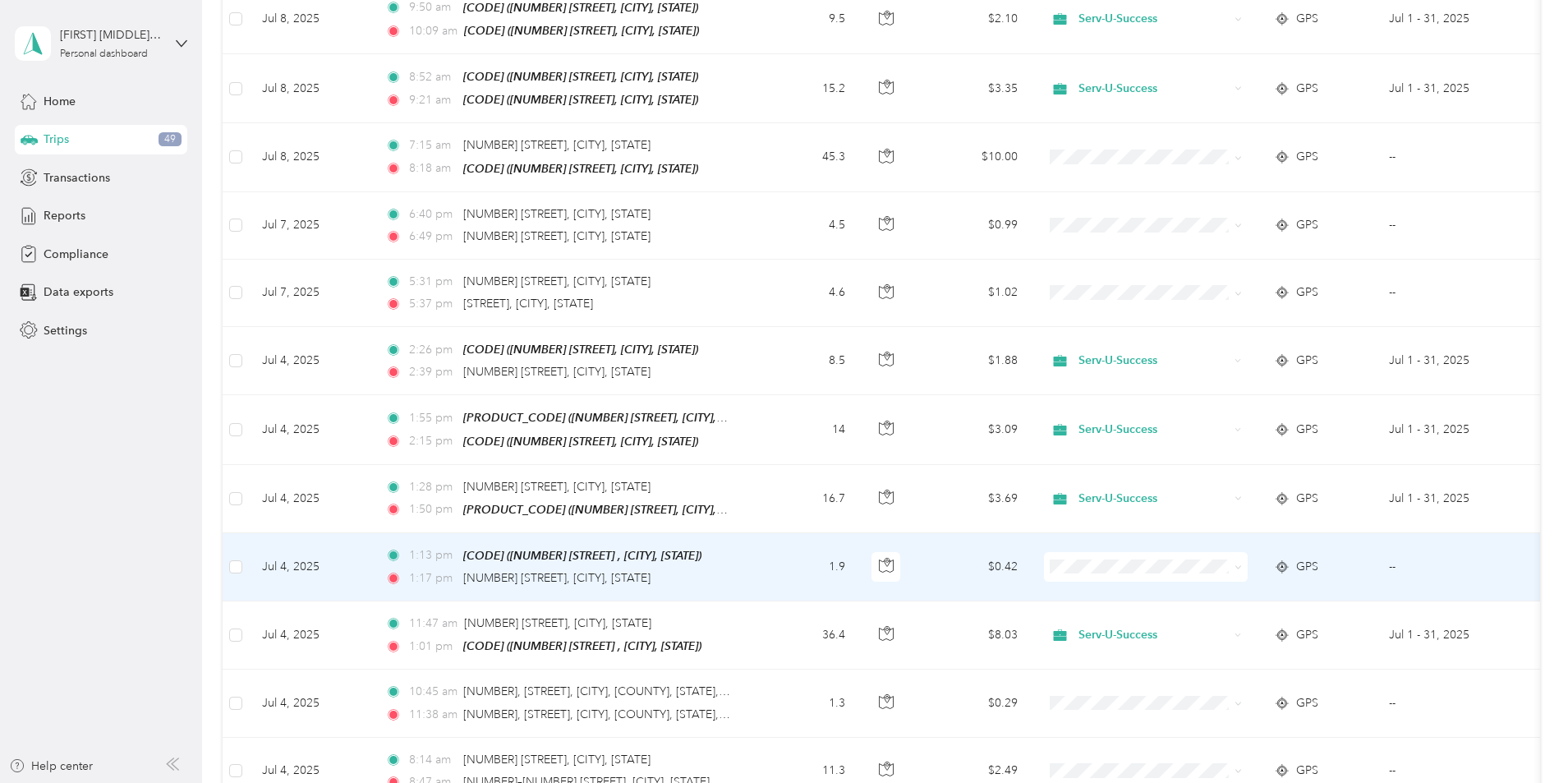 click 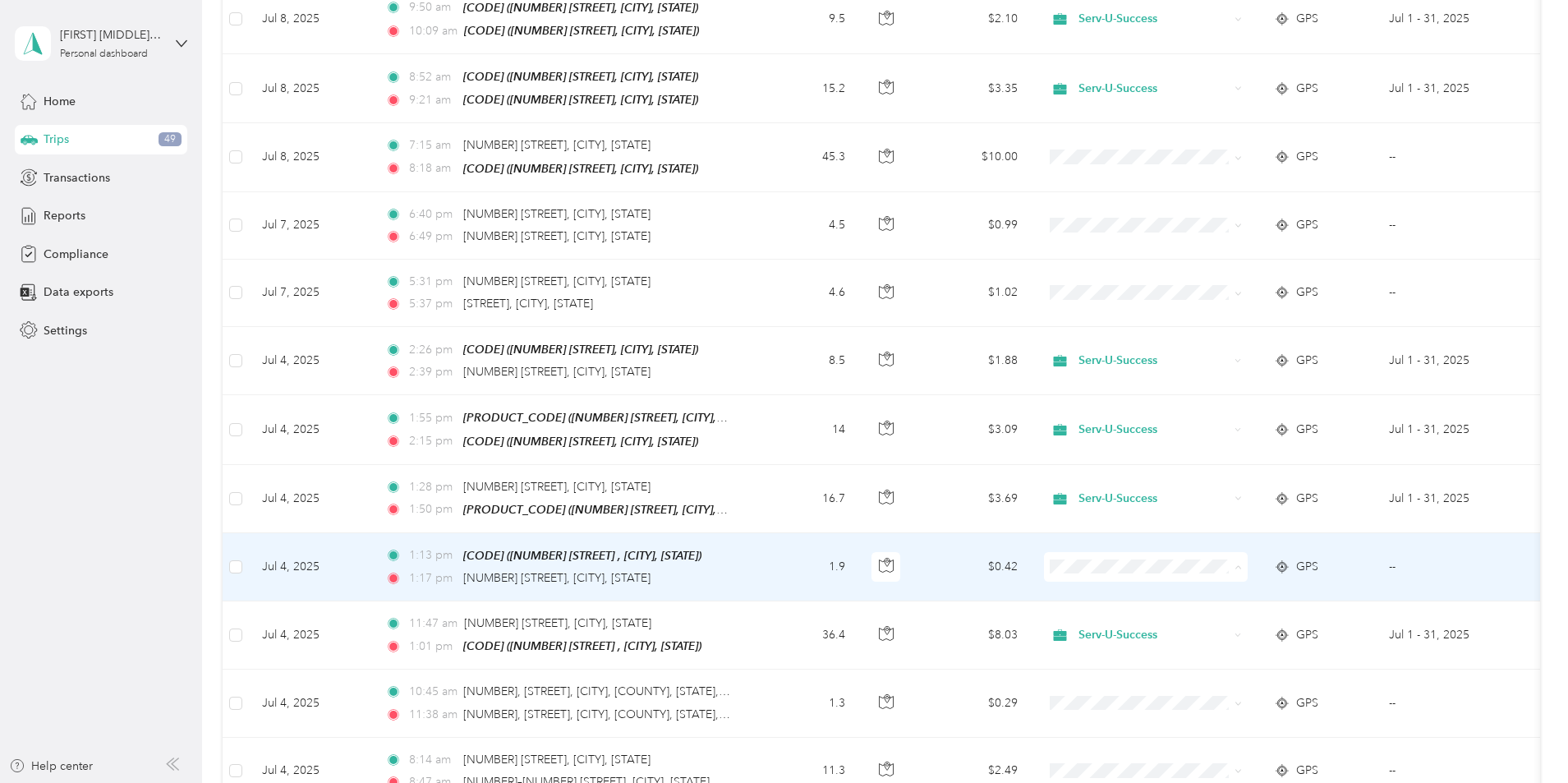 click on "Serv-U-Success" at bounding box center (1270, 561) 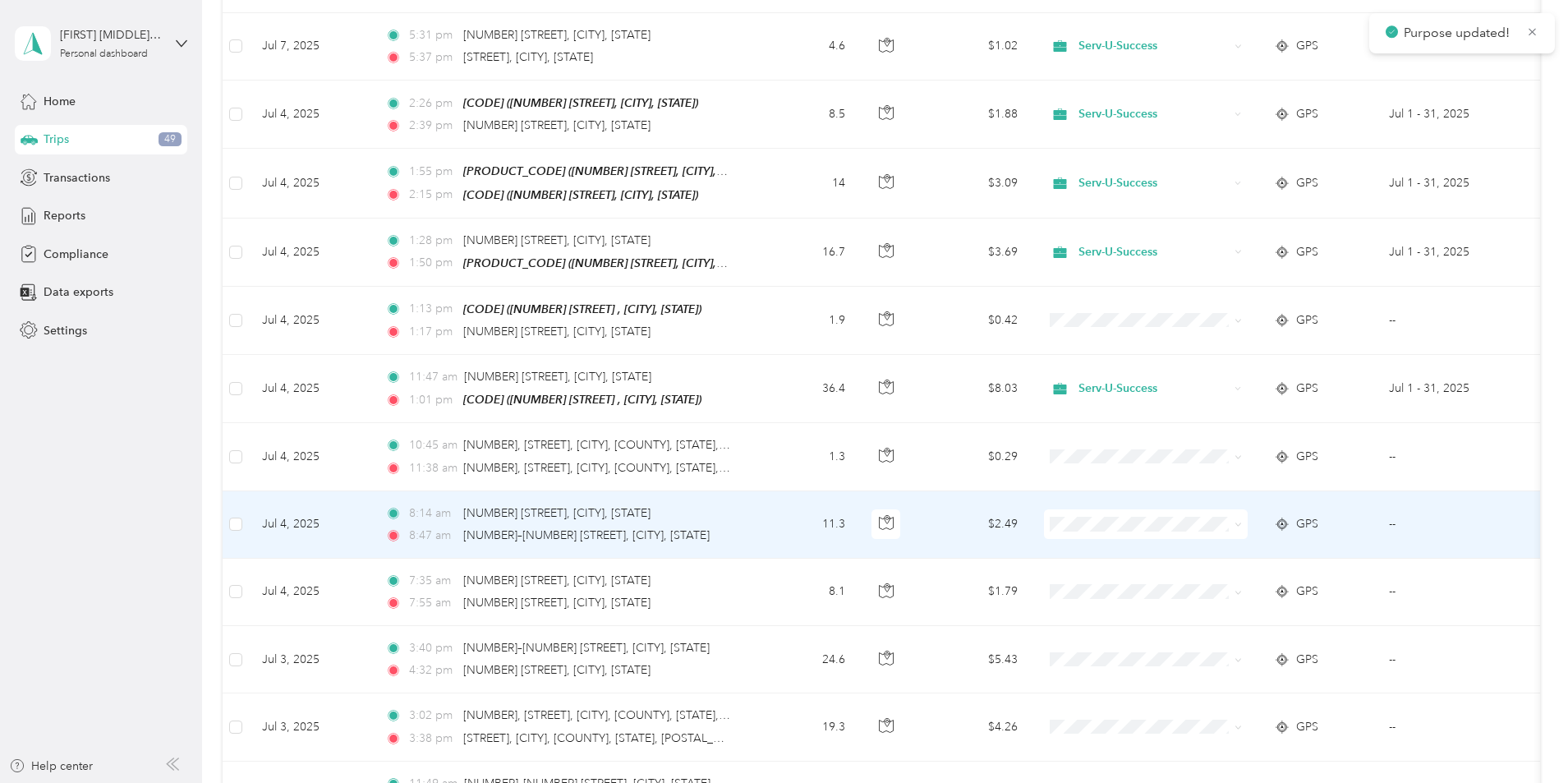 scroll, scrollTop: 5176, scrollLeft: 0, axis: vertical 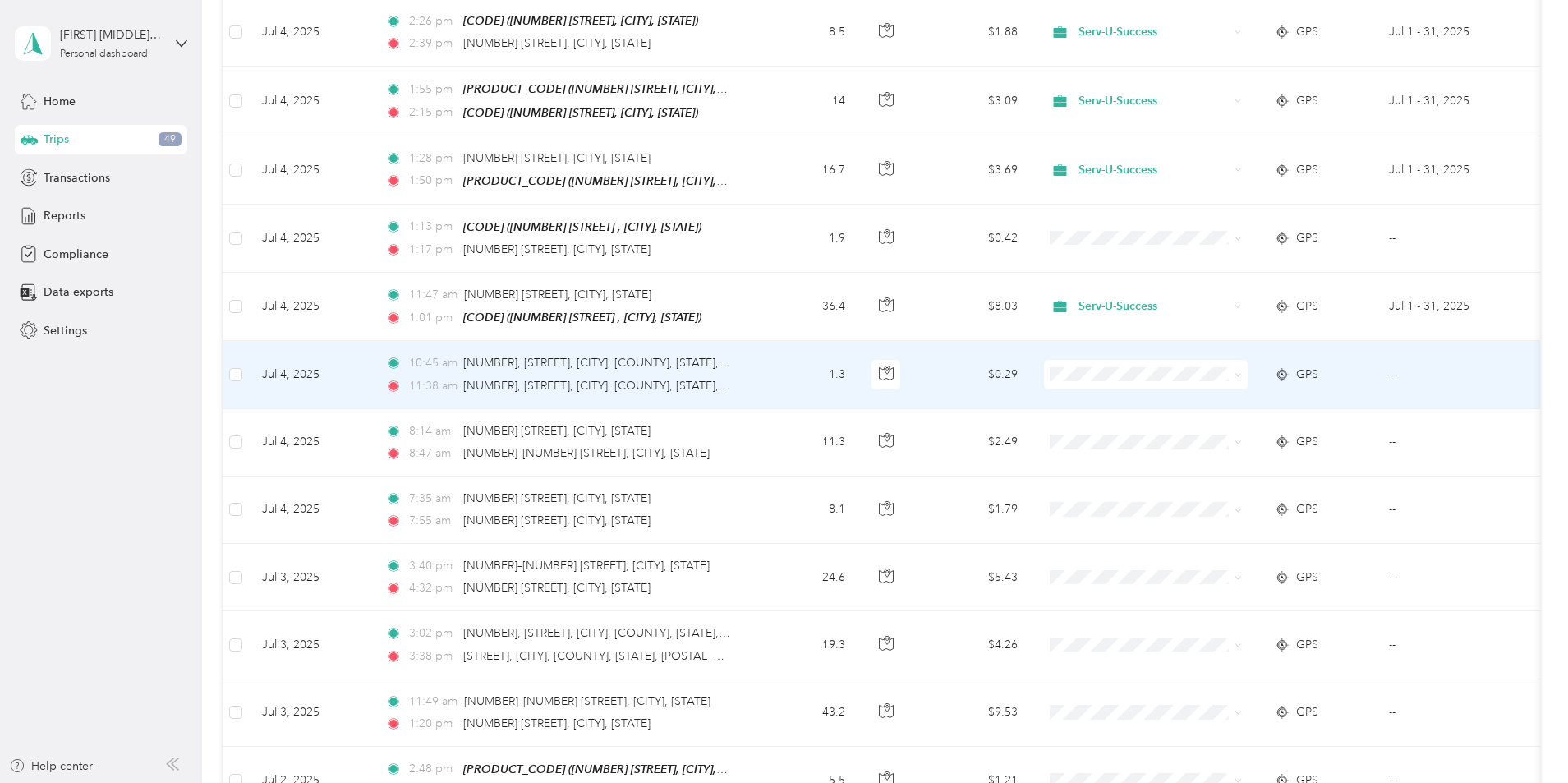 click at bounding box center (1238, 374) 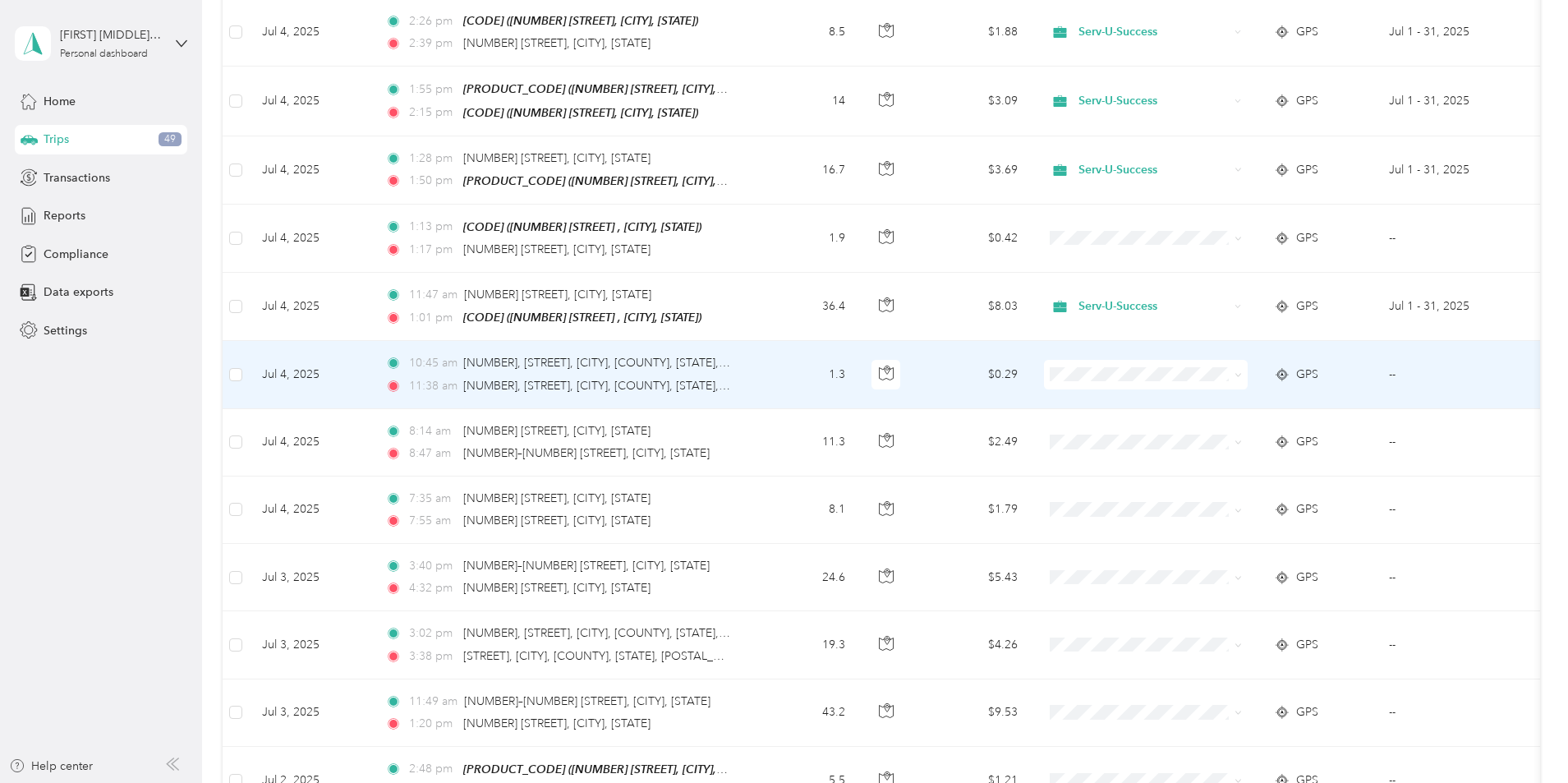 click on "Serv-U-Success" at bounding box center [1270, 363] 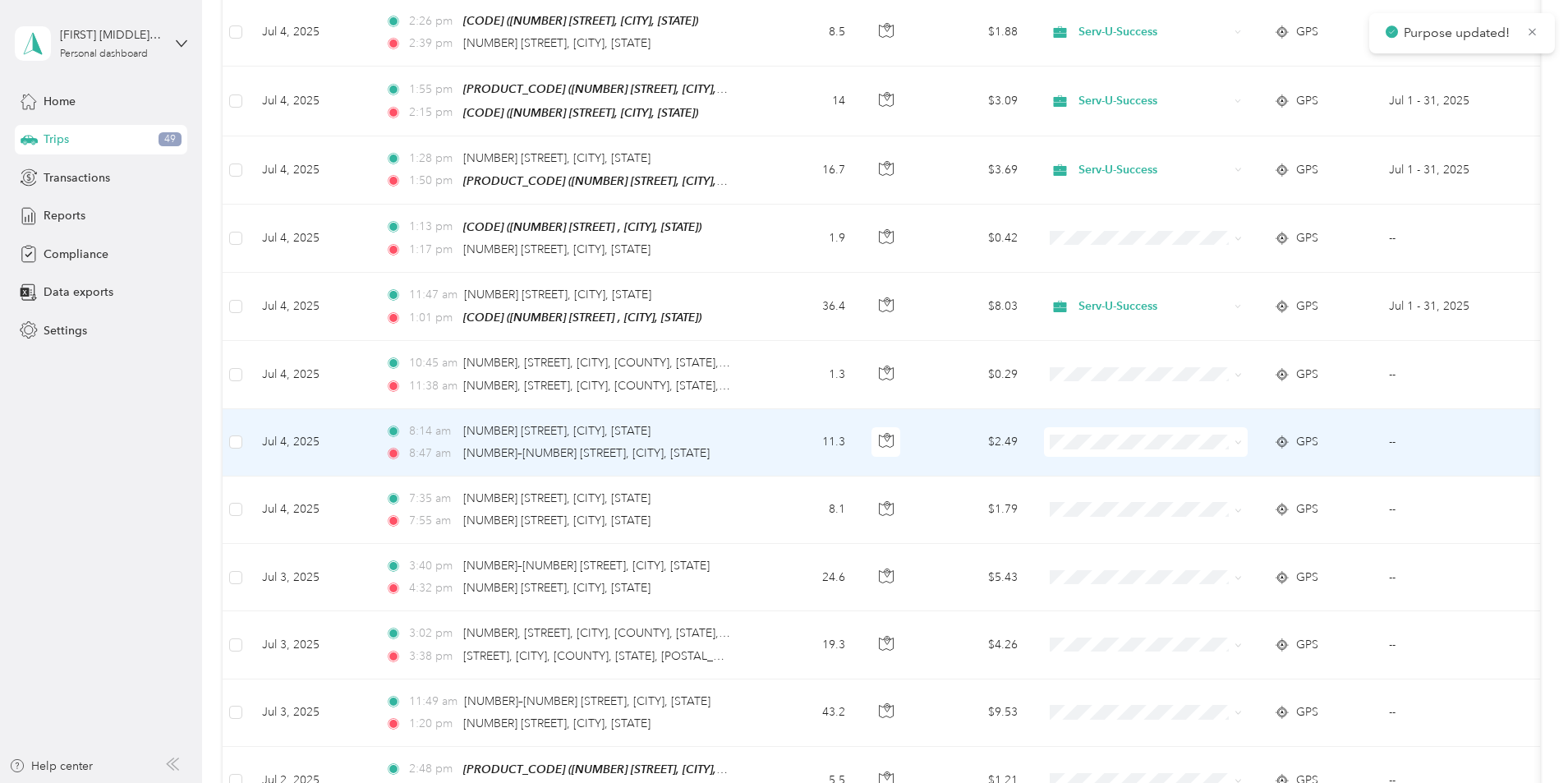 click 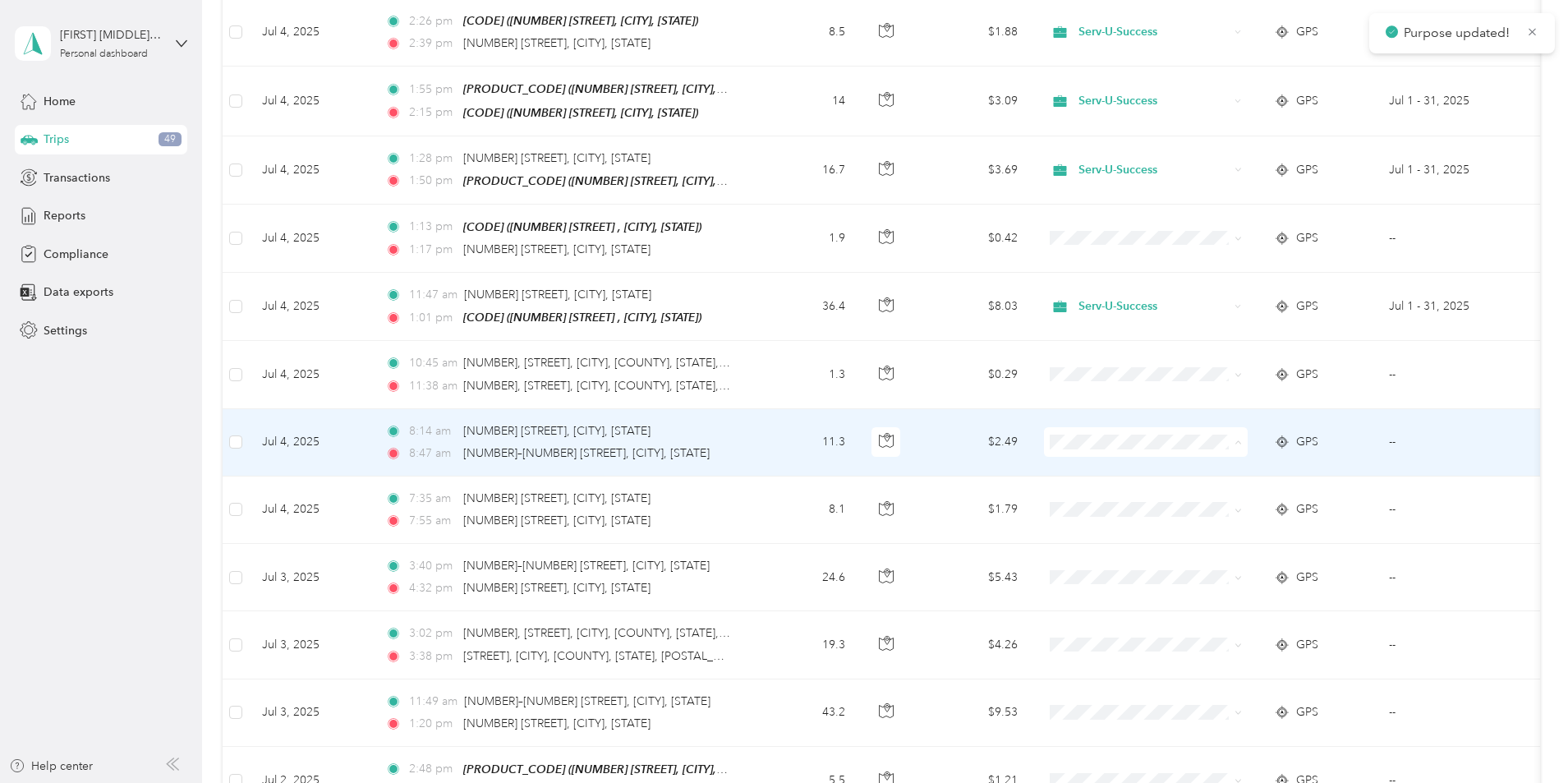 click on "Serv-U-Success" at bounding box center [1270, 435] 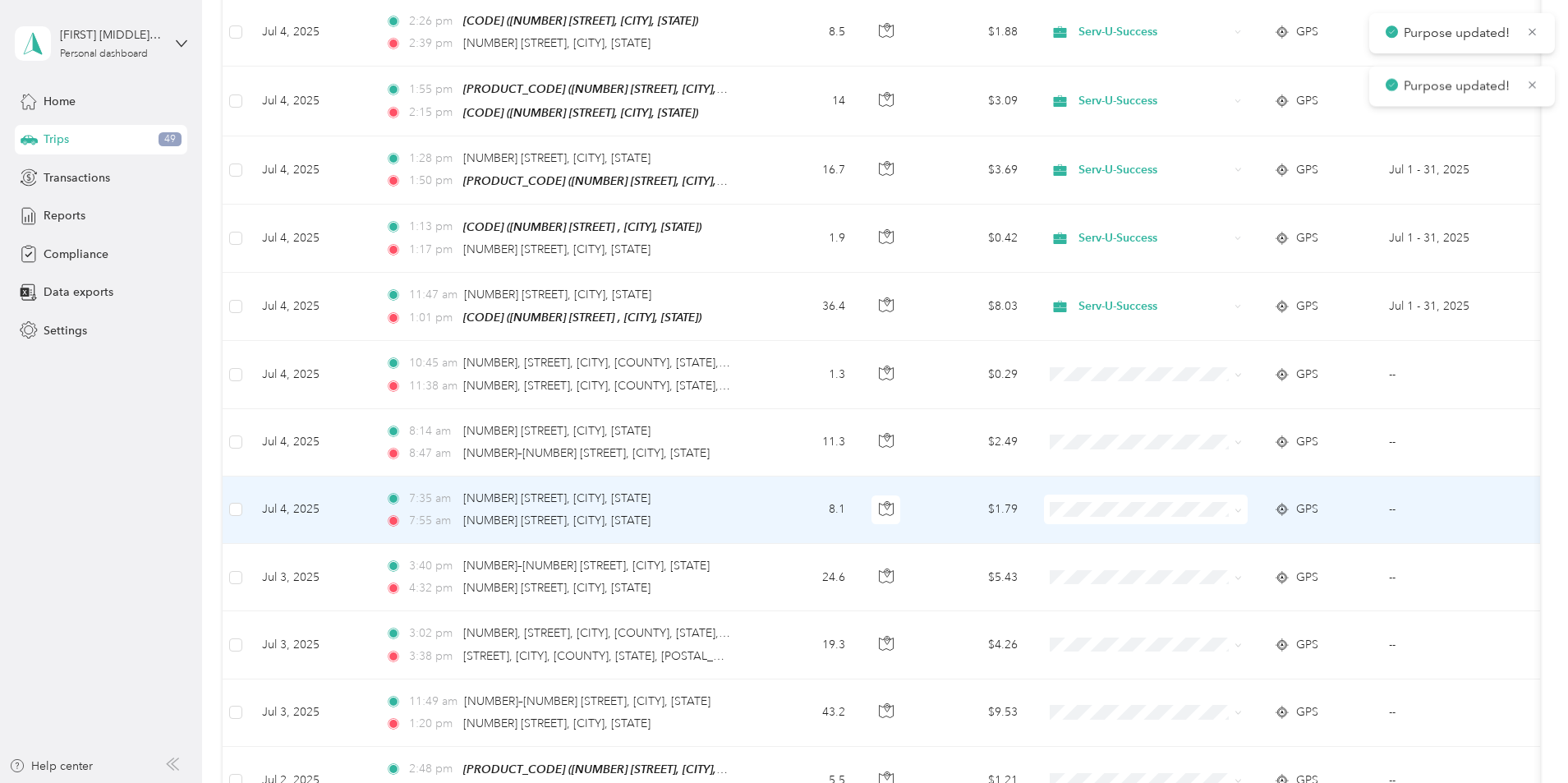 click 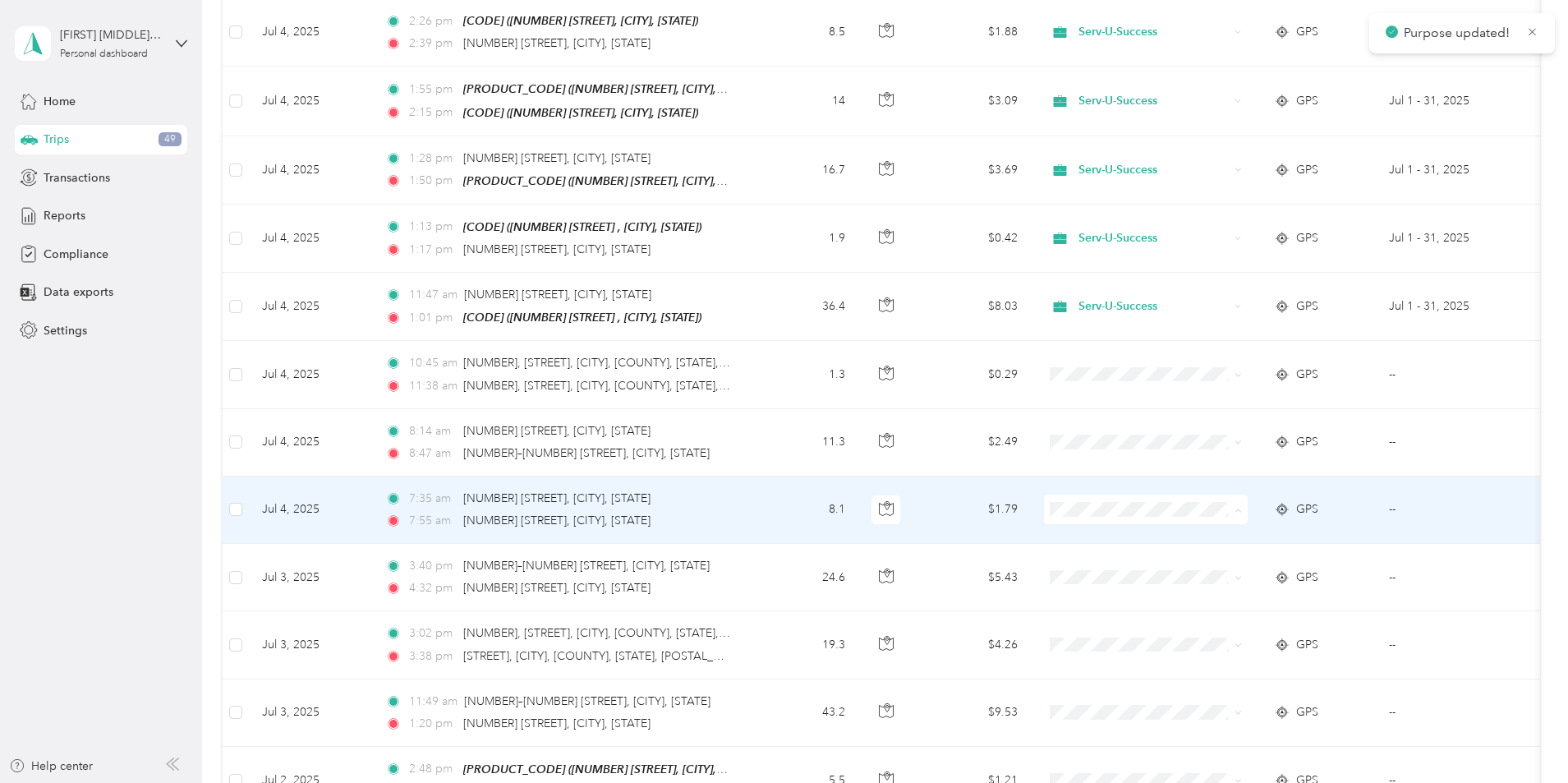 click on "Serv-U-Success" at bounding box center (1270, 503) 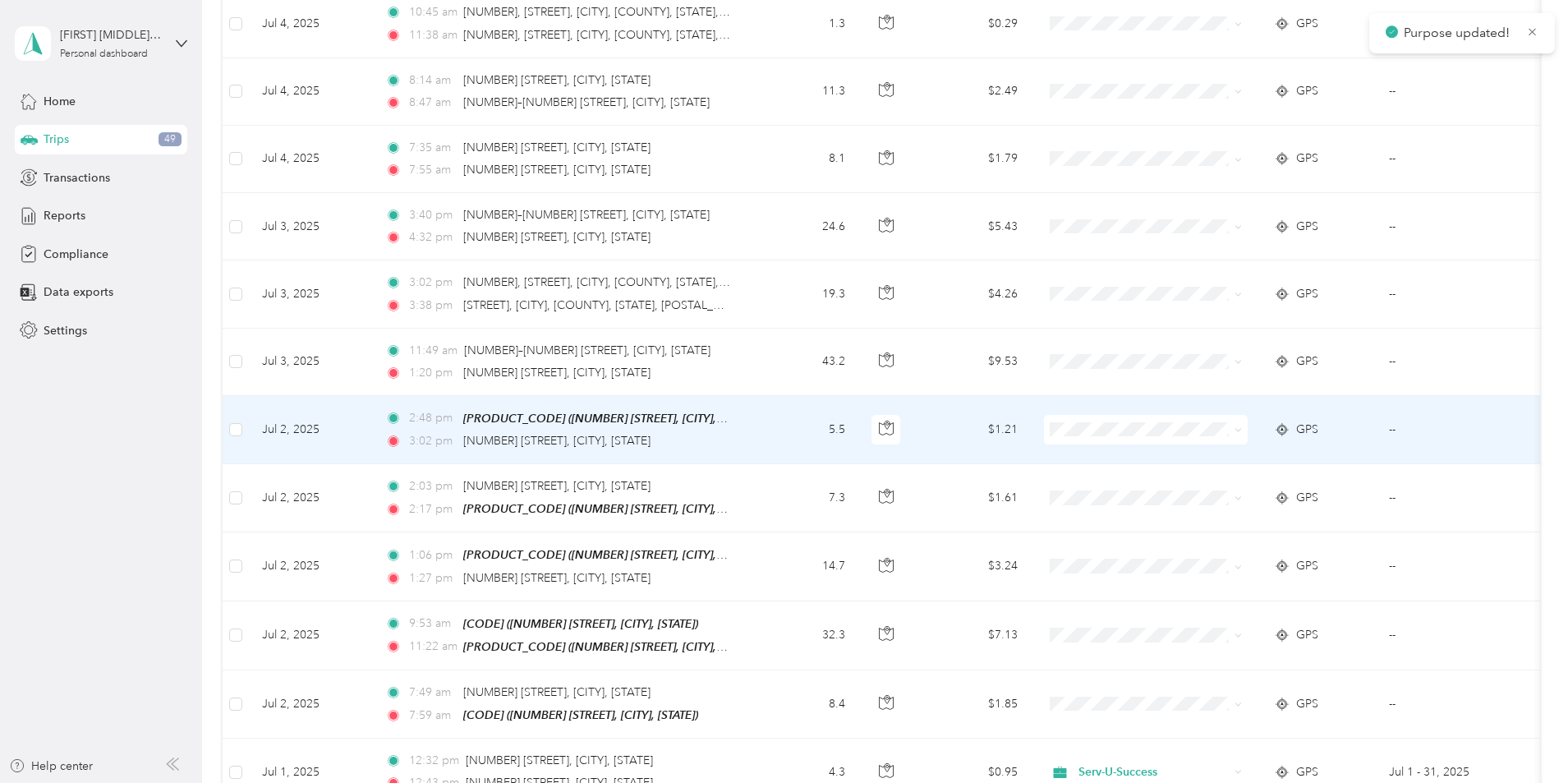 scroll, scrollTop: 5587, scrollLeft: 0, axis: vertical 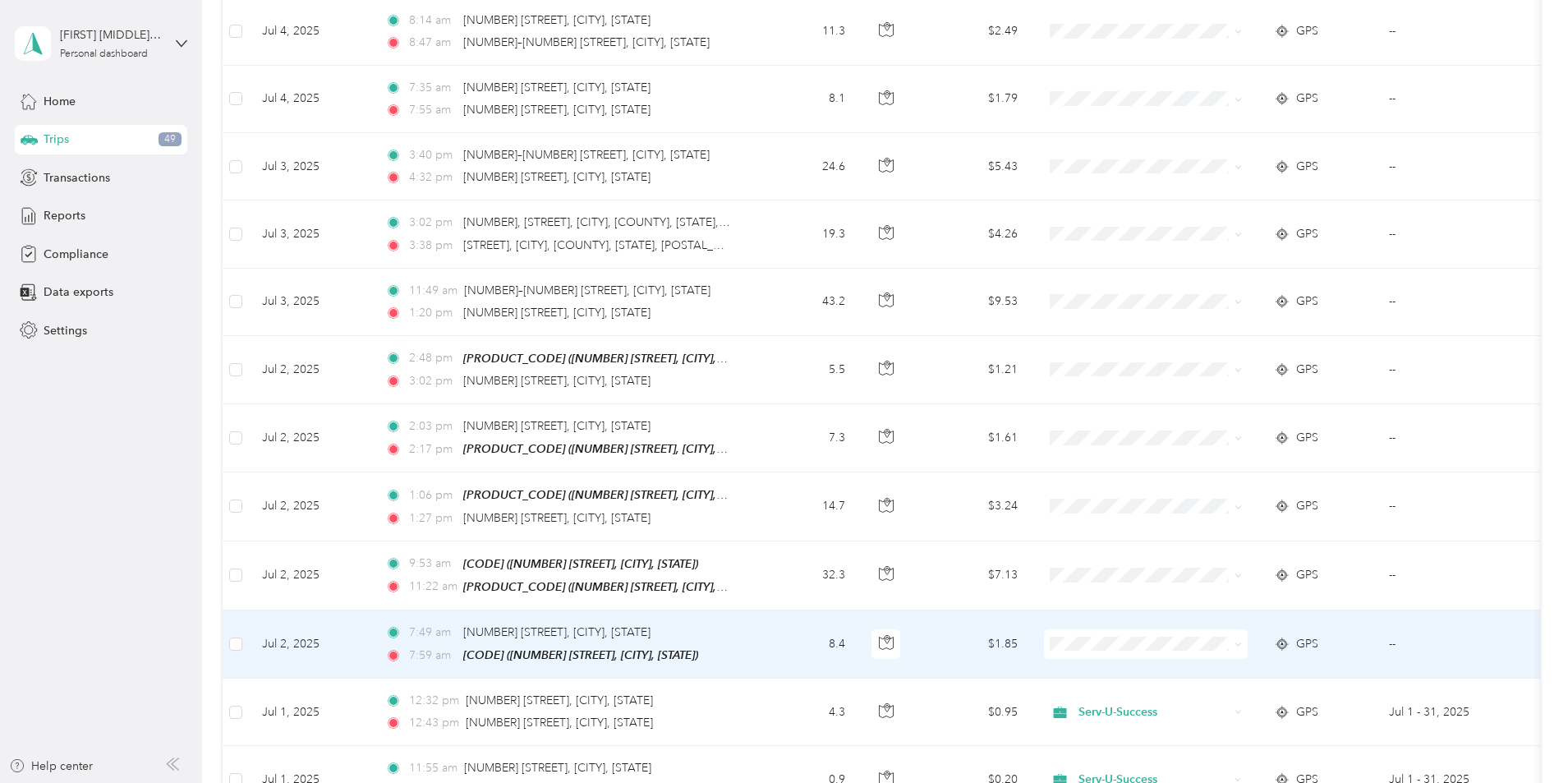 click 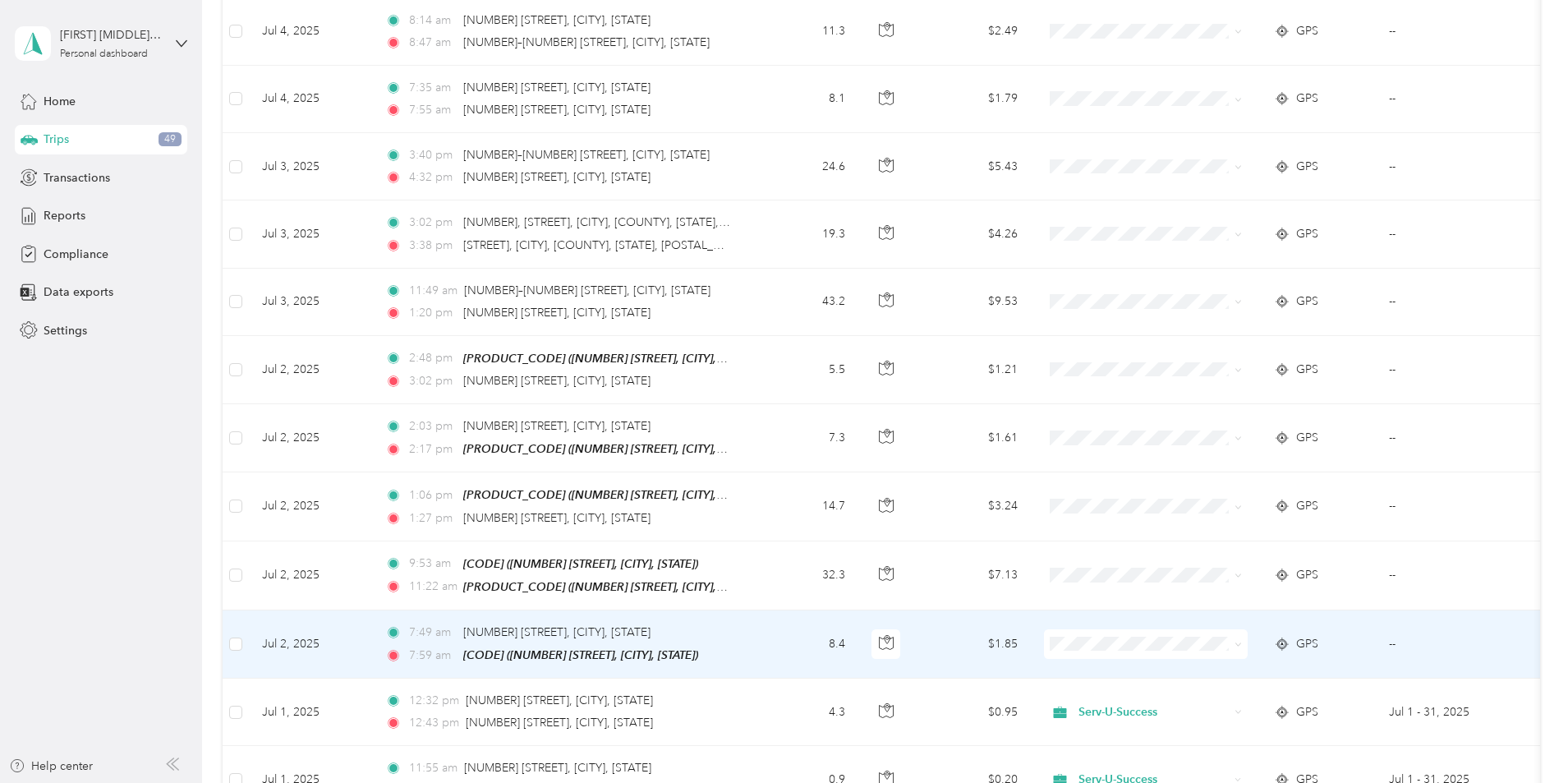 click on "Serv-U-Success" at bounding box center [1270, 629] 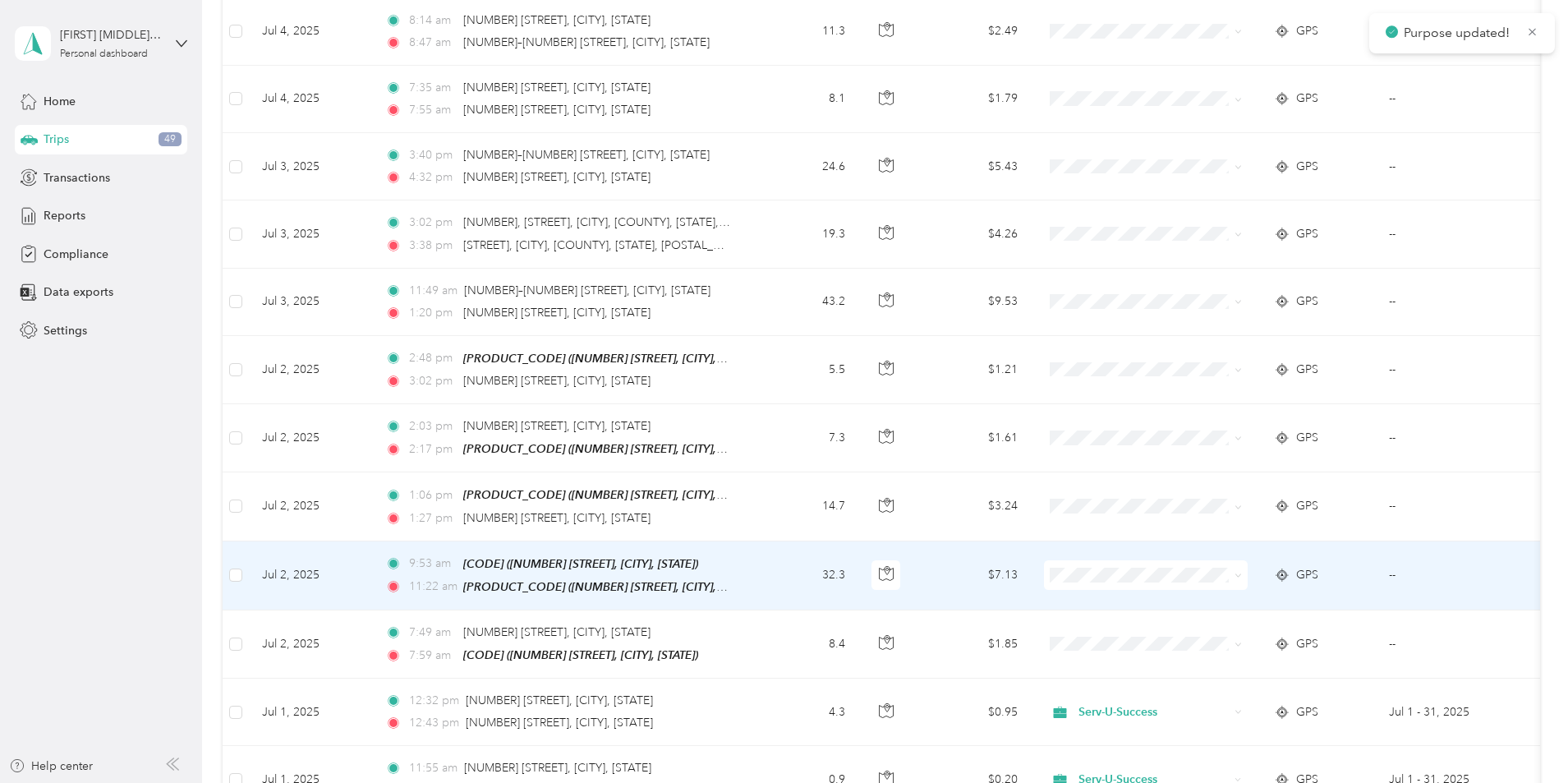 click 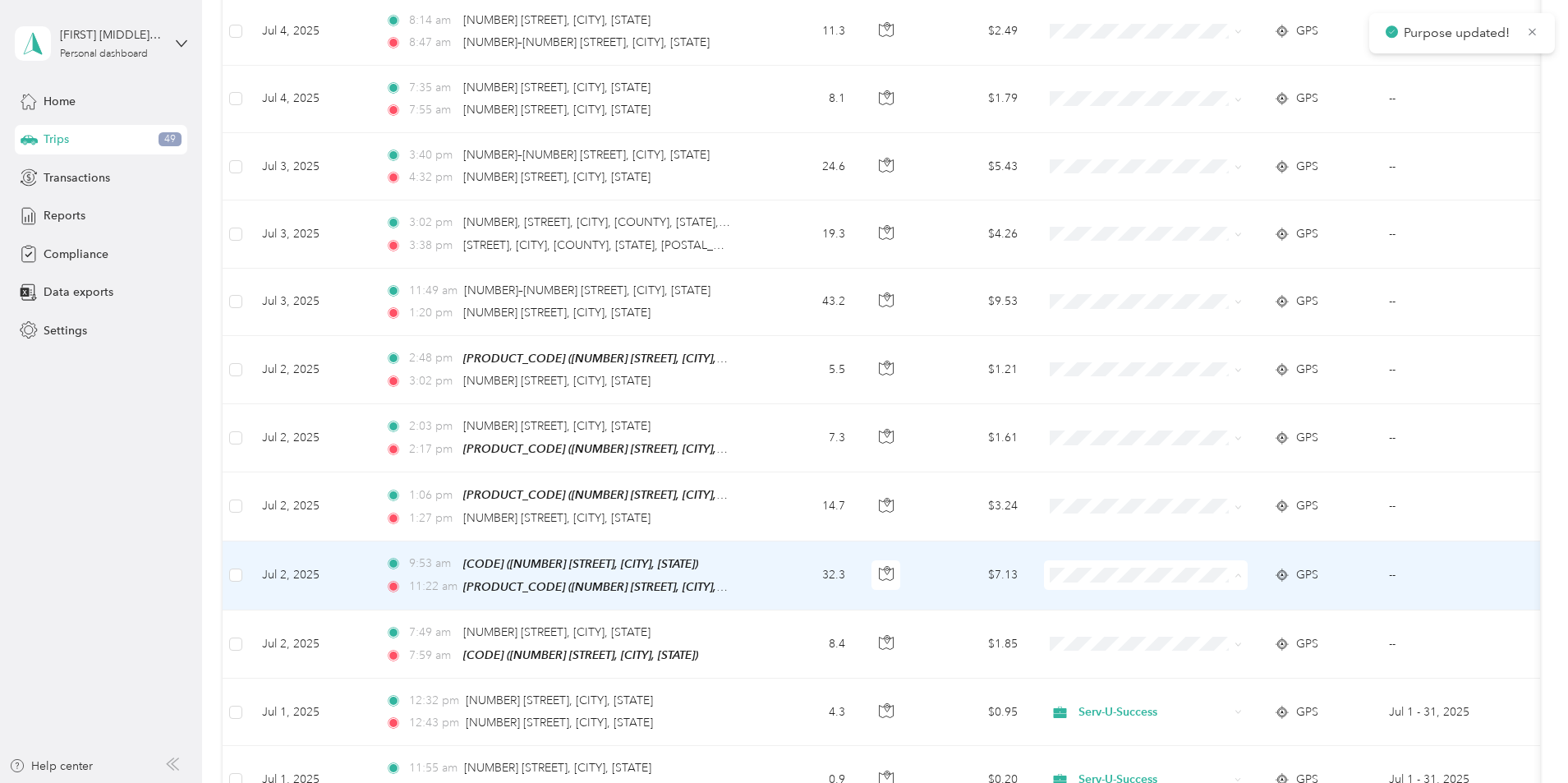 click on "Serv-U-Success" at bounding box center (1270, 565) 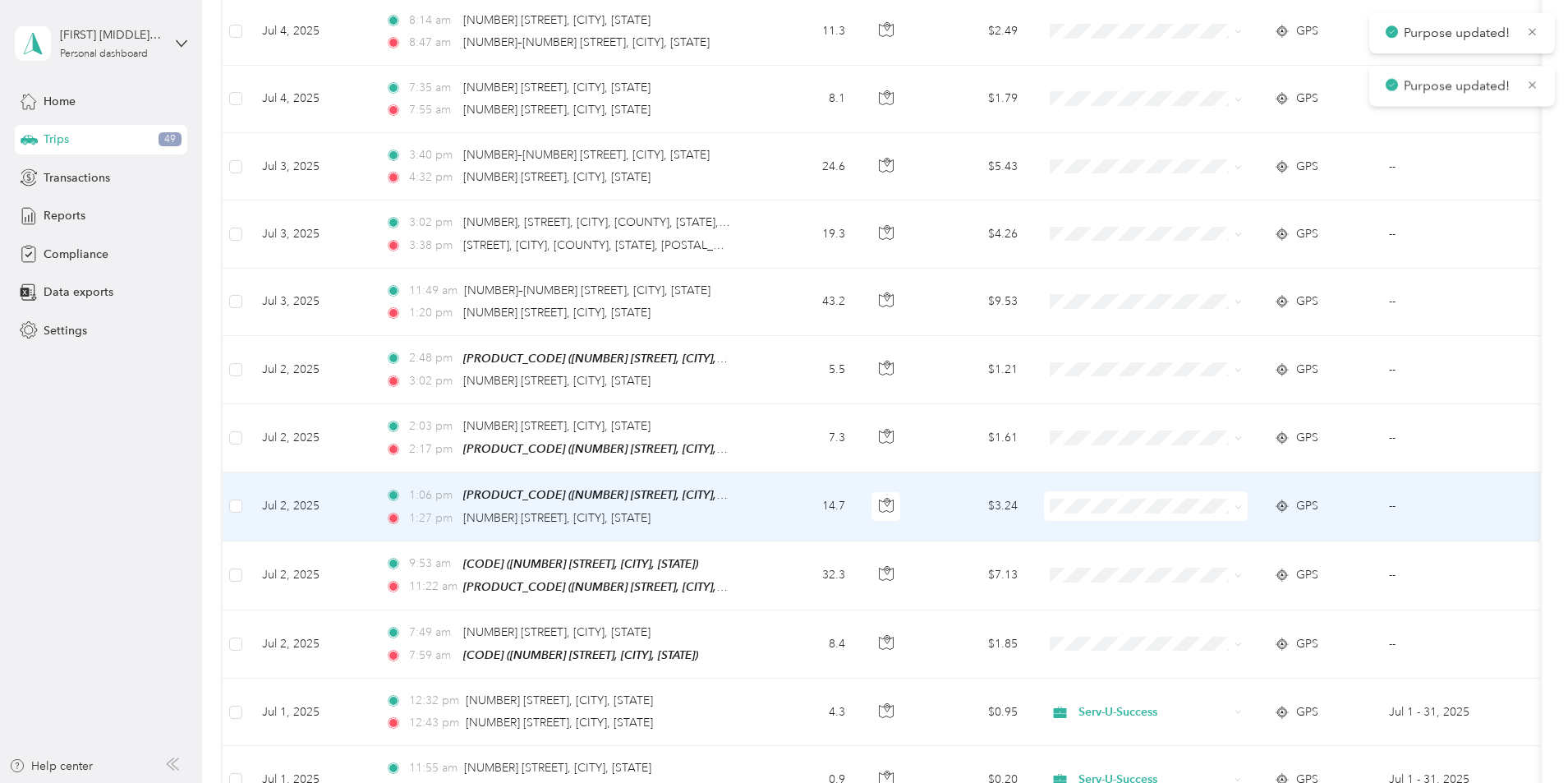 click 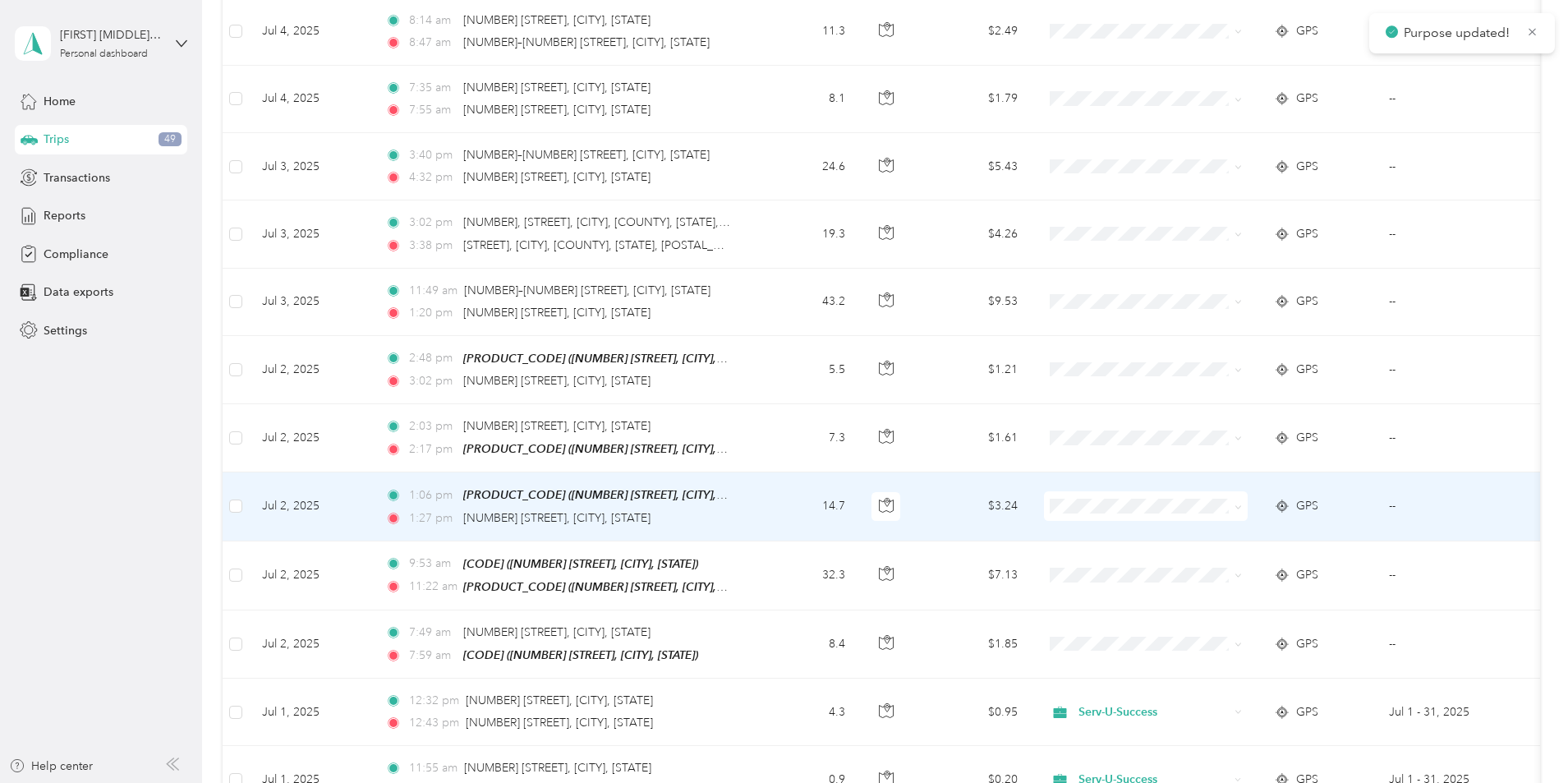 click on "Serv-U-Success" at bounding box center [1270, 497] 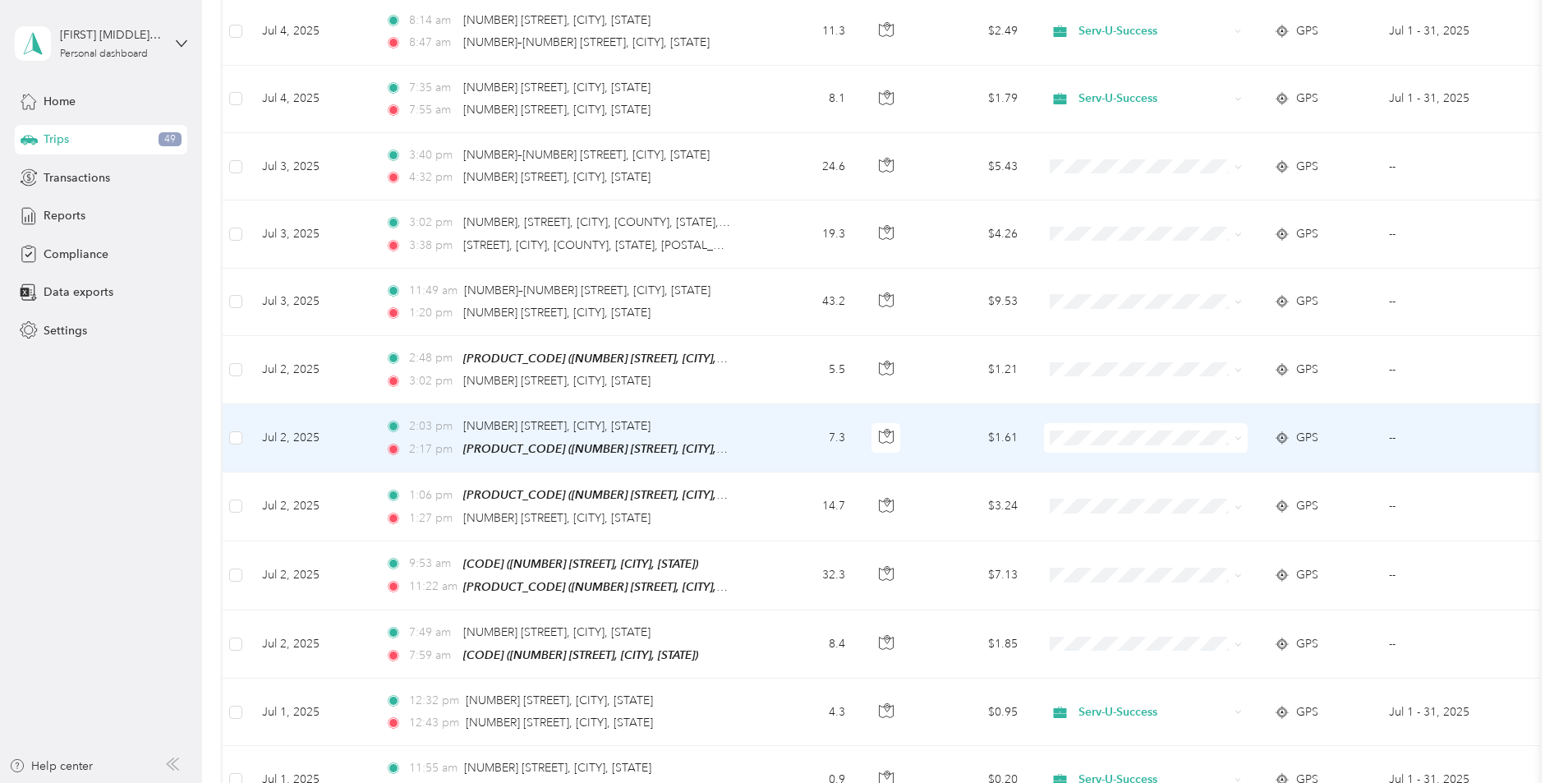 click 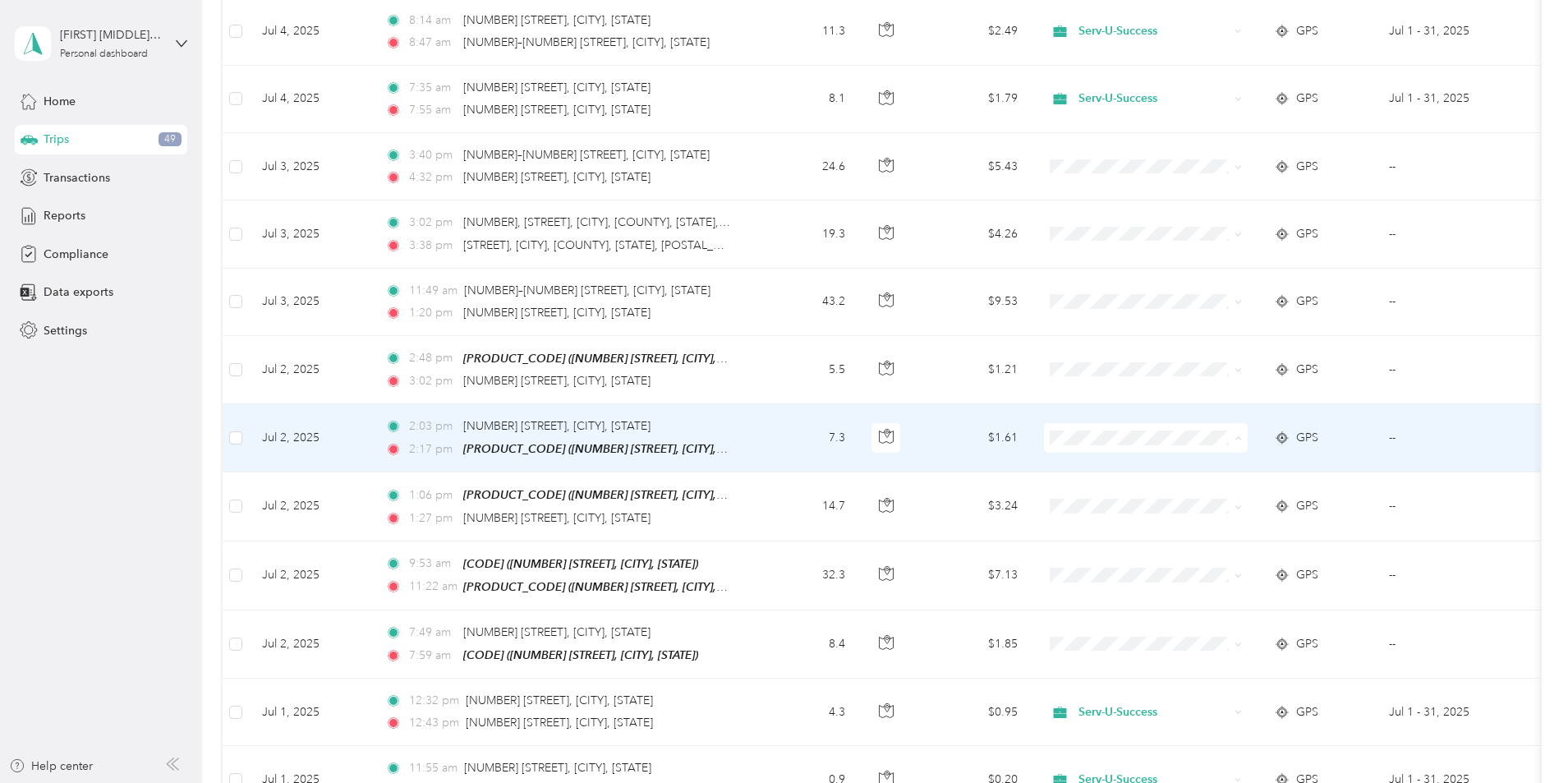 click on "Serv-U-Success" at bounding box center (1270, 431) 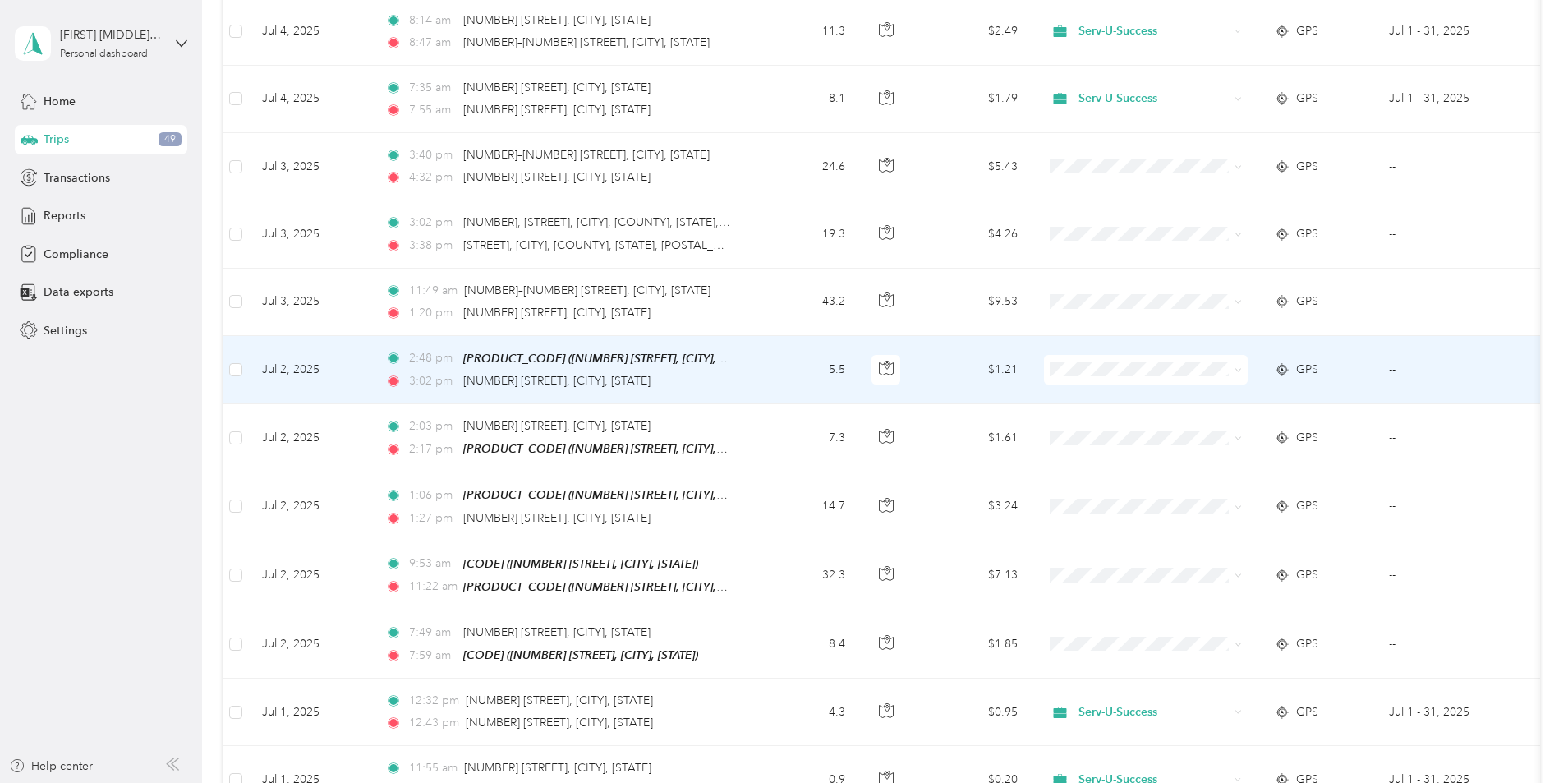 click 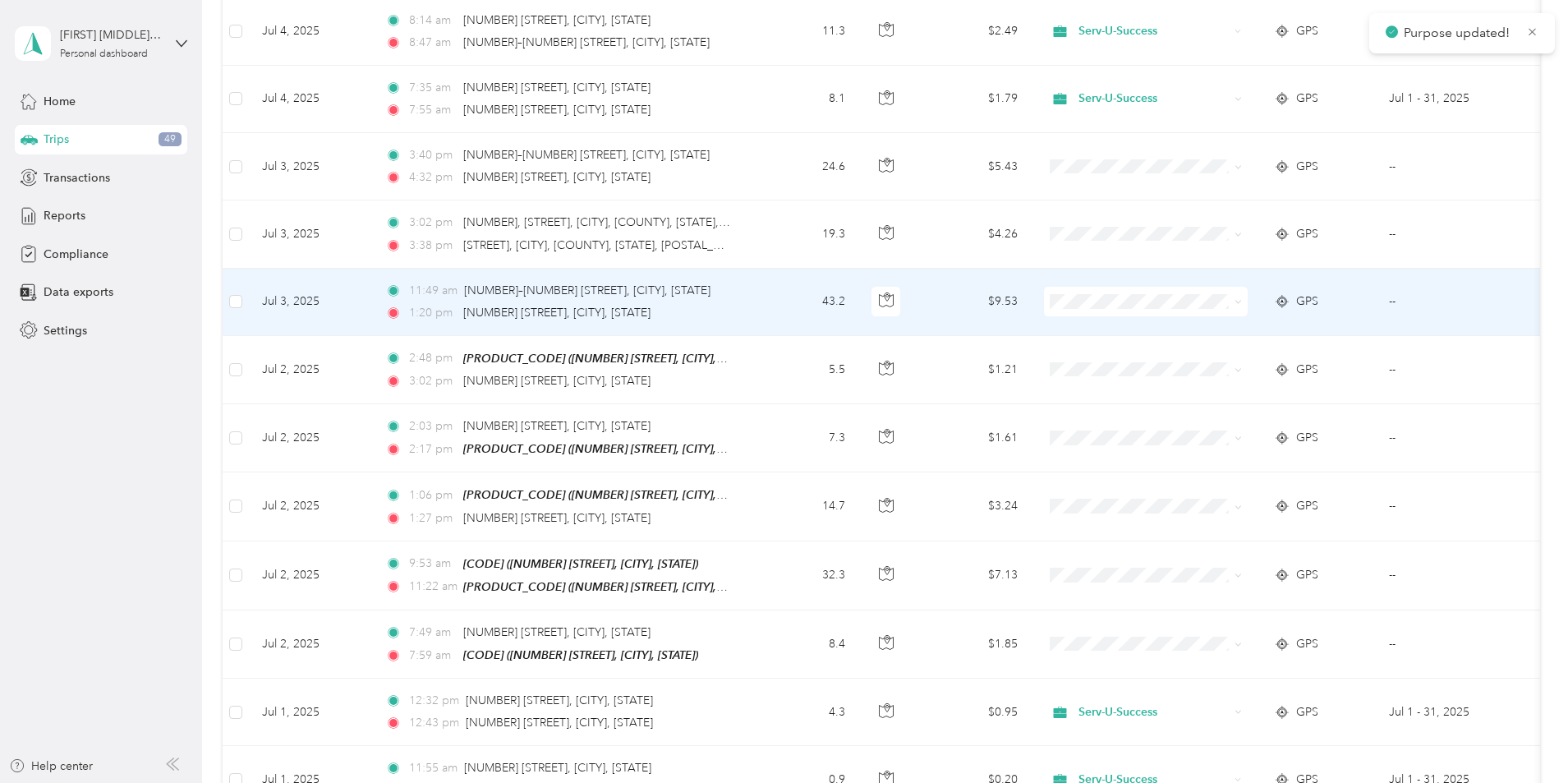 click 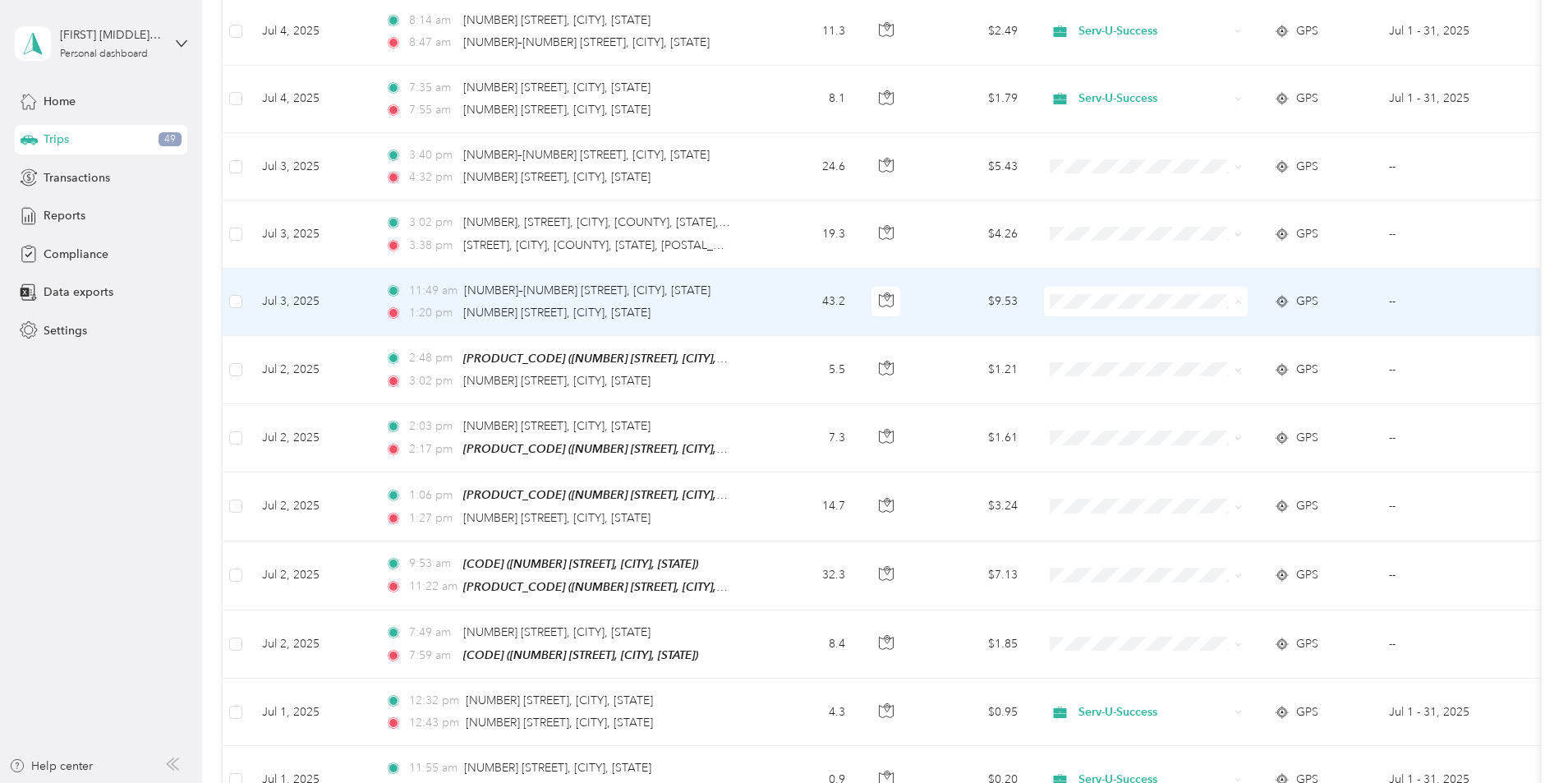 click on "Serv-U-Success" at bounding box center (1270, 295) 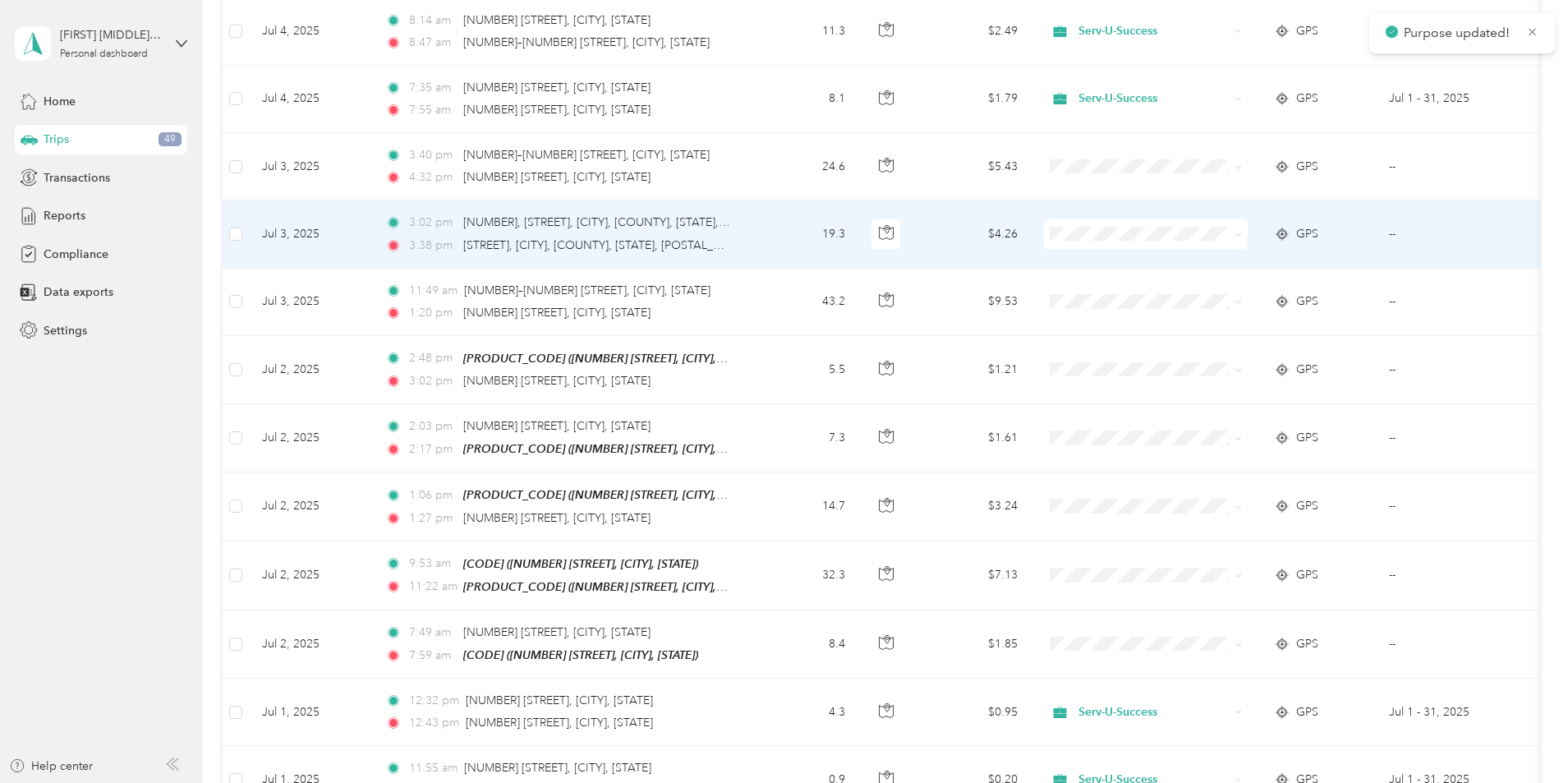 click 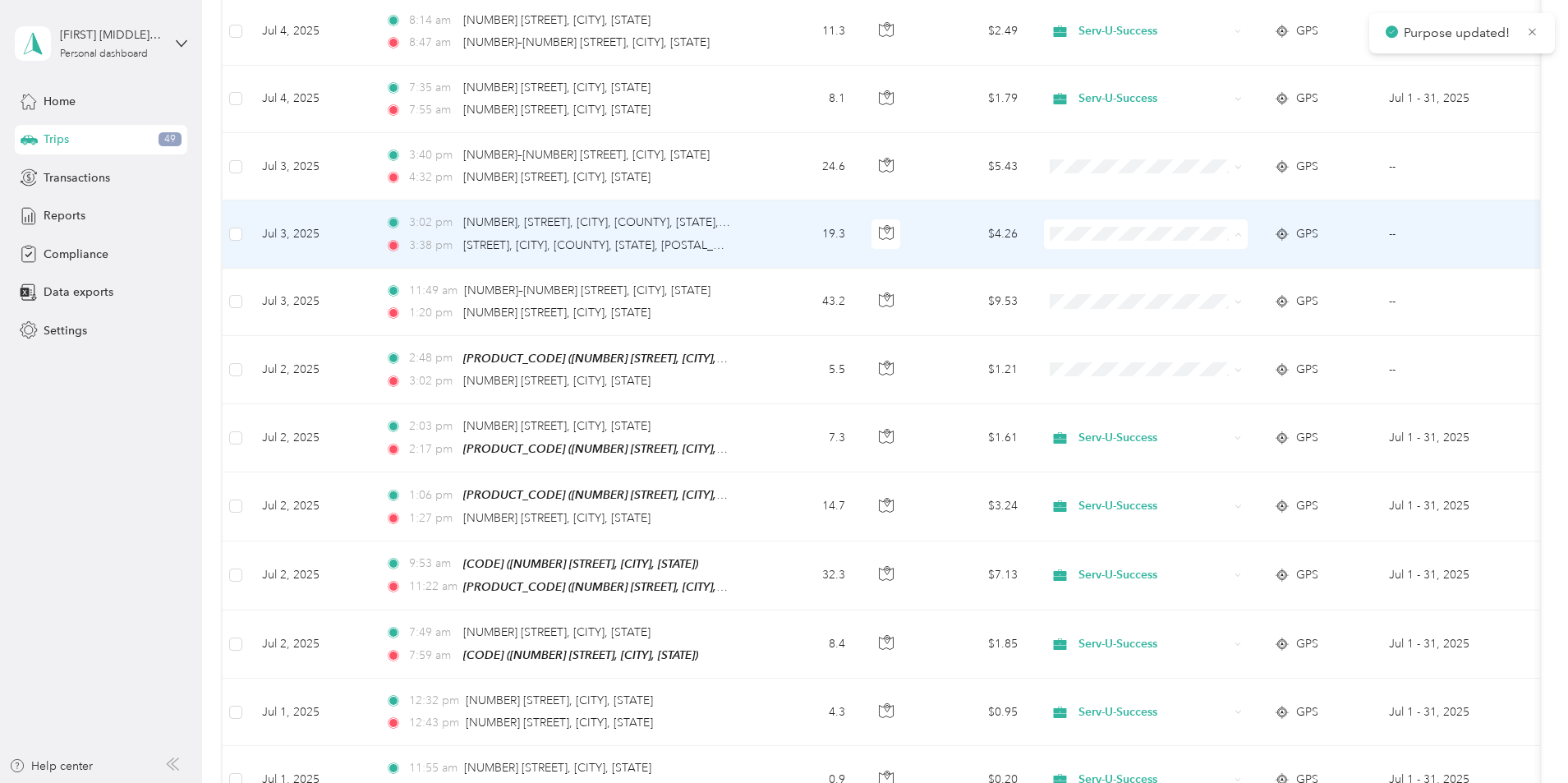 click on "Serv-U-Success" at bounding box center [1270, 228] 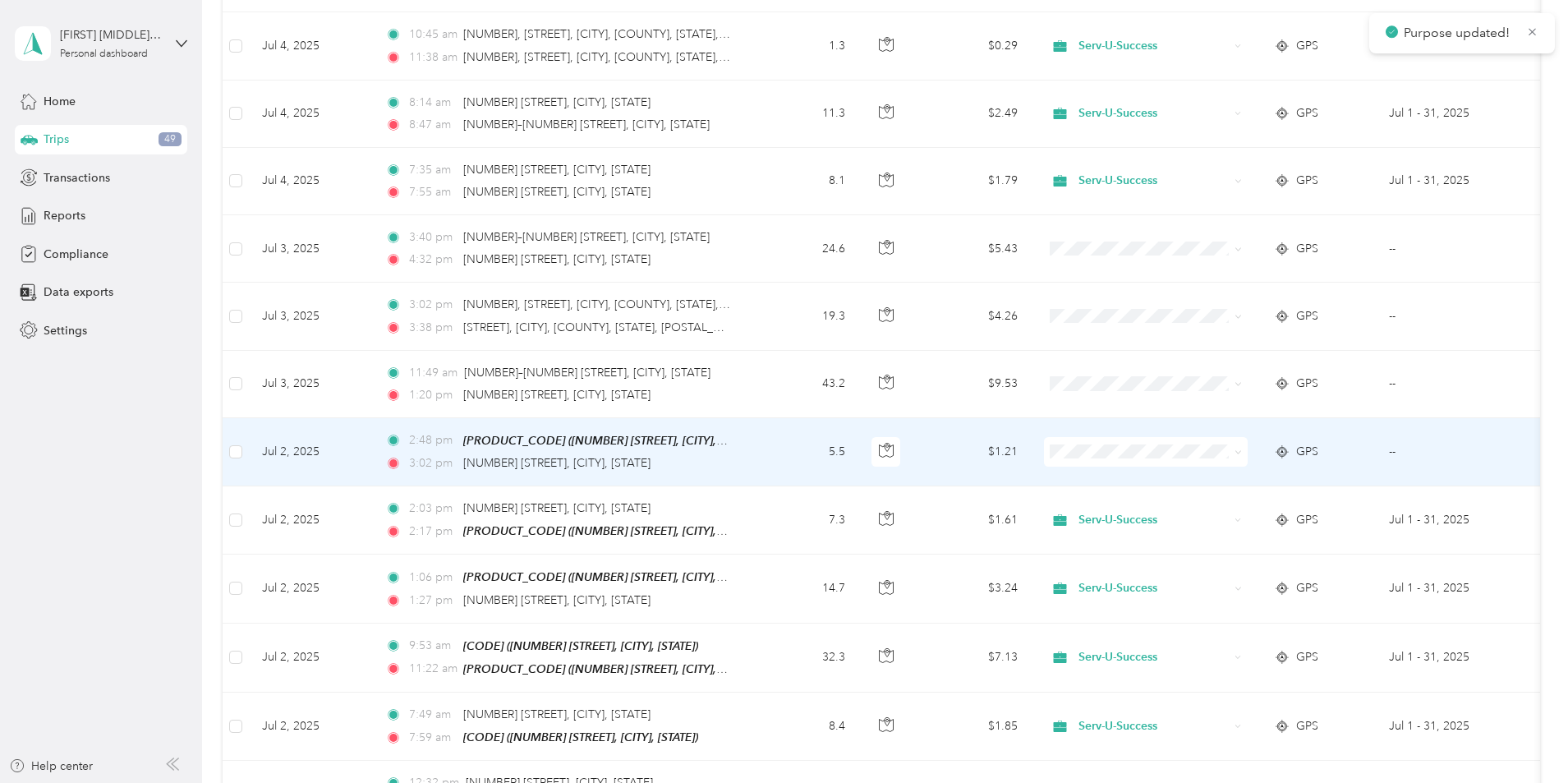 scroll, scrollTop: 5423, scrollLeft: 0, axis: vertical 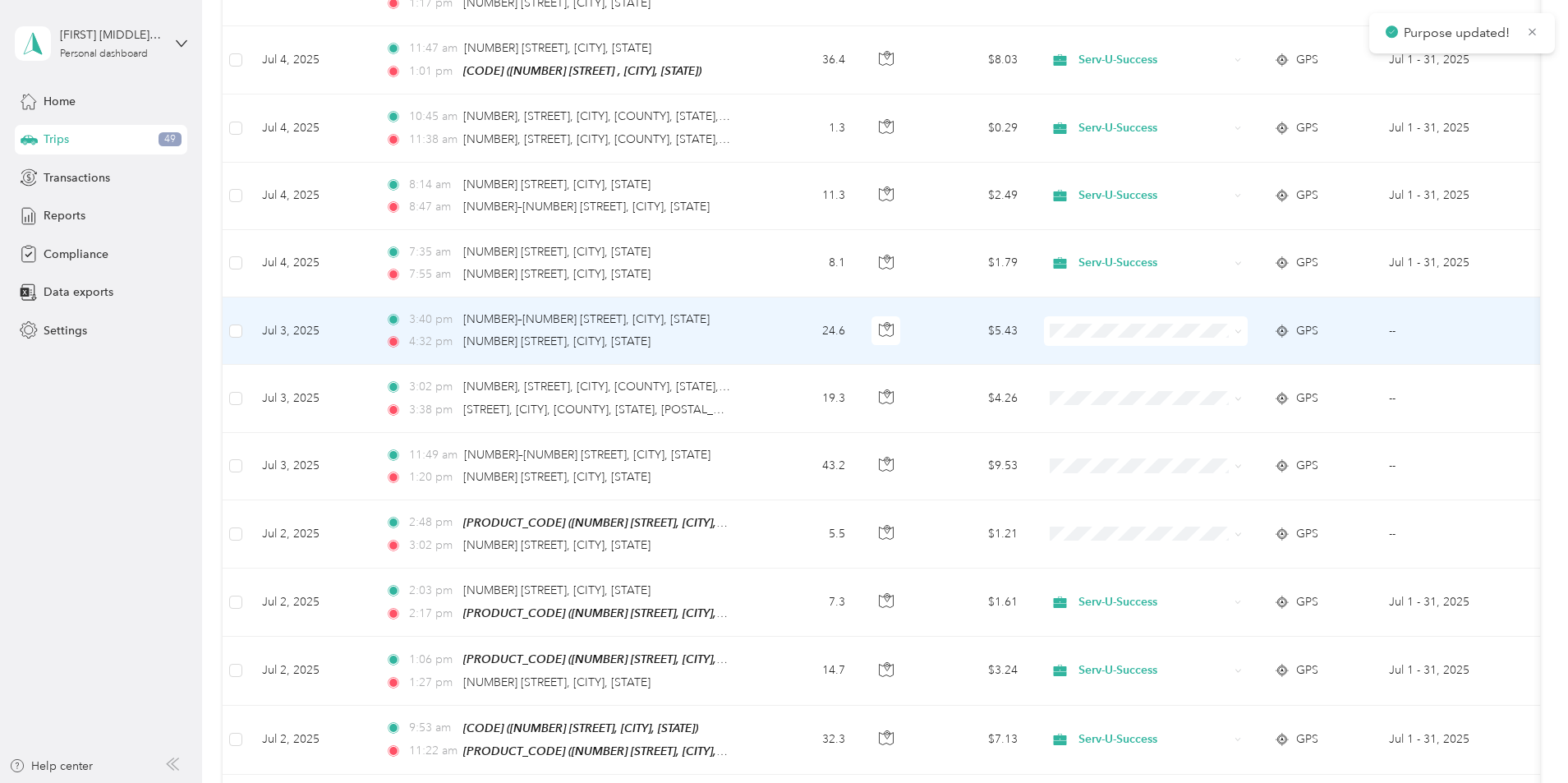 click 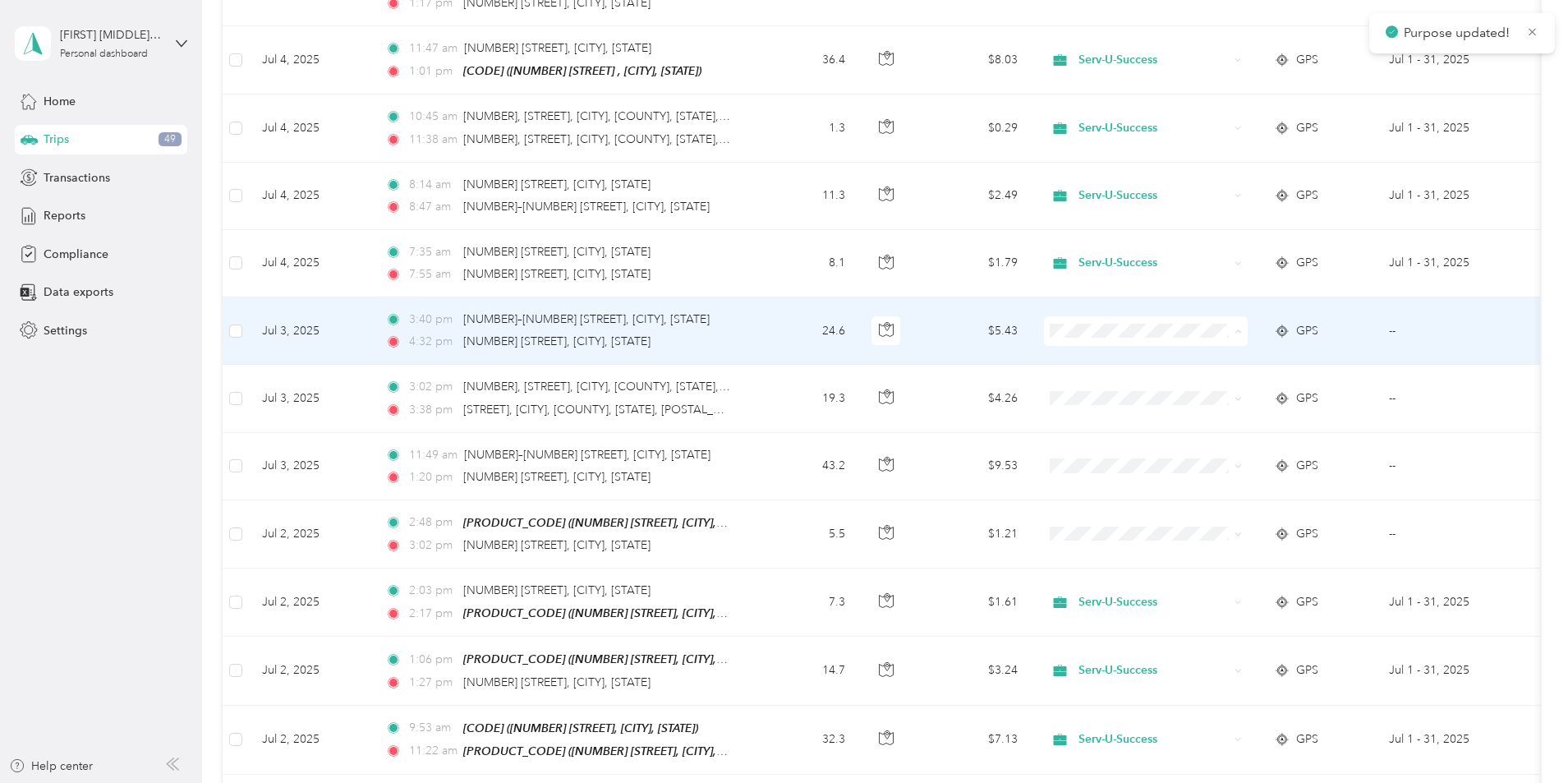 click on "Serv-U-Success" at bounding box center (1270, 325) 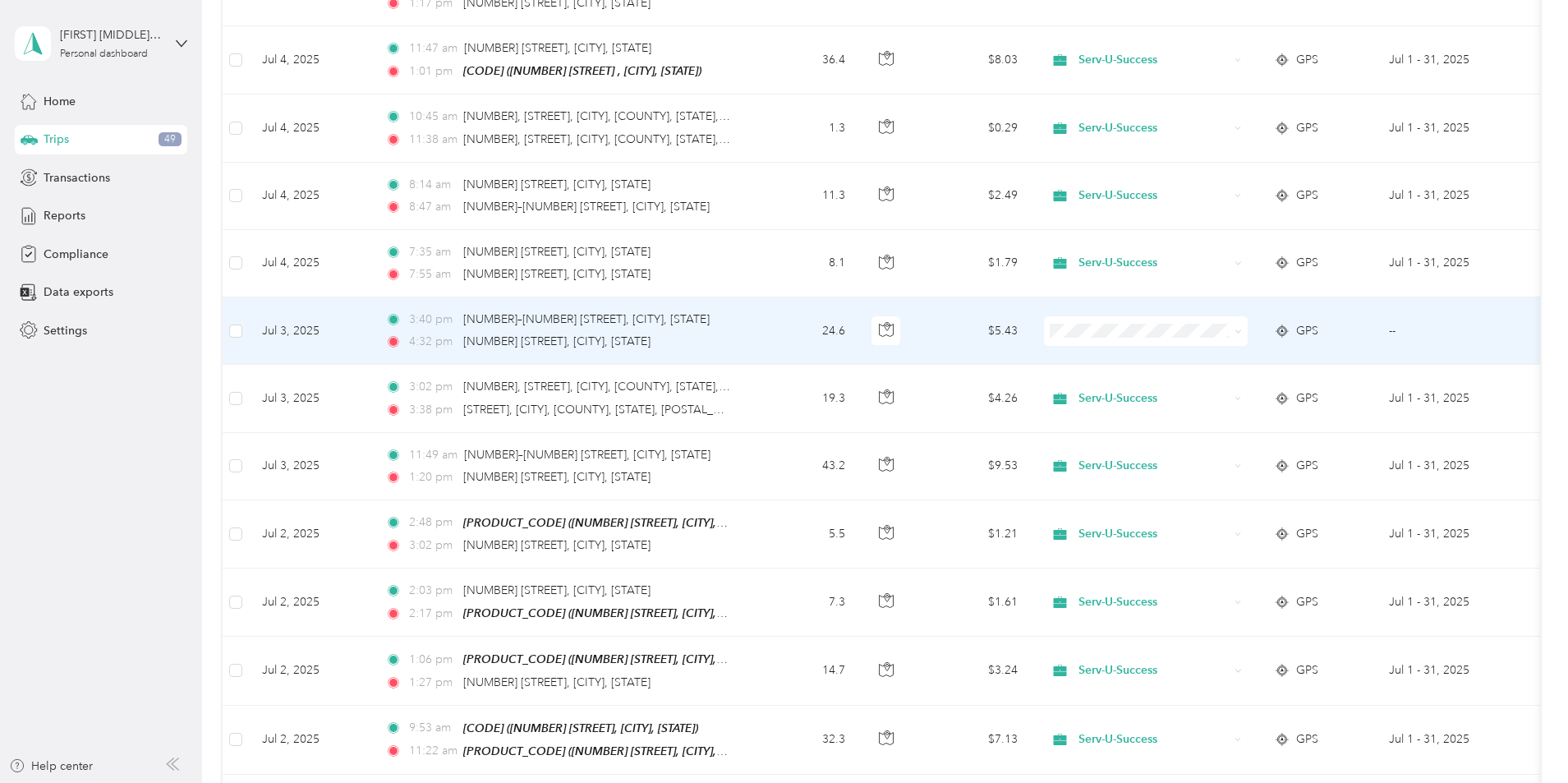 click 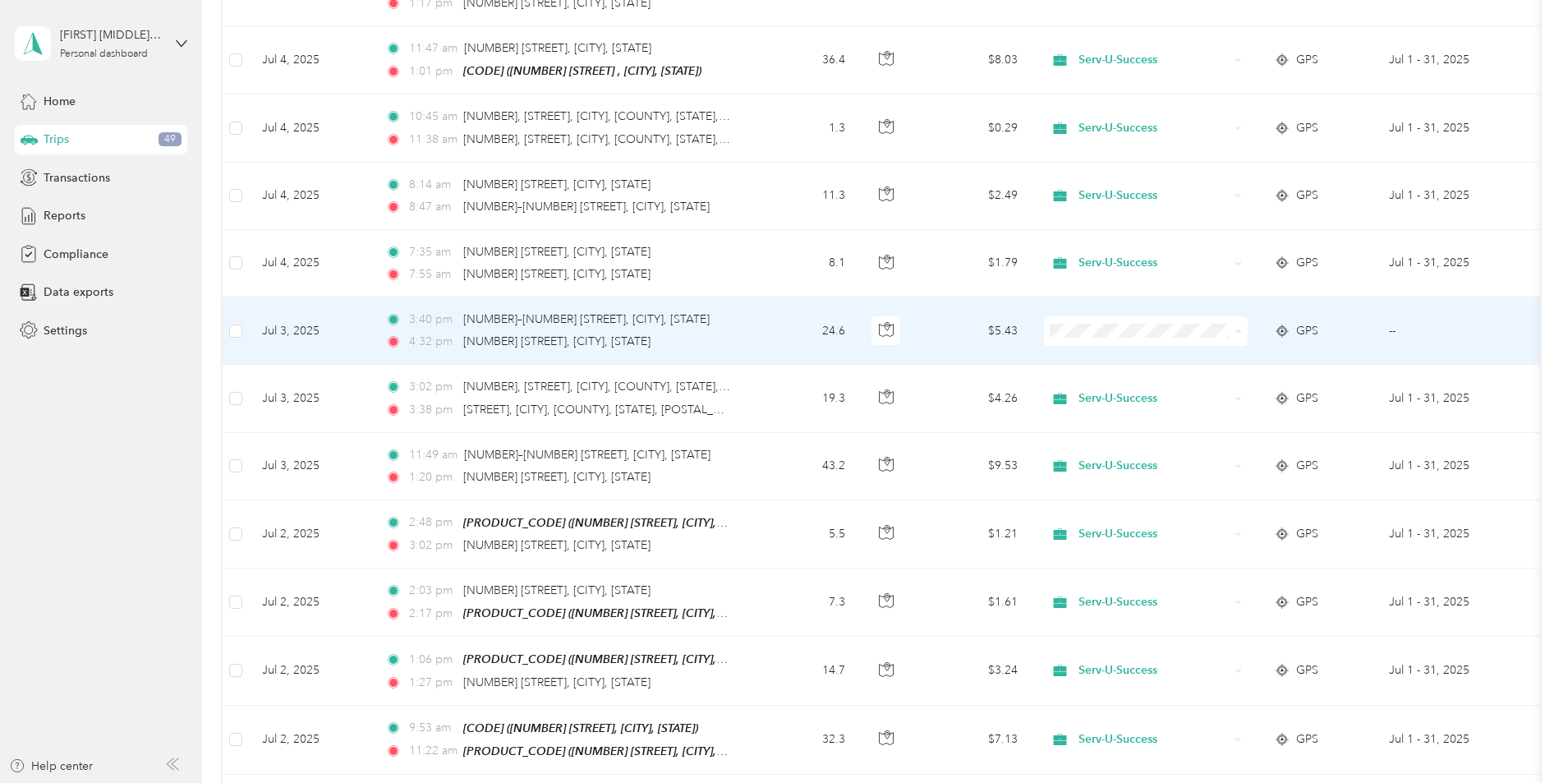 click on "Serv-U-Success" at bounding box center (1270, 325) 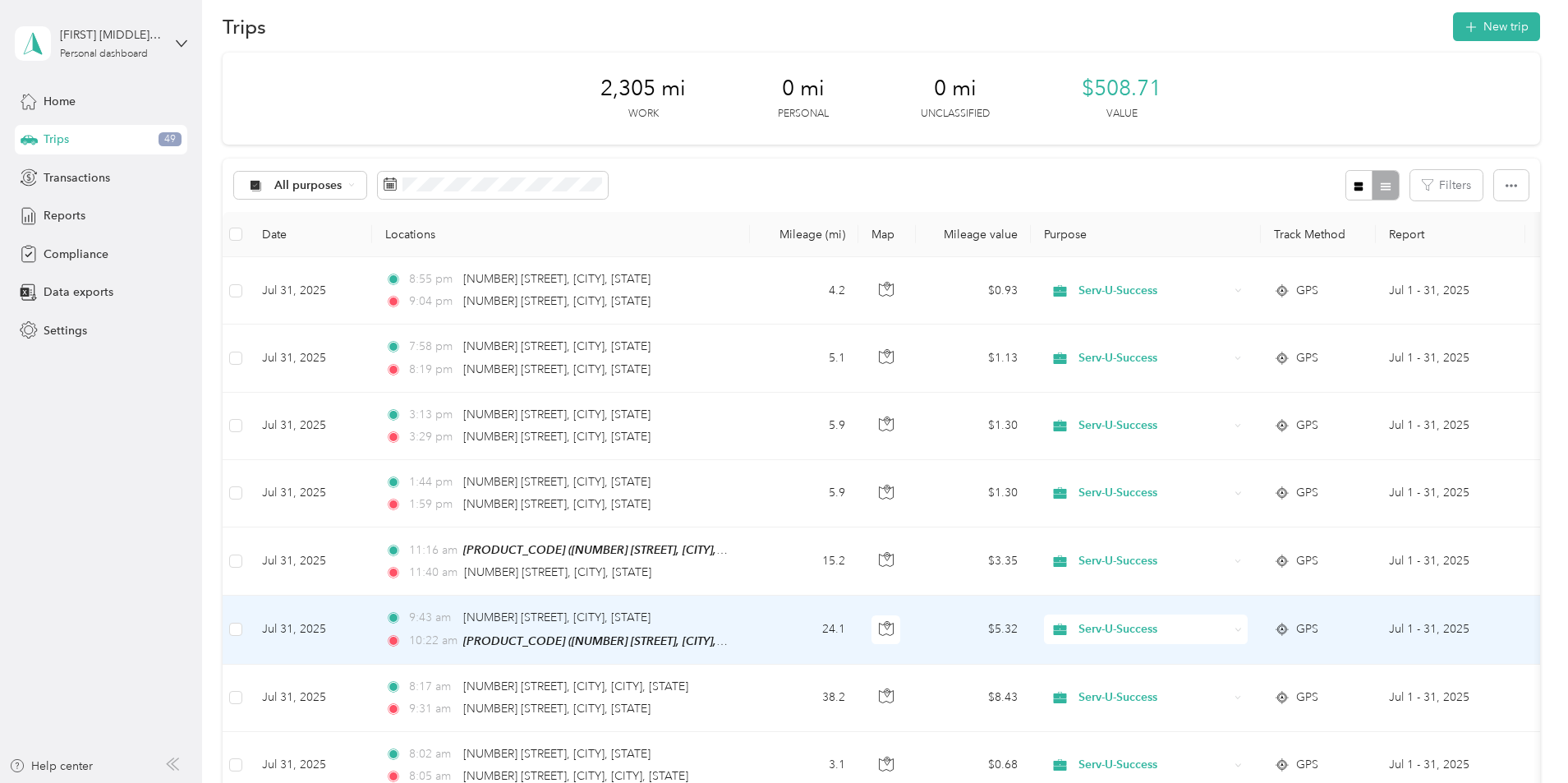scroll, scrollTop: 0, scrollLeft: 0, axis: both 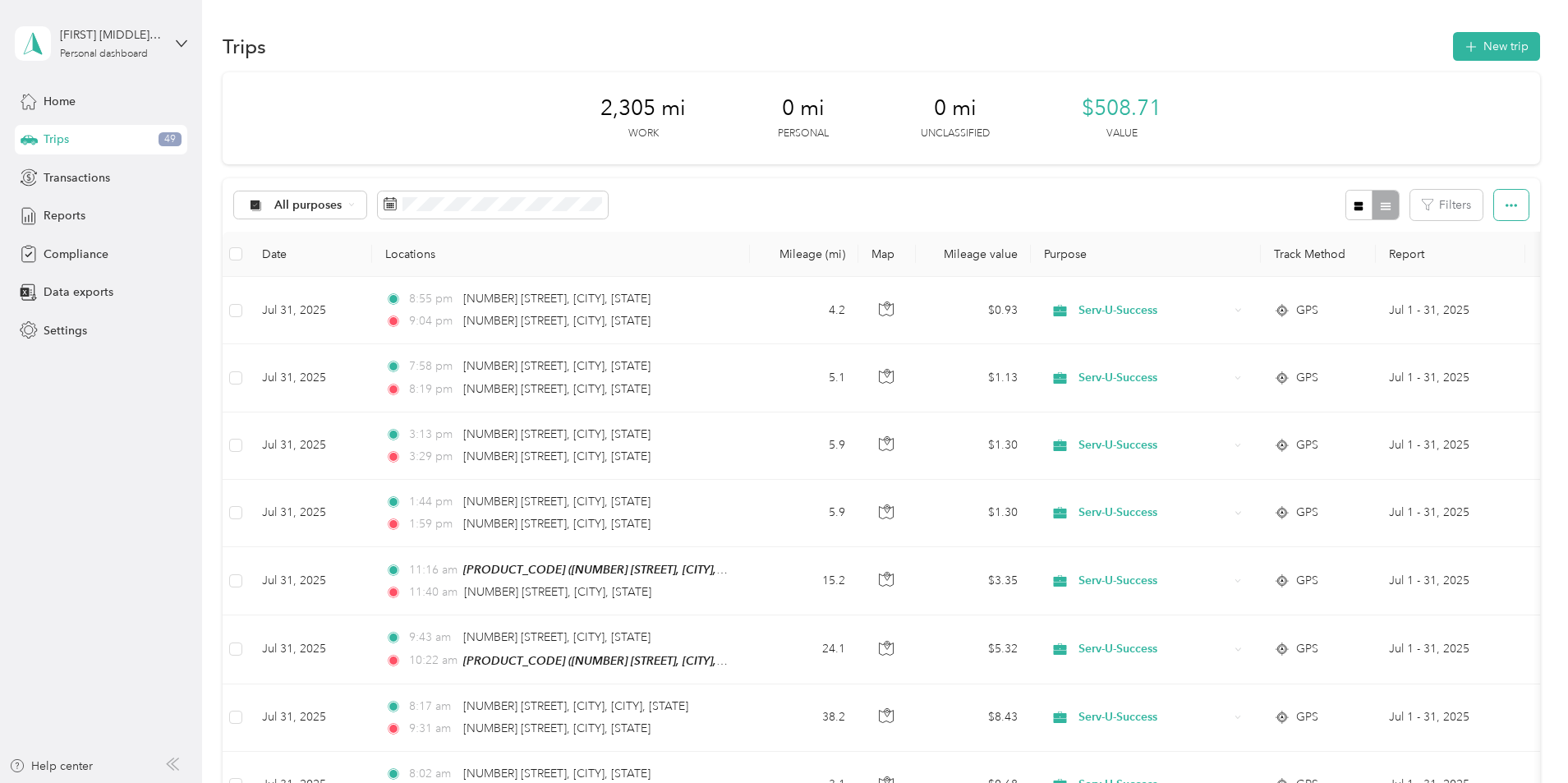 click 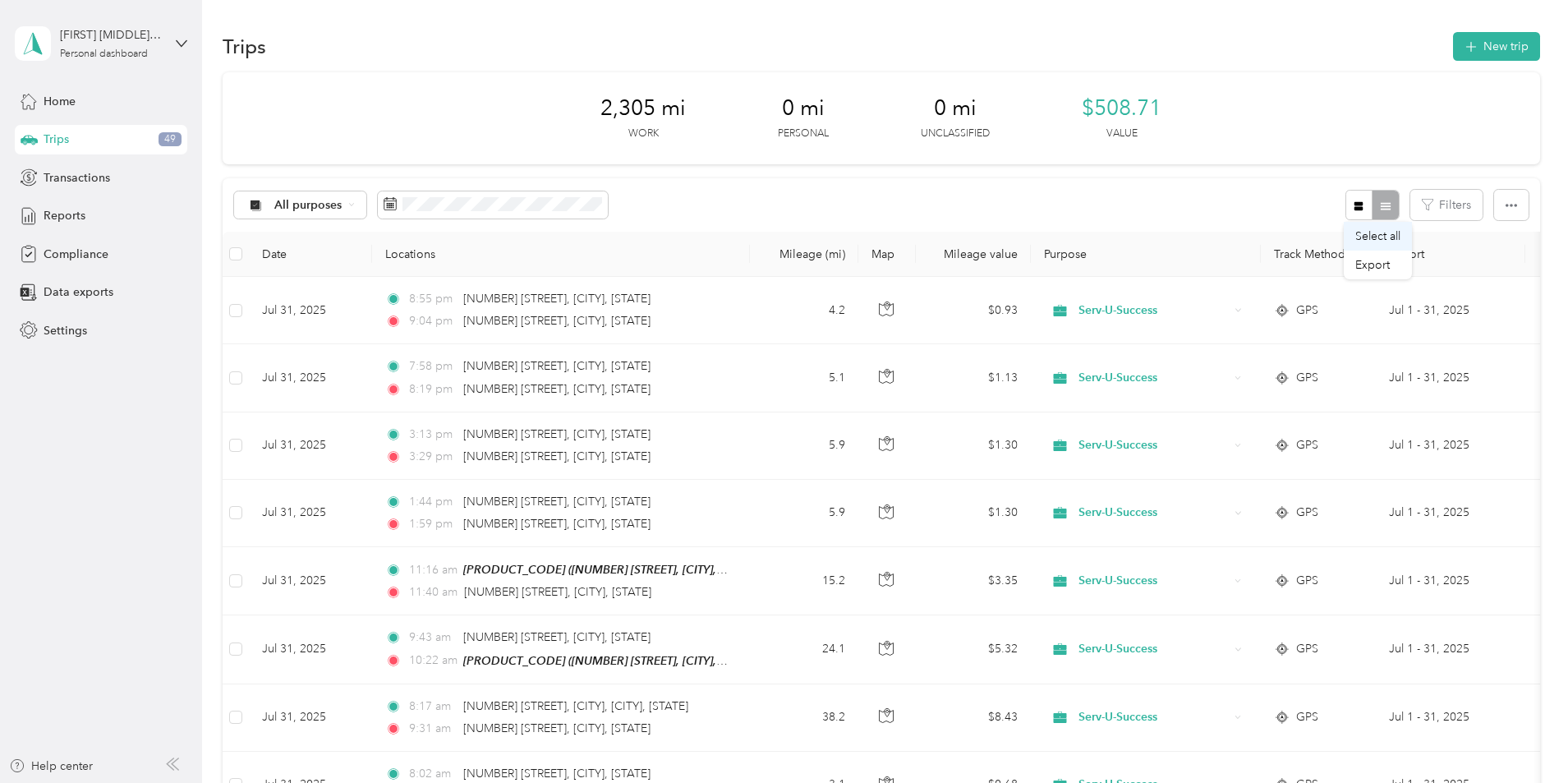 click on "Select all" at bounding box center [1377, 236] 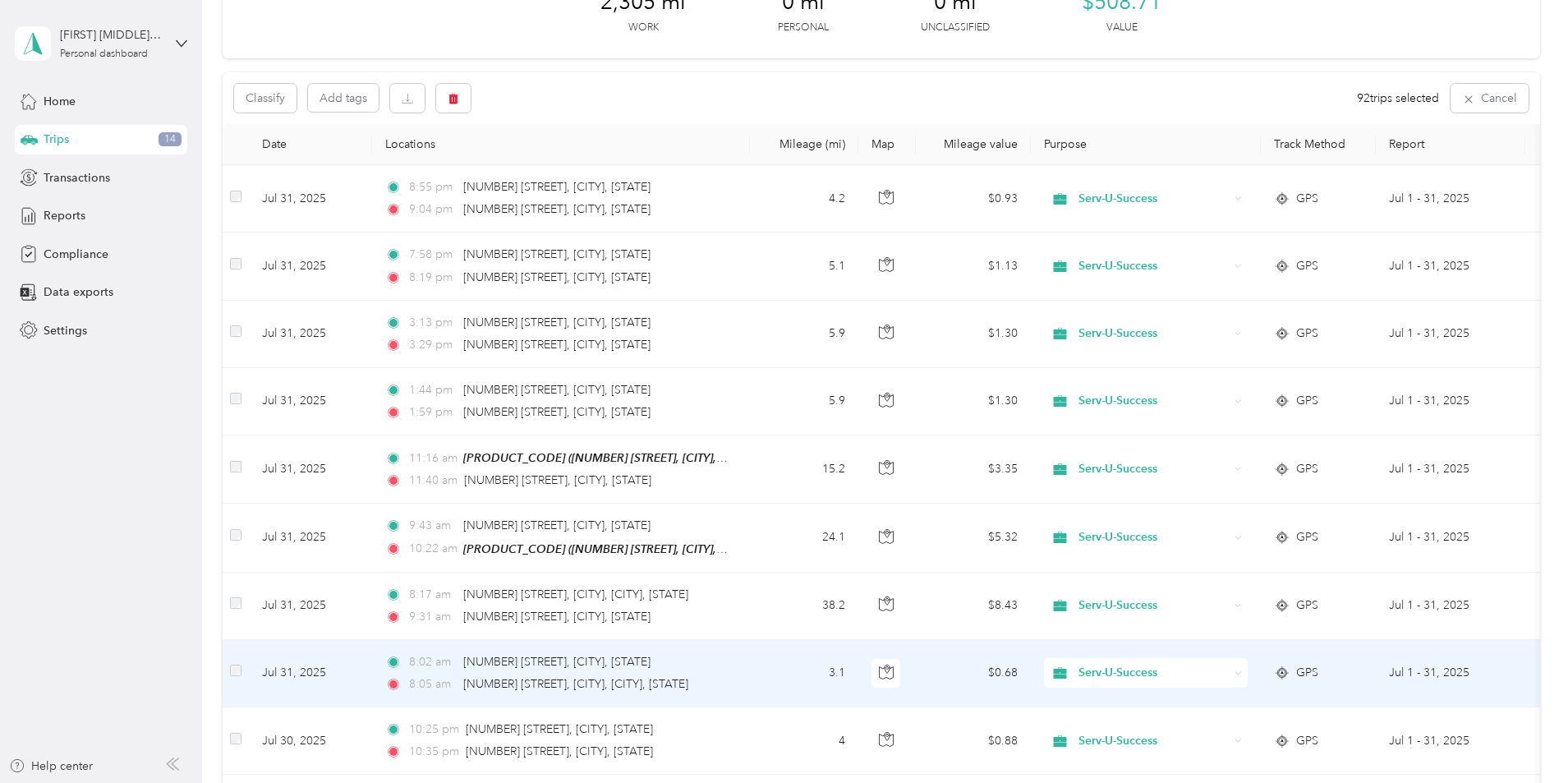 scroll, scrollTop: 0, scrollLeft: 0, axis: both 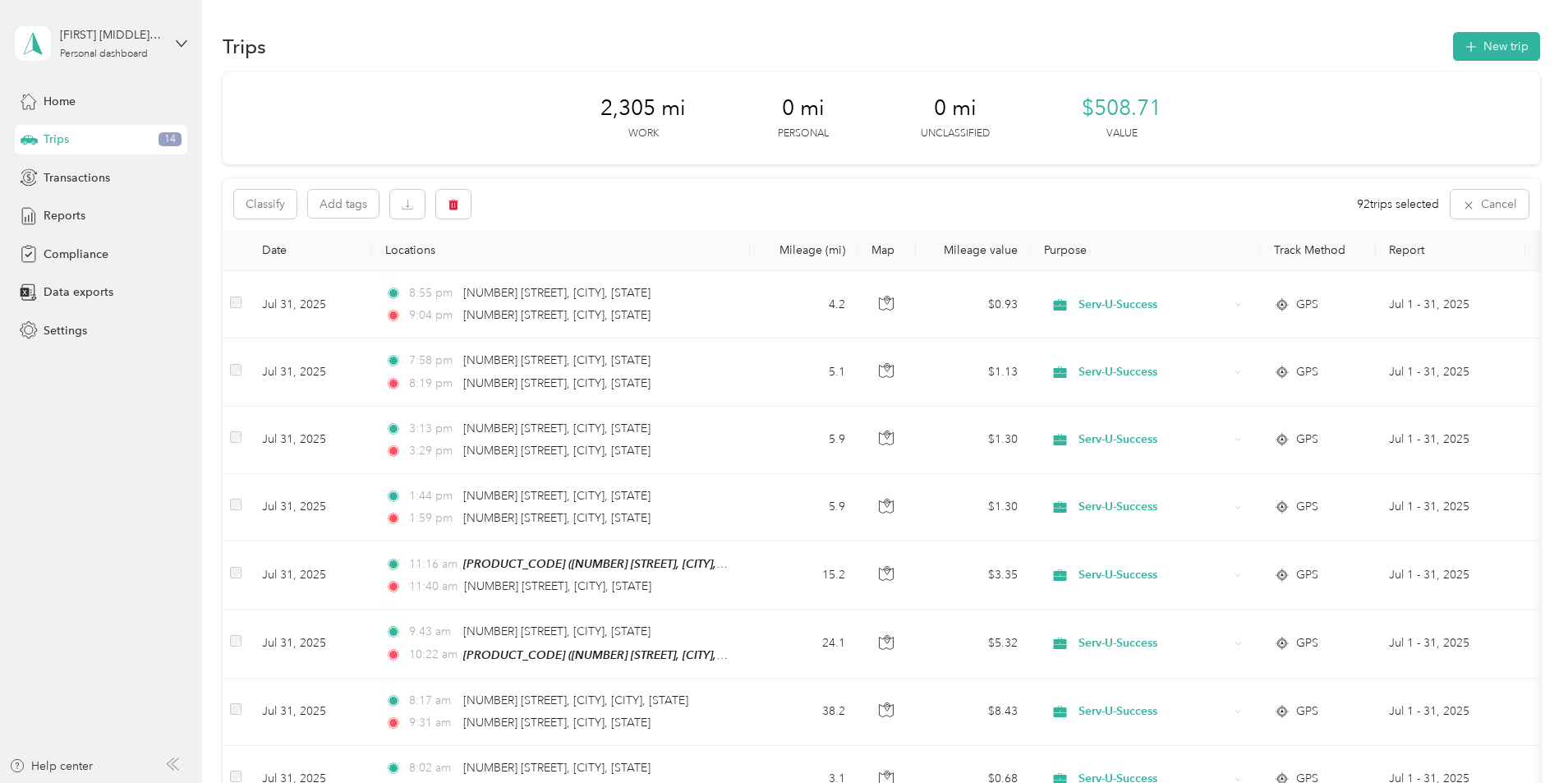 click on "Trips" at bounding box center [56, 139] 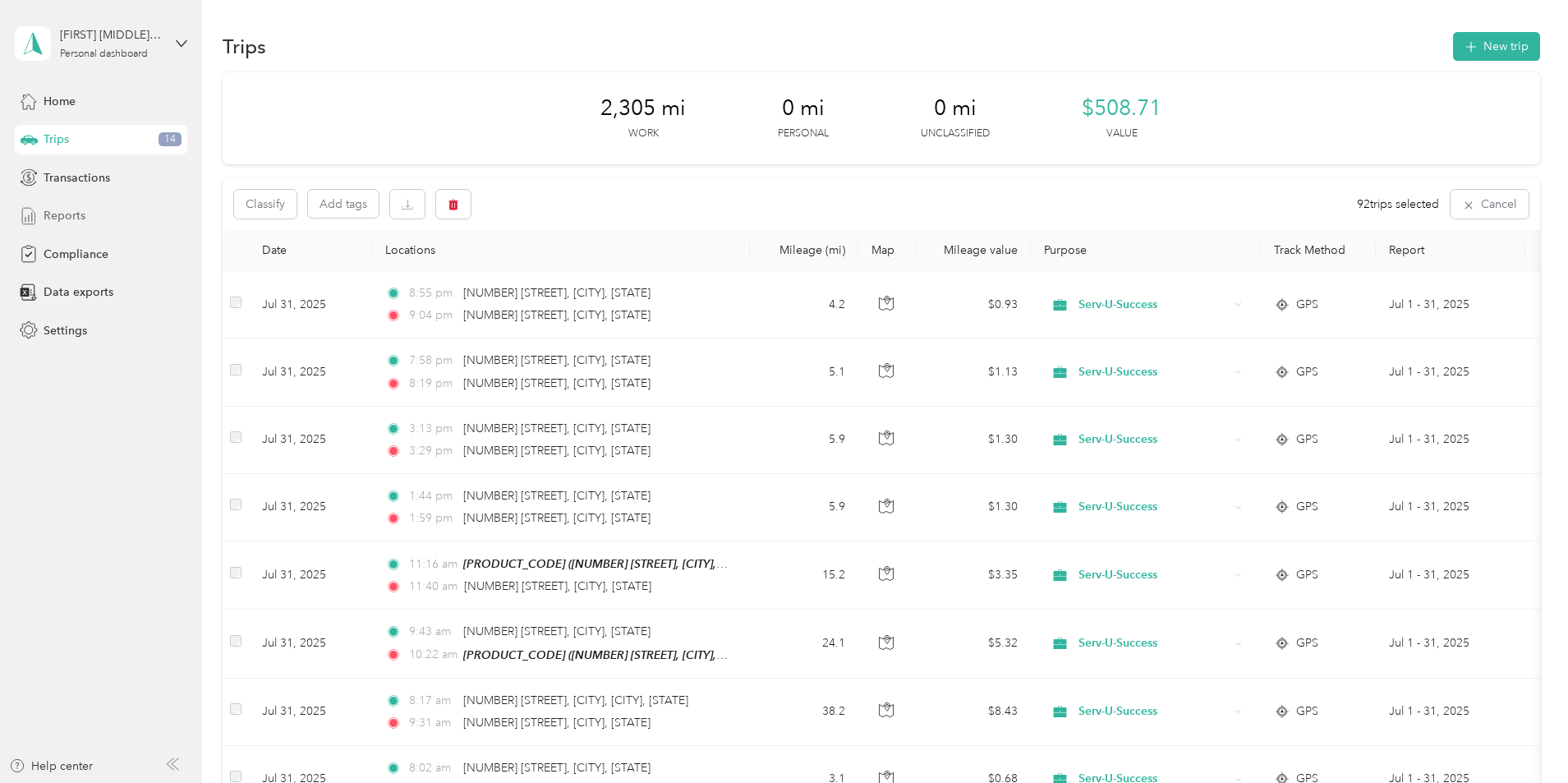 click on "Reports" at bounding box center (64, 215) 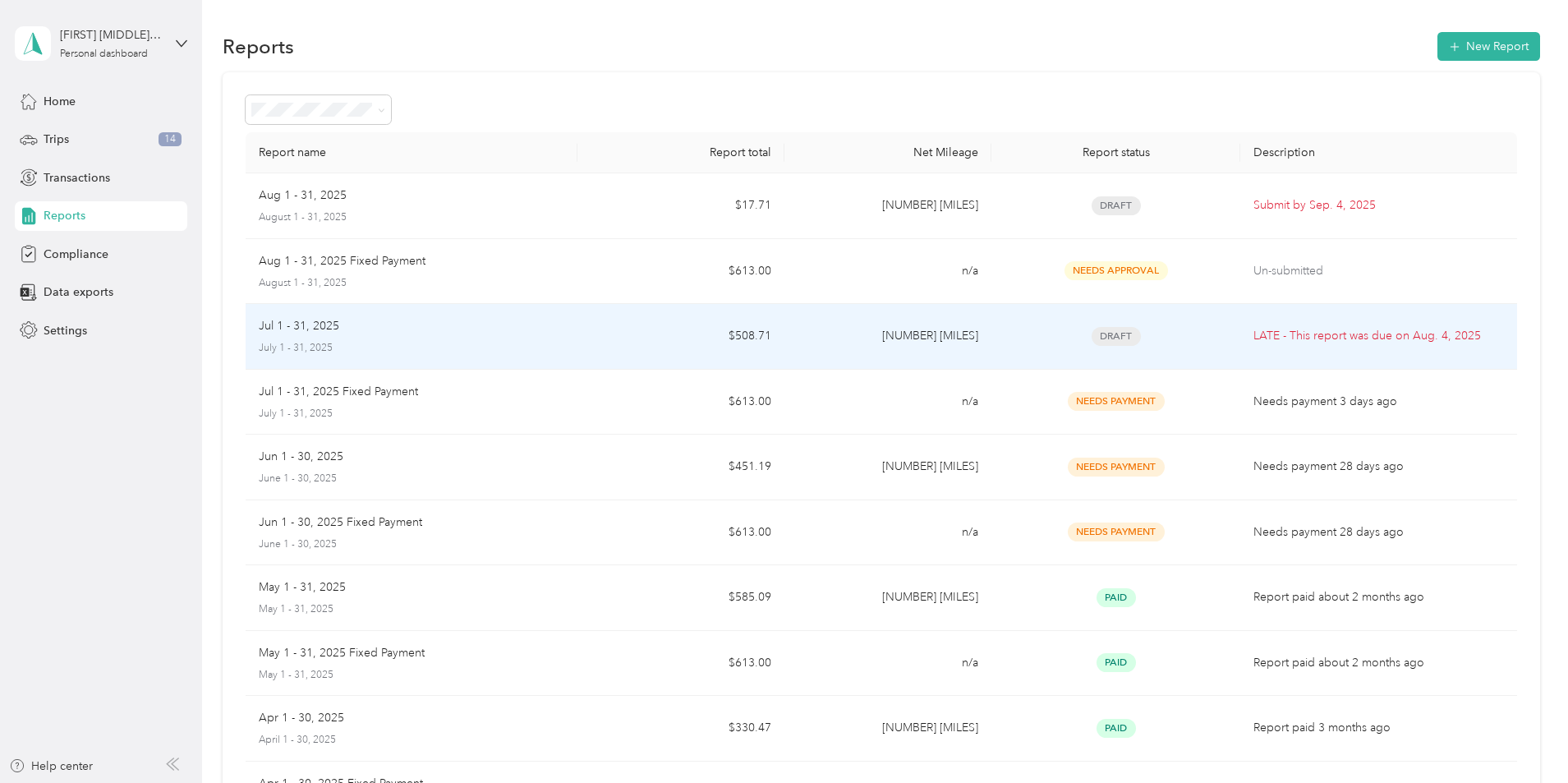 click on "Jul 1 - 31, 2025" at bounding box center [412, 326] 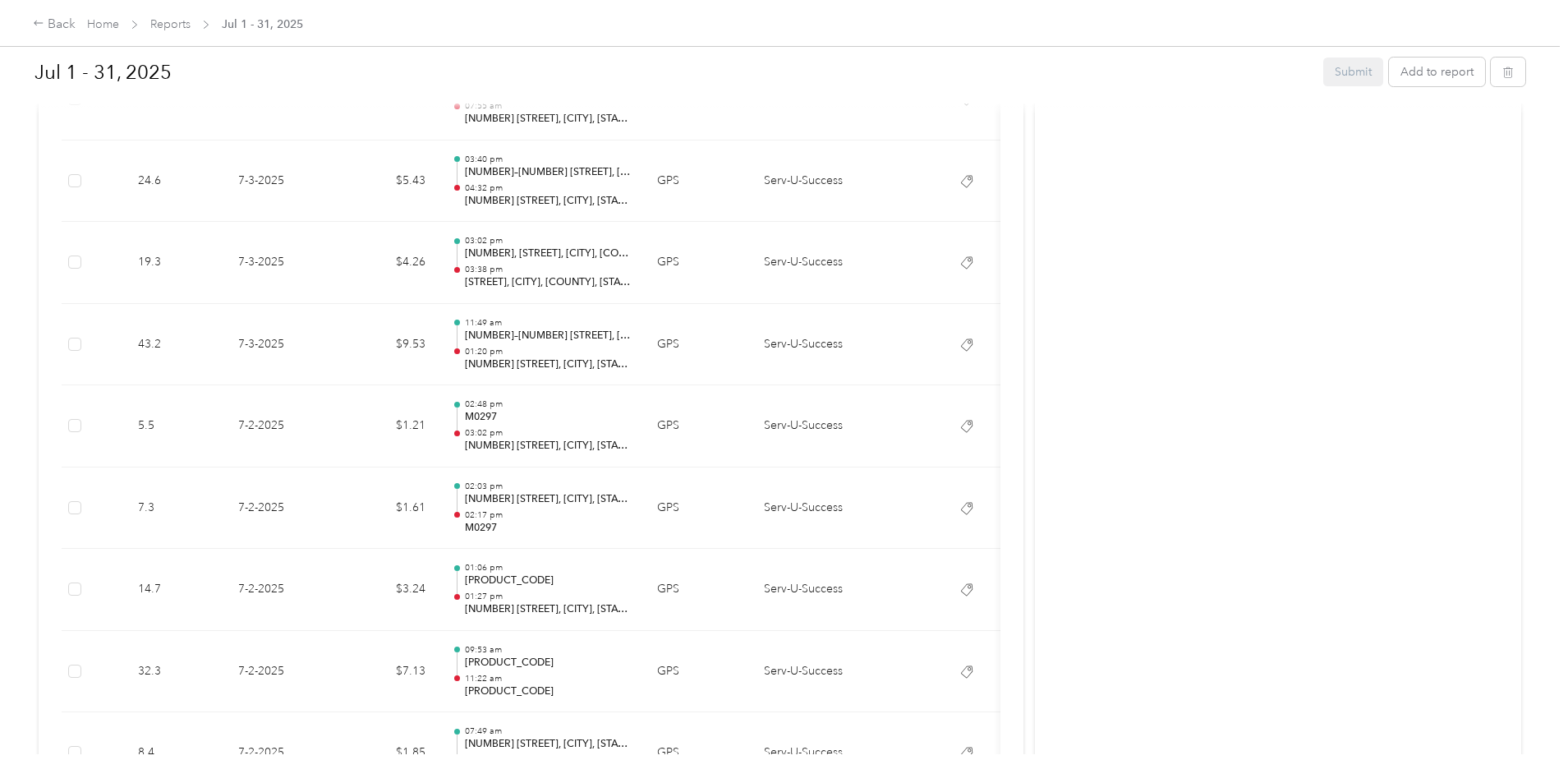 scroll, scrollTop: 7528, scrollLeft: 0, axis: vertical 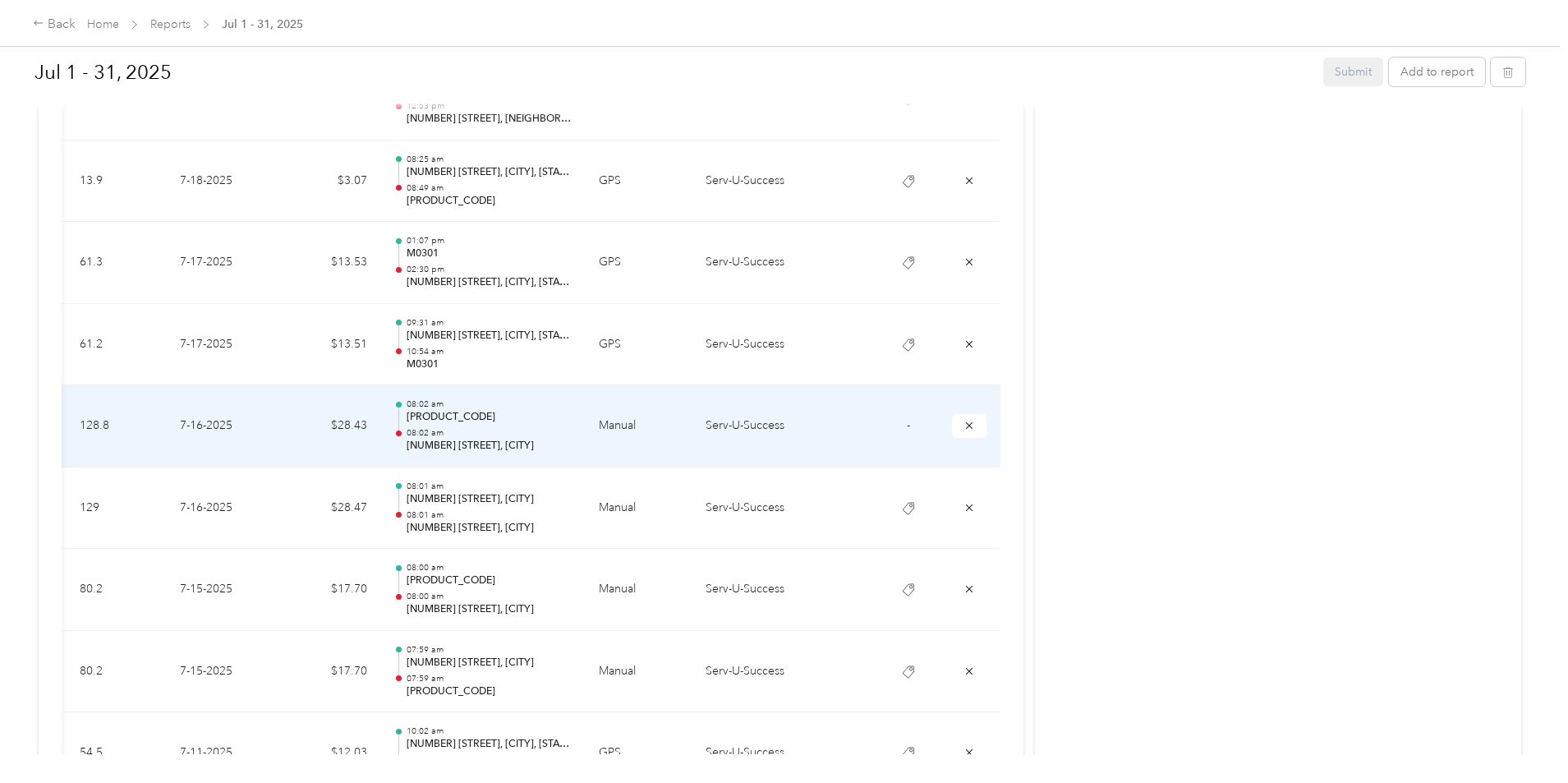click on "Manual" at bounding box center [639, 426] 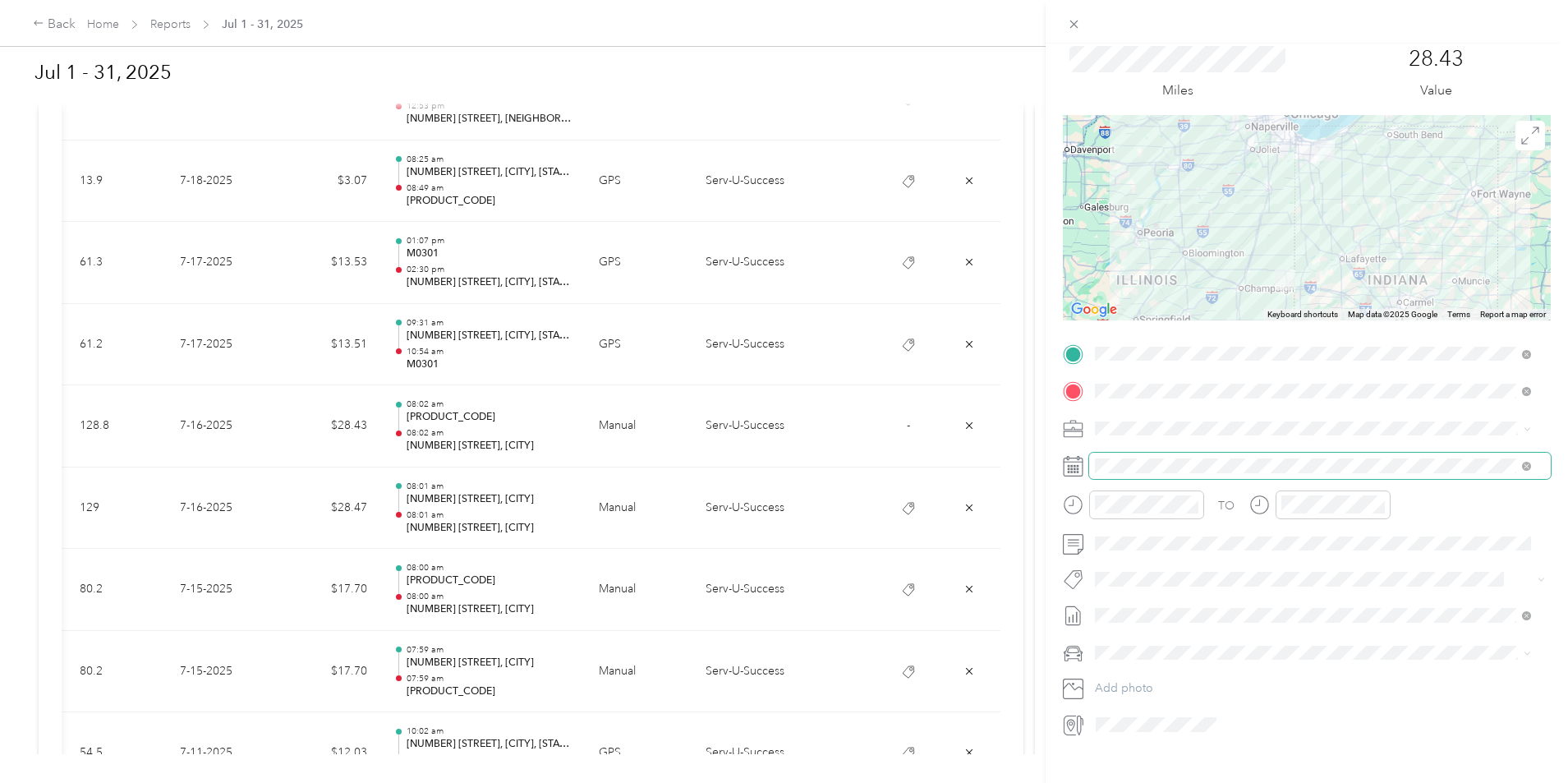 scroll, scrollTop: 81, scrollLeft: 0, axis: vertical 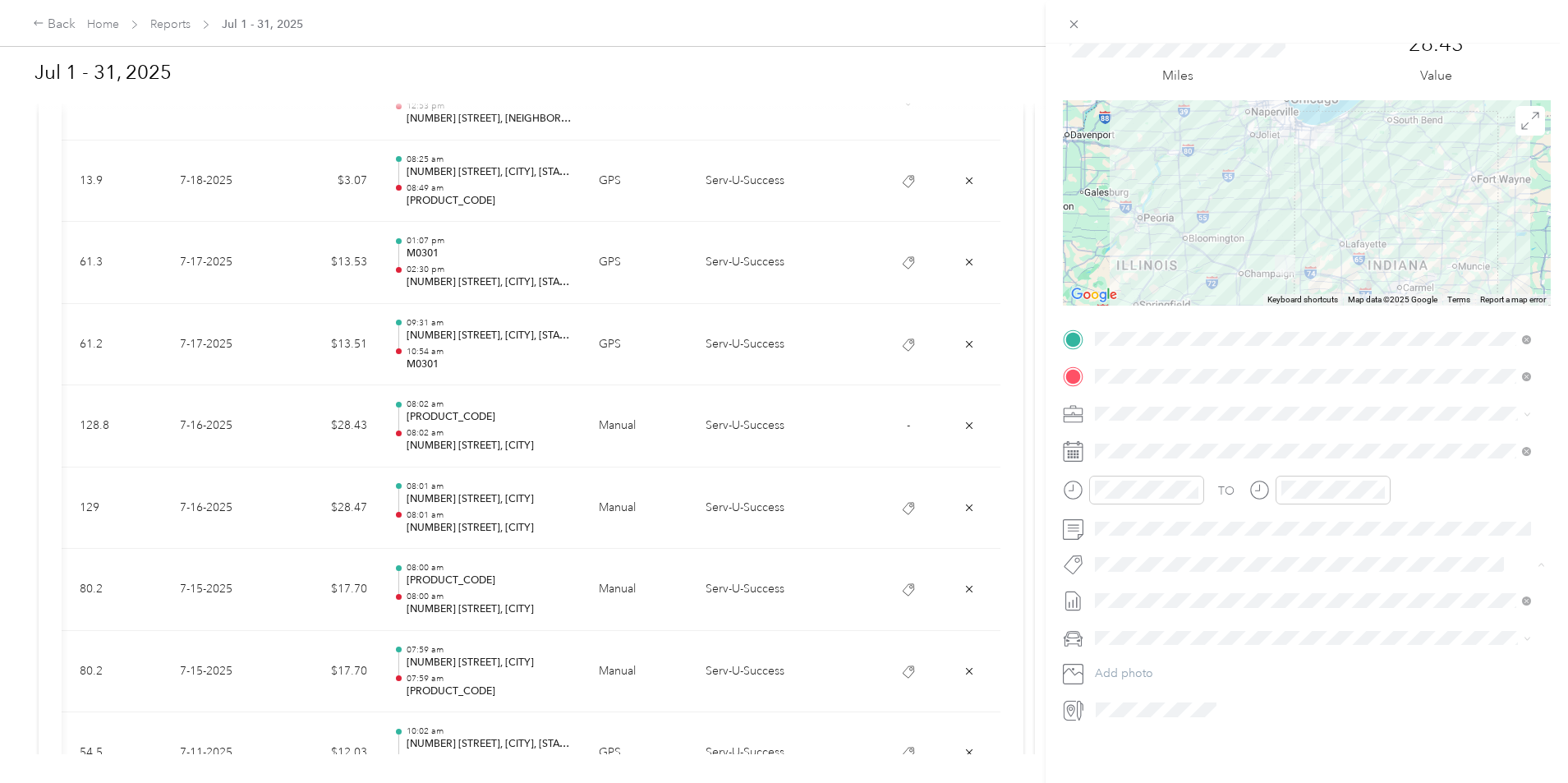 click on "Crp-corporate" at bounding box center (1144, 387) 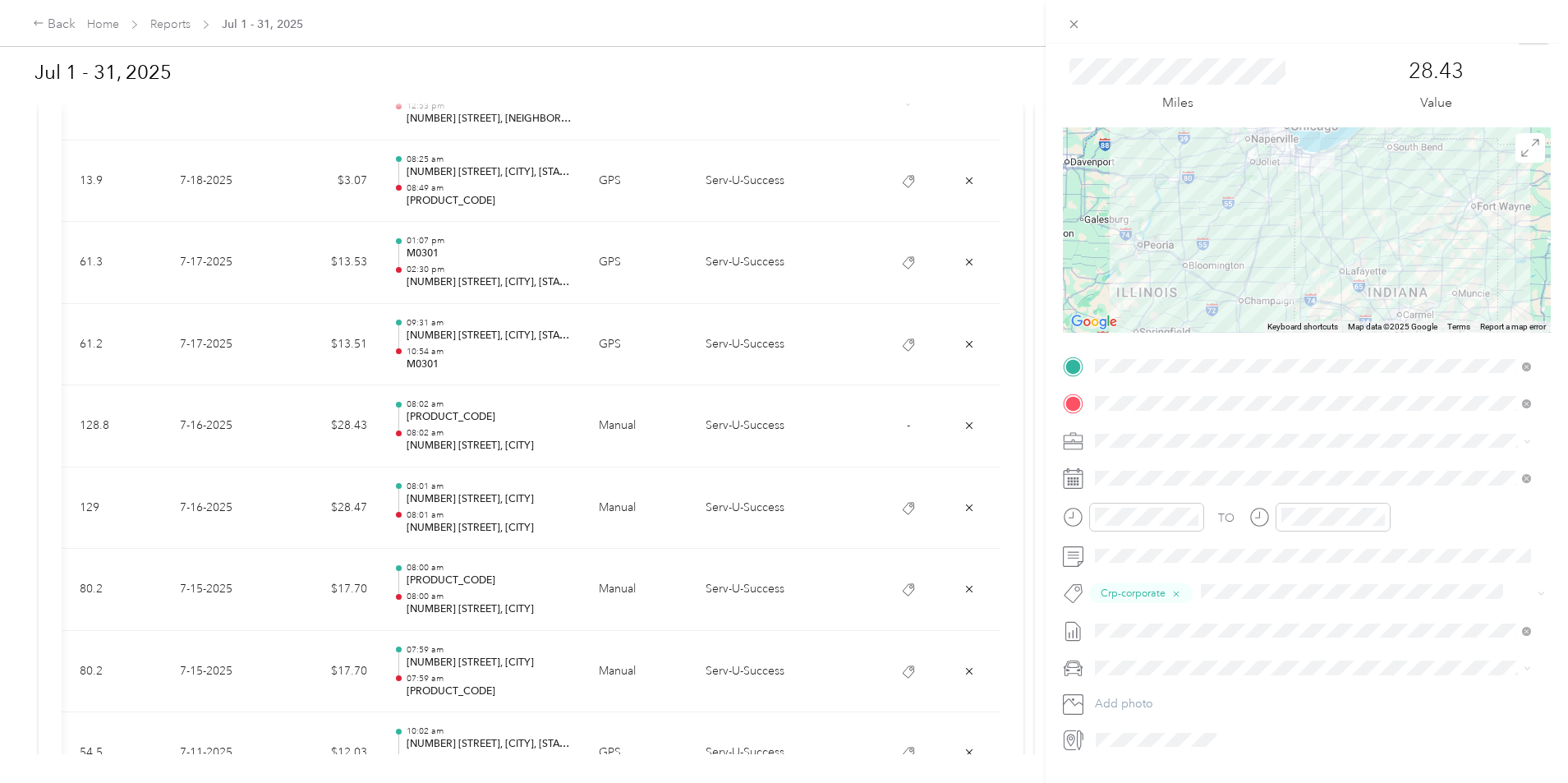 scroll, scrollTop: 0, scrollLeft: 0, axis: both 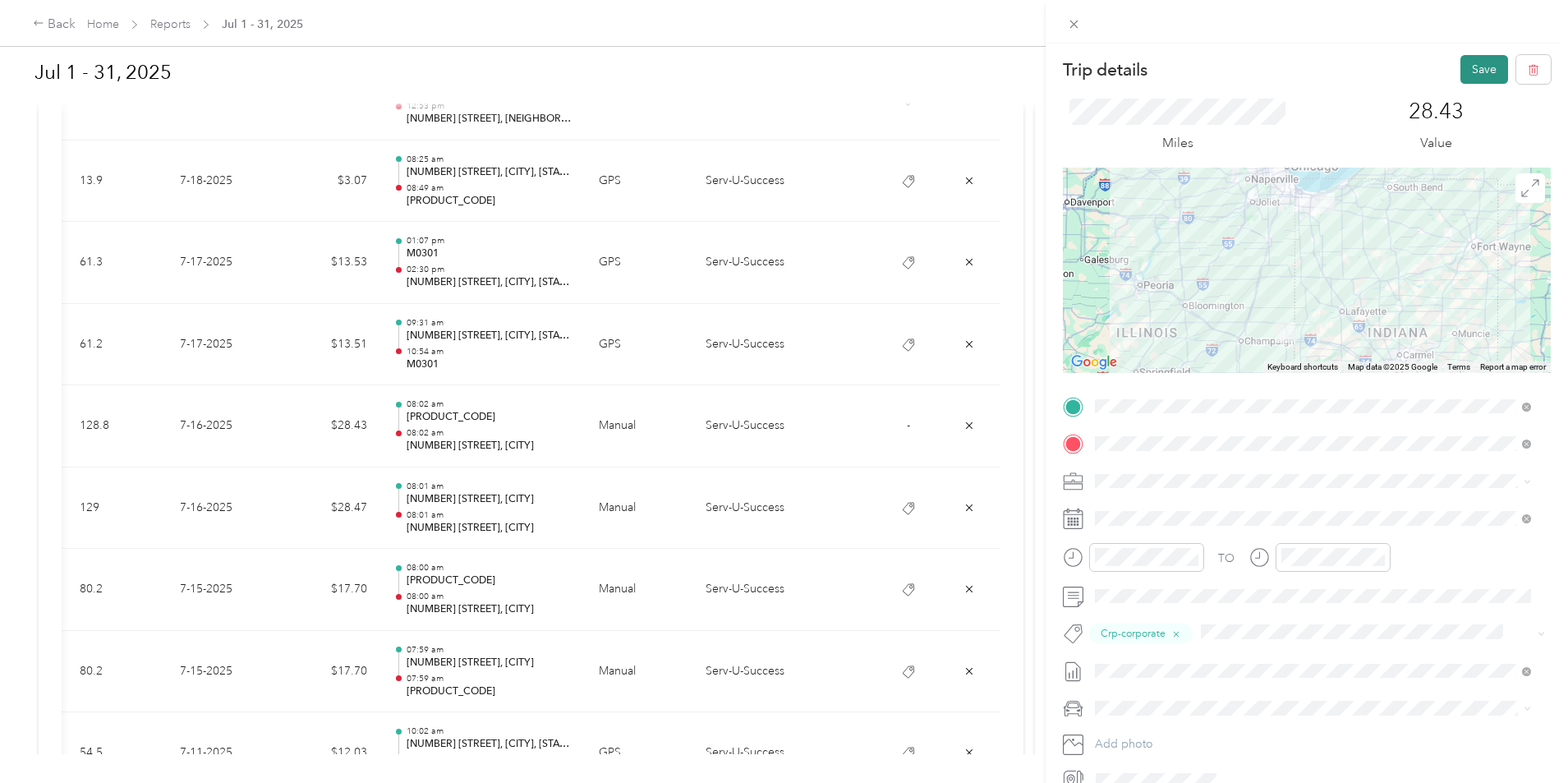 click on "Save" at bounding box center (1484, 69) 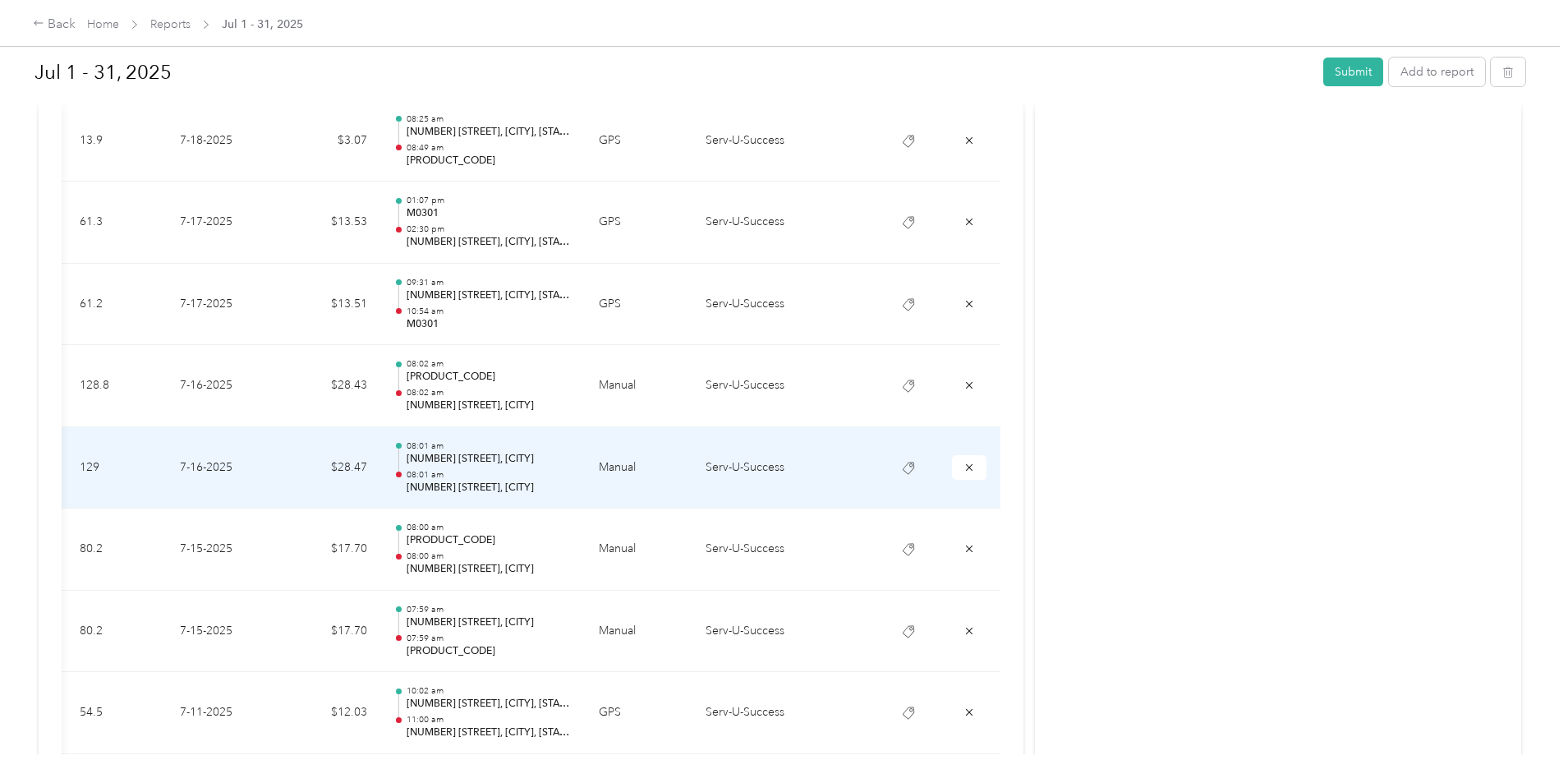 scroll, scrollTop: 0, scrollLeft: 200, axis: horizontal 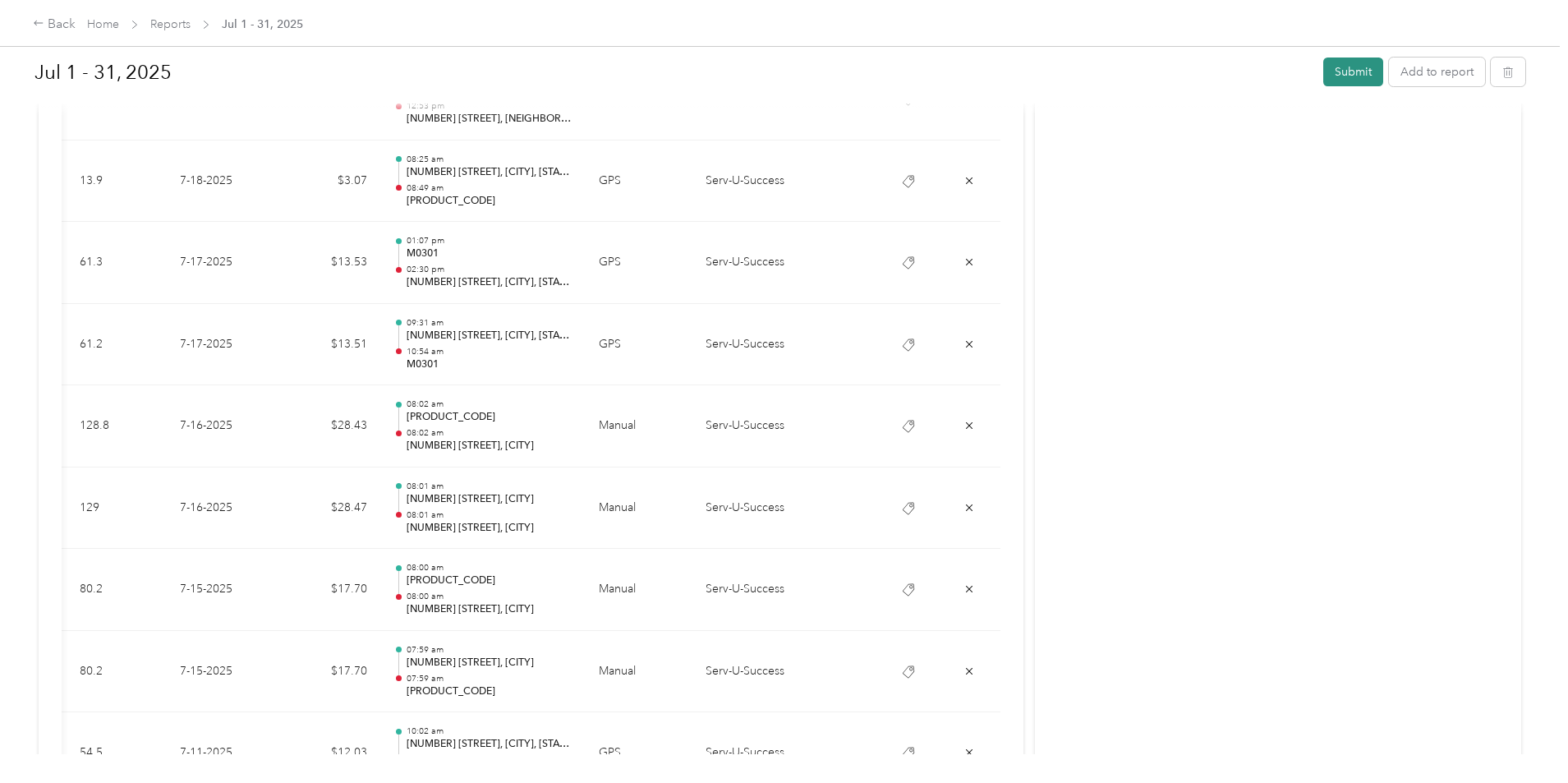 click on "Submit" at bounding box center (1353, 71) 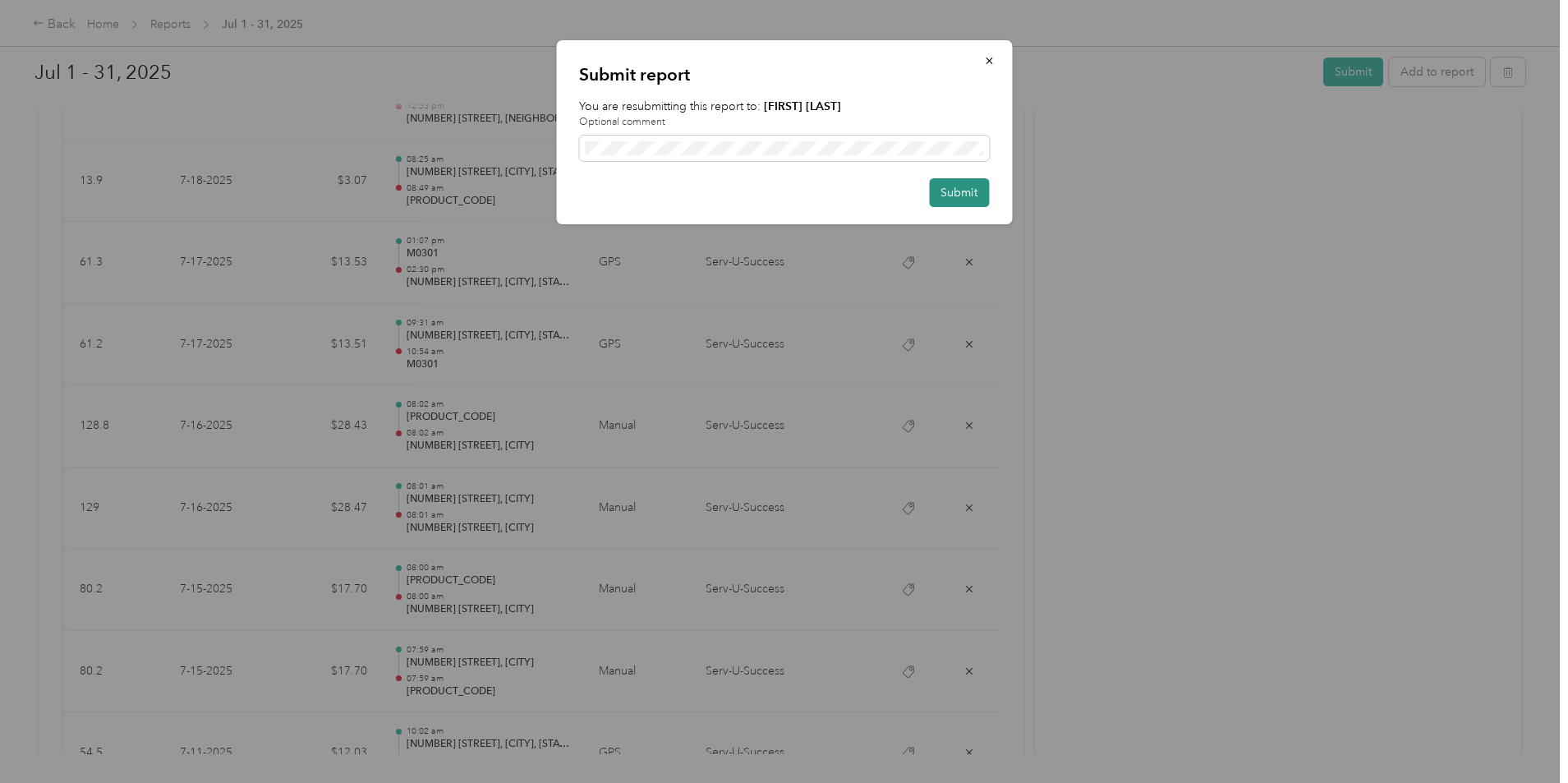 click on "Submit" at bounding box center (959, 192) 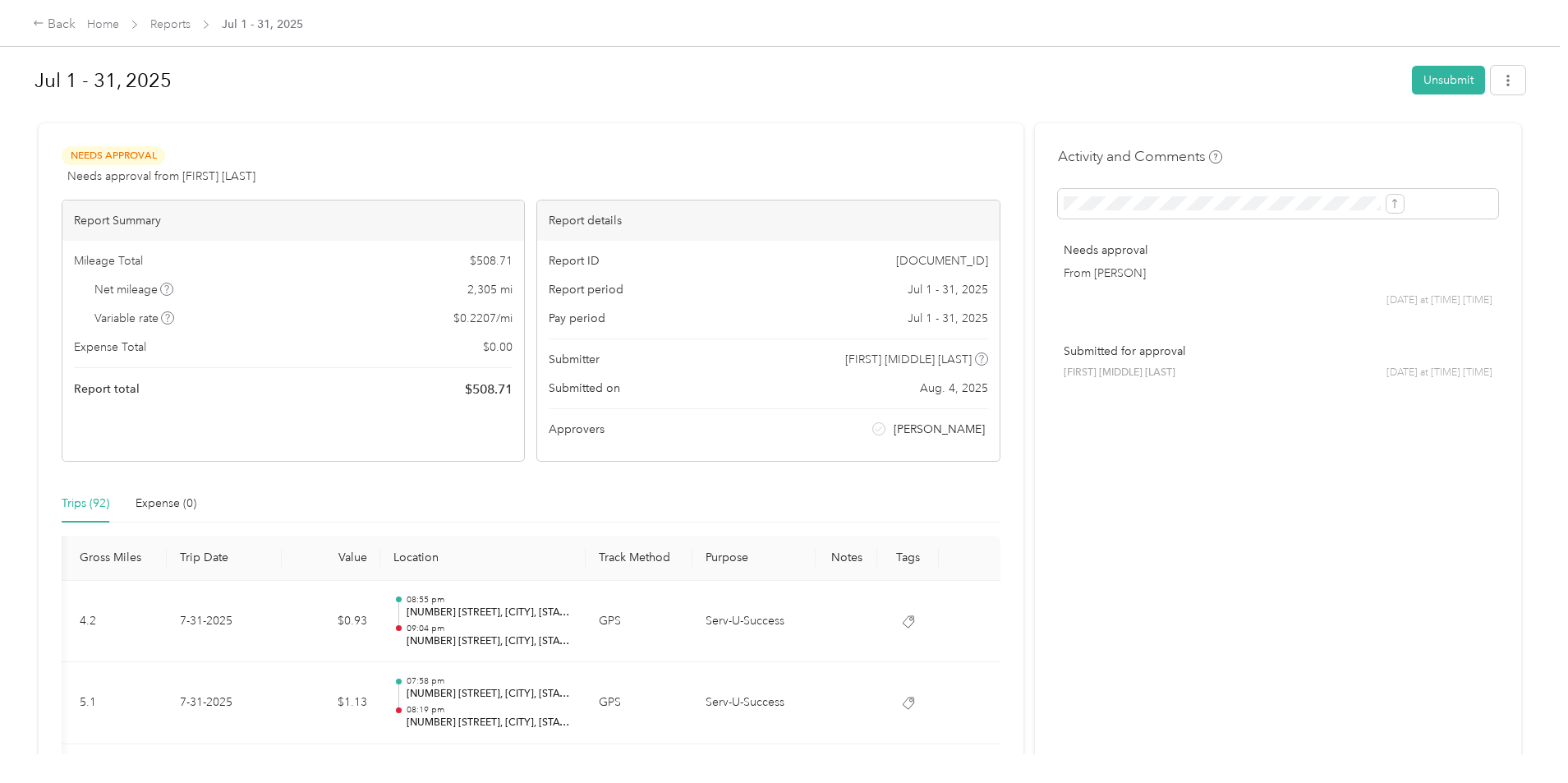 scroll, scrollTop: 0, scrollLeft: 0, axis: both 